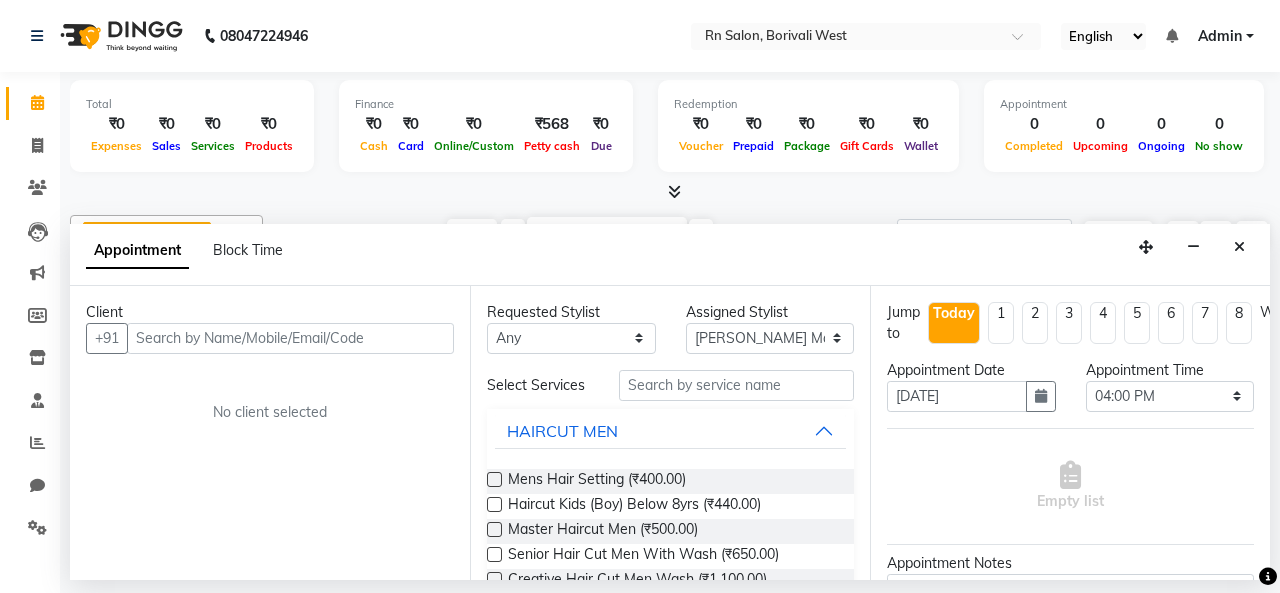 select on "84270" 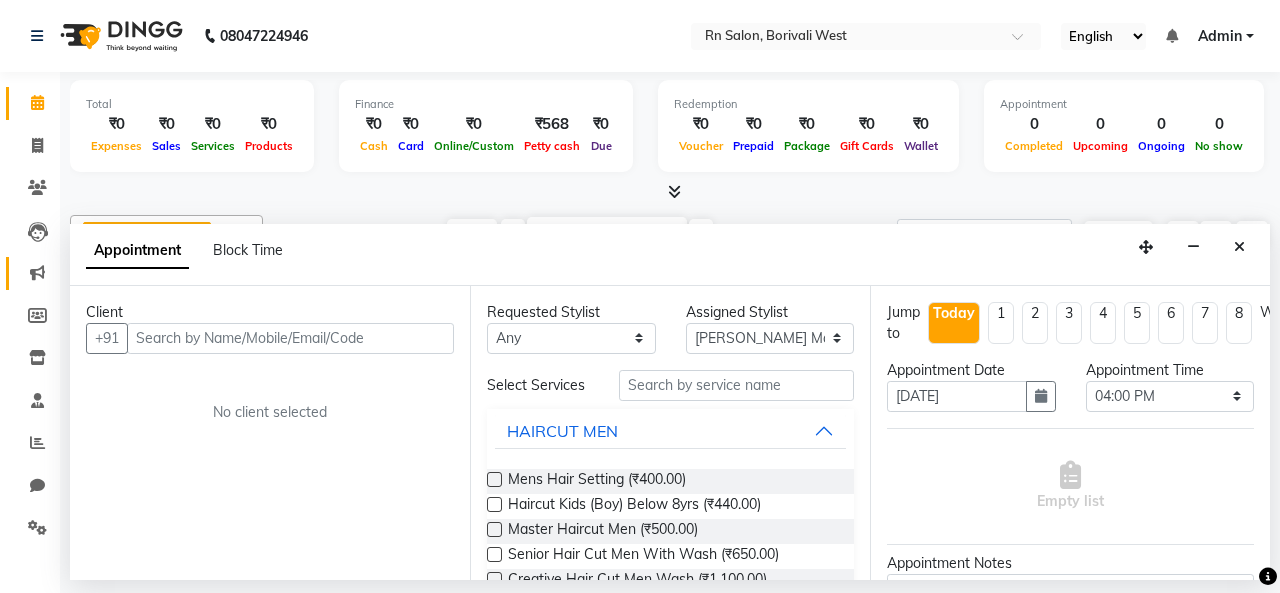 scroll, scrollTop: 0, scrollLeft: 0, axis: both 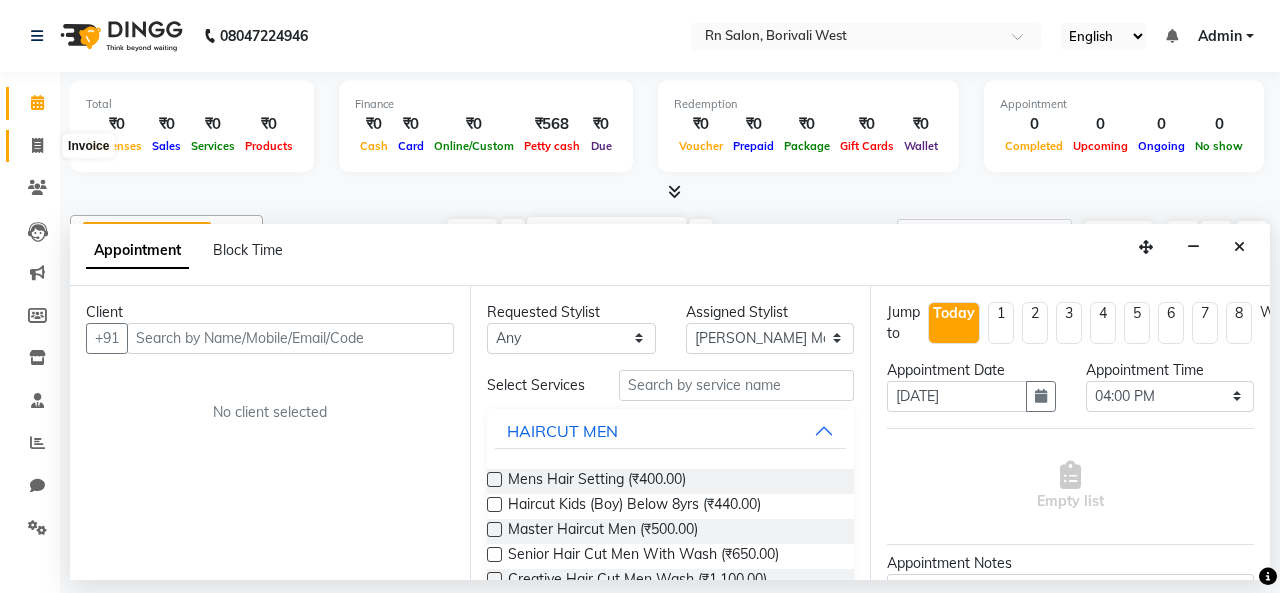 click 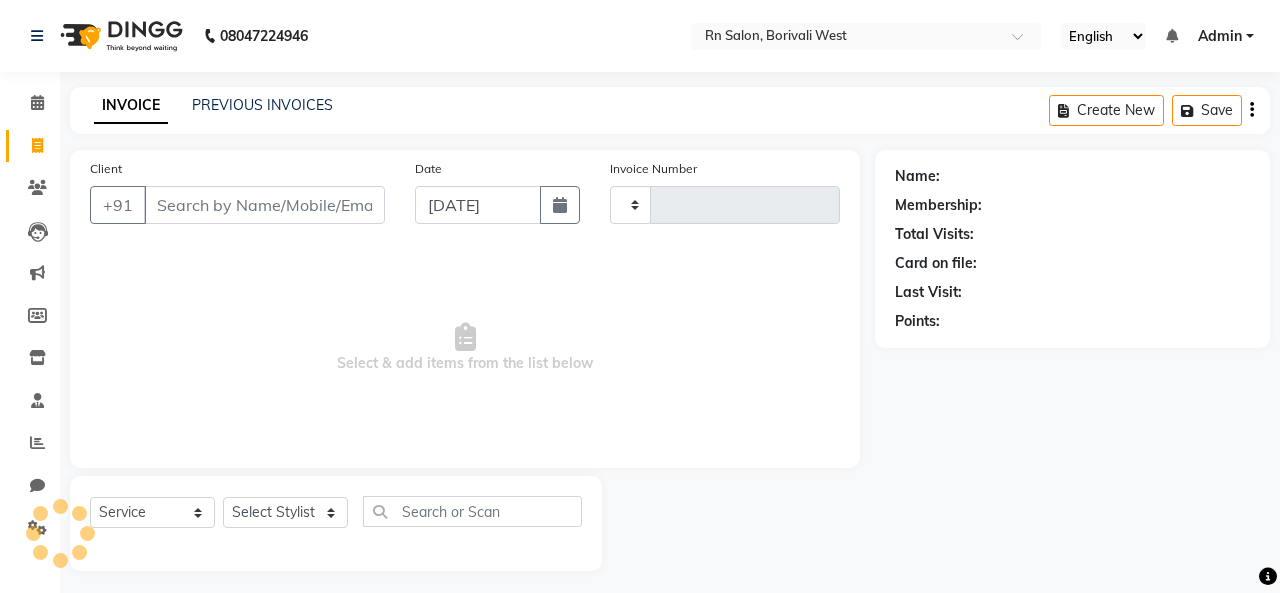 type on "0229" 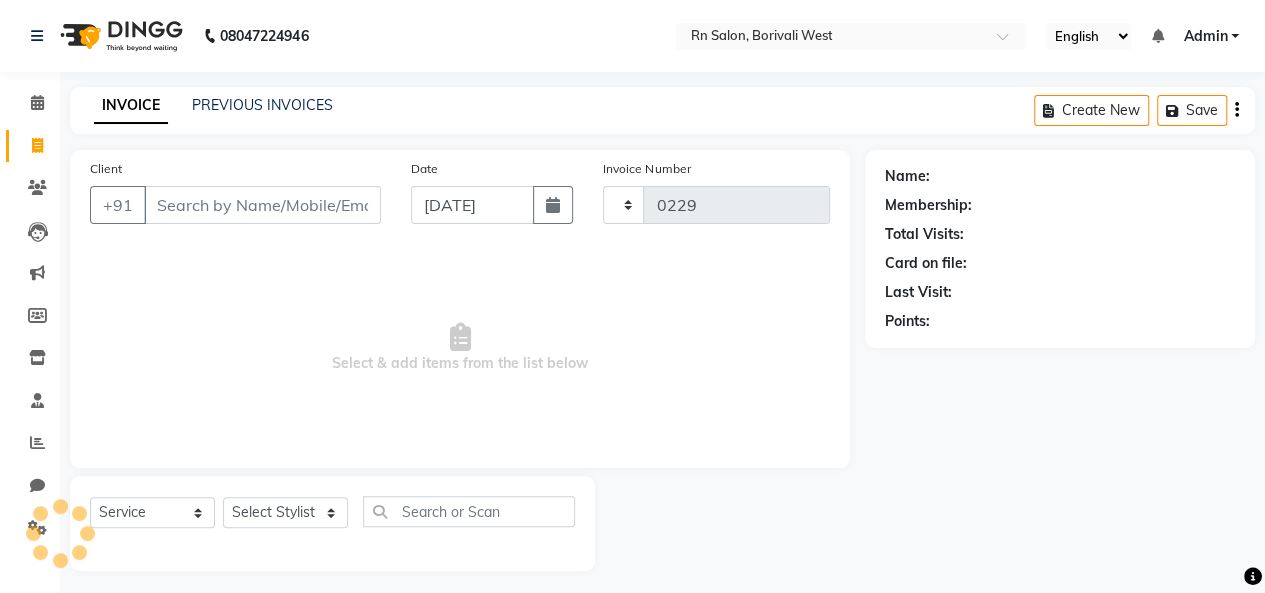 select on "8515" 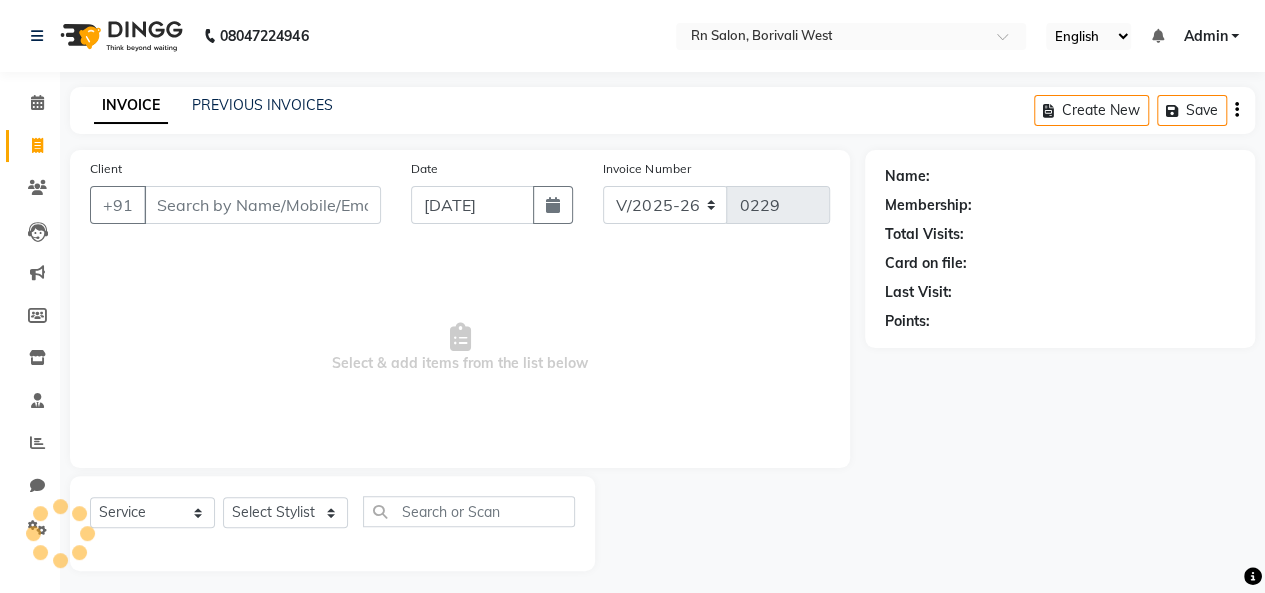 click on "Client" at bounding box center (262, 205) 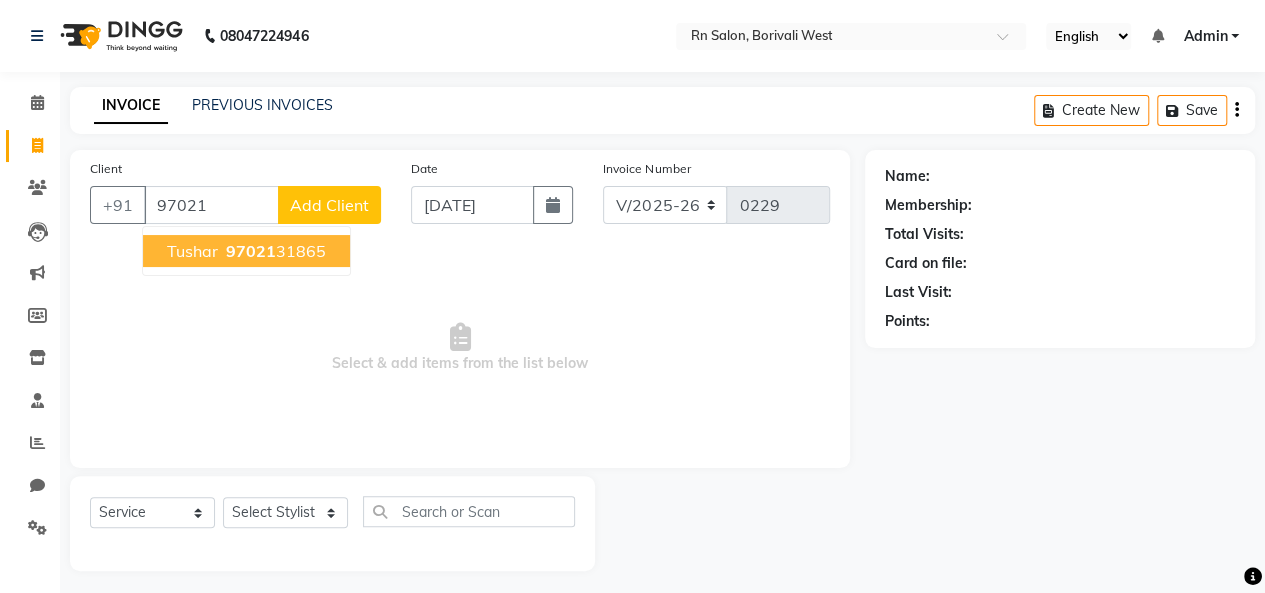 click on "tushar   97021 31865" at bounding box center [246, 251] 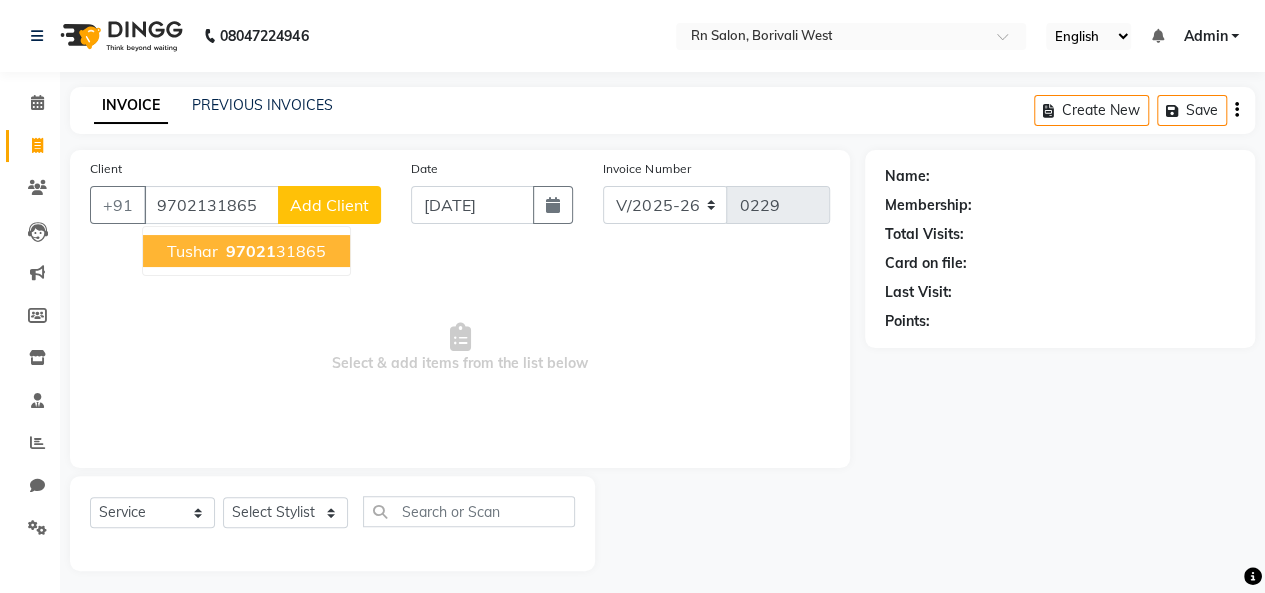 type on "9702131865" 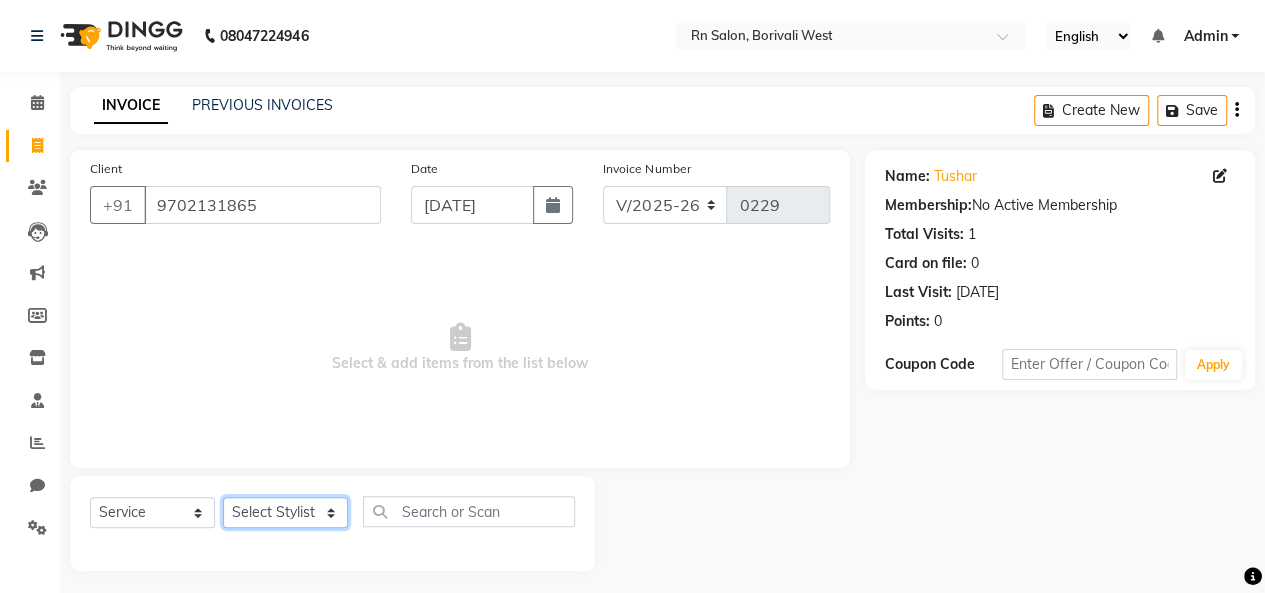 click on "Select Stylist [PERSON_NAME] [PERSON_NAME] parking [PERSON_NAME] master Luv kush tripathi [PERSON_NAME] [PERSON_NAME] [PERSON_NAME] [PERSON_NAME] [PERSON_NAME] Mali [PERSON_NAME]" 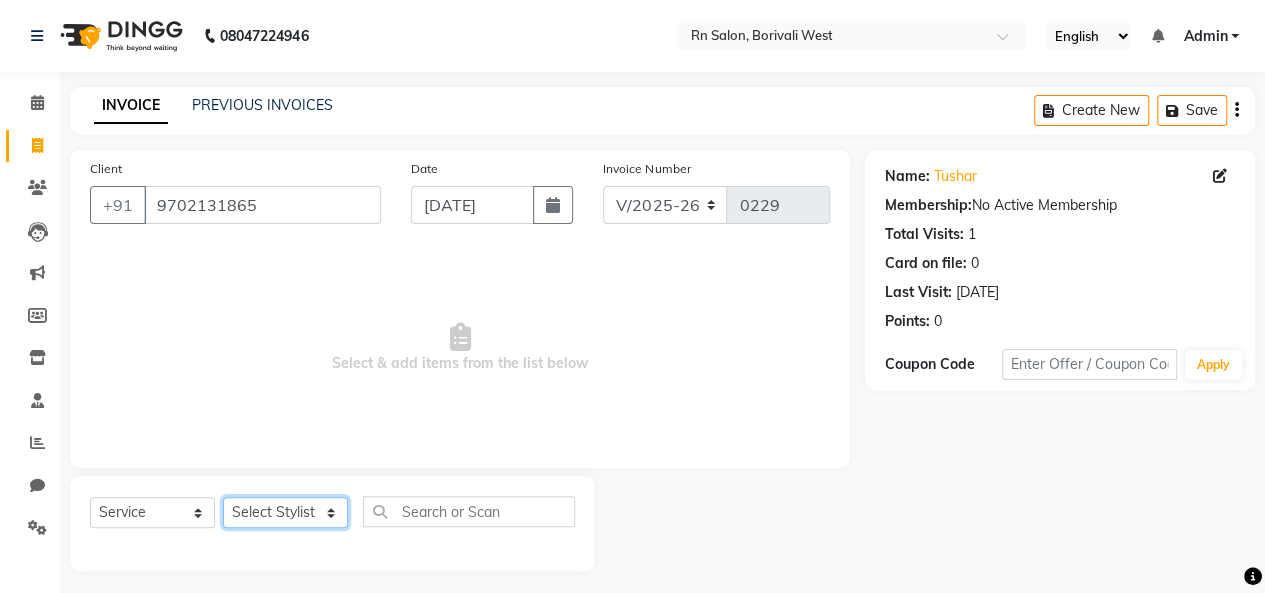 select on "83942" 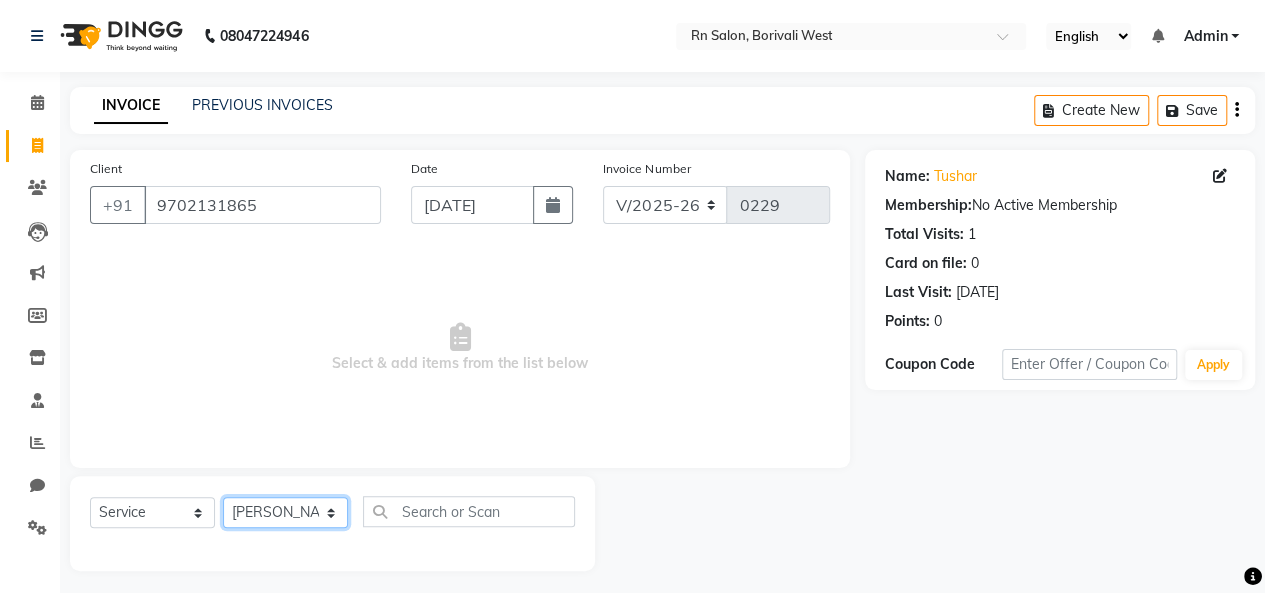click on "Select Stylist [PERSON_NAME] [PERSON_NAME] parking [PERSON_NAME] master Luv kush tripathi [PERSON_NAME] [PERSON_NAME] [PERSON_NAME] [PERSON_NAME] [PERSON_NAME] Mali [PERSON_NAME]" 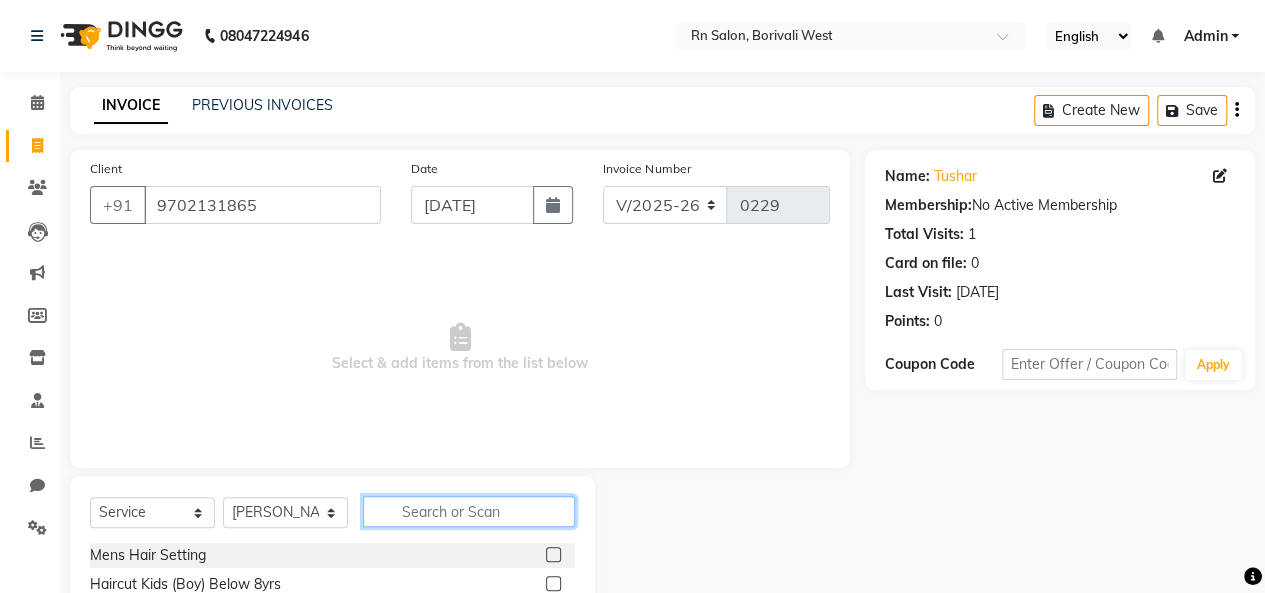 click 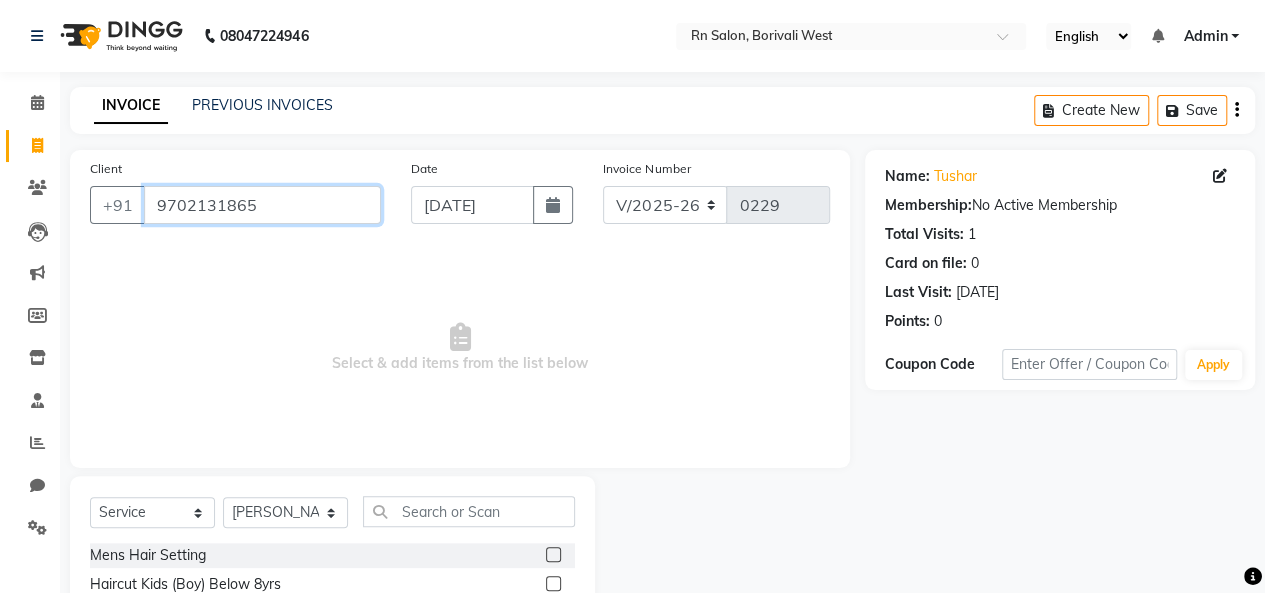 click on "9702131865" at bounding box center (262, 205) 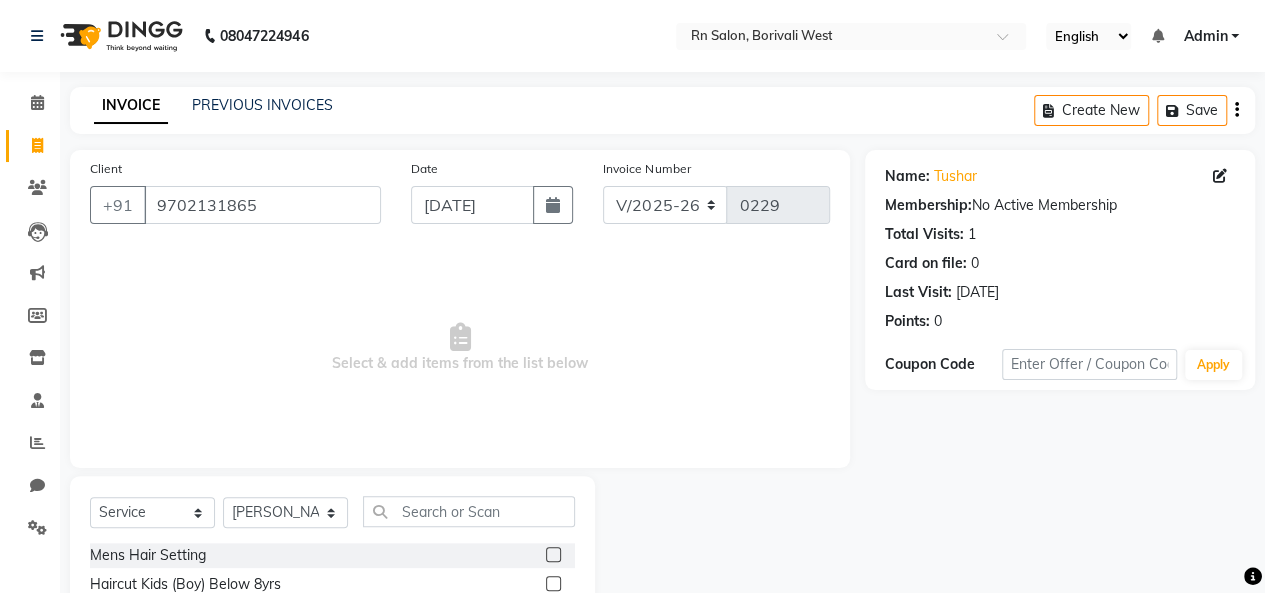 click on "Client [PHONE_NUMBER]" 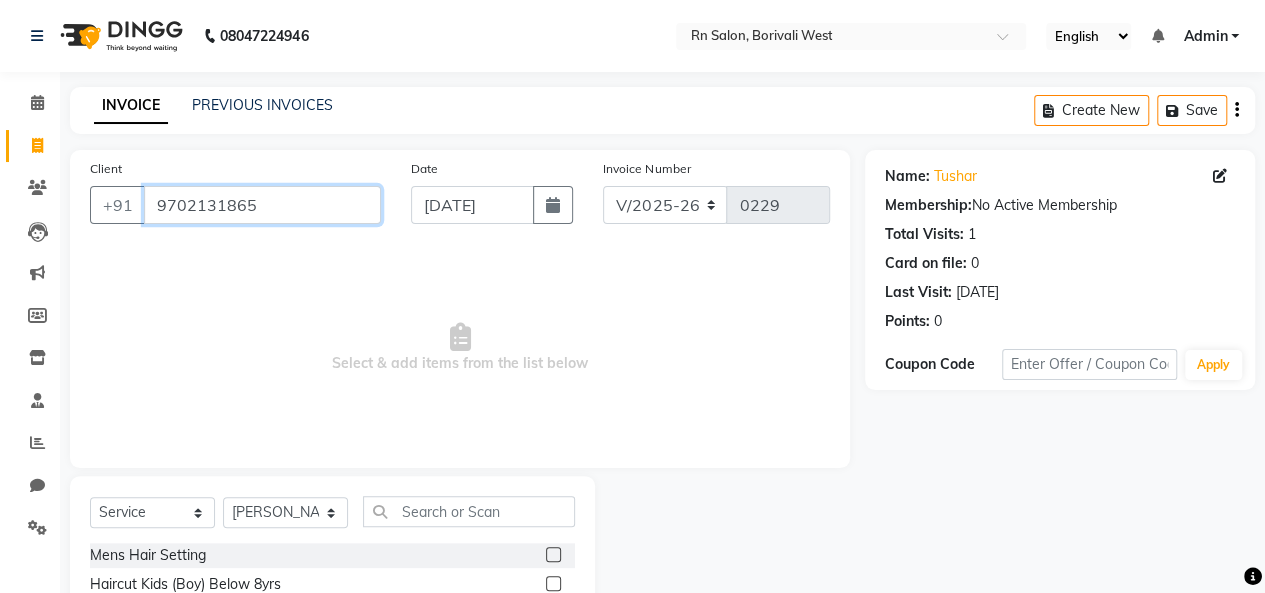 click on "9702131865" at bounding box center [262, 205] 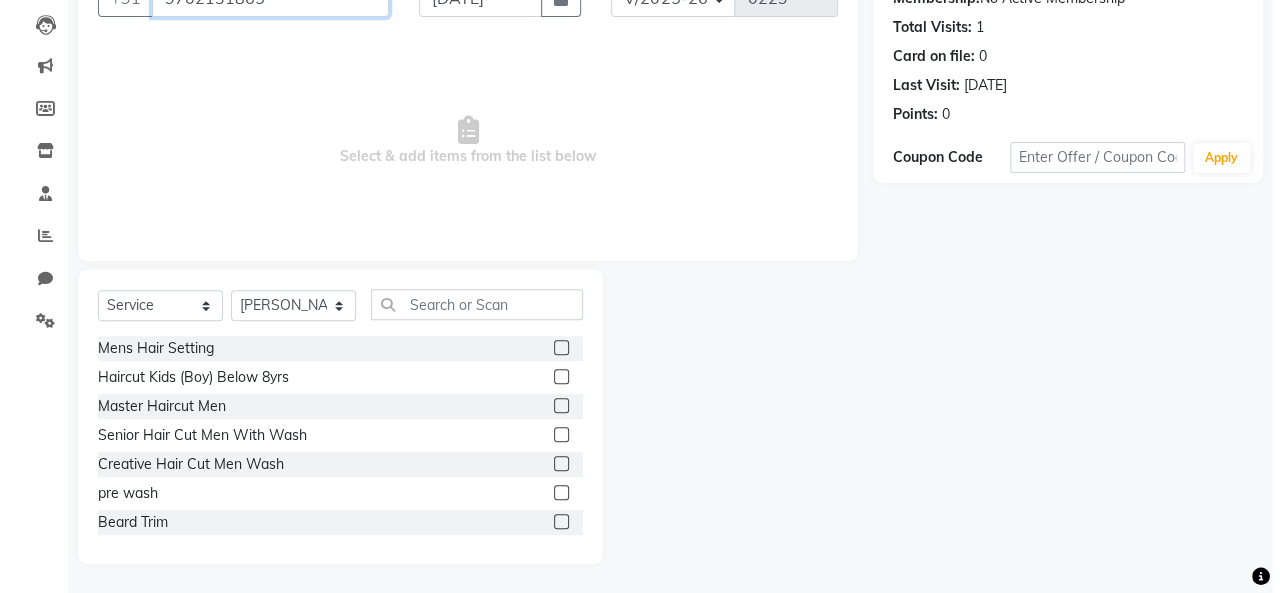 scroll, scrollTop: 0, scrollLeft: 0, axis: both 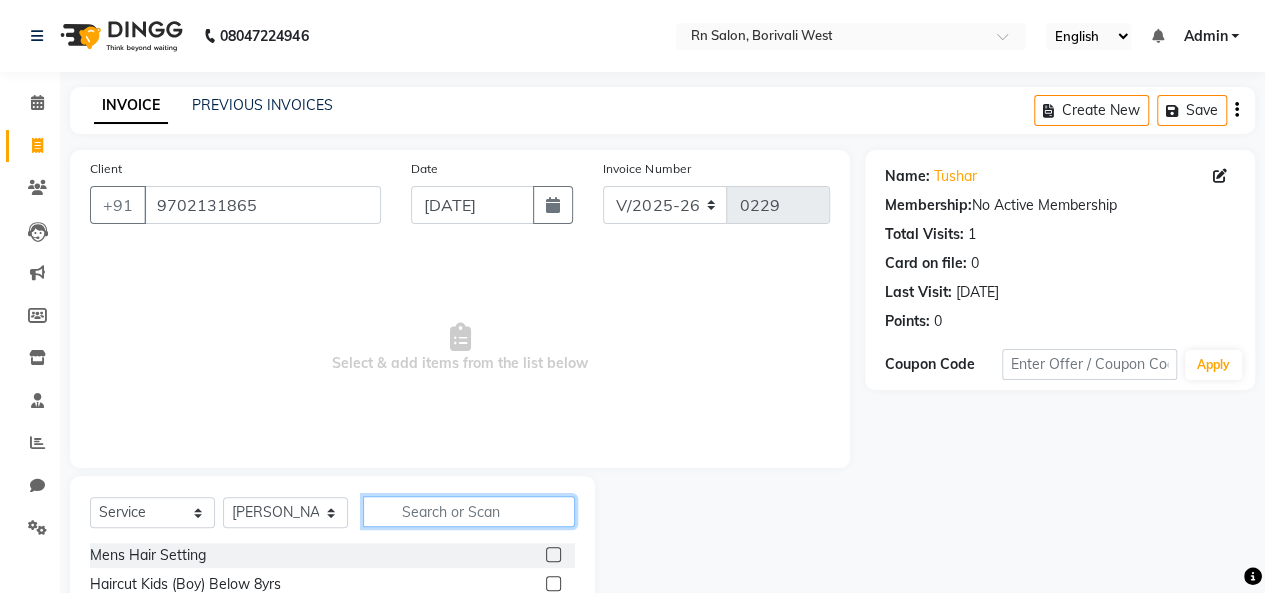 click 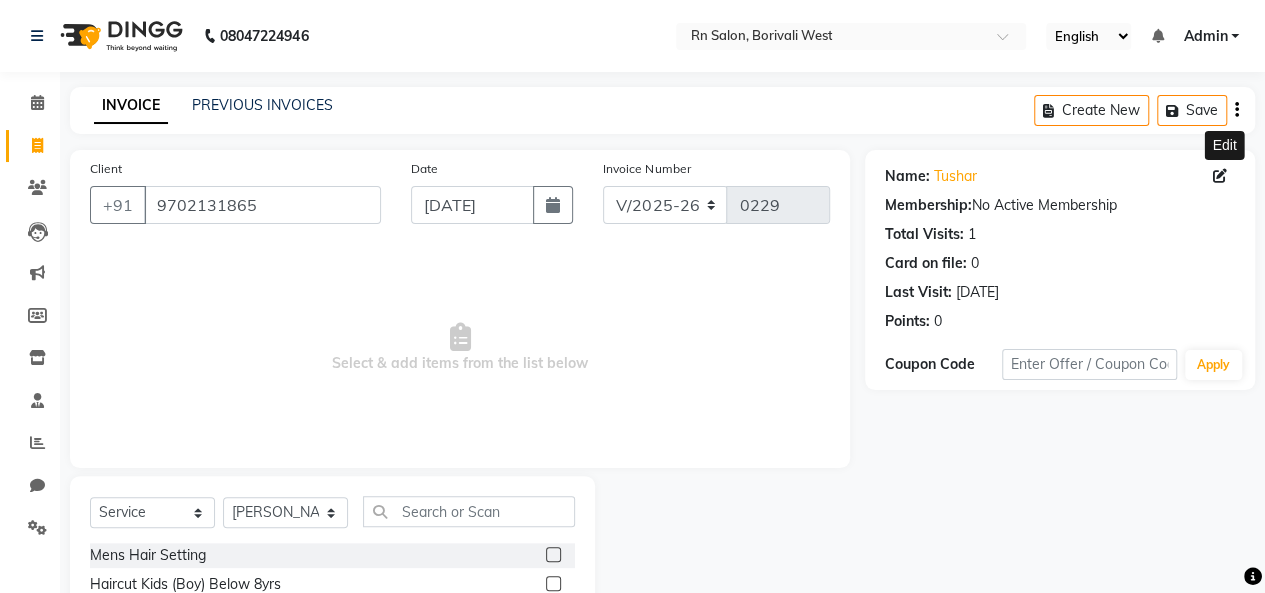 click 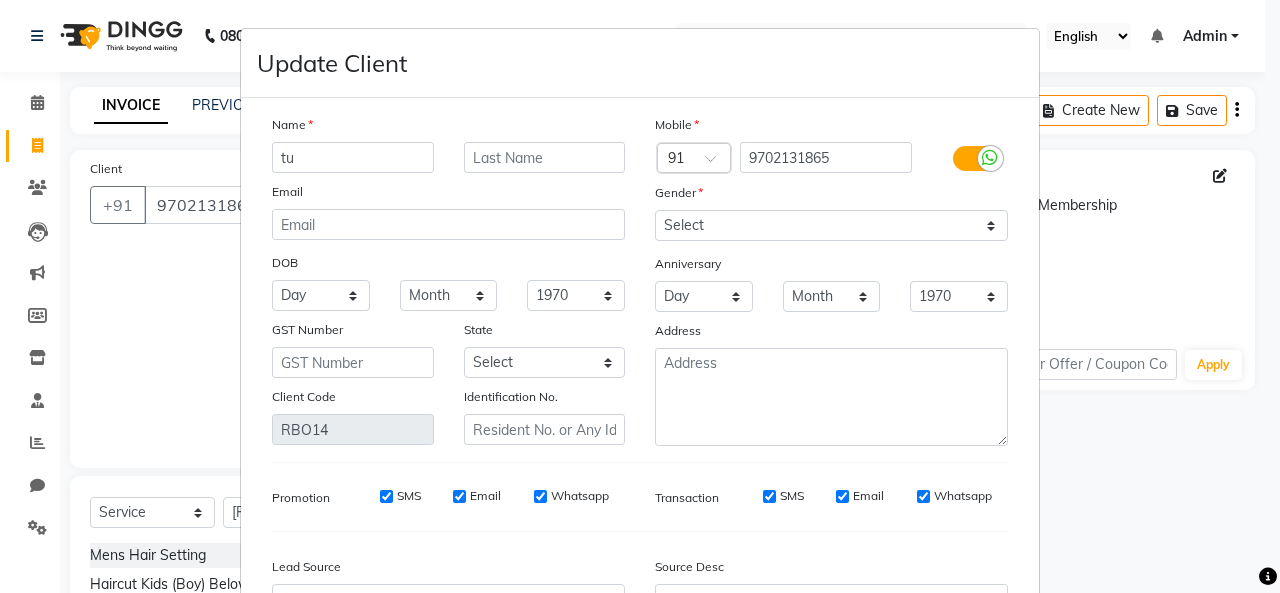 type on "t" 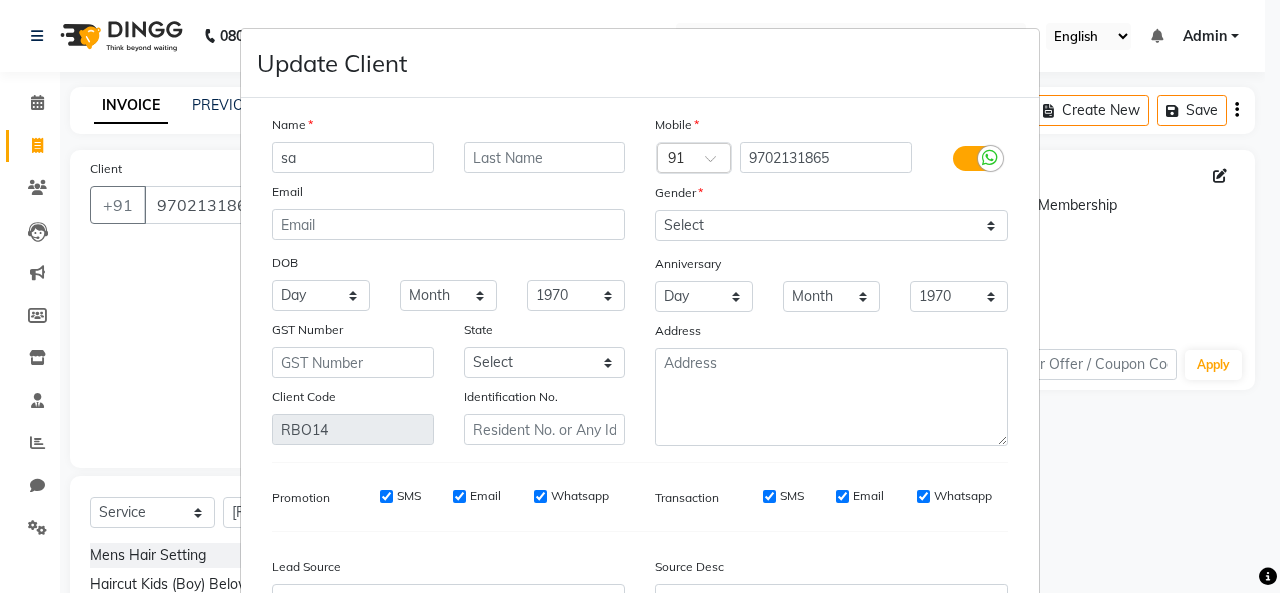 type on "s" 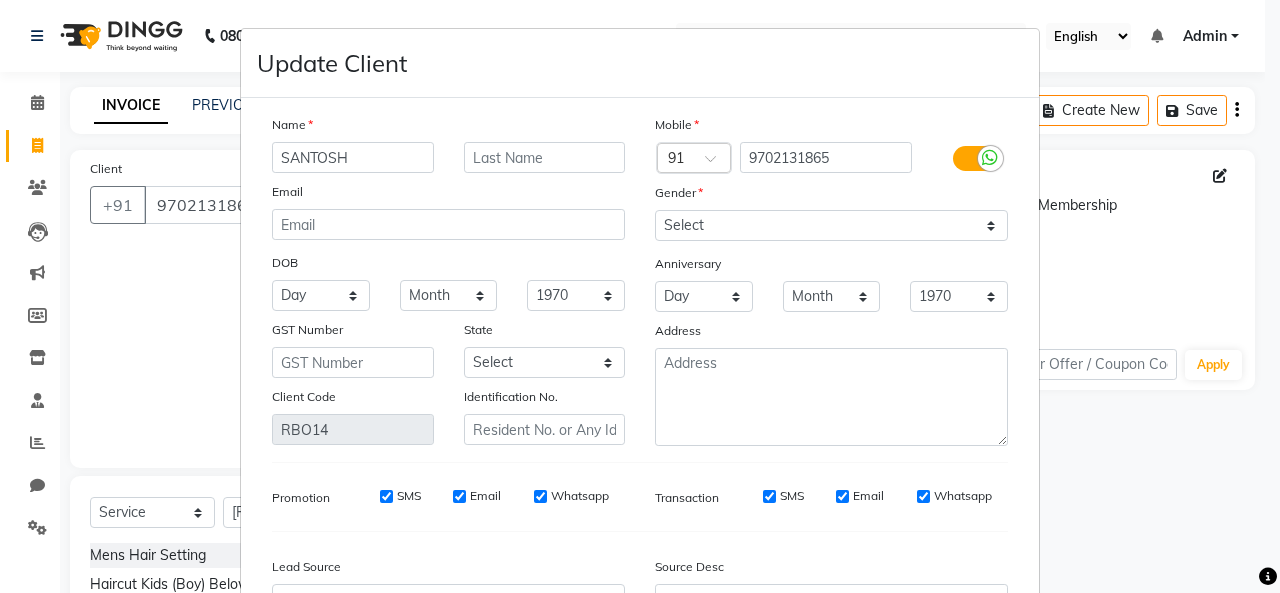 type on "SANTOSH" 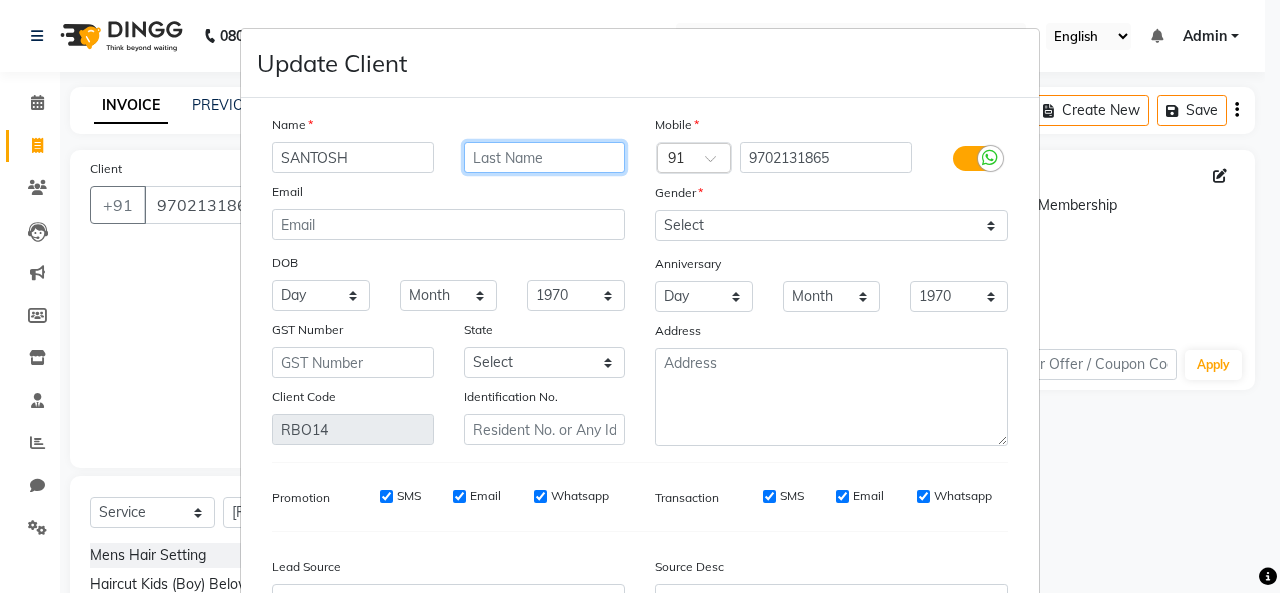click at bounding box center (545, 157) 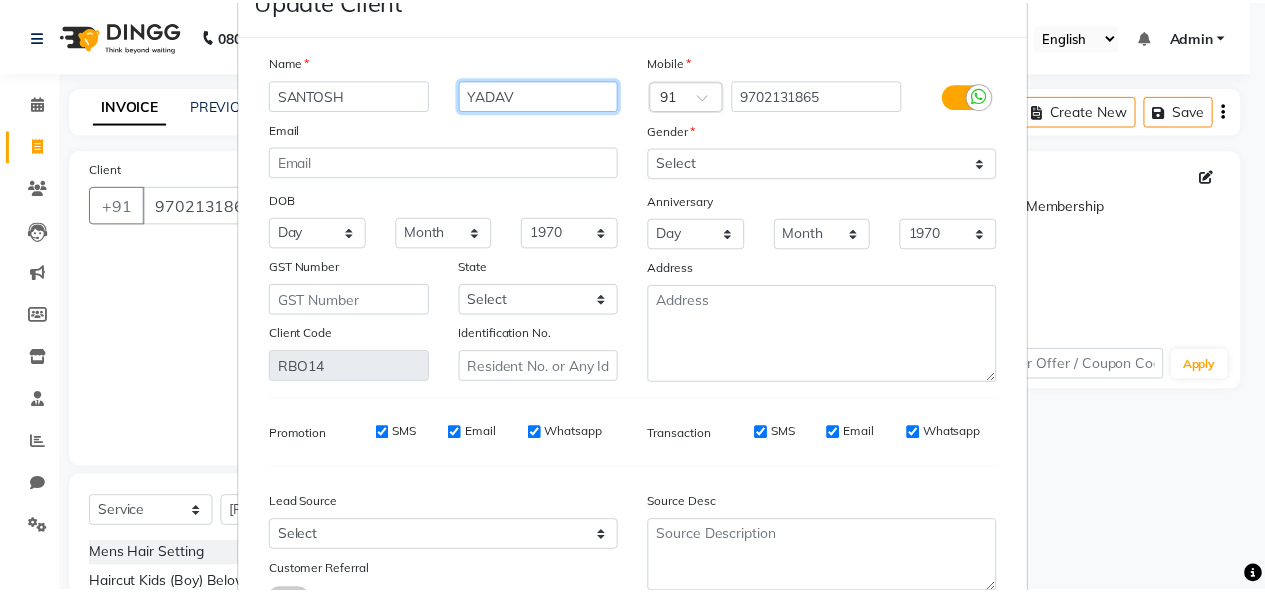 scroll, scrollTop: 200, scrollLeft: 0, axis: vertical 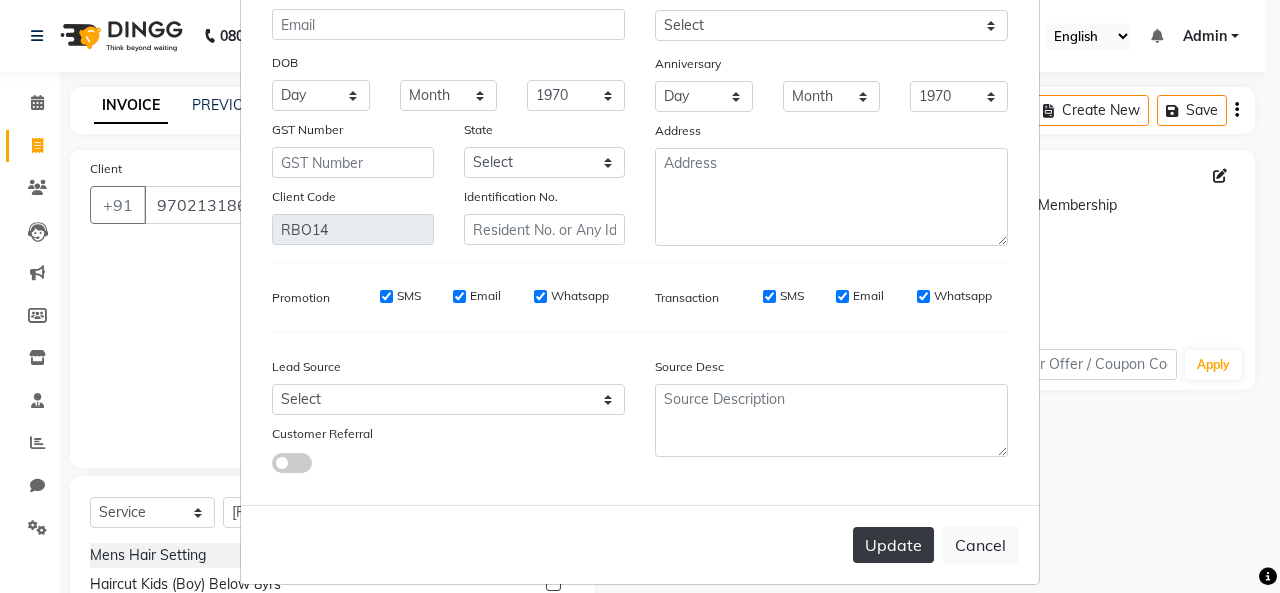 type on "YADAV" 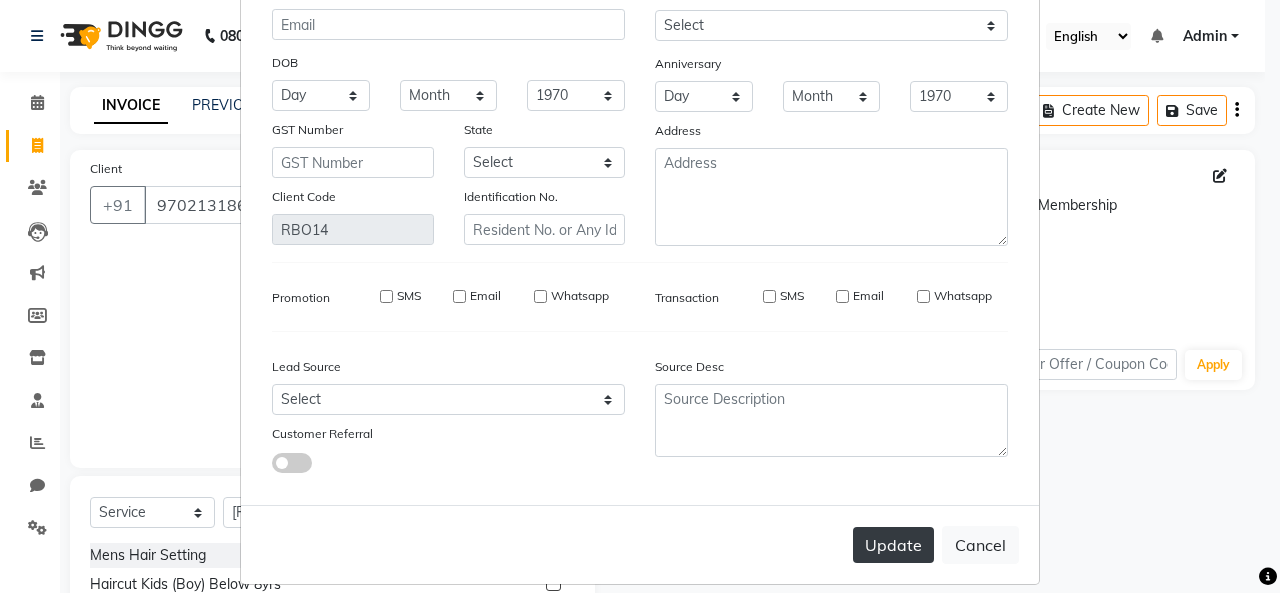 type 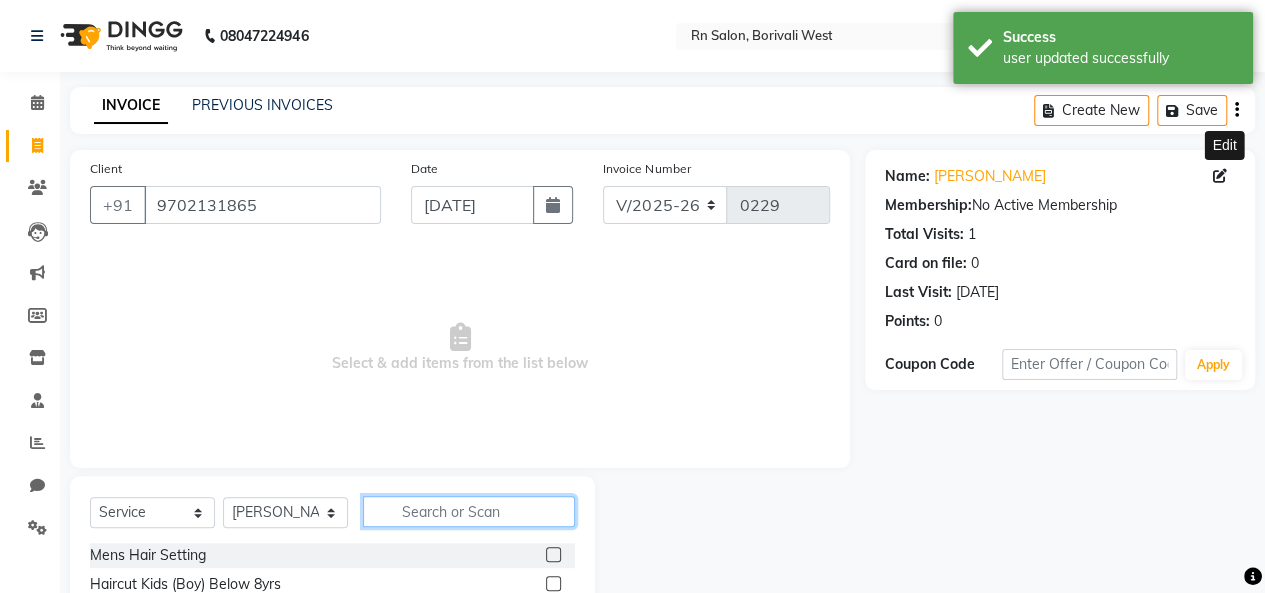click 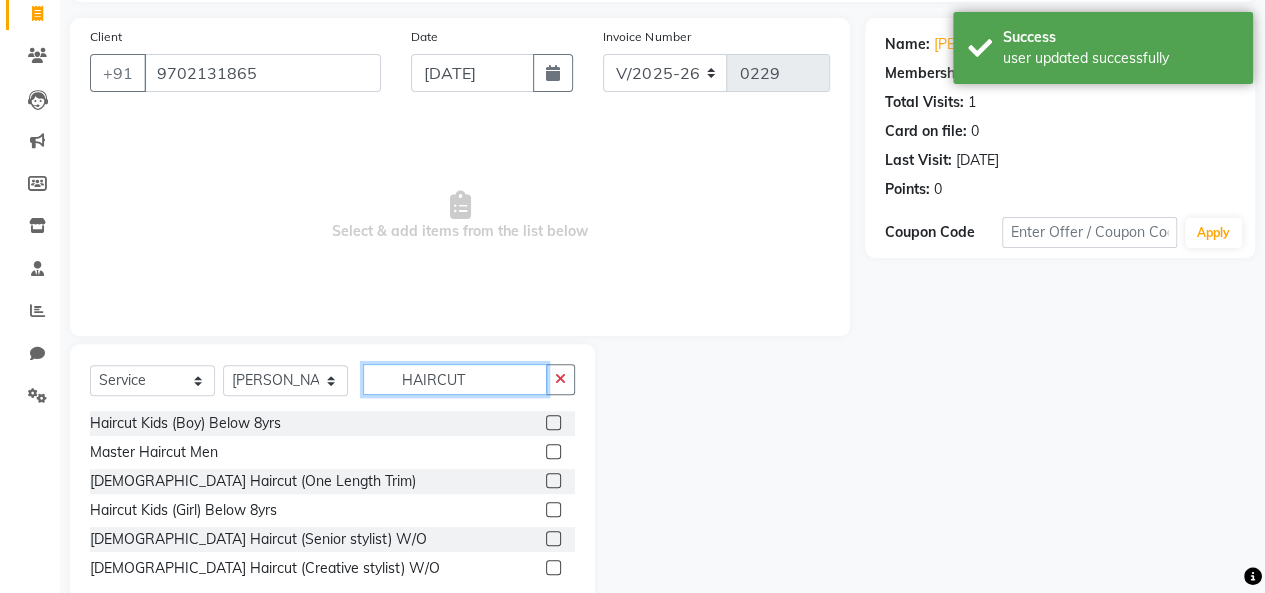 scroll, scrollTop: 181, scrollLeft: 0, axis: vertical 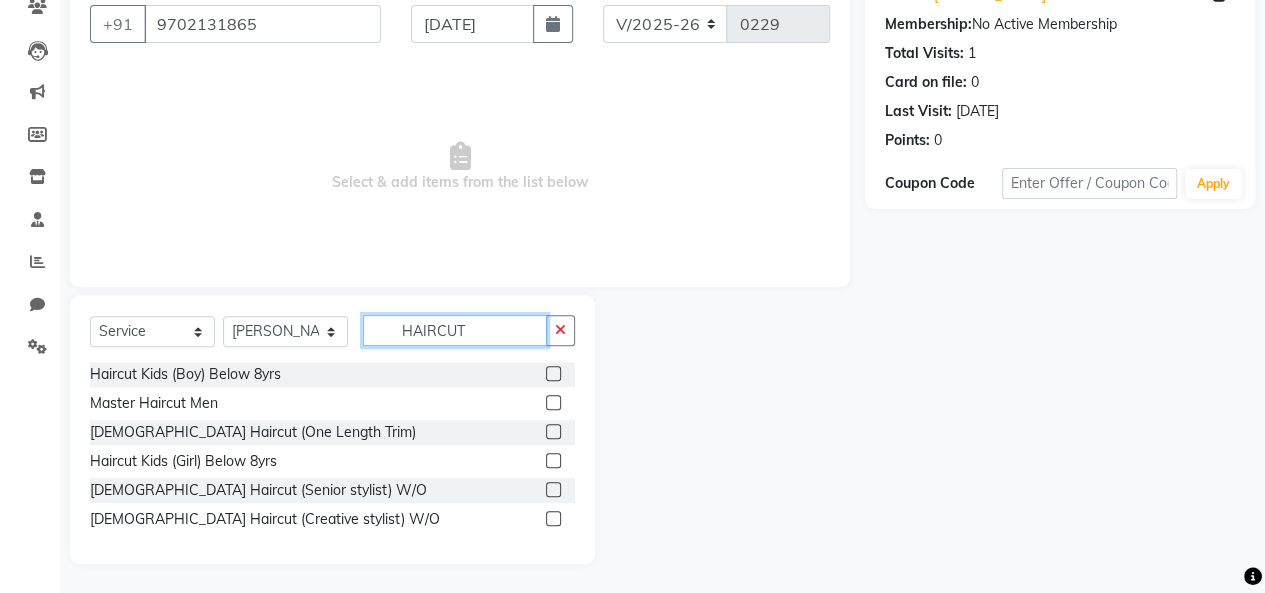 type on "HAIRCUT" 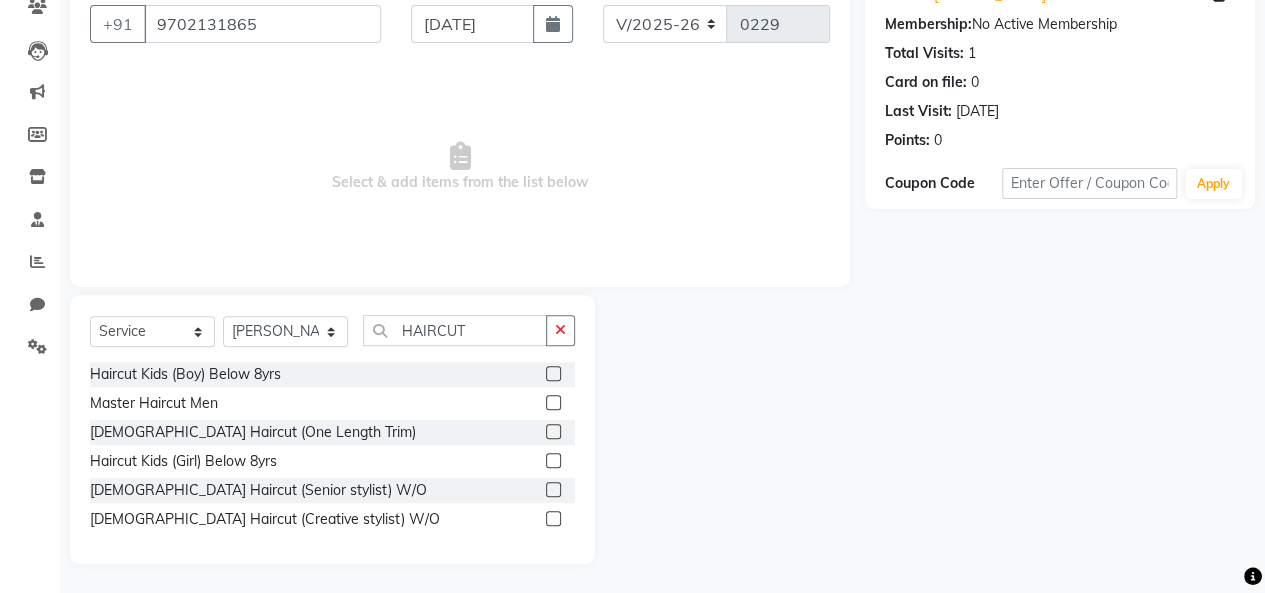 click 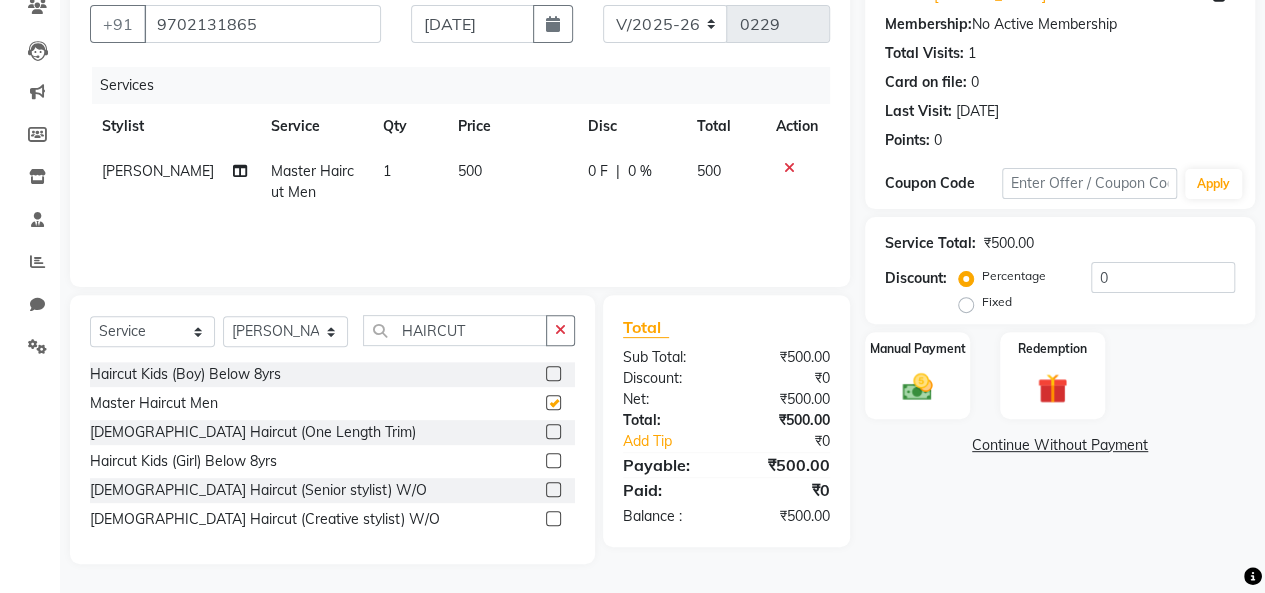 checkbox on "false" 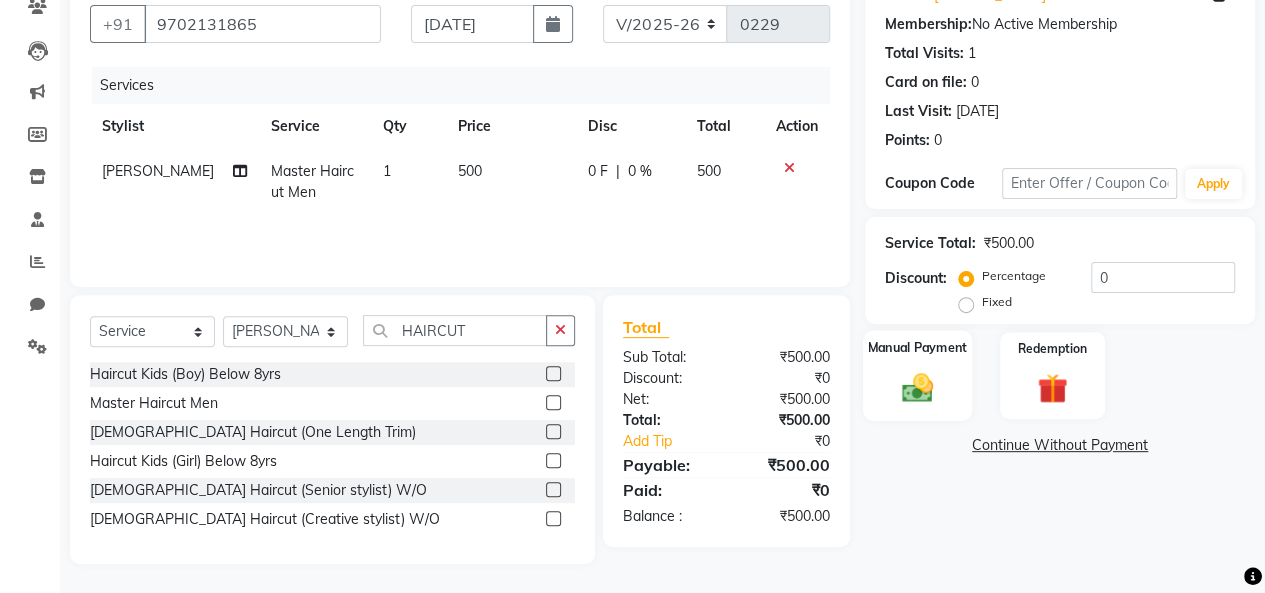click 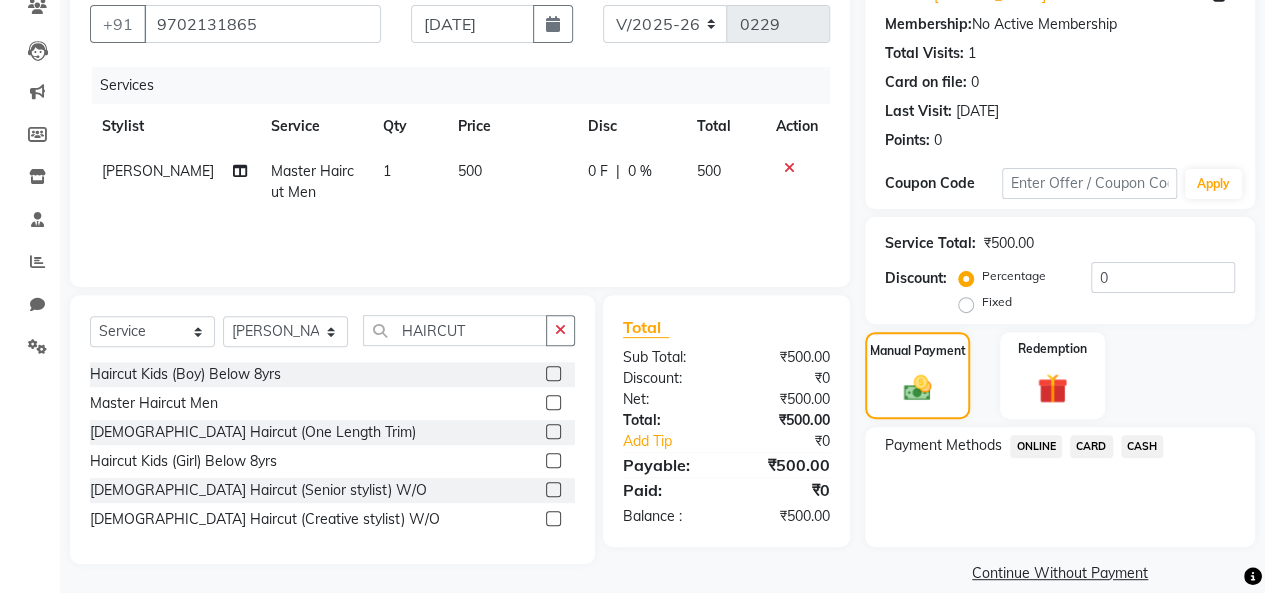 click on "ONLINE" 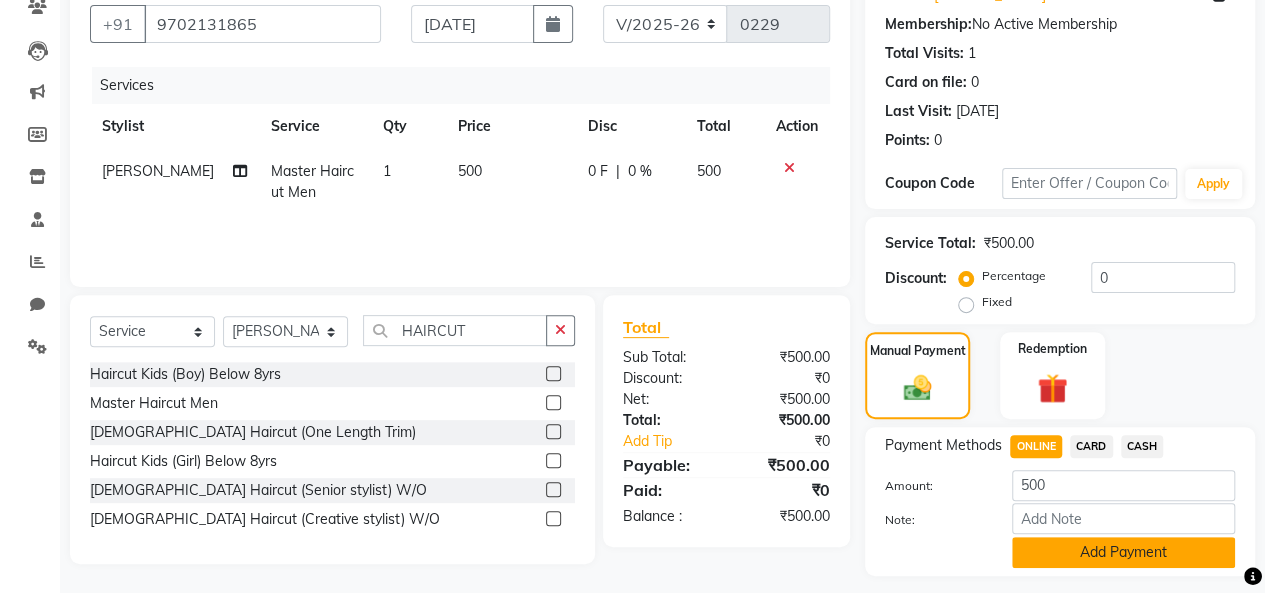 click on "Add Payment" 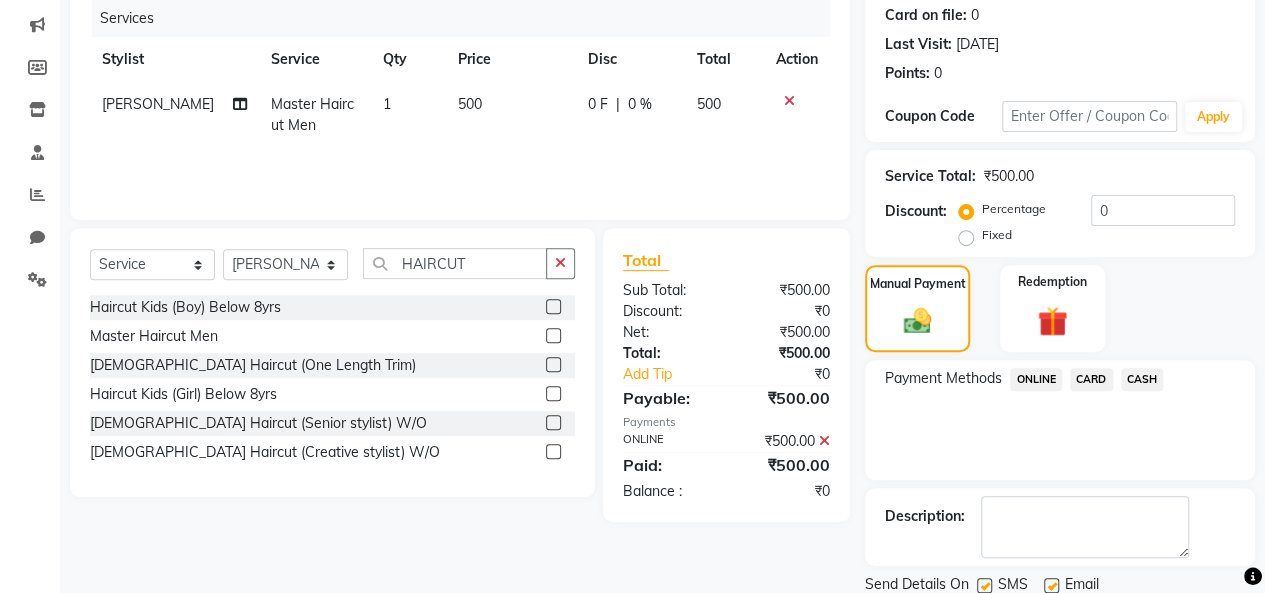 scroll, scrollTop: 316, scrollLeft: 0, axis: vertical 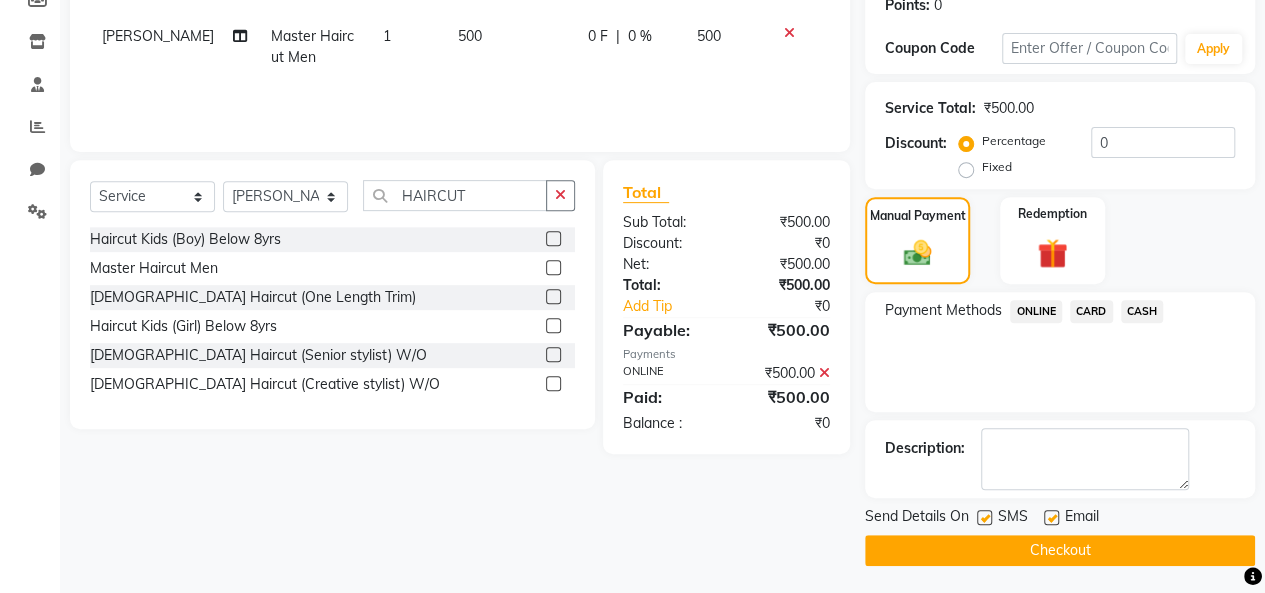 click on "Checkout" 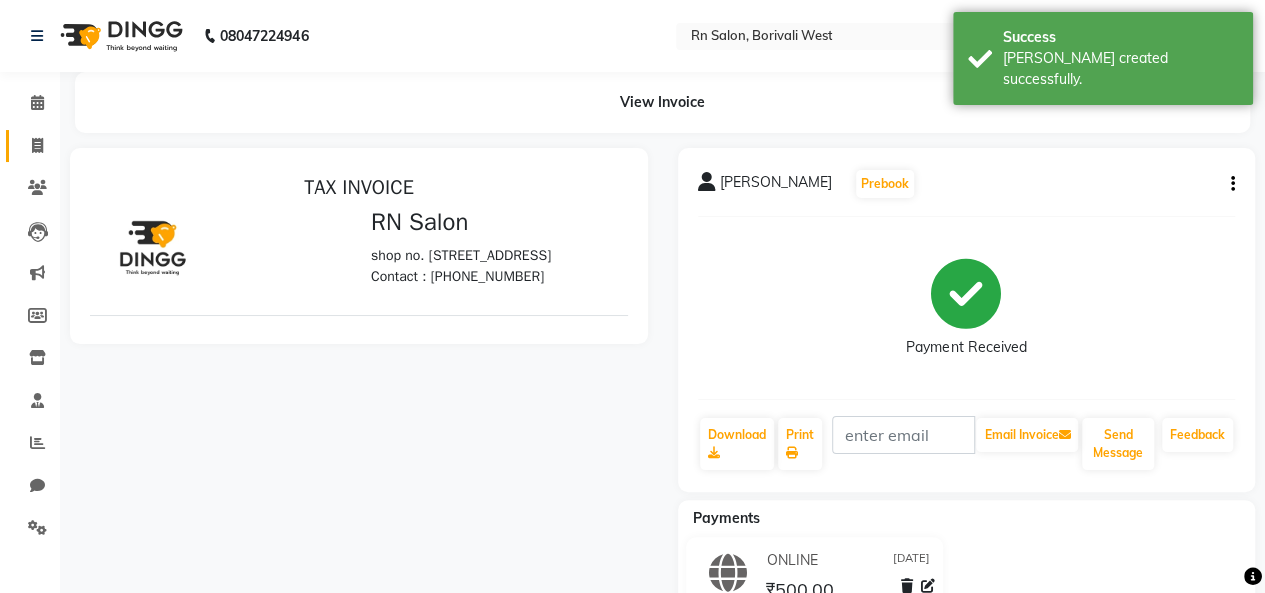 scroll, scrollTop: 0, scrollLeft: 0, axis: both 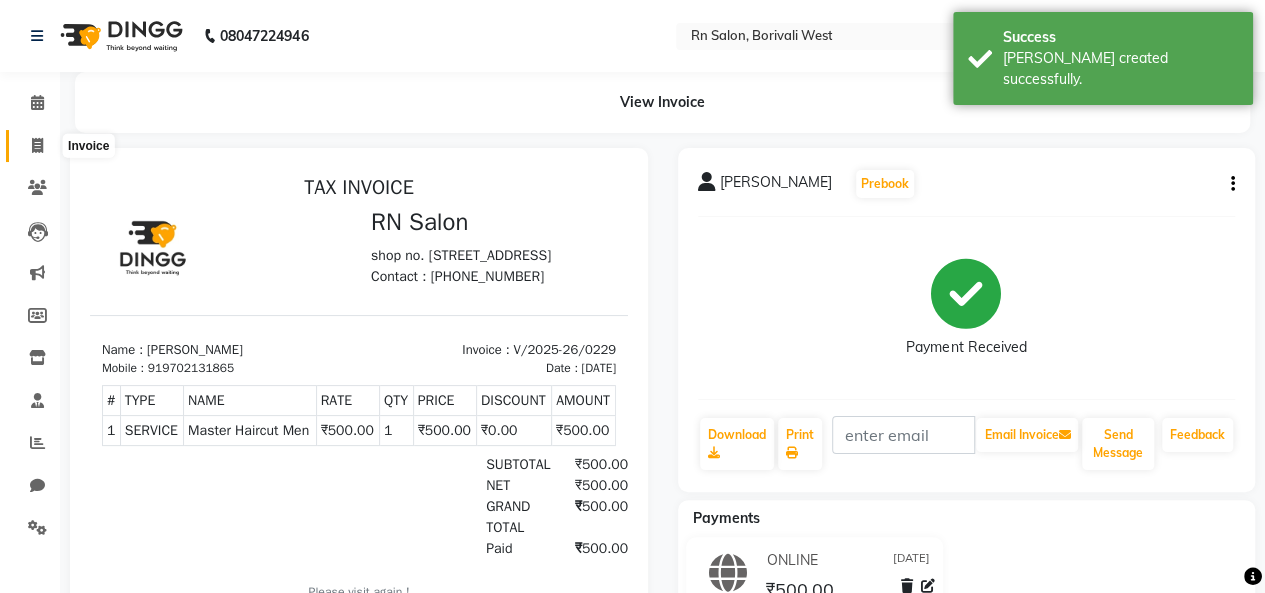 click 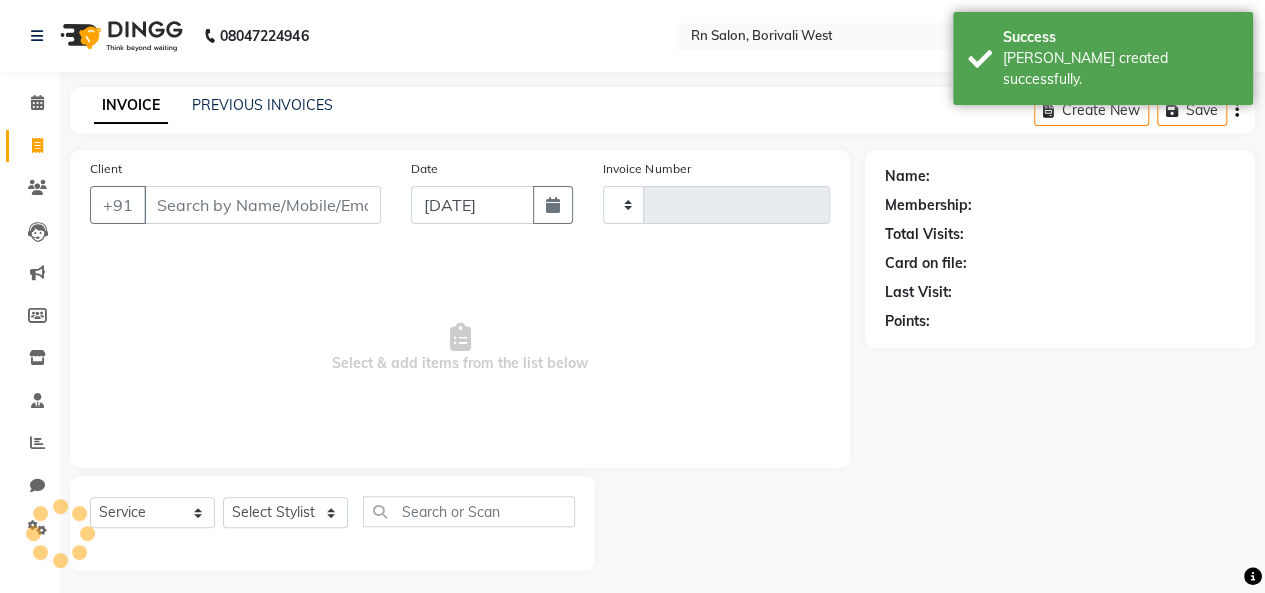 type on "0230" 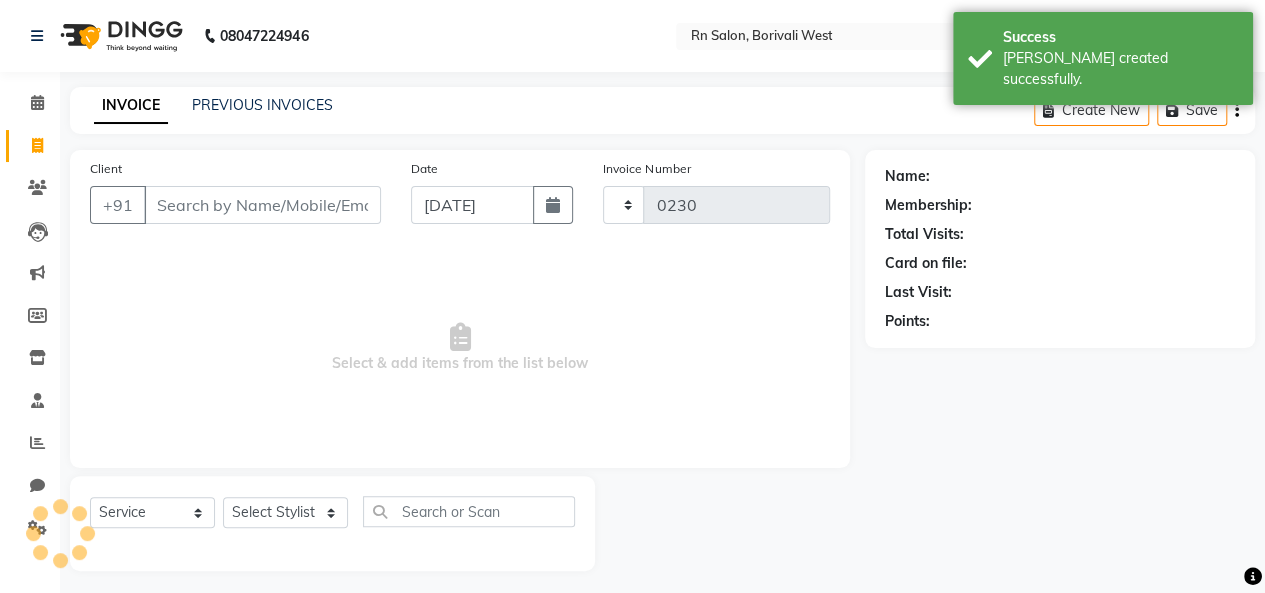 select on "8515" 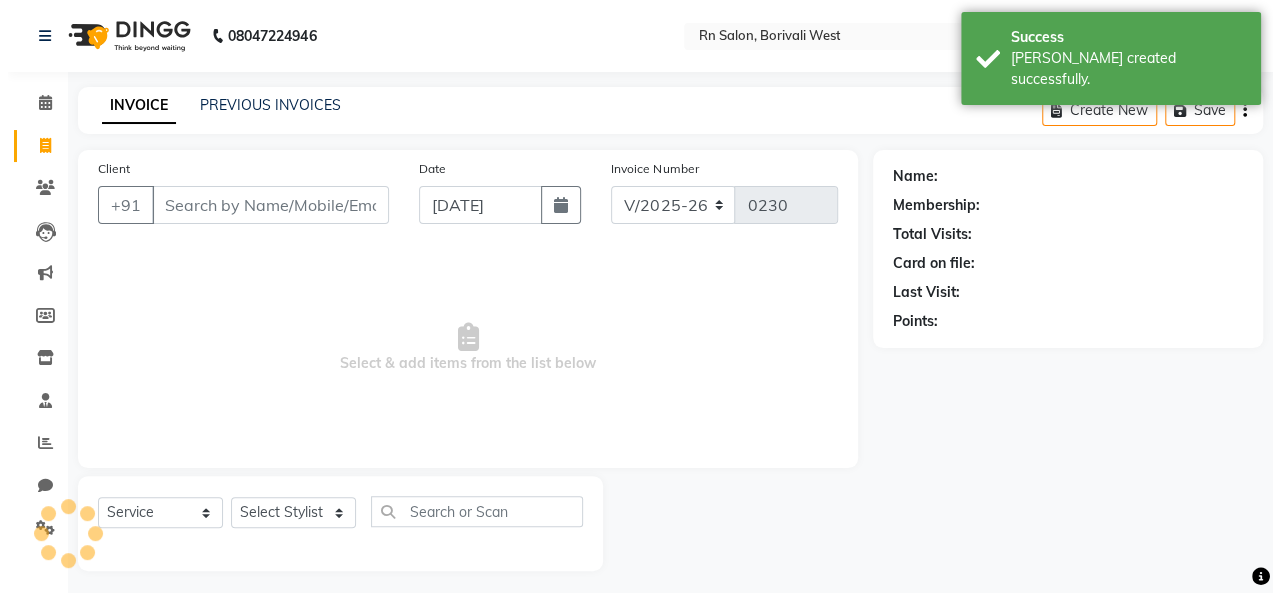 scroll, scrollTop: 7, scrollLeft: 0, axis: vertical 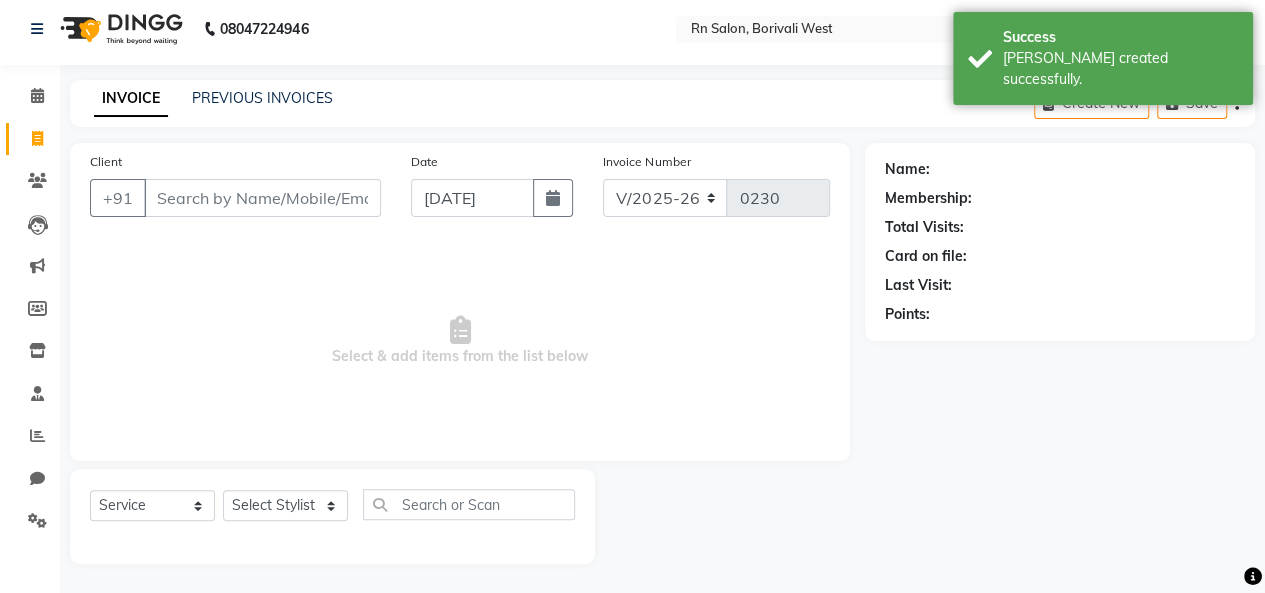 click on "Client" at bounding box center [262, 198] 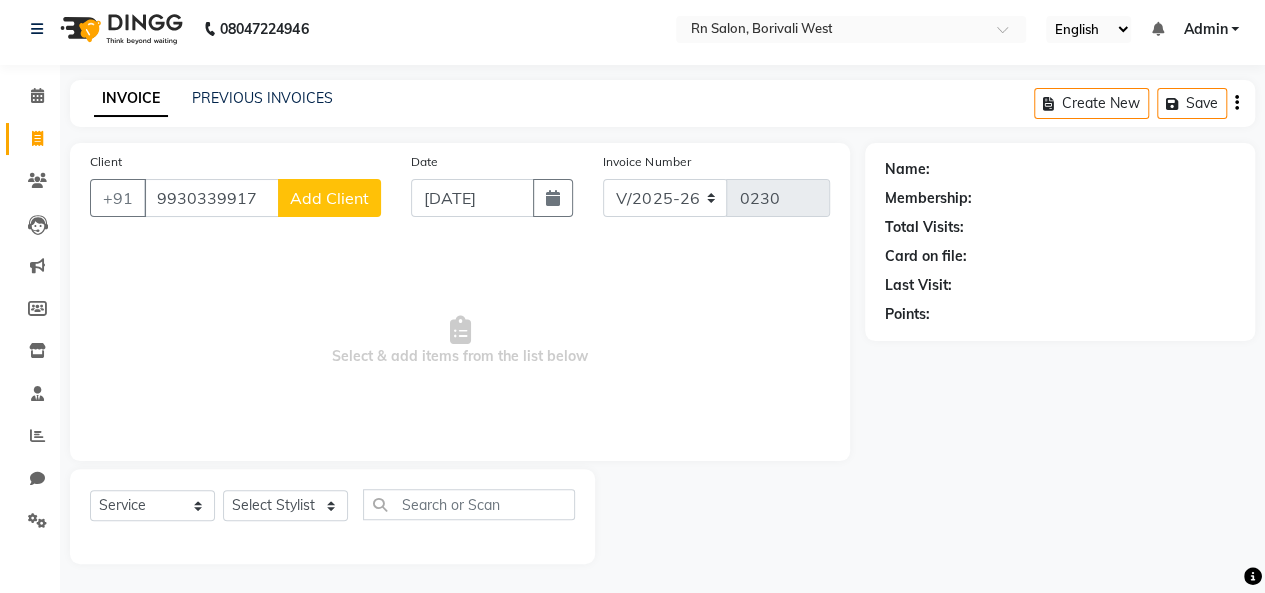 type on "9930339917" 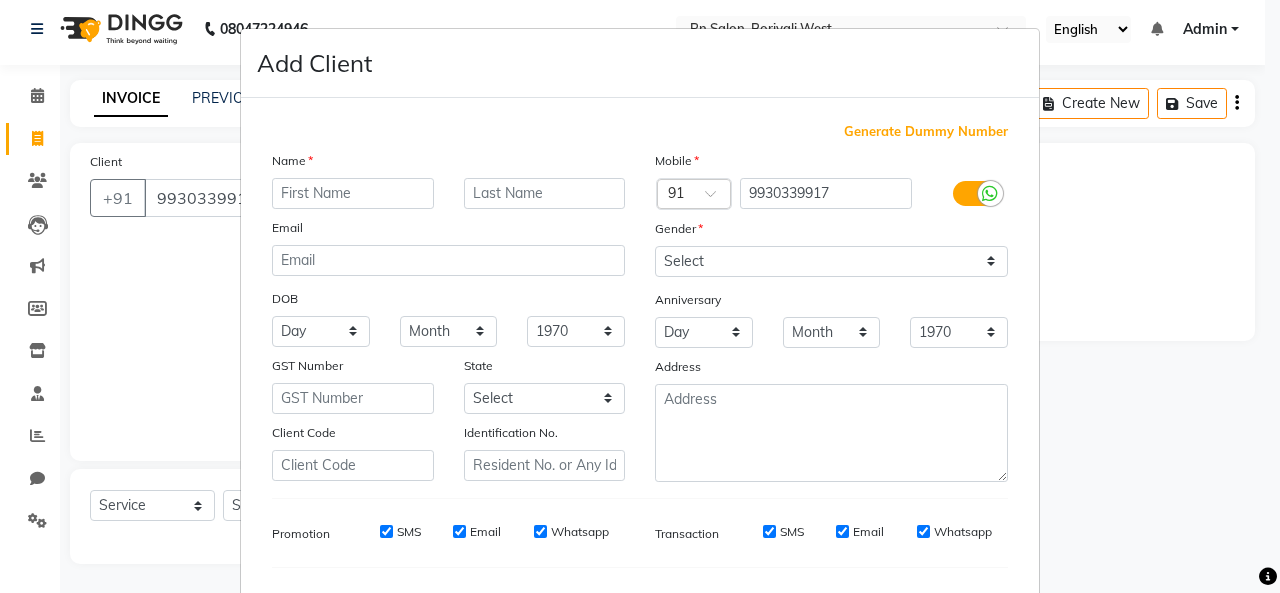 drag, startPoint x: 368, startPoint y: 186, endPoint x: 381, endPoint y: 195, distance: 15.811388 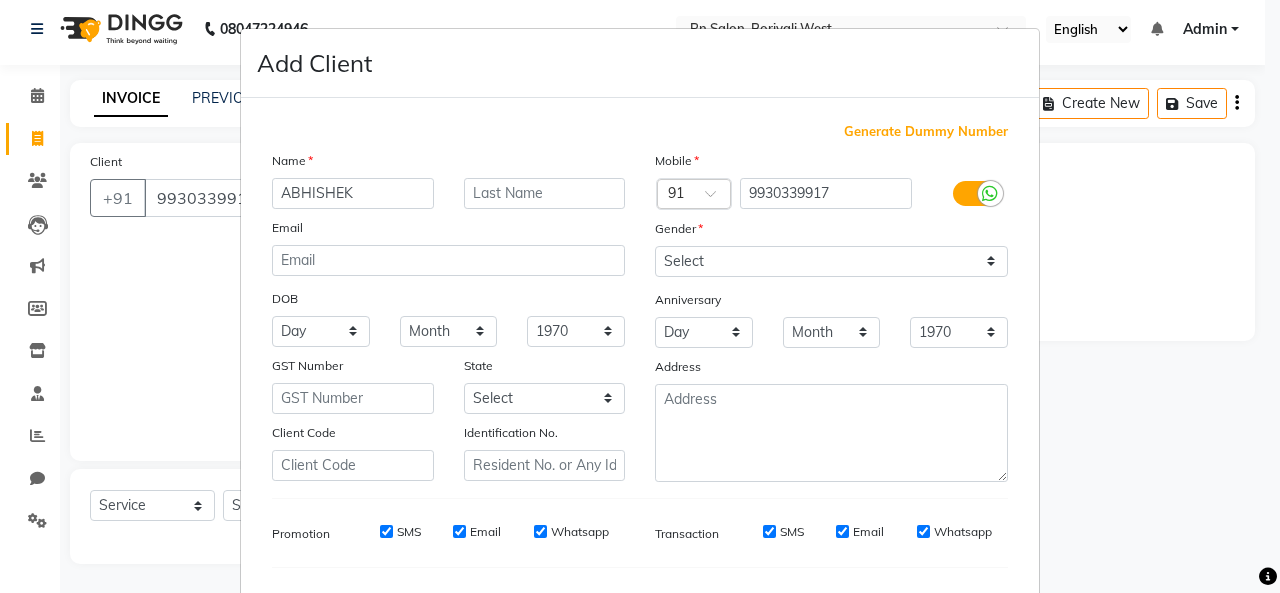 type on "ABHISHEK" 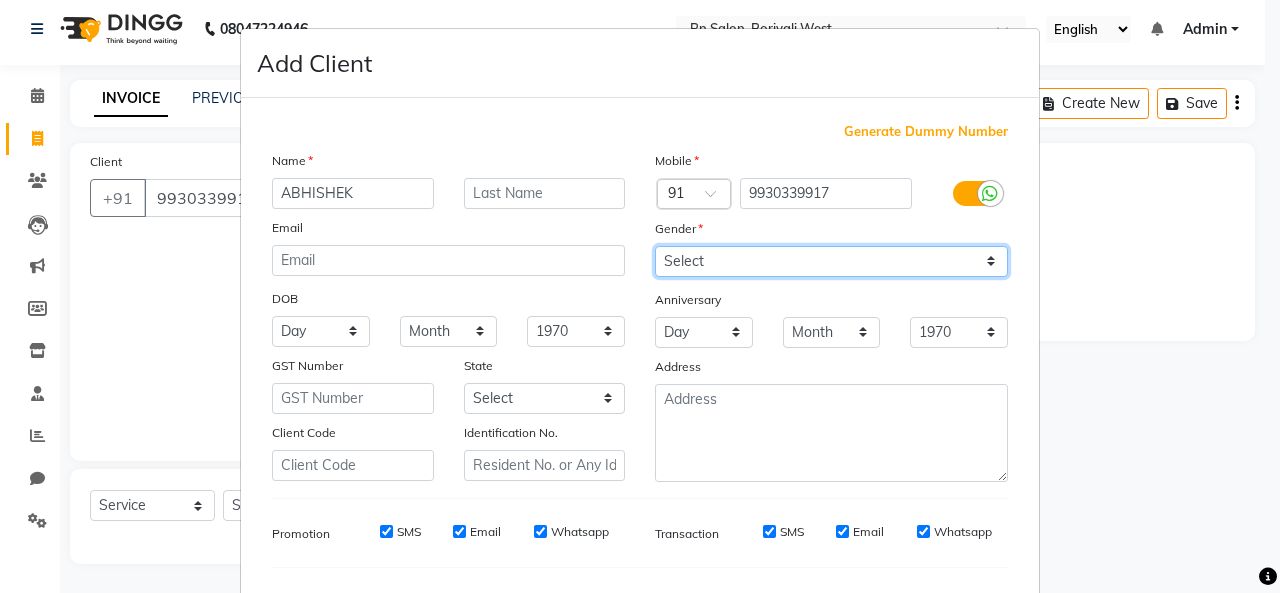 click on "Select [DEMOGRAPHIC_DATA] [DEMOGRAPHIC_DATA] Other Prefer Not To Say" at bounding box center [831, 261] 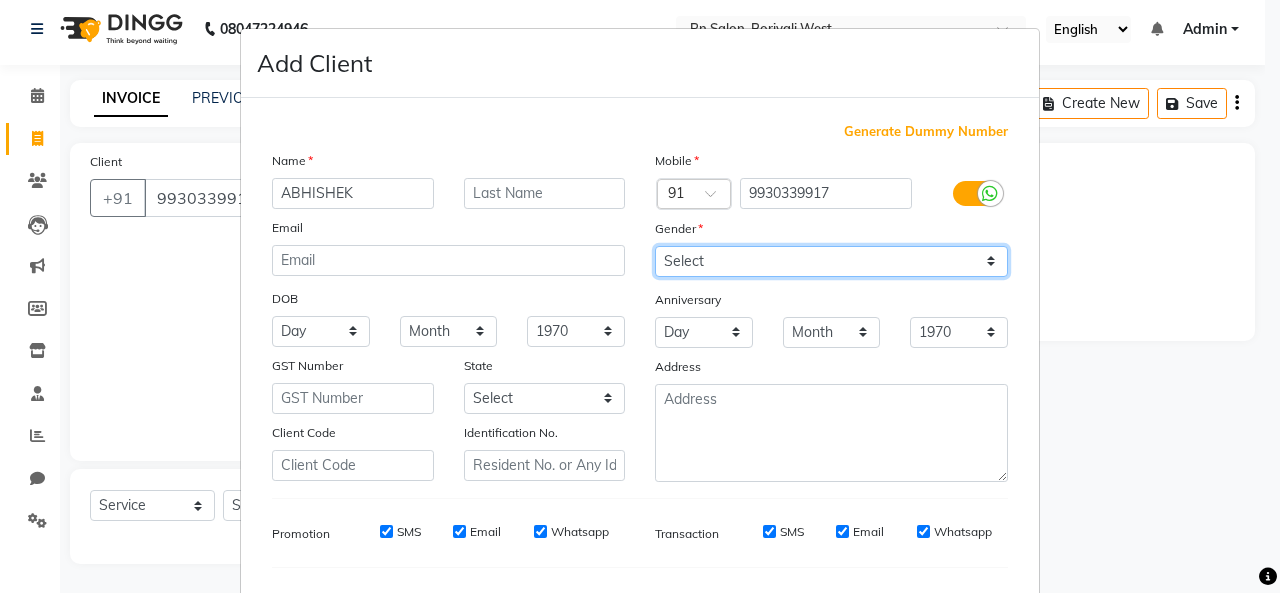 select on "[DEMOGRAPHIC_DATA]" 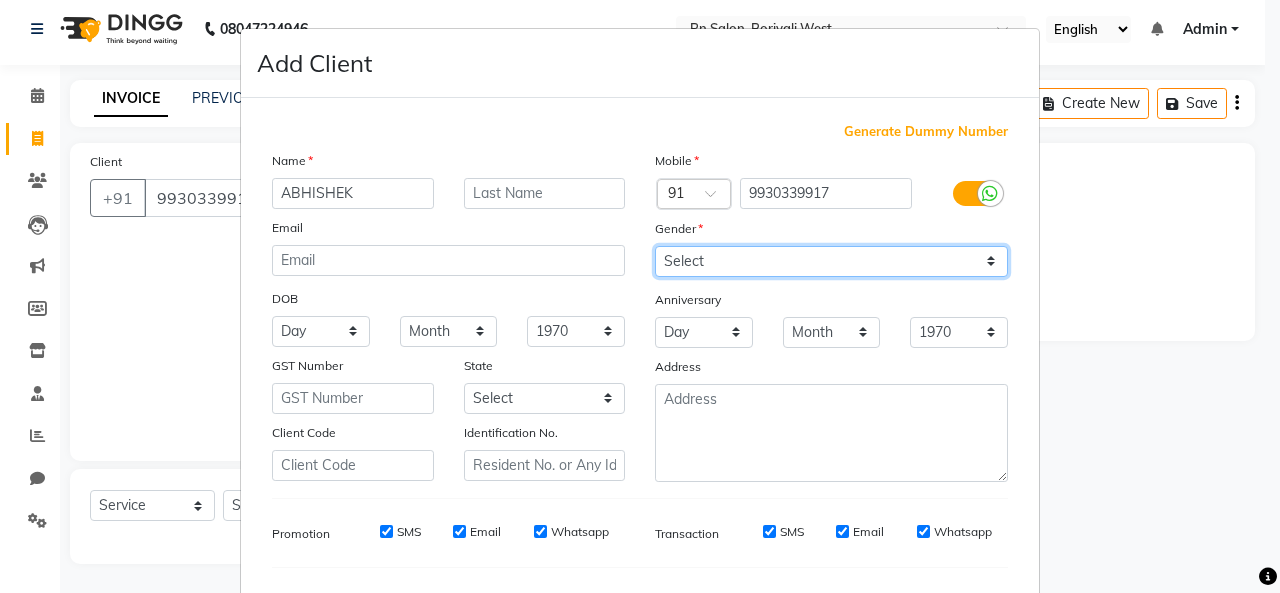 click on "Select [DEMOGRAPHIC_DATA] [DEMOGRAPHIC_DATA] Other Prefer Not To Say" at bounding box center [831, 261] 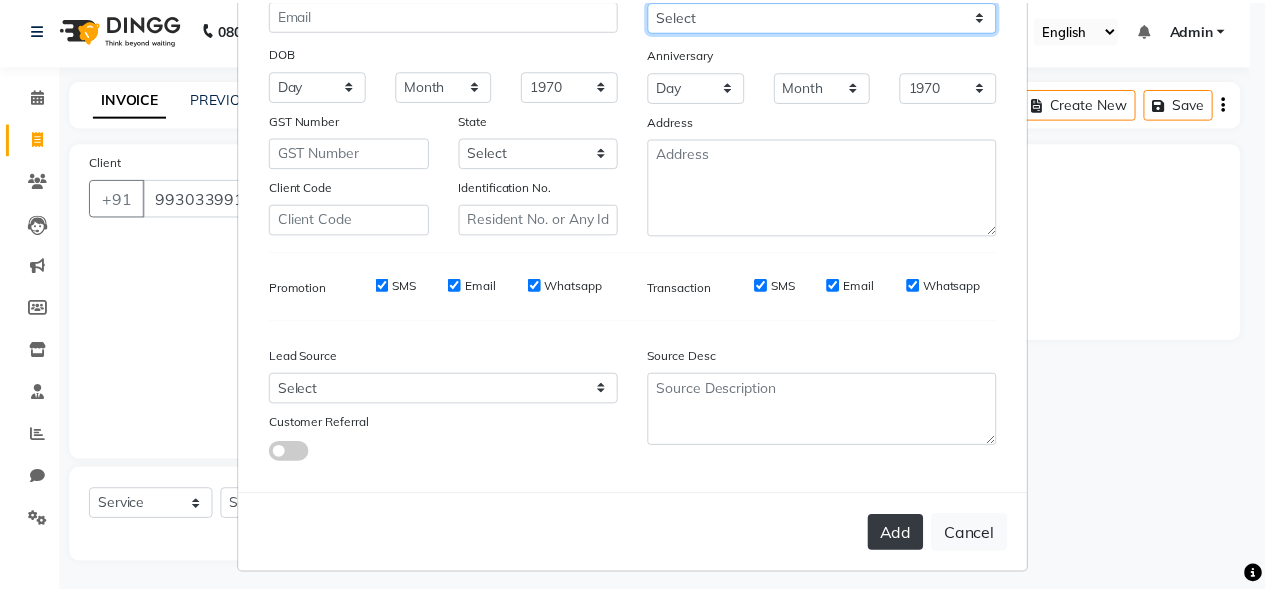 scroll, scrollTop: 252, scrollLeft: 0, axis: vertical 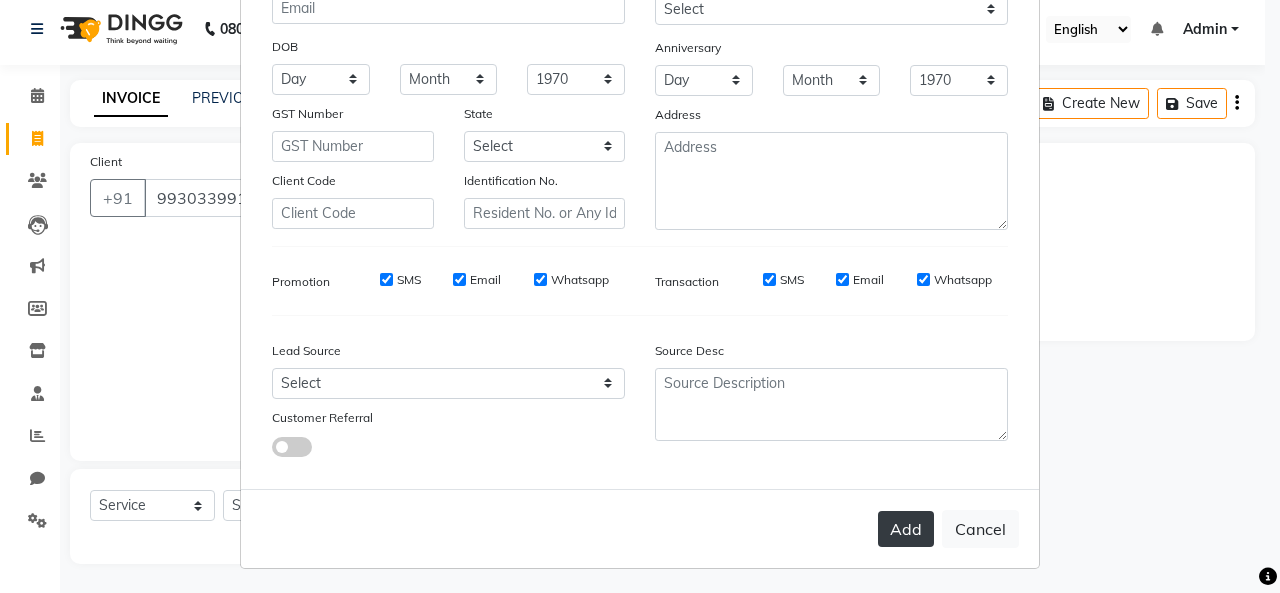 click on "Add" at bounding box center (906, 529) 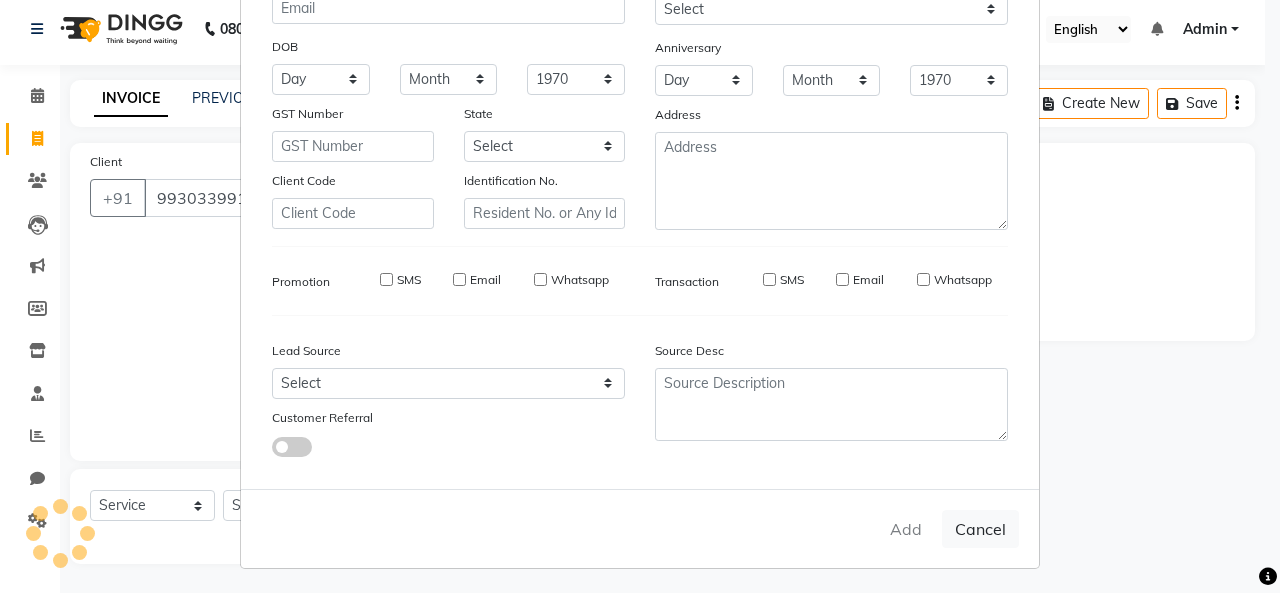 type 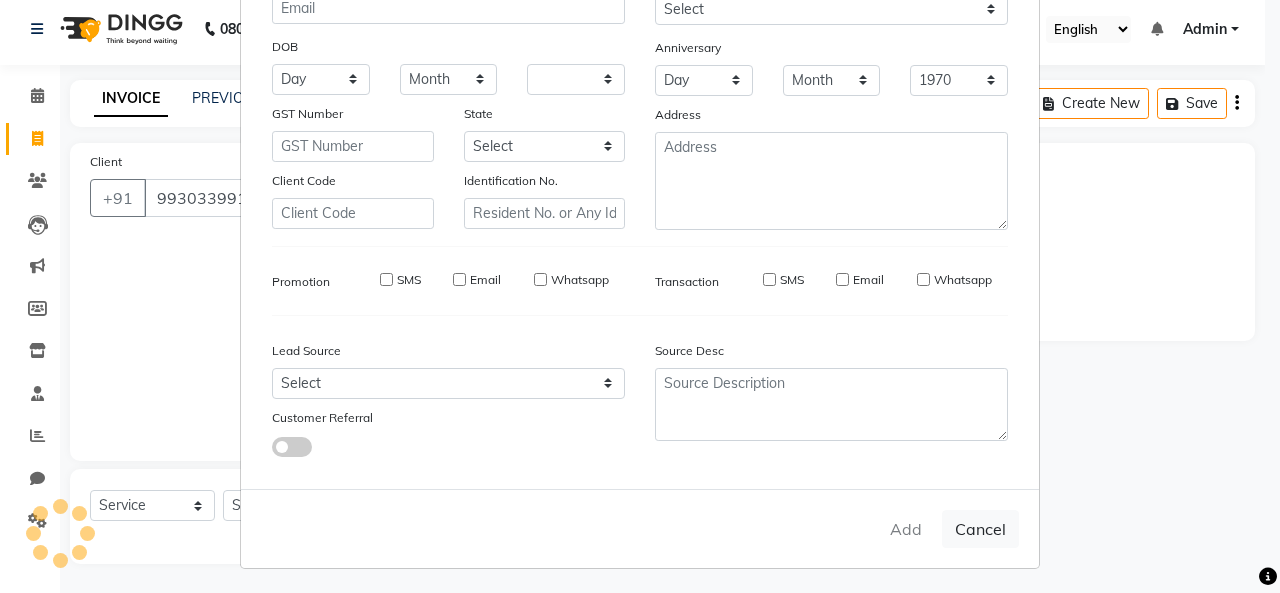 select 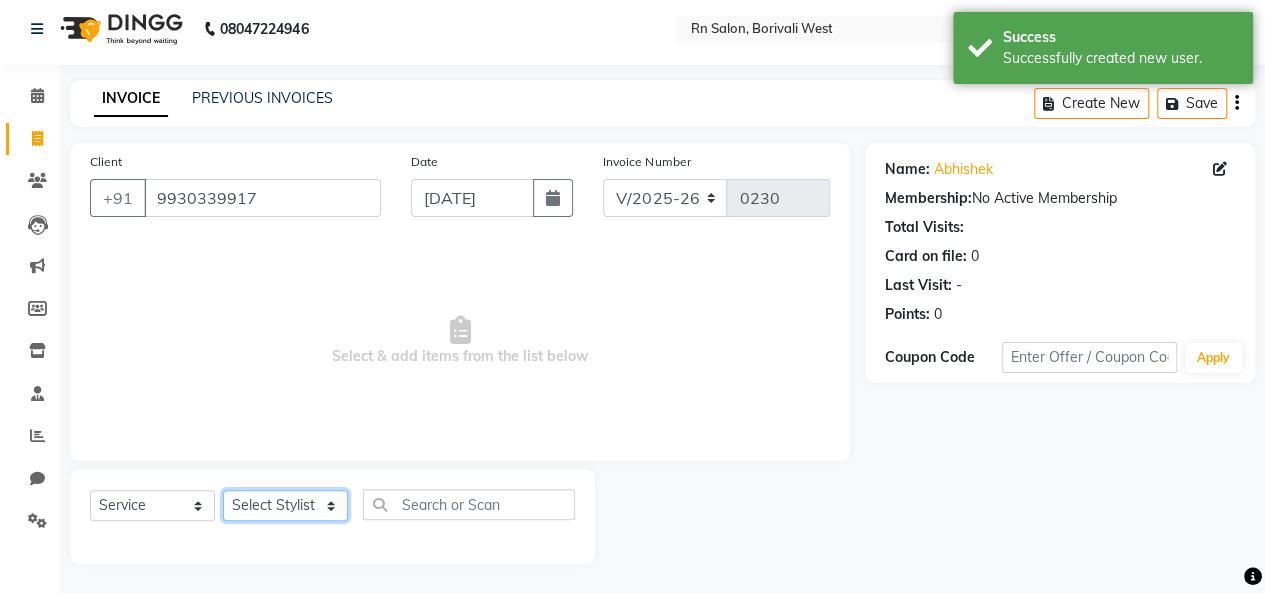 click on "Select Stylist [PERSON_NAME] [PERSON_NAME] parking [PERSON_NAME] master Luv kush tripathi [PERSON_NAME] [PERSON_NAME] [PERSON_NAME] [PERSON_NAME] [PERSON_NAME] Mali [PERSON_NAME]" 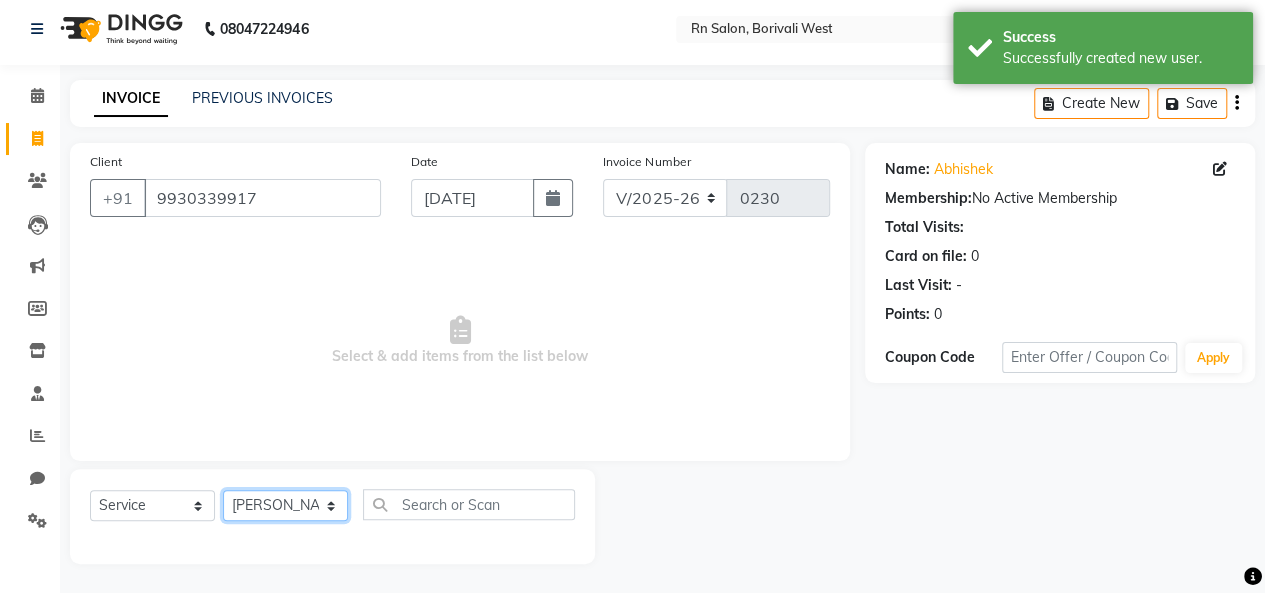 click on "Select Stylist [PERSON_NAME] [PERSON_NAME] parking [PERSON_NAME] master Luv kush tripathi [PERSON_NAME] [PERSON_NAME] [PERSON_NAME] [PERSON_NAME] [PERSON_NAME] Mali [PERSON_NAME]" 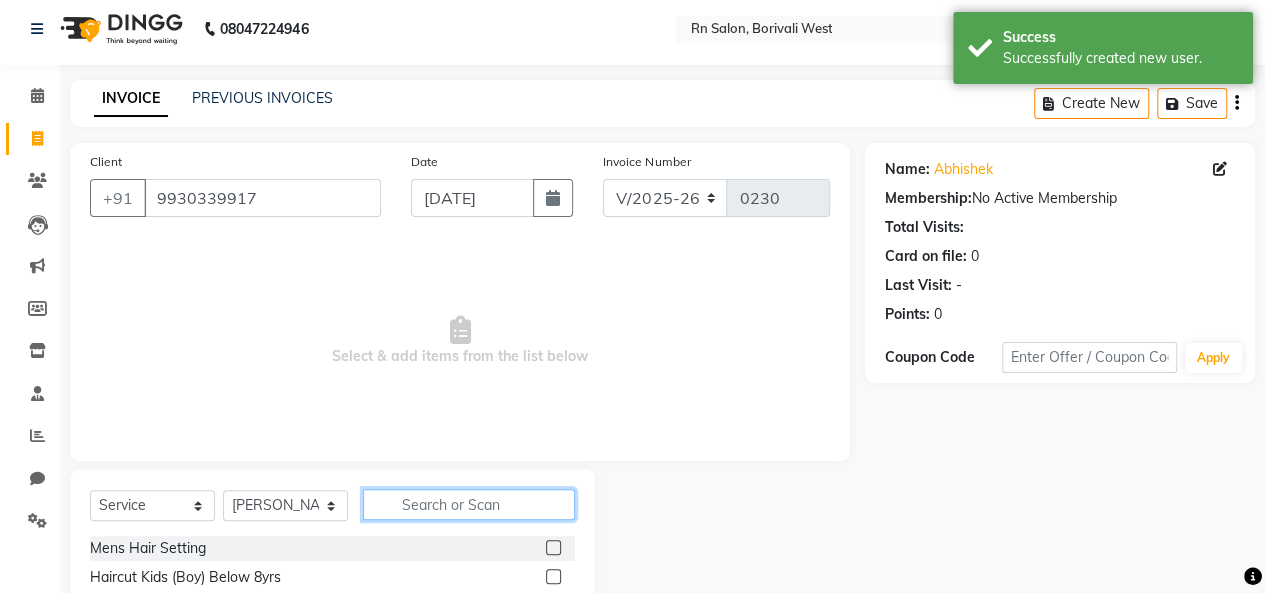 click 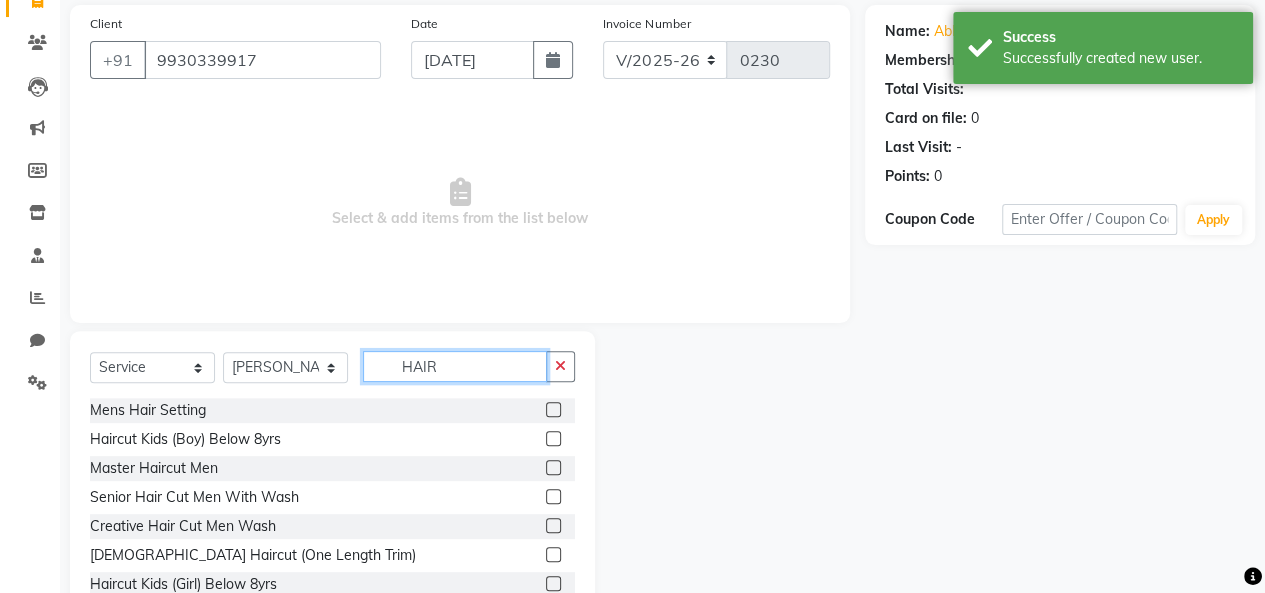 scroll, scrollTop: 207, scrollLeft: 0, axis: vertical 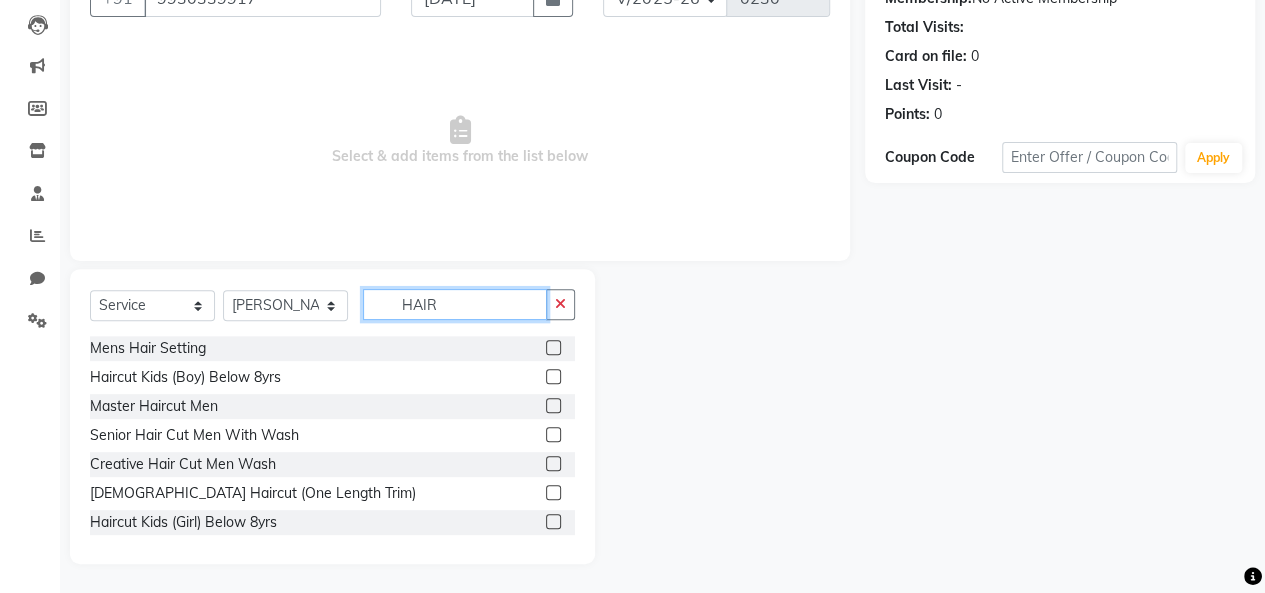 type on "HAIR" 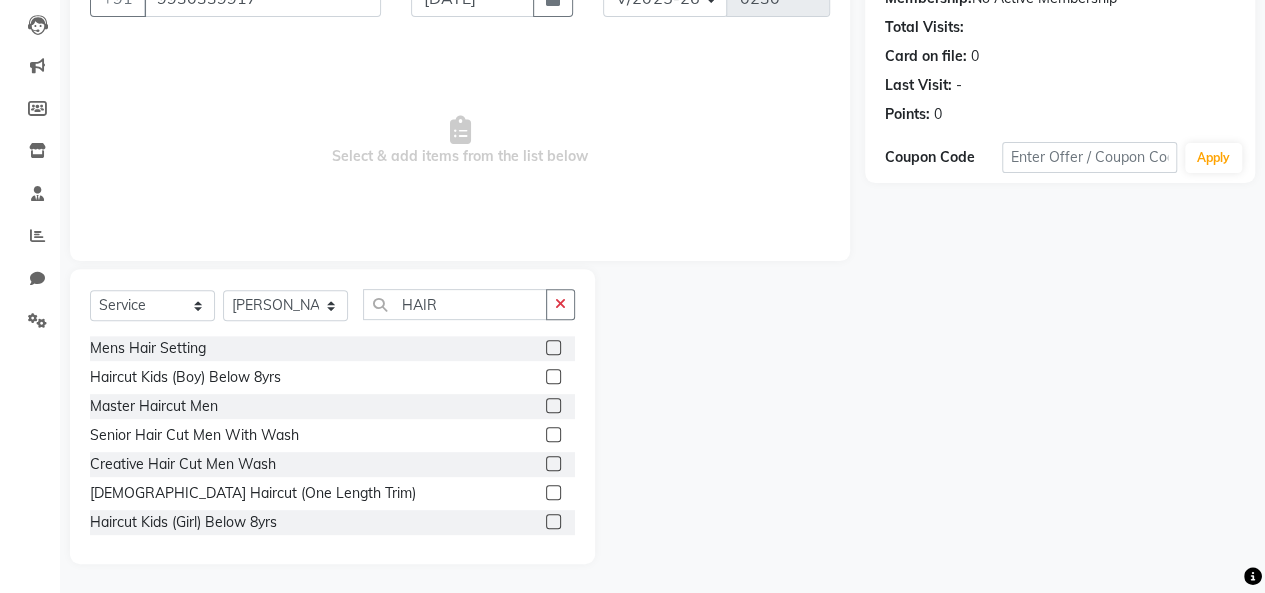 click 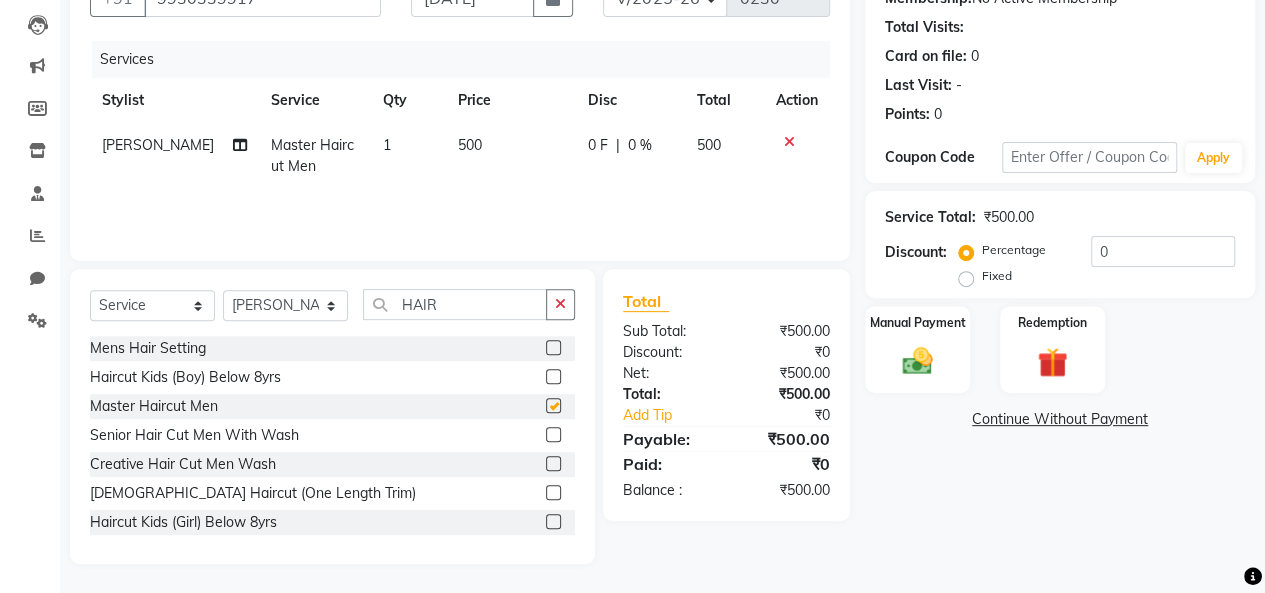 checkbox on "false" 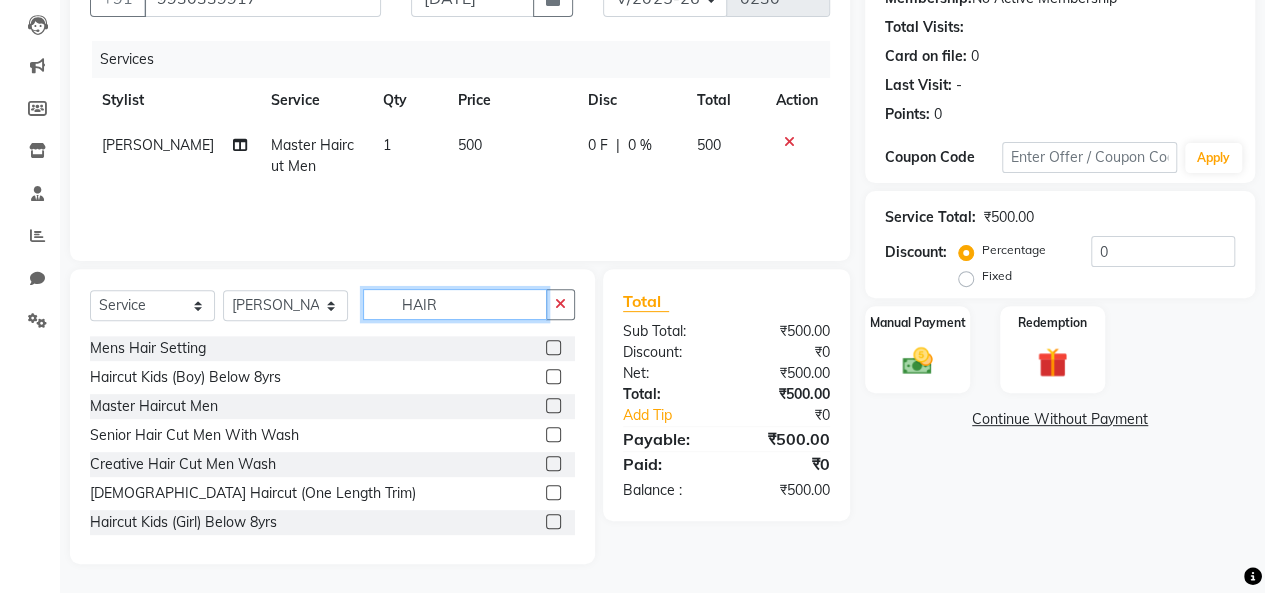 click on "HAIR" 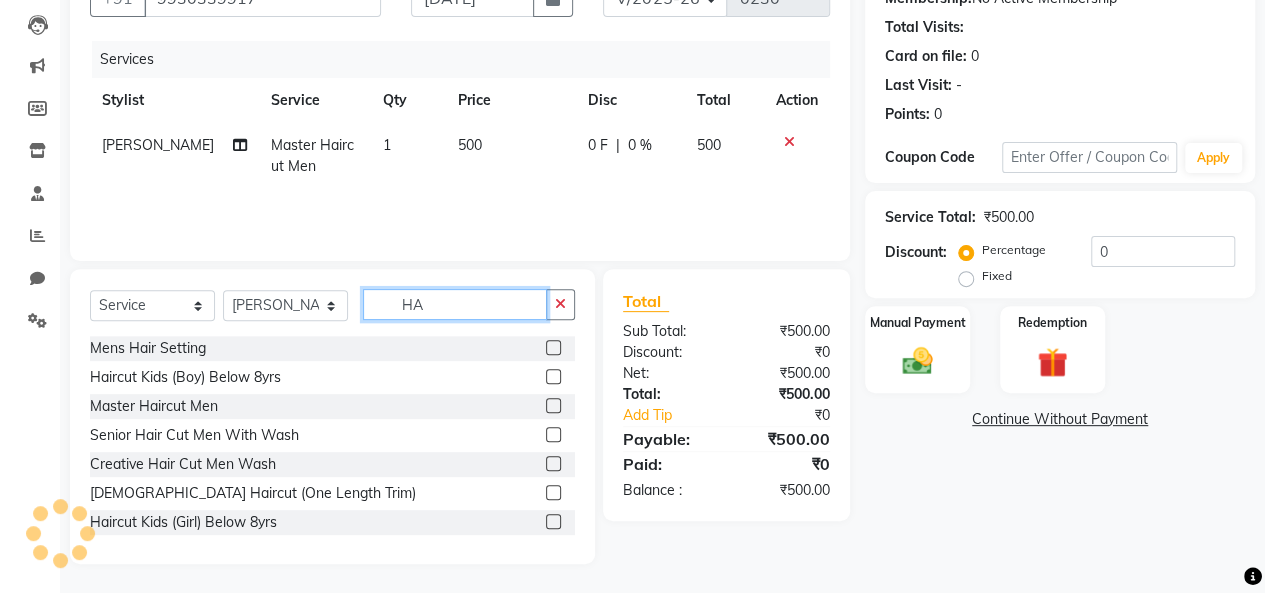 type on "H" 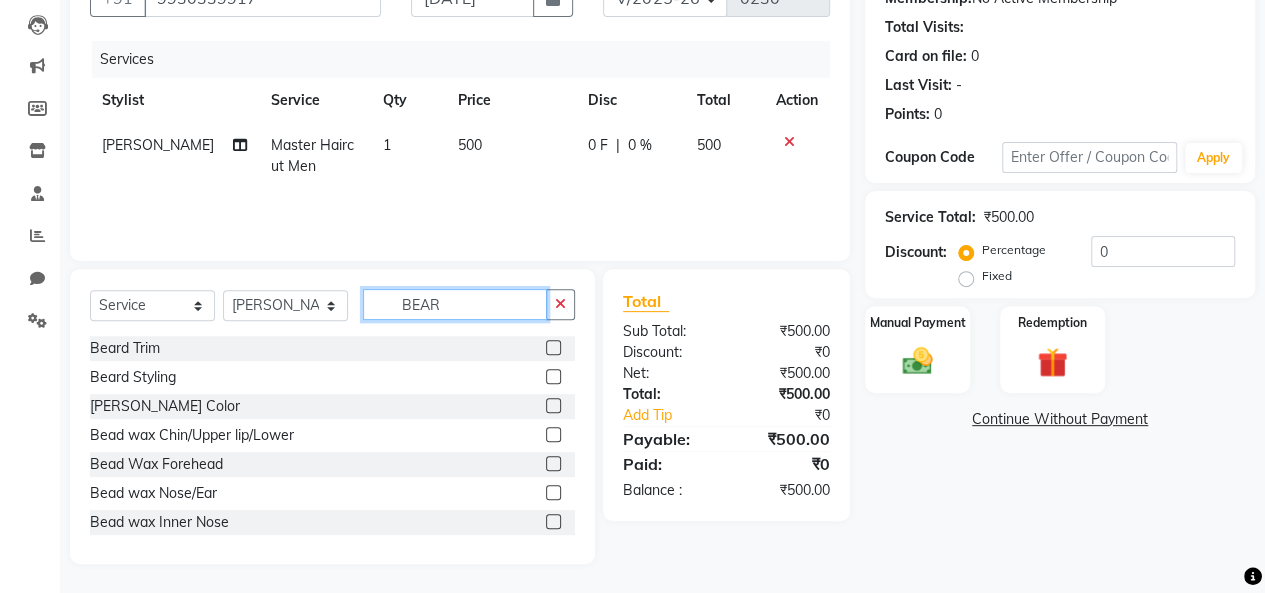 scroll, scrollTop: 163, scrollLeft: 0, axis: vertical 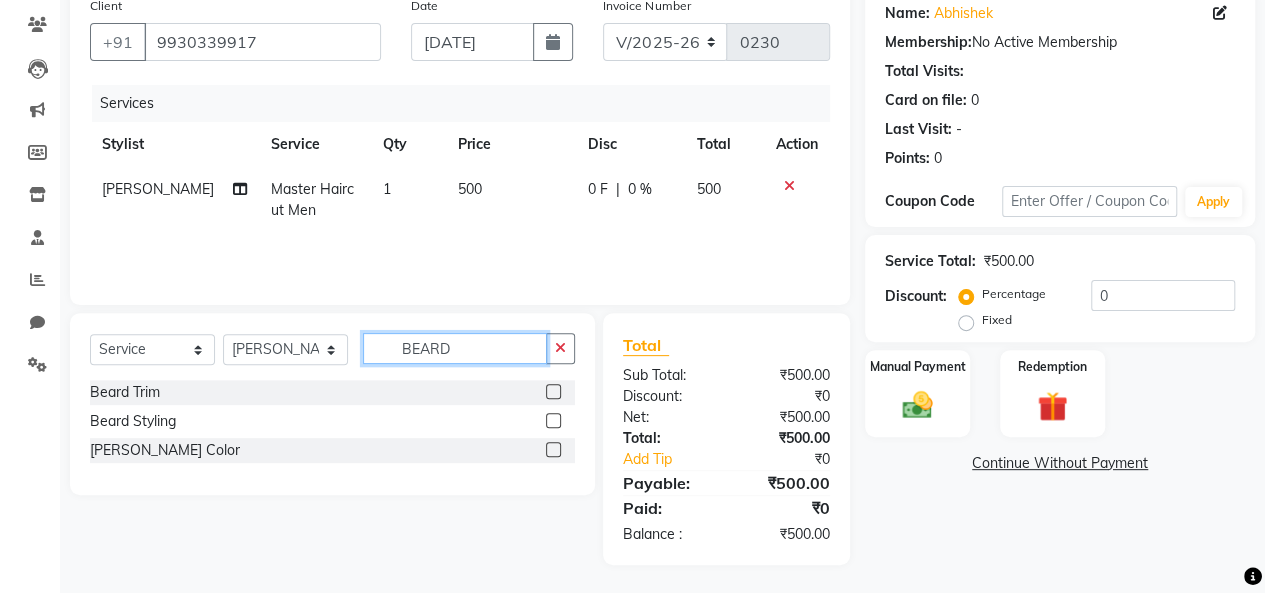 type on "BEARD" 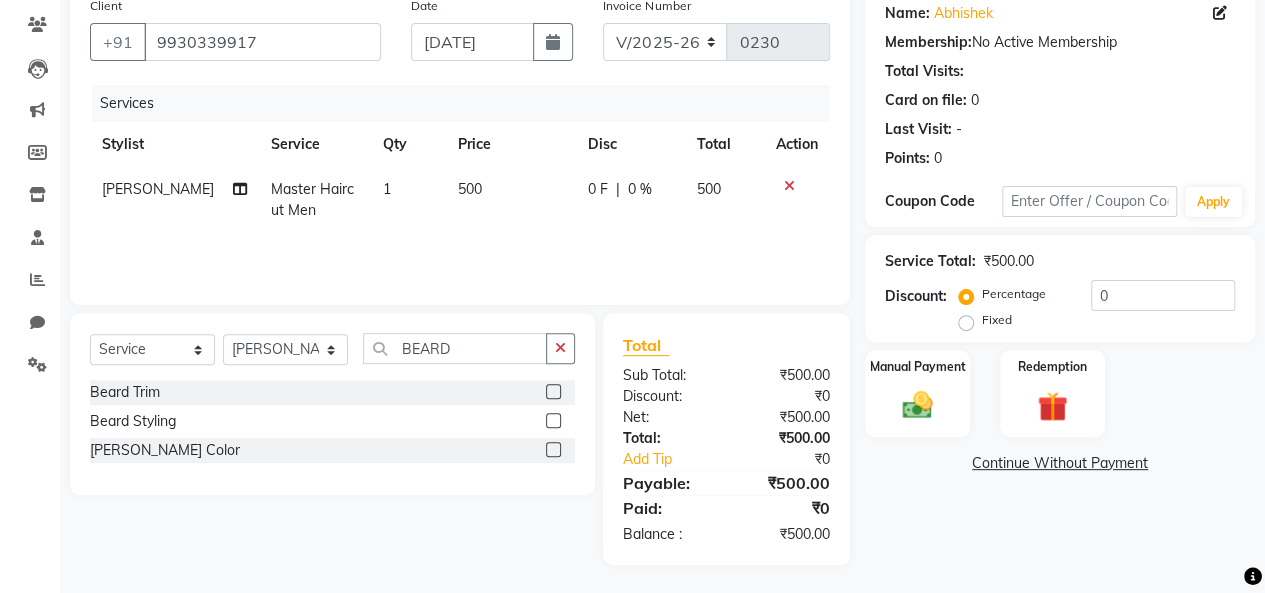 click 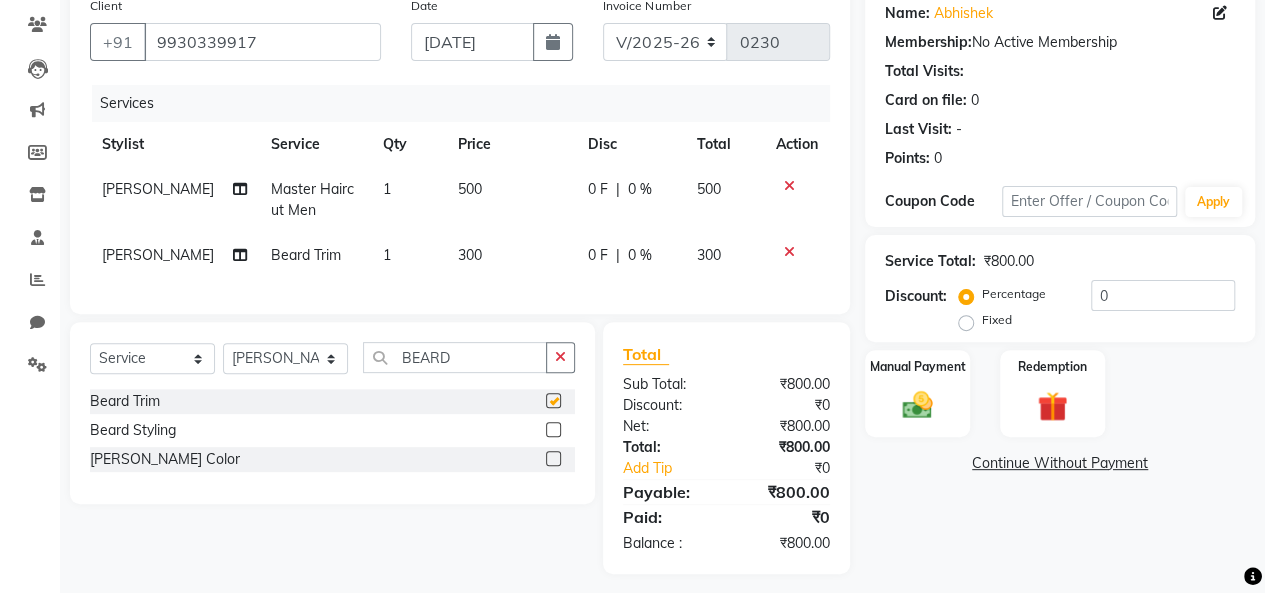 checkbox on "false" 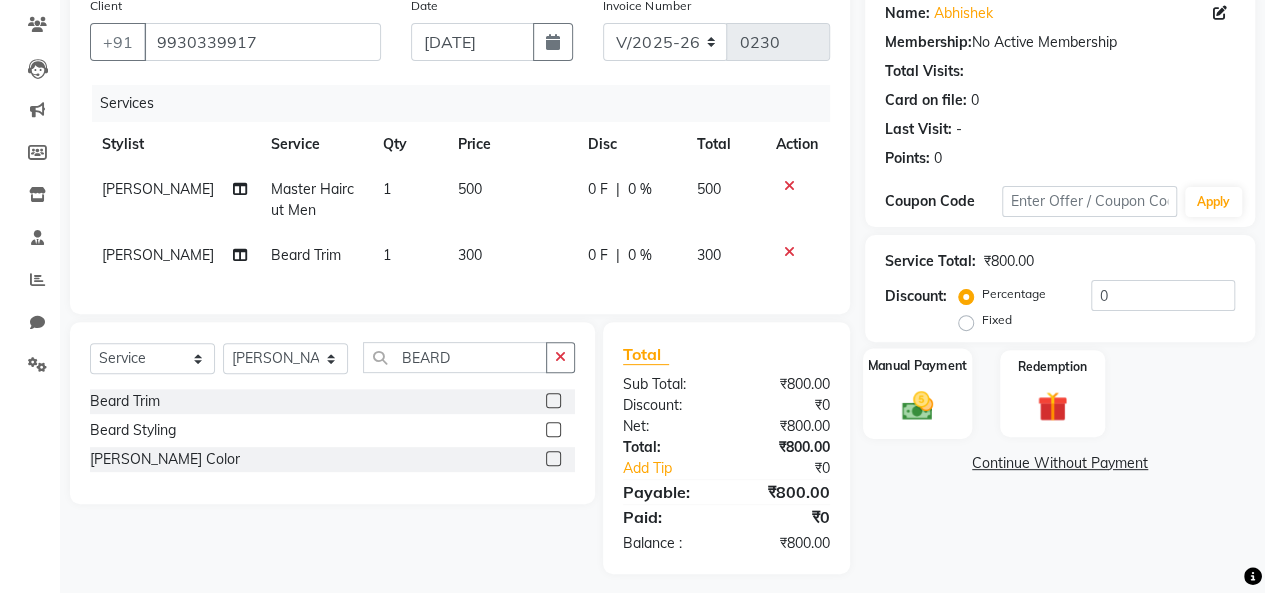 click 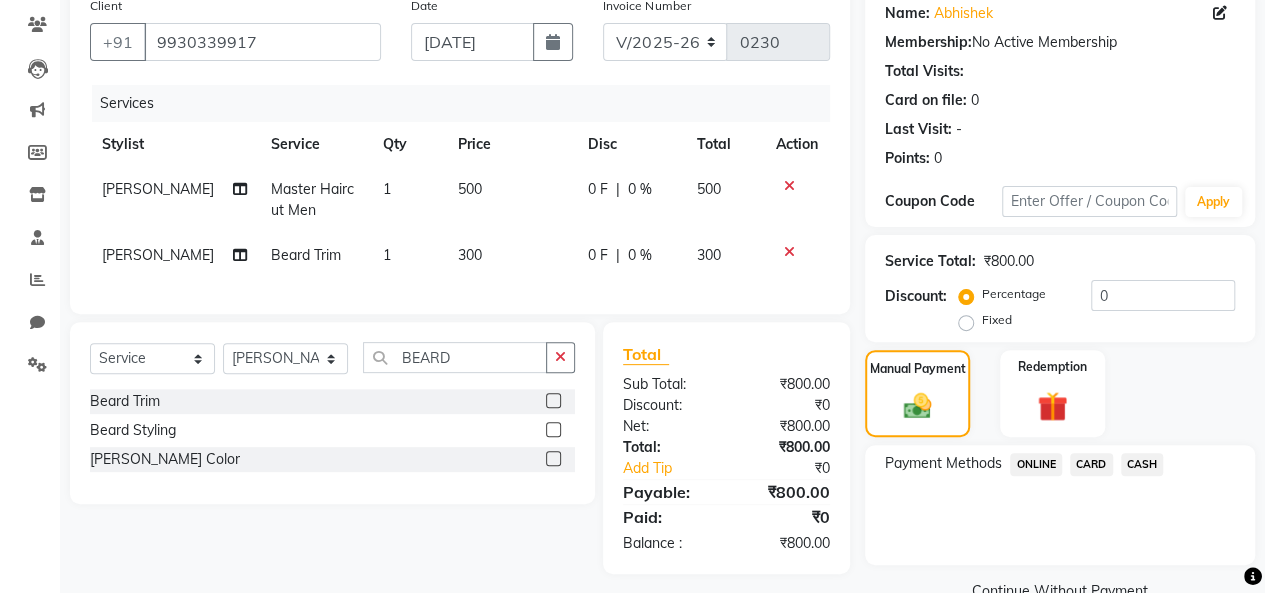 click on "ONLINE" 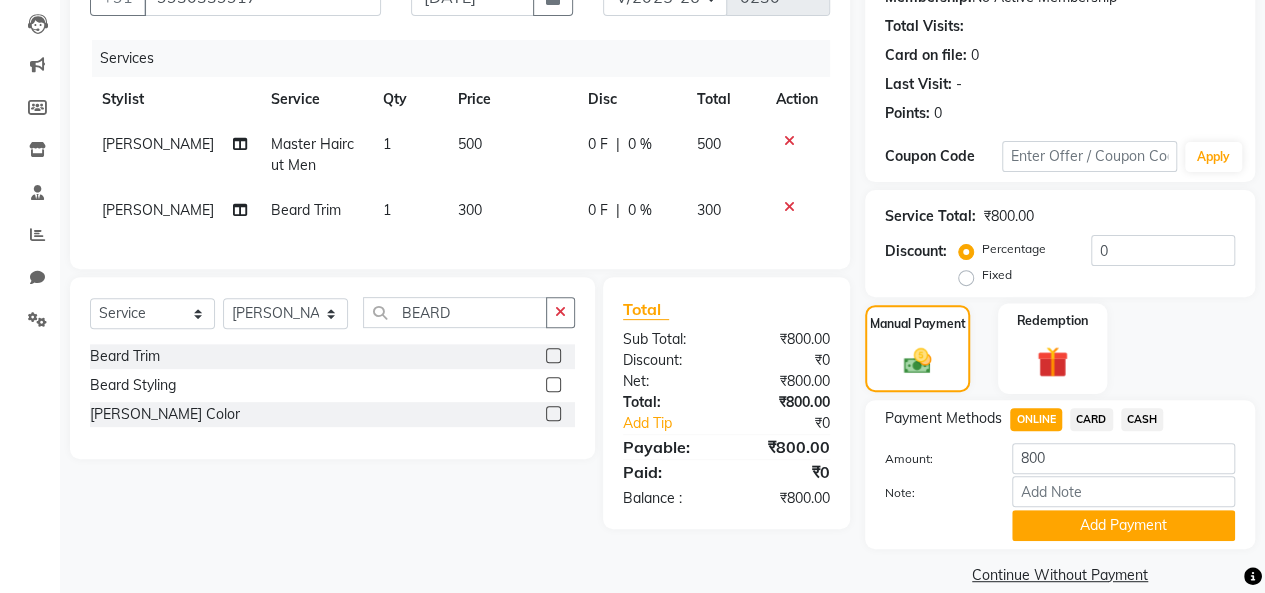 scroll, scrollTop: 234, scrollLeft: 0, axis: vertical 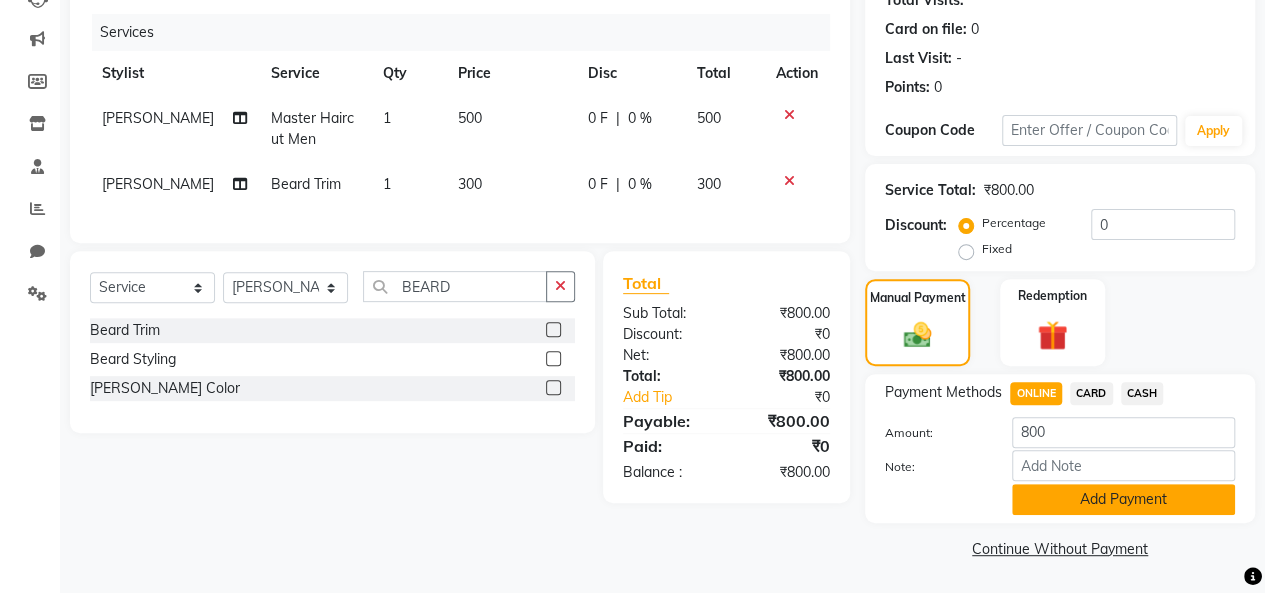 click on "Add Payment" 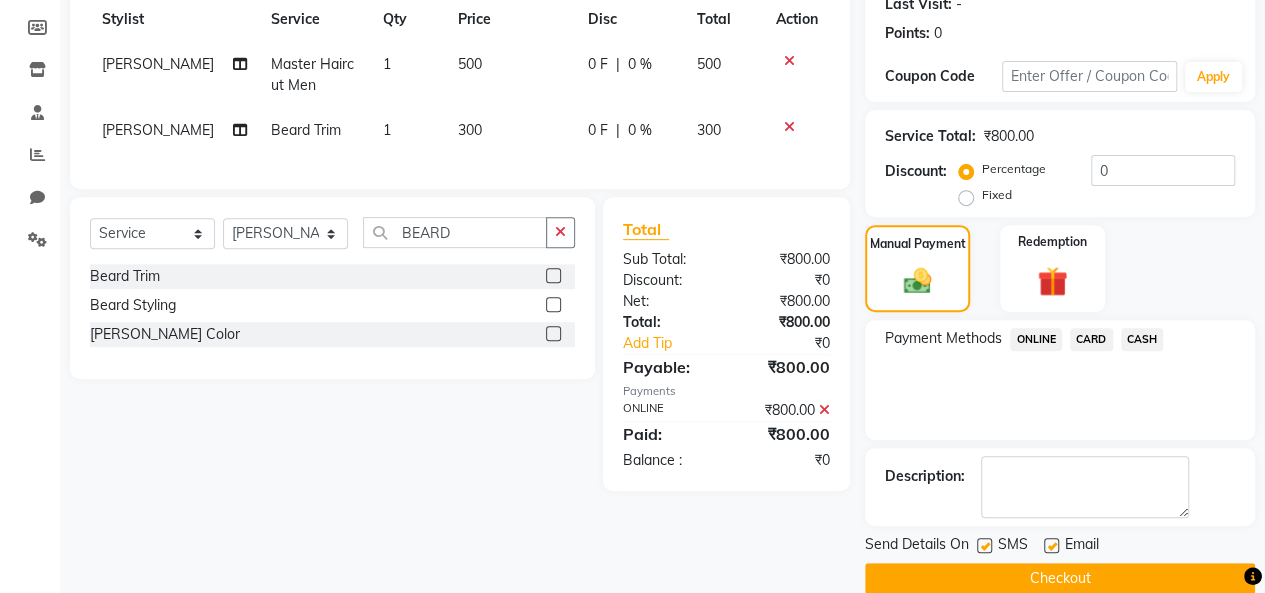 scroll, scrollTop: 316, scrollLeft: 0, axis: vertical 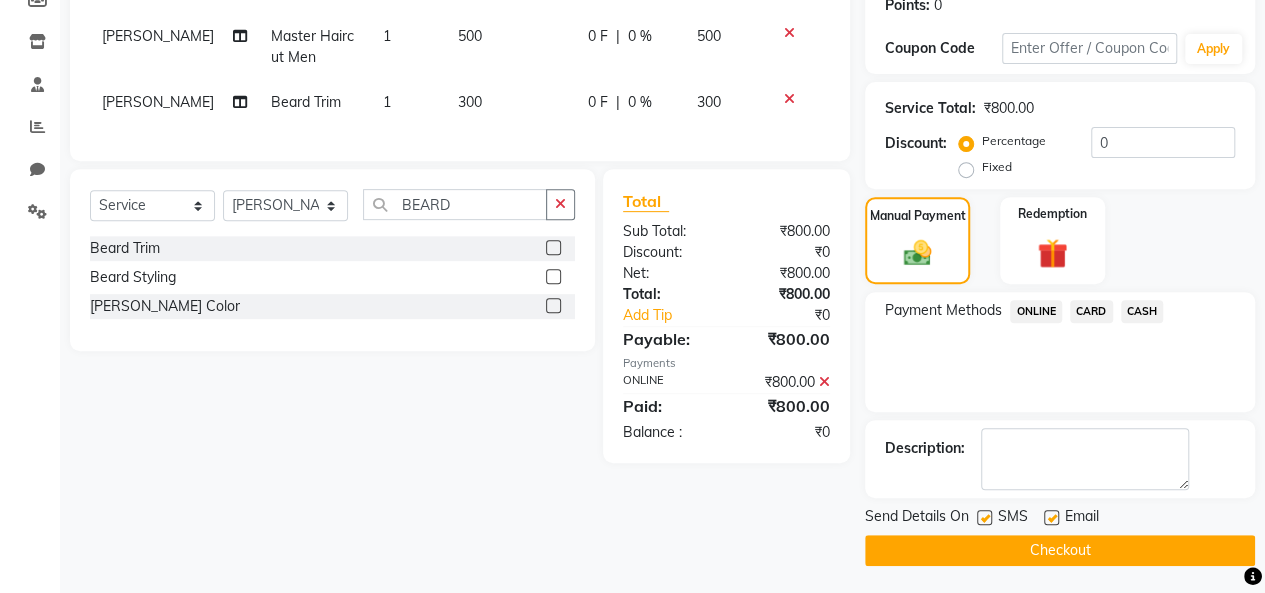 click on "Checkout" 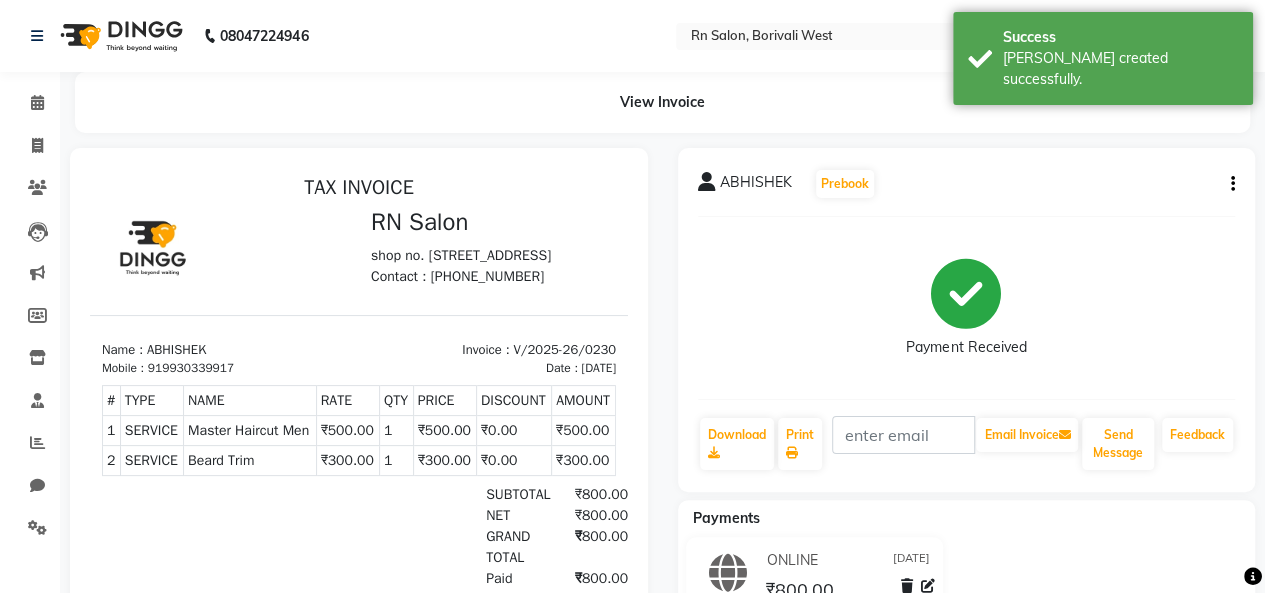 scroll, scrollTop: 0, scrollLeft: 0, axis: both 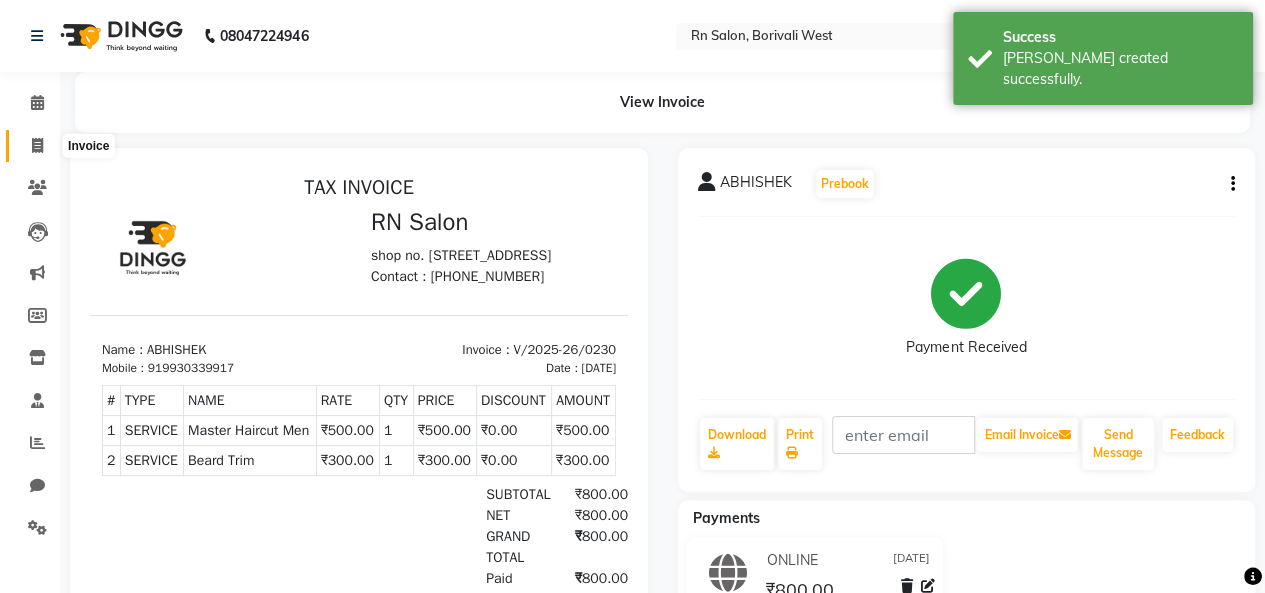 click 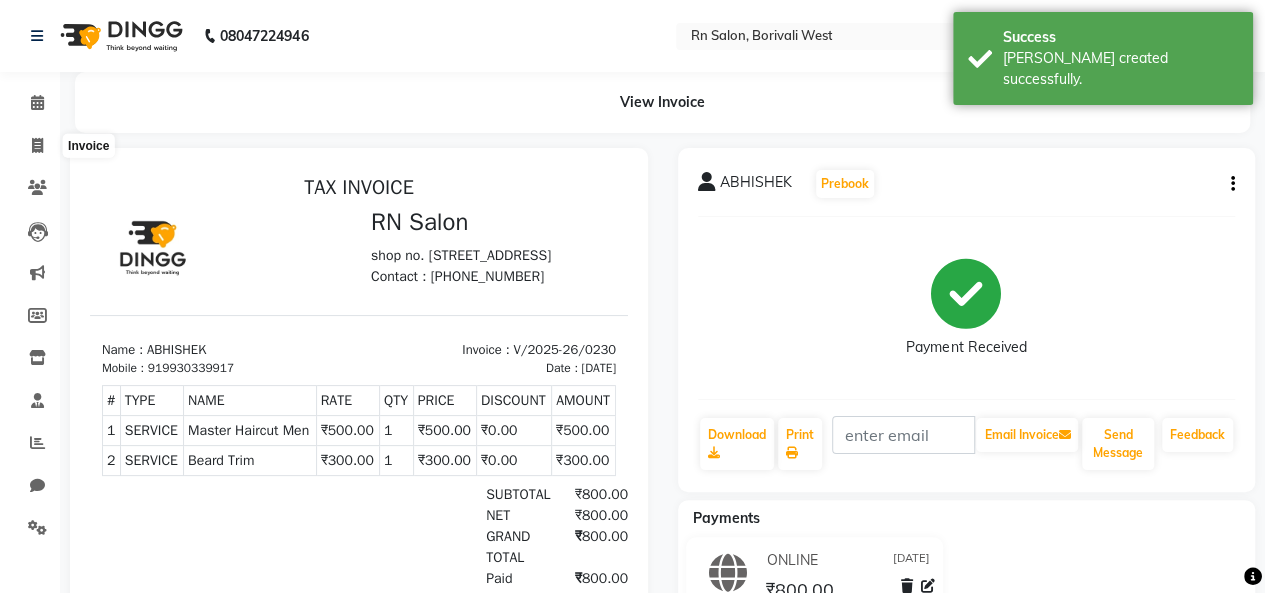 select on "service" 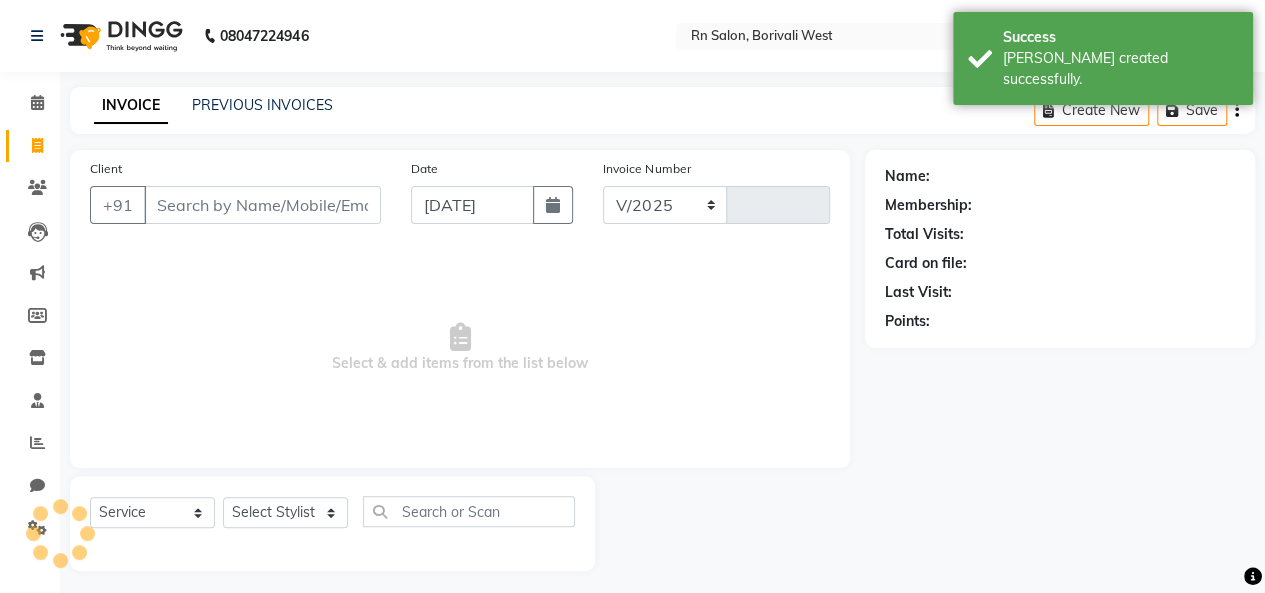 select on "8515" 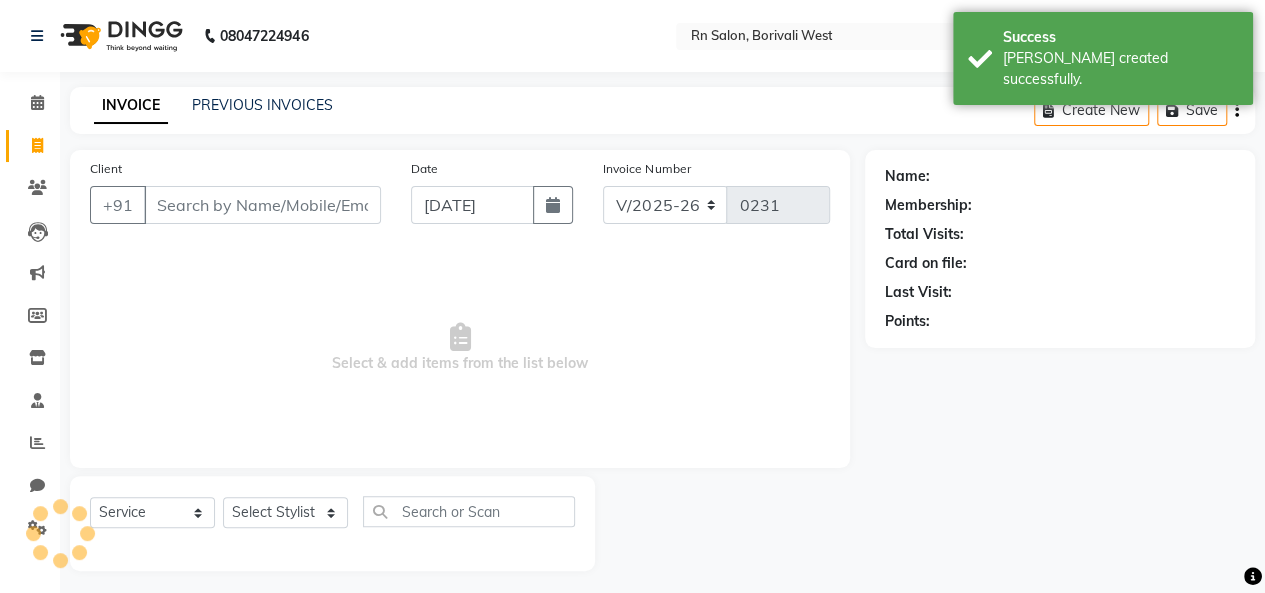 scroll, scrollTop: 7, scrollLeft: 0, axis: vertical 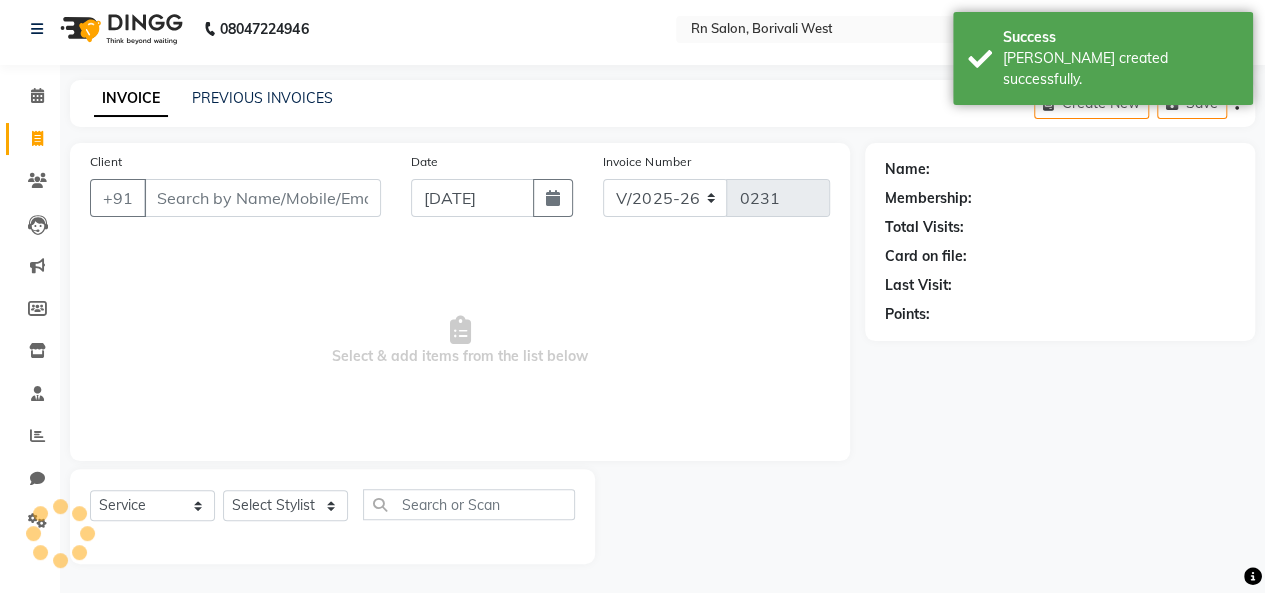 click on "Client" at bounding box center [262, 198] 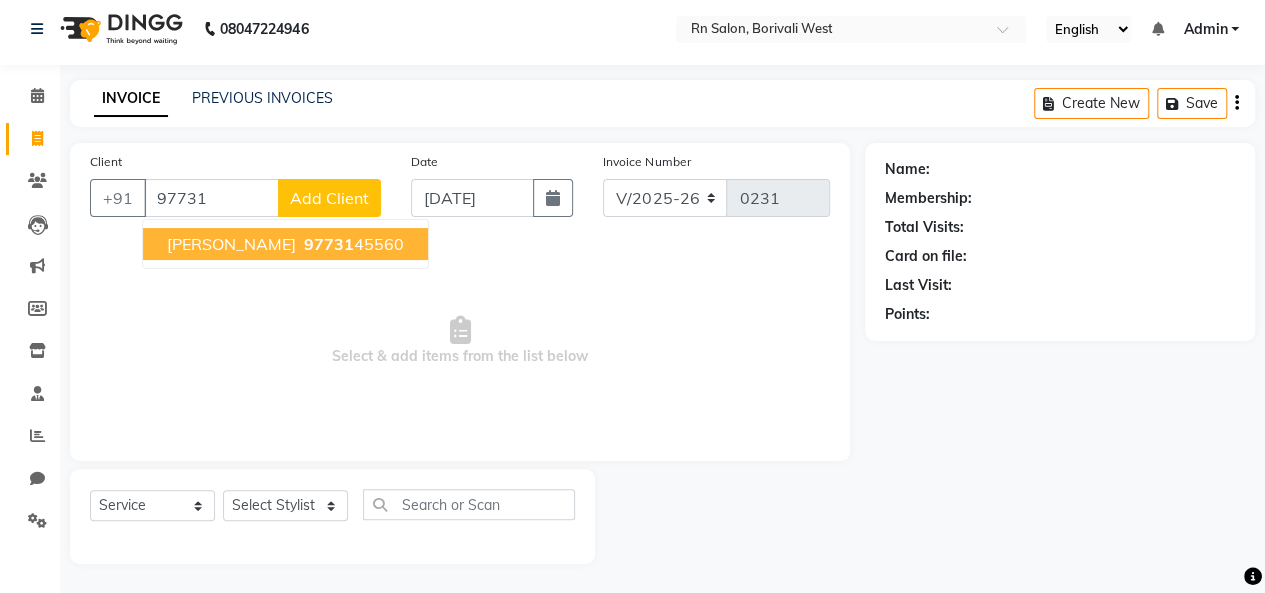 click on "97731 45560" at bounding box center [352, 244] 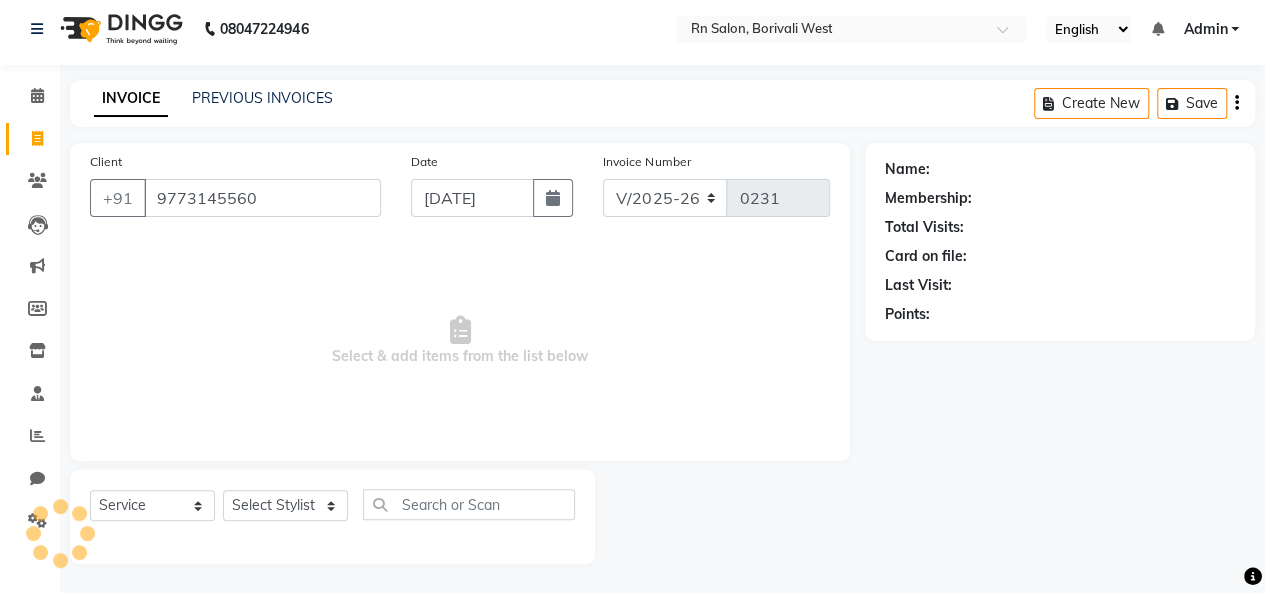 type on "9773145560" 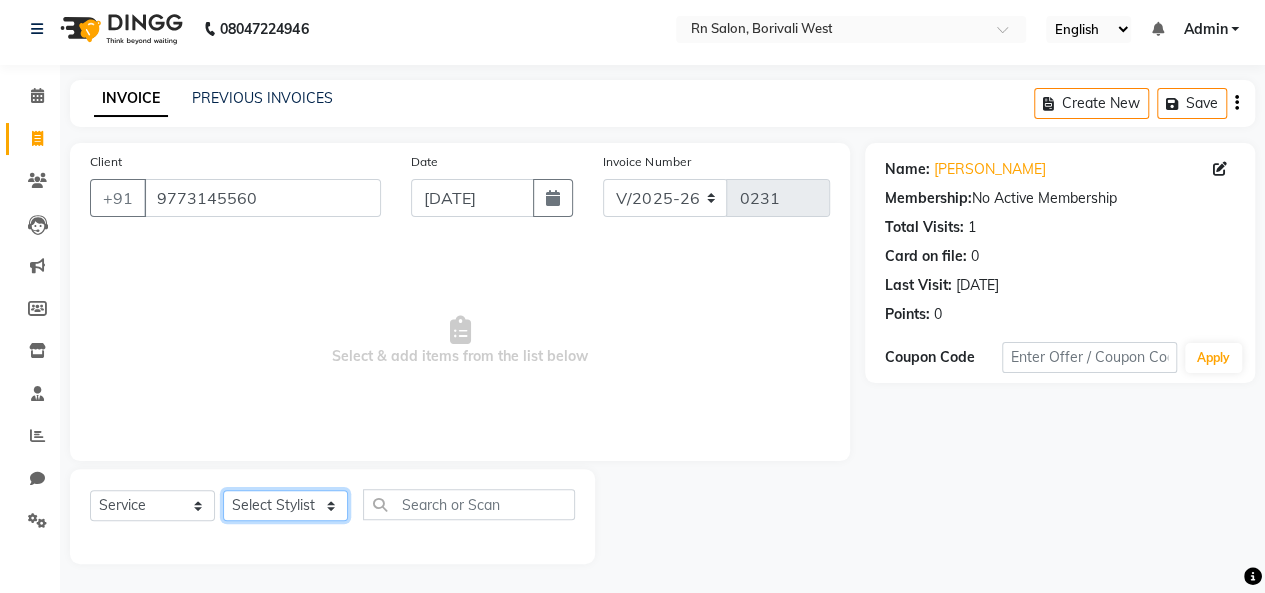 click on "Select Stylist [PERSON_NAME] [PERSON_NAME] parking [PERSON_NAME] master Luv kush tripathi [PERSON_NAME] [PERSON_NAME] [PERSON_NAME] [PERSON_NAME] [PERSON_NAME] Mali [PERSON_NAME]" 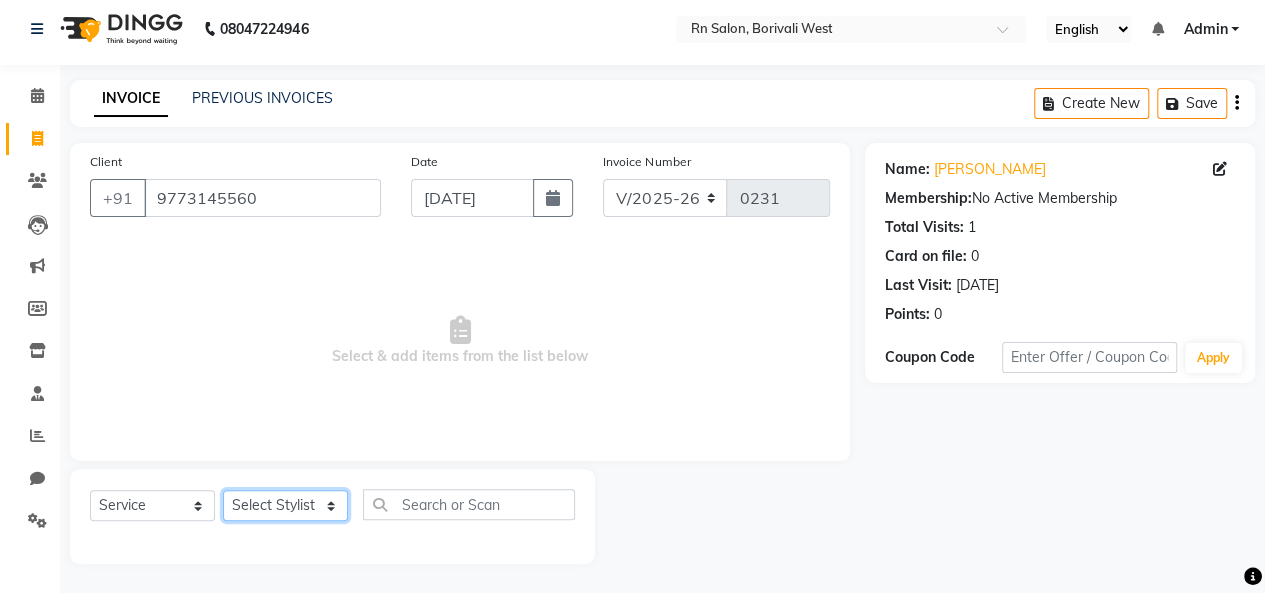 select on "83942" 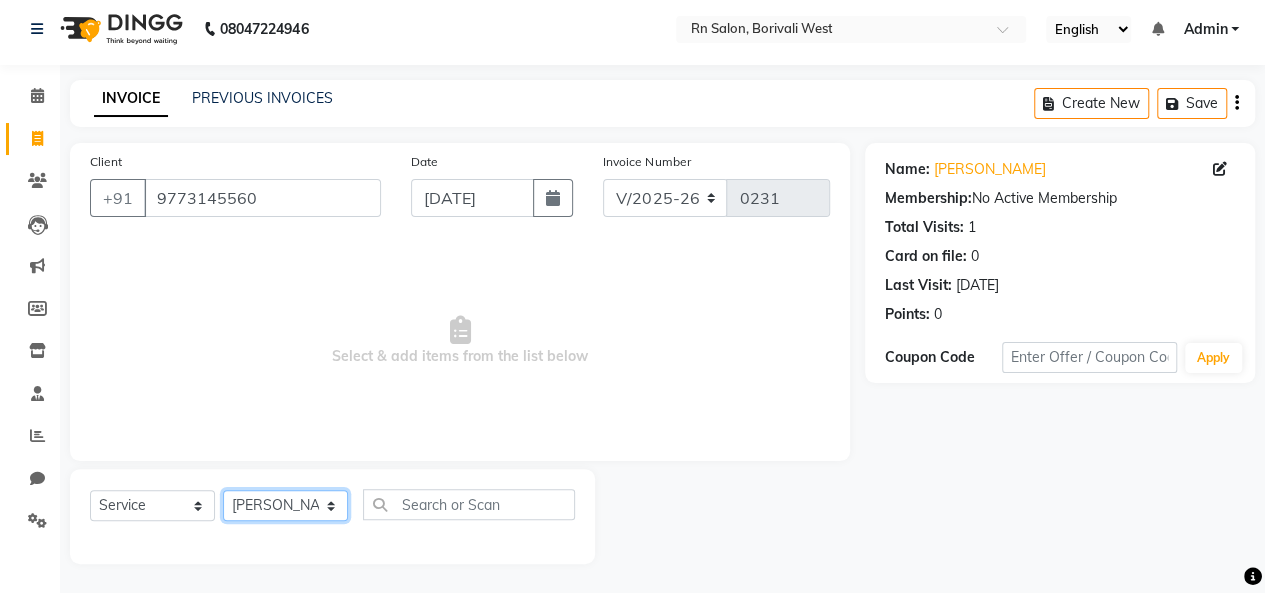 click on "Select Stylist [PERSON_NAME] [PERSON_NAME] parking [PERSON_NAME] master Luv kush tripathi [PERSON_NAME] [PERSON_NAME] [PERSON_NAME] [PERSON_NAME] [PERSON_NAME] Mali [PERSON_NAME]" 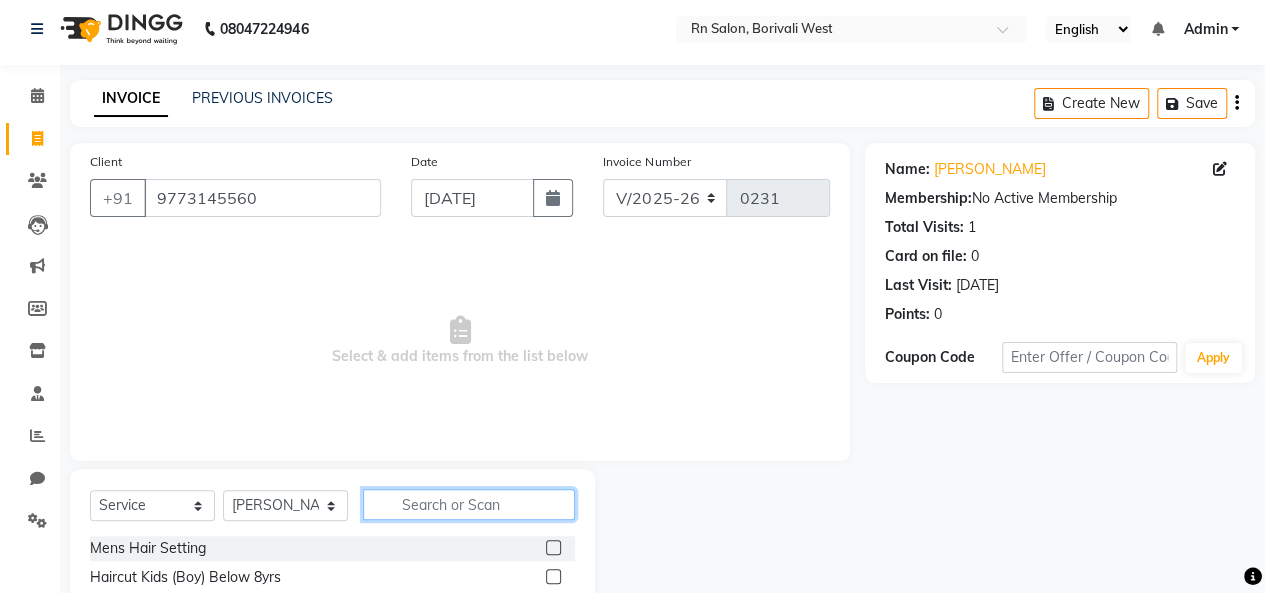 click 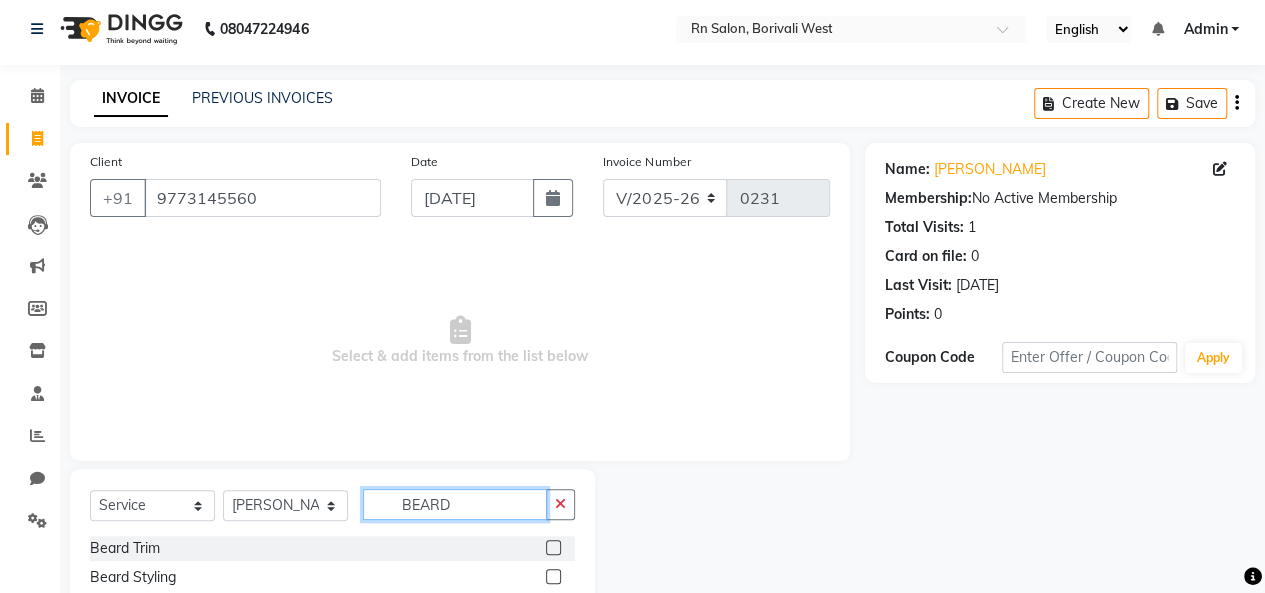 type on "BEARD" 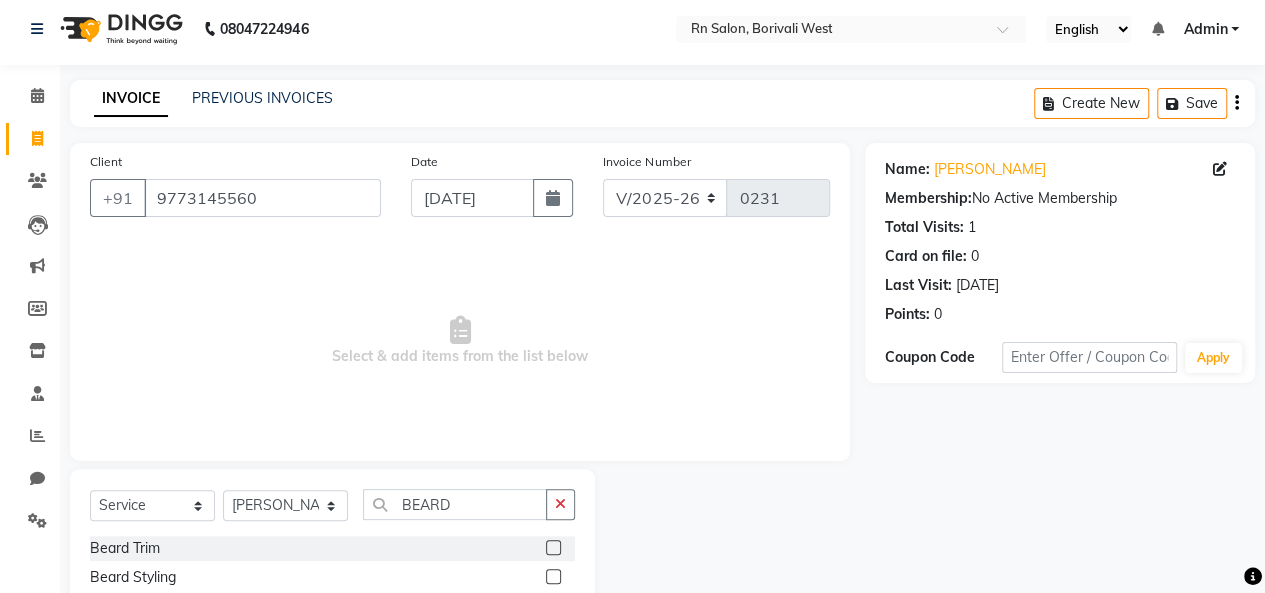 click 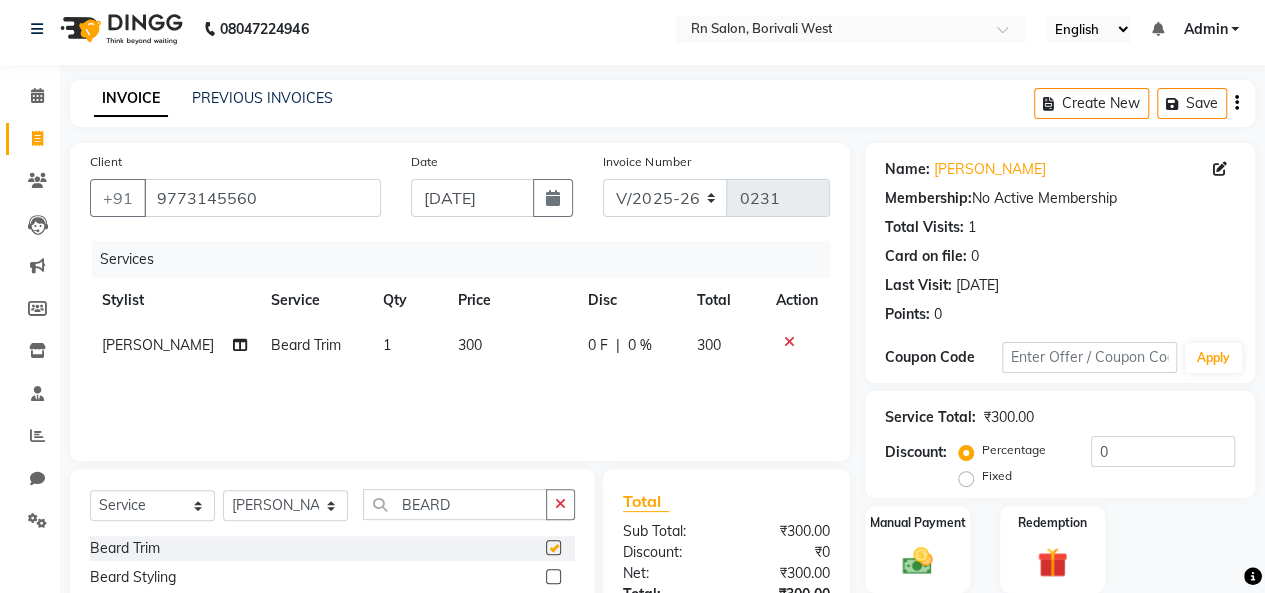 checkbox on "false" 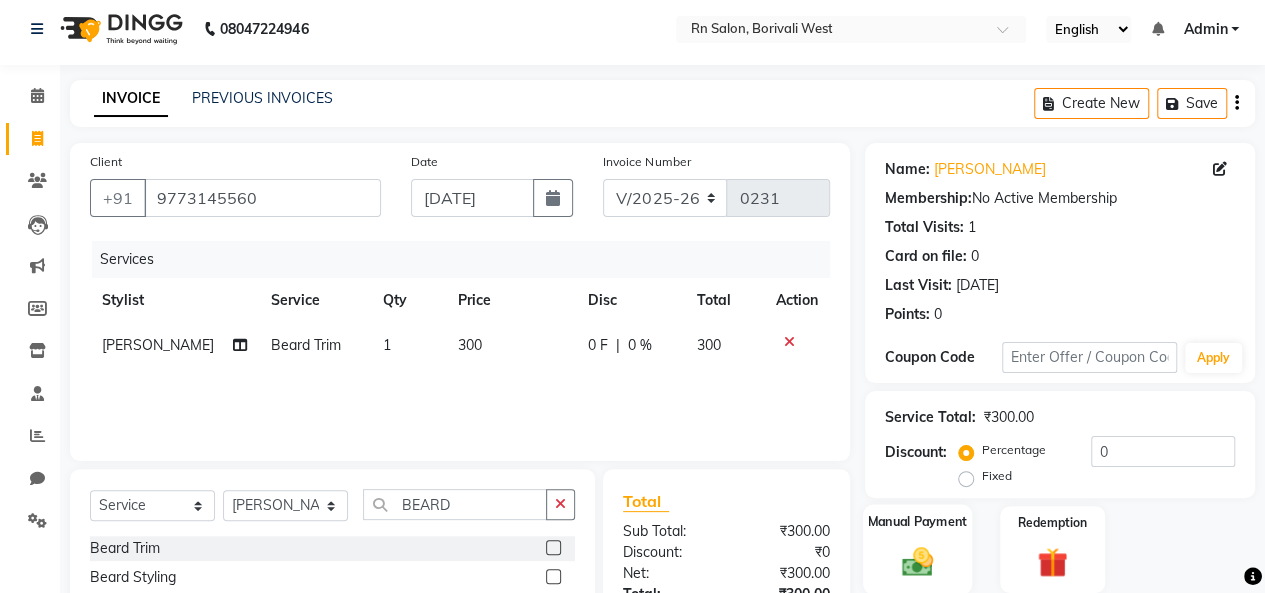 click on "Manual Payment" 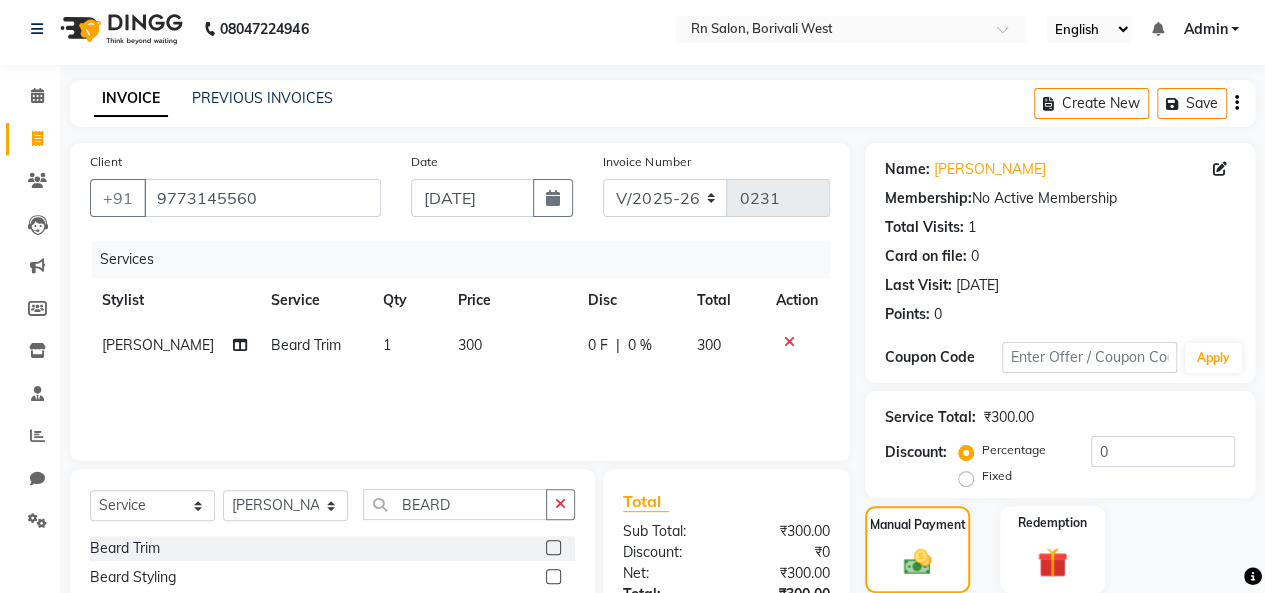 click on "300" 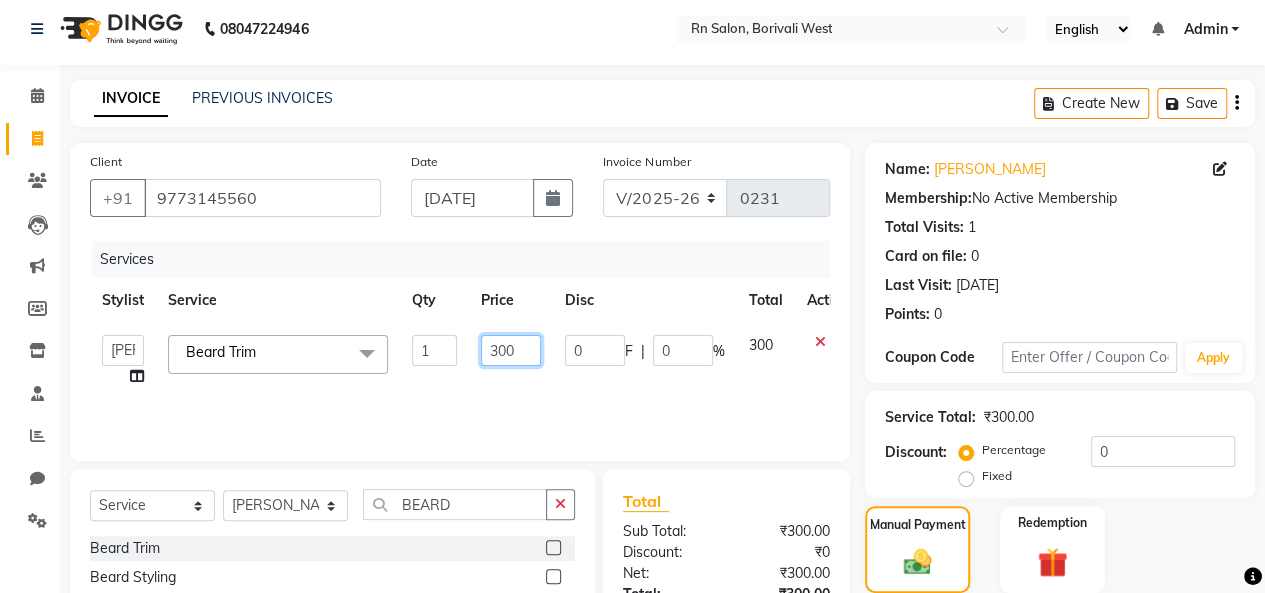 click on "300" 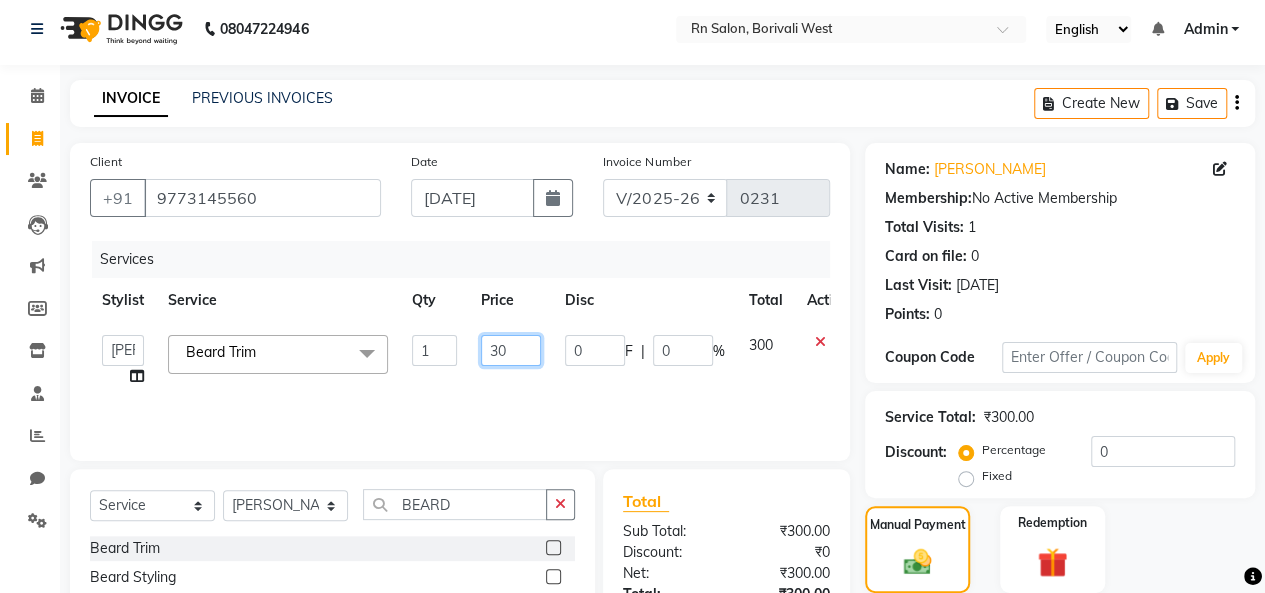 type on "3" 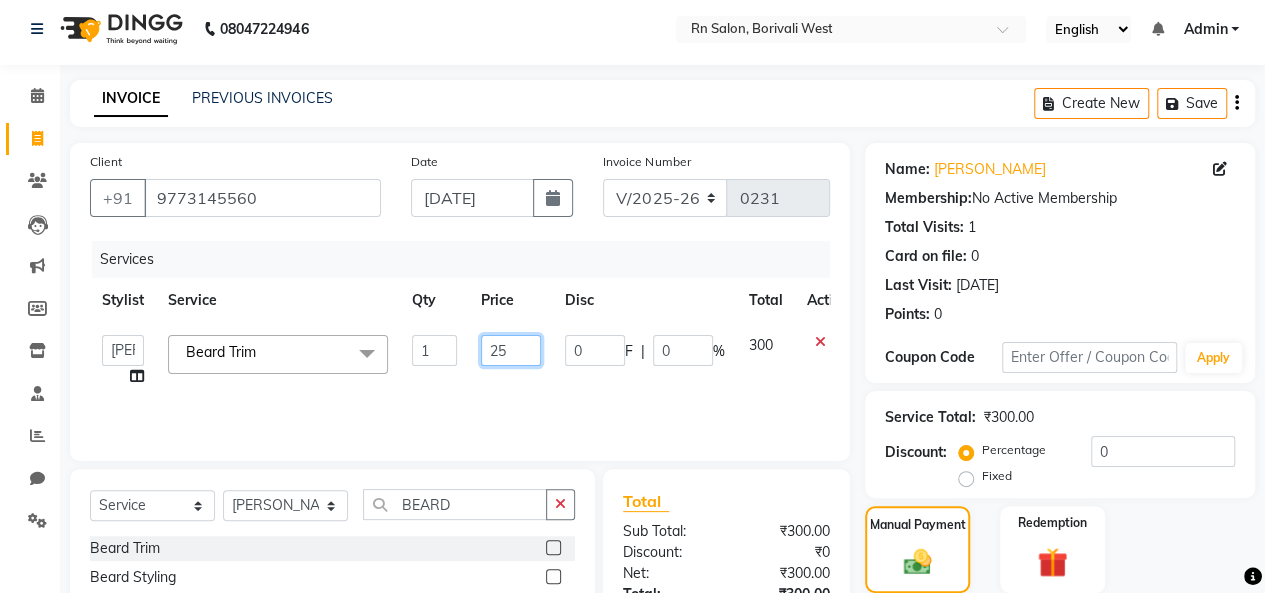 type on "250" 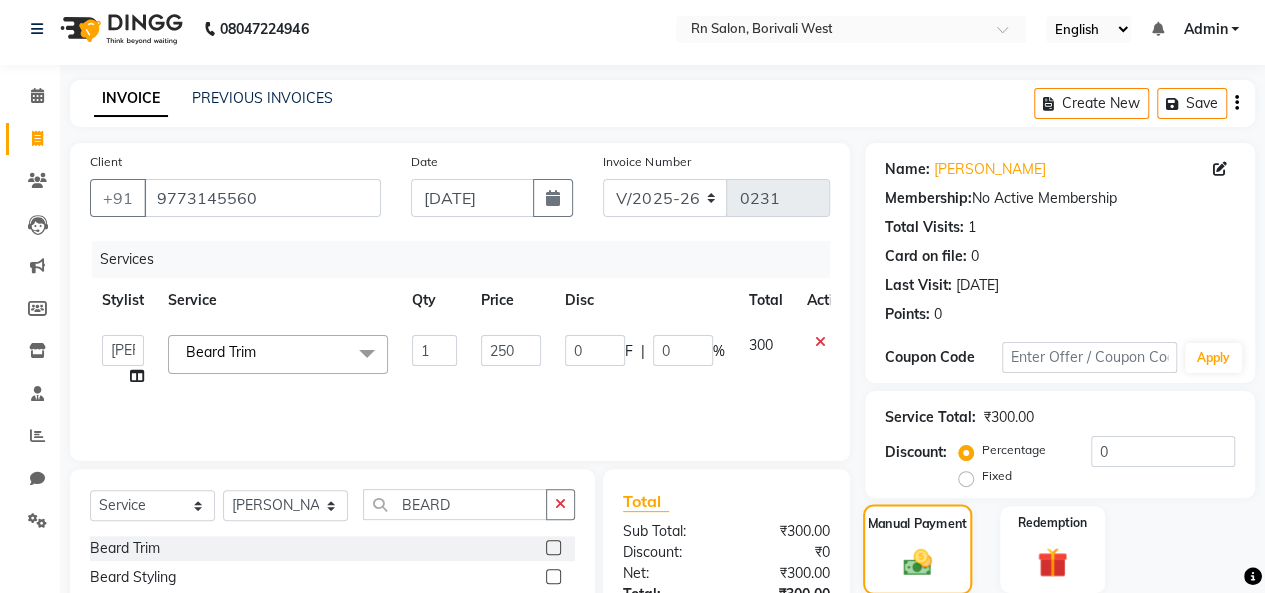 click 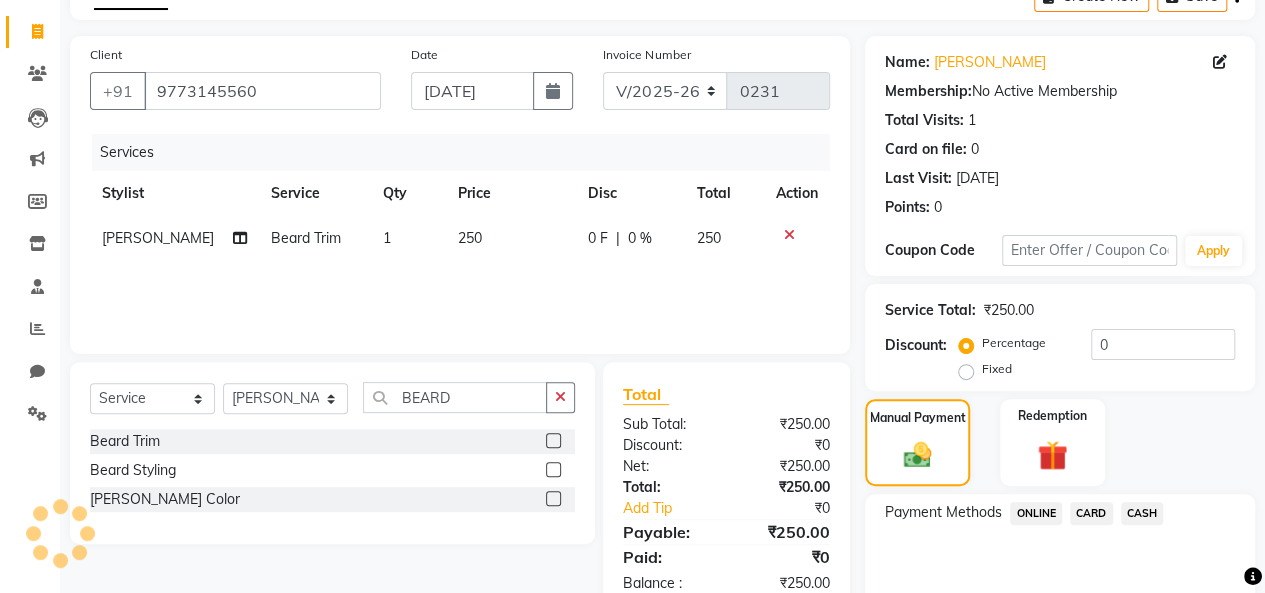 scroll, scrollTop: 205, scrollLeft: 0, axis: vertical 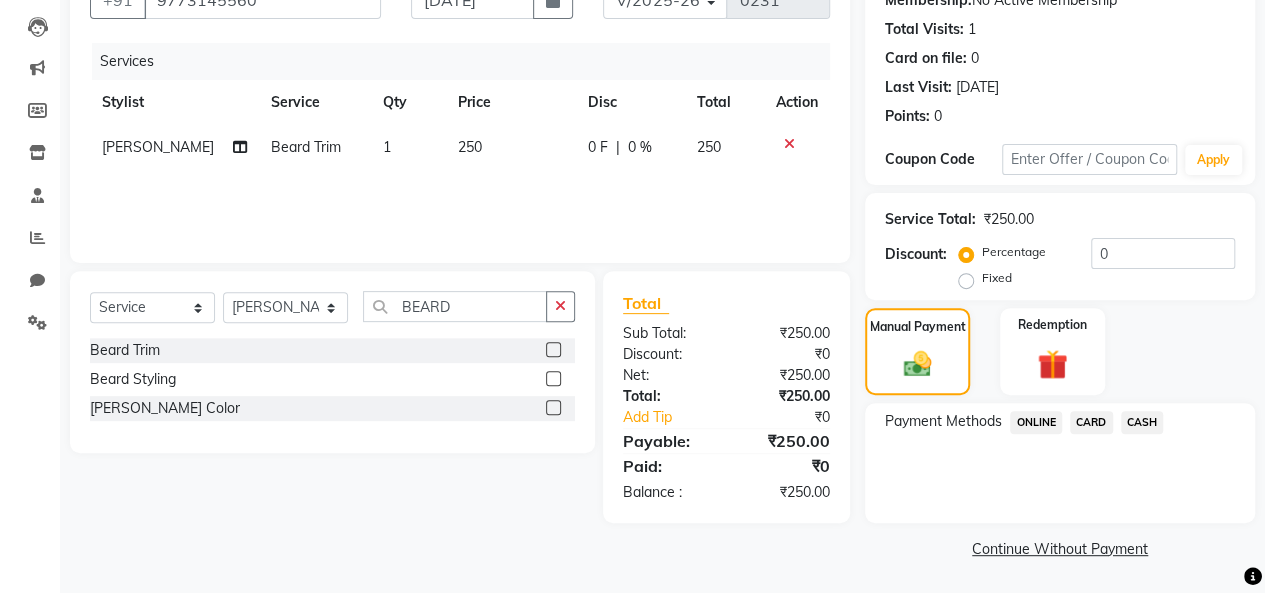 click on "ONLINE" 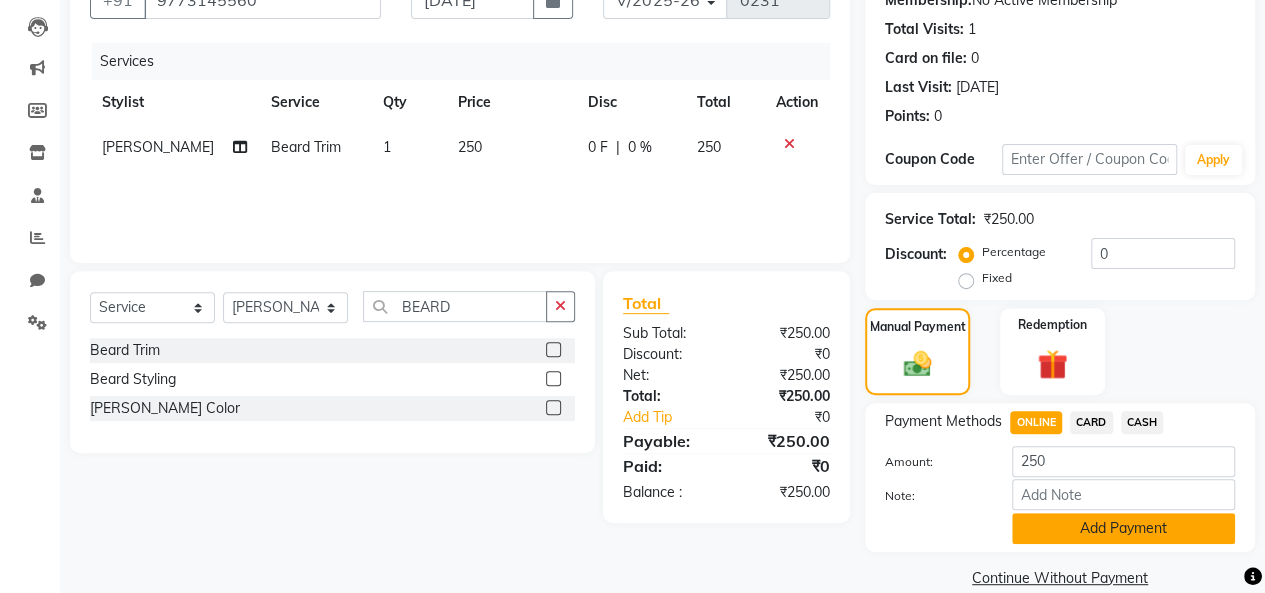 click on "Add Payment" 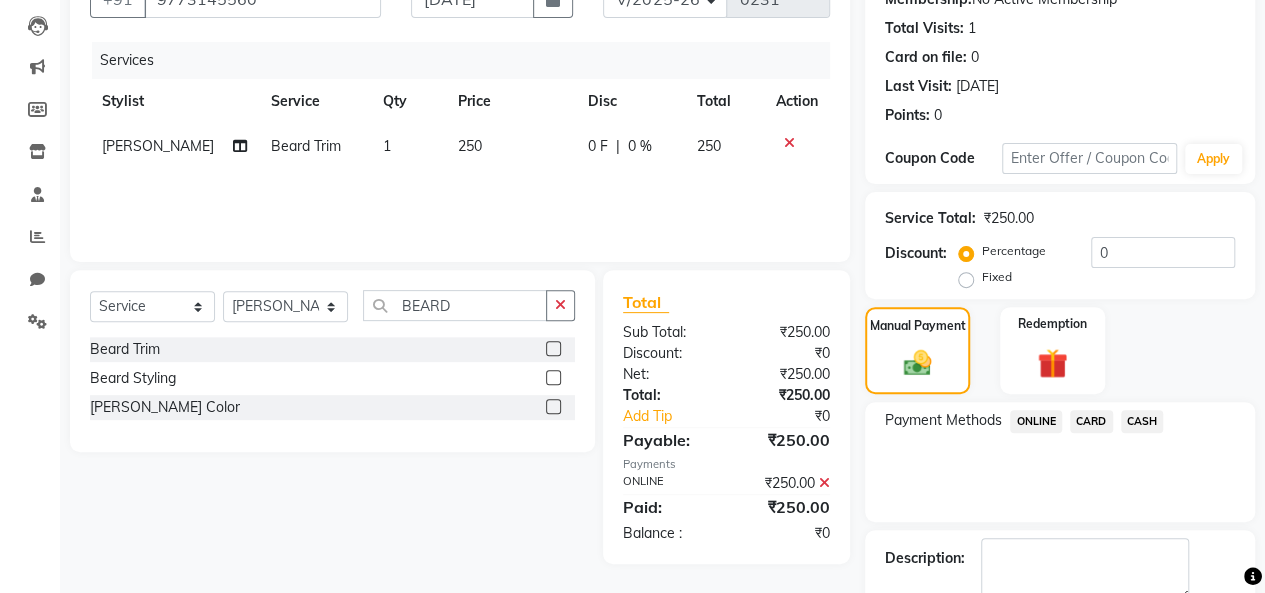 scroll, scrollTop: 316, scrollLeft: 0, axis: vertical 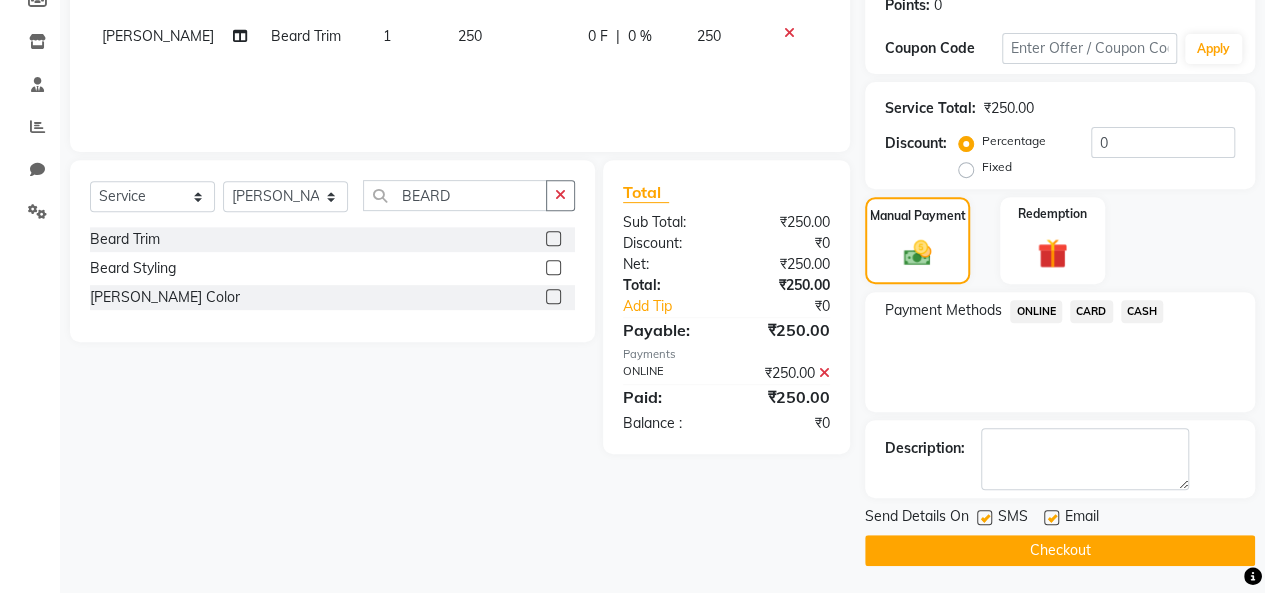 click on "Checkout" 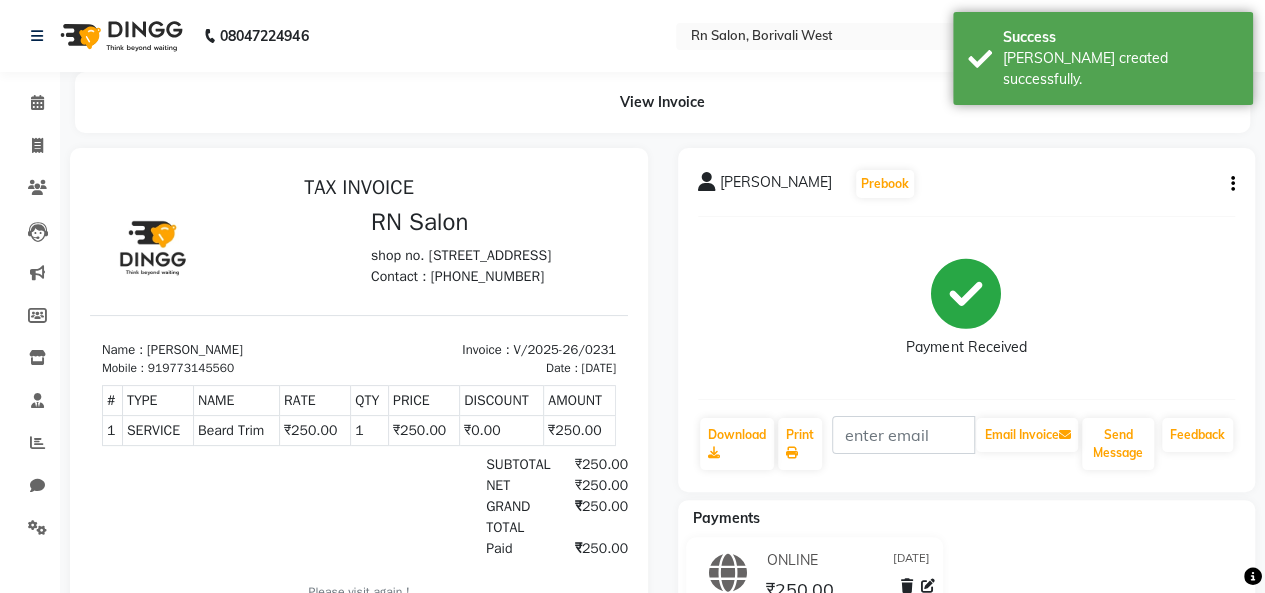 scroll, scrollTop: 0, scrollLeft: 0, axis: both 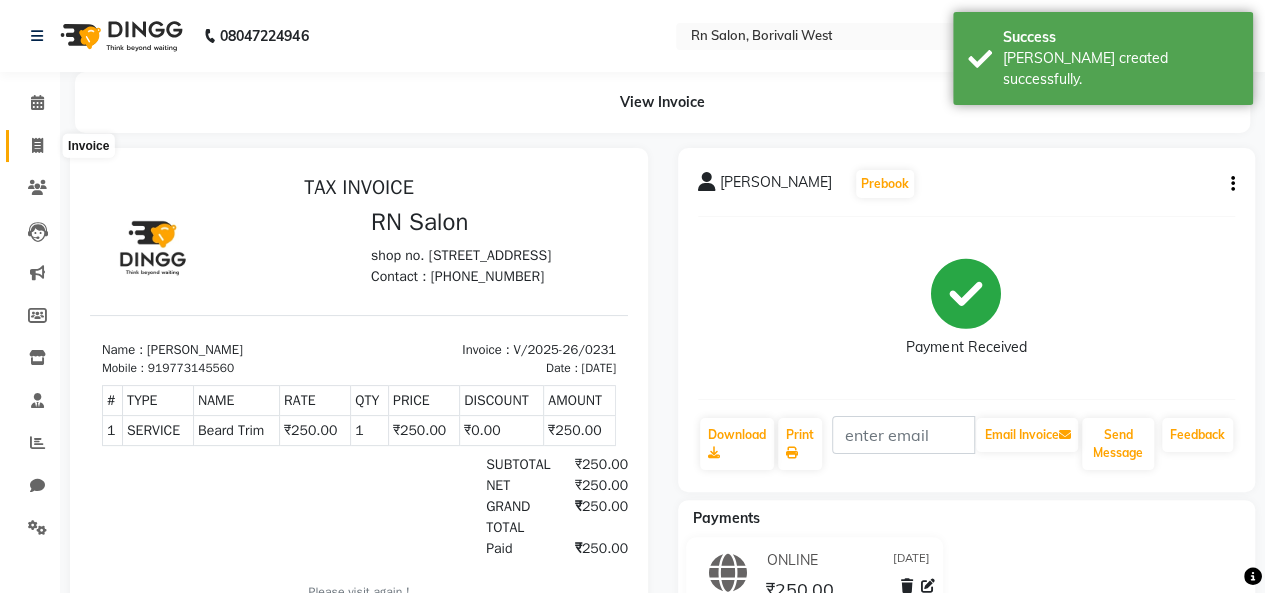 click 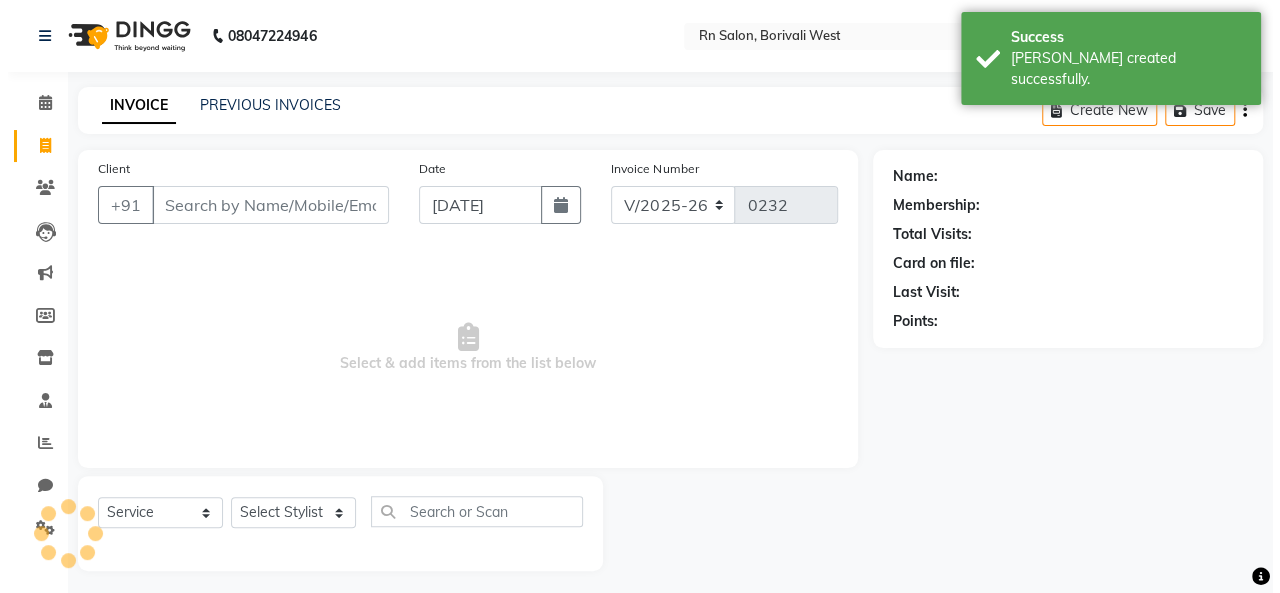 scroll, scrollTop: 7, scrollLeft: 0, axis: vertical 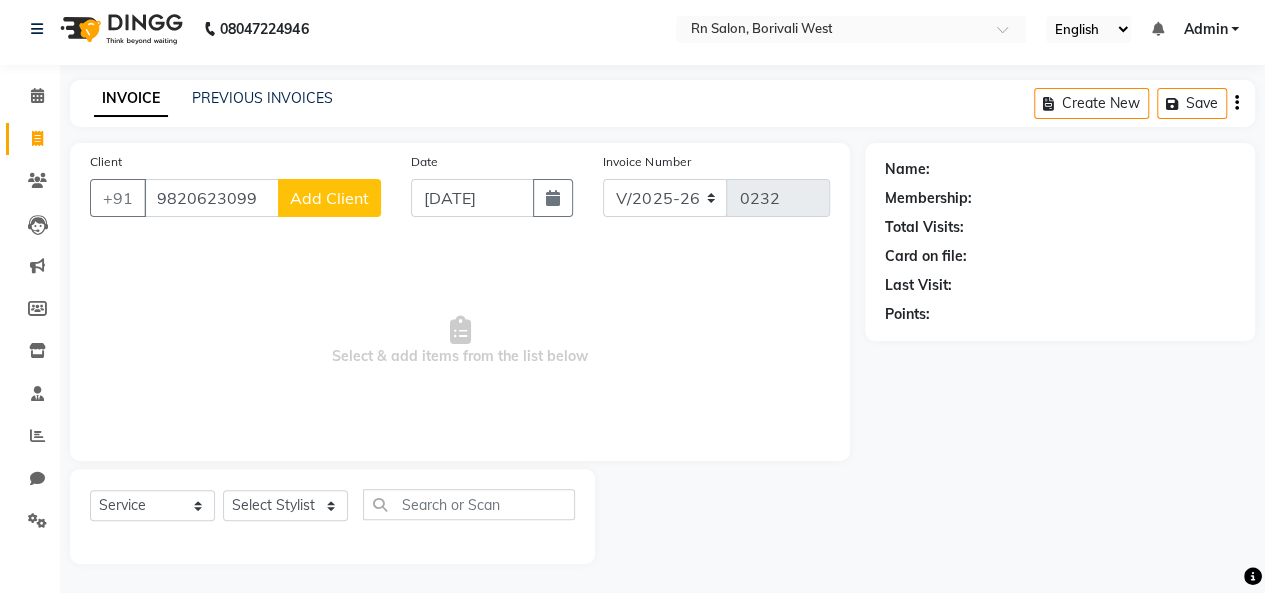 type on "9820623099" 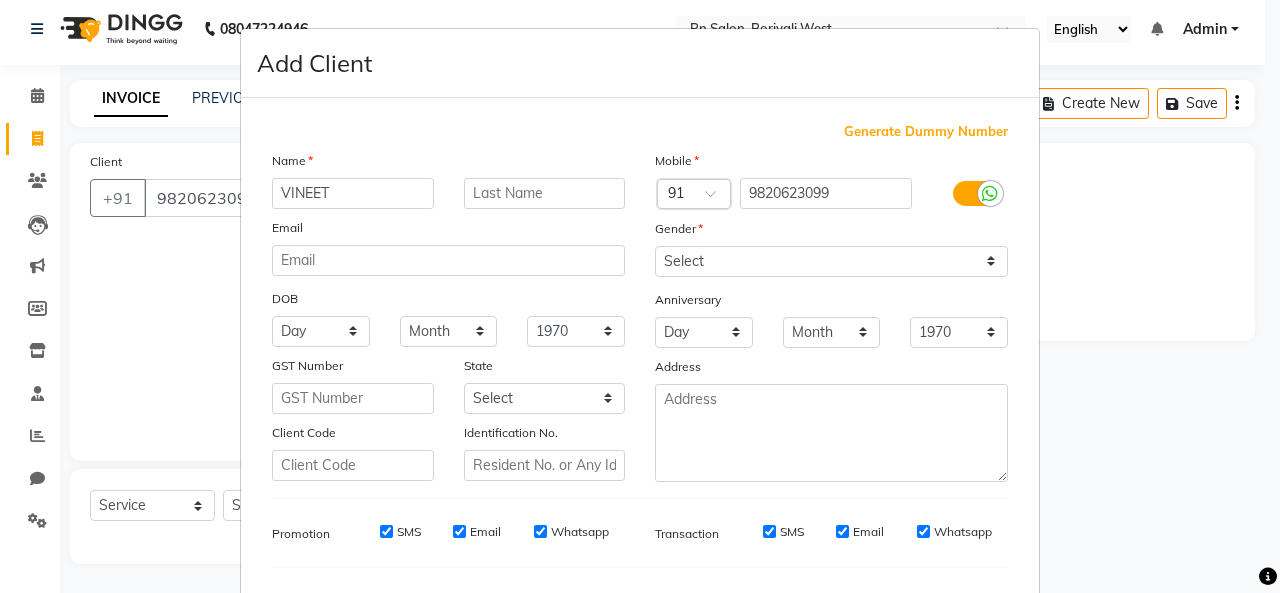 type on "VINEET" 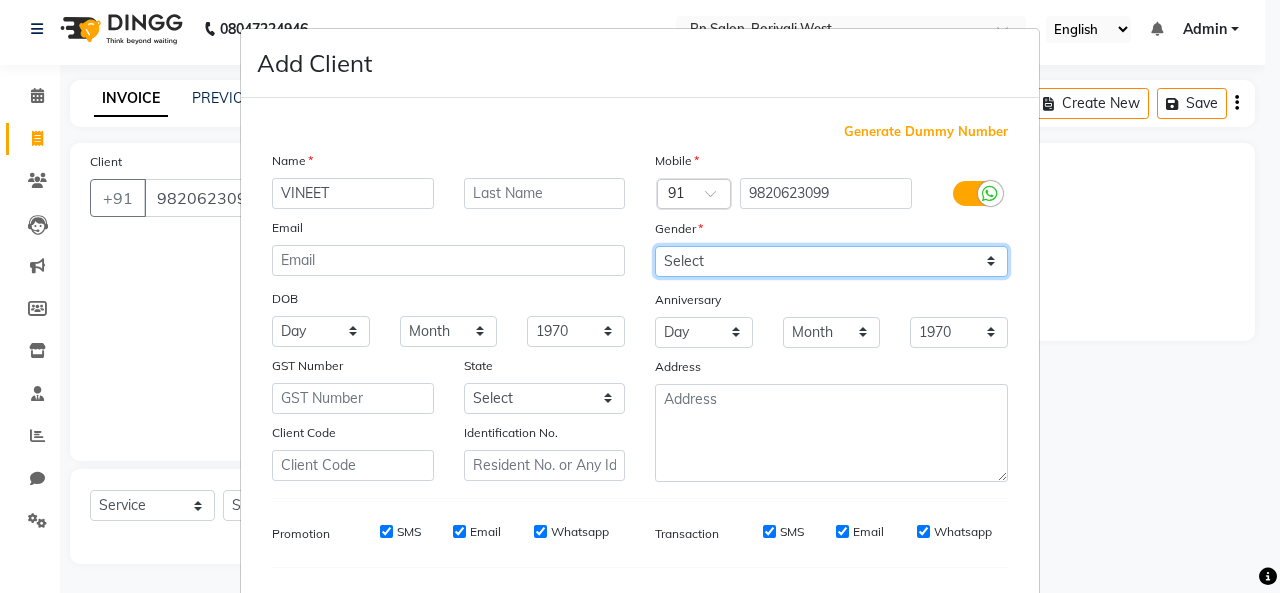 click on "Select [DEMOGRAPHIC_DATA] [DEMOGRAPHIC_DATA] Other Prefer Not To Say" at bounding box center [831, 261] 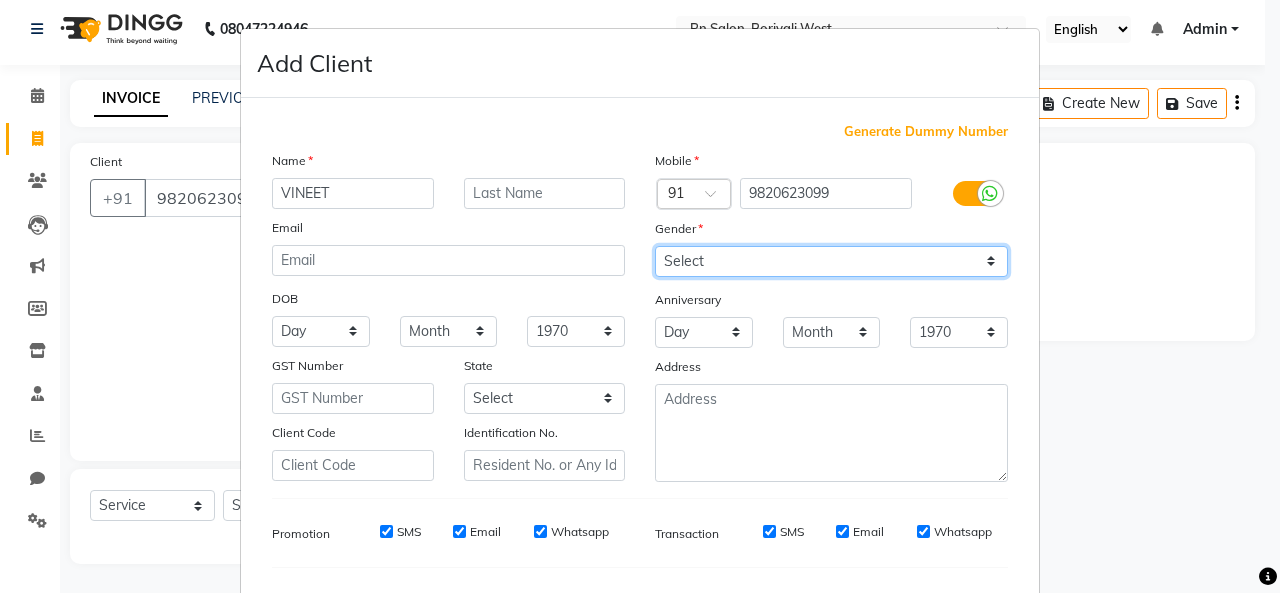 select on "[DEMOGRAPHIC_DATA]" 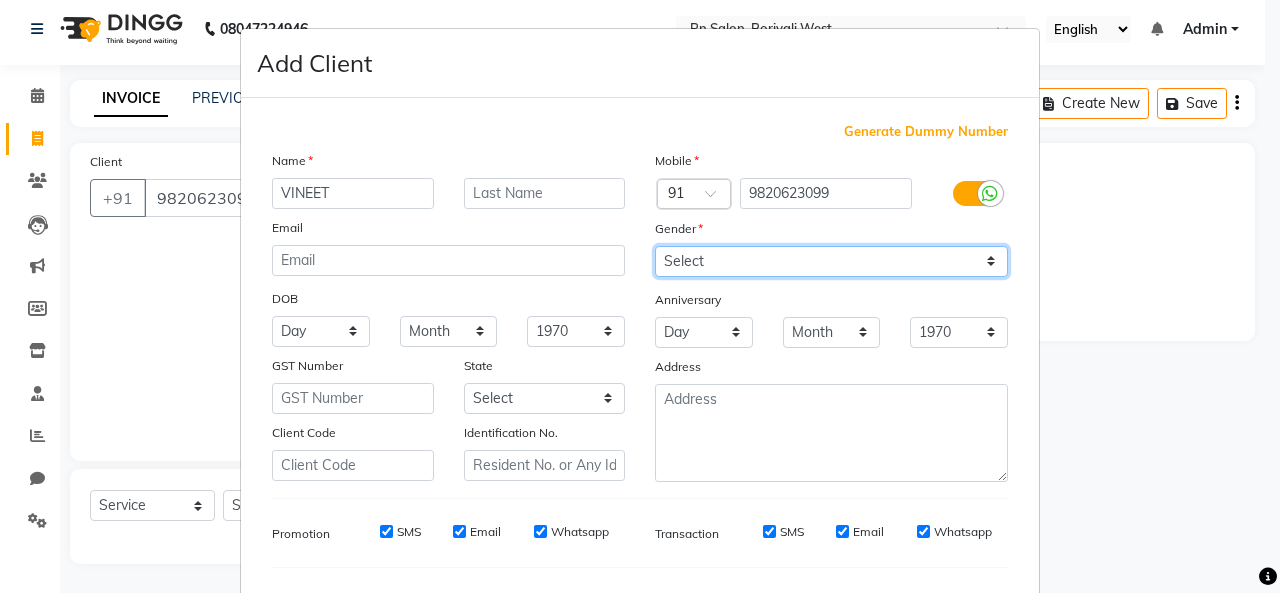 click on "Select [DEMOGRAPHIC_DATA] [DEMOGRAPHIC_DATA] Other Prefer Not To Say" at bounding box center [831, 261] 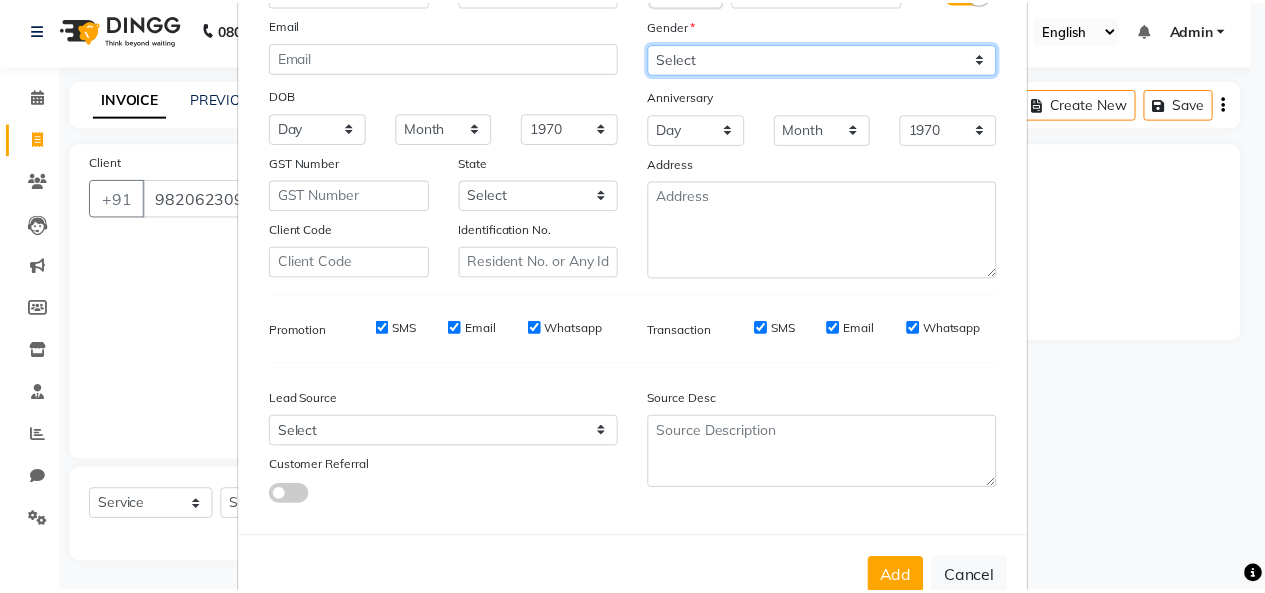 scroll, scrollTop: 252, scrollLeft: 0, axis: vertical 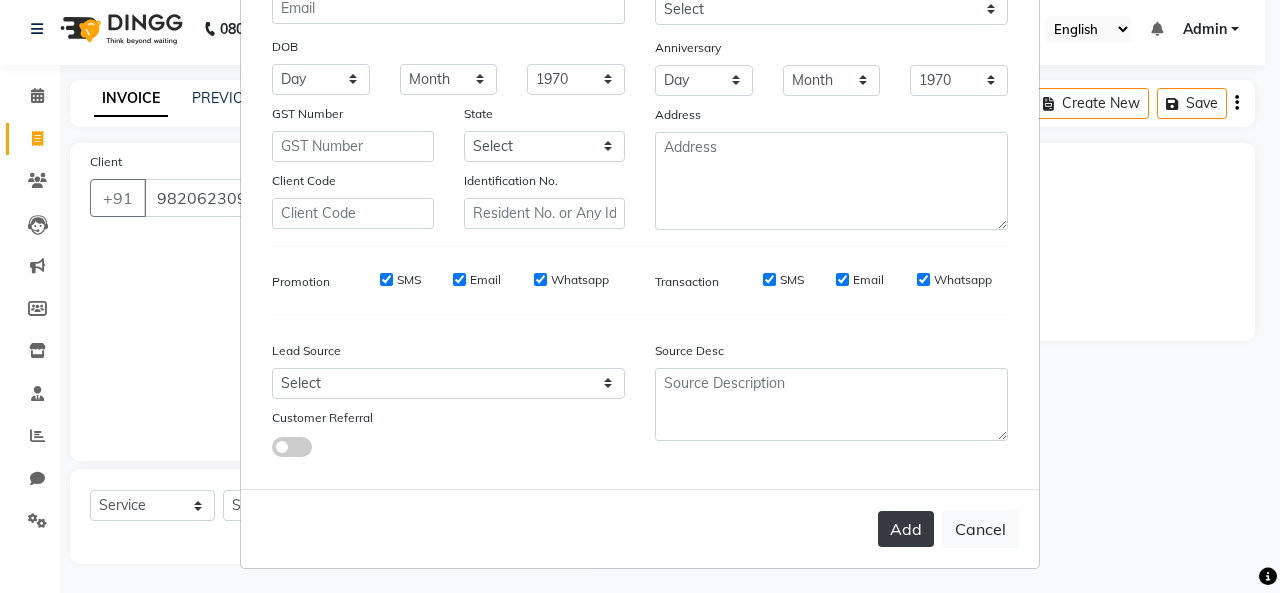 click on "Add" at bounding box center [906, 529] 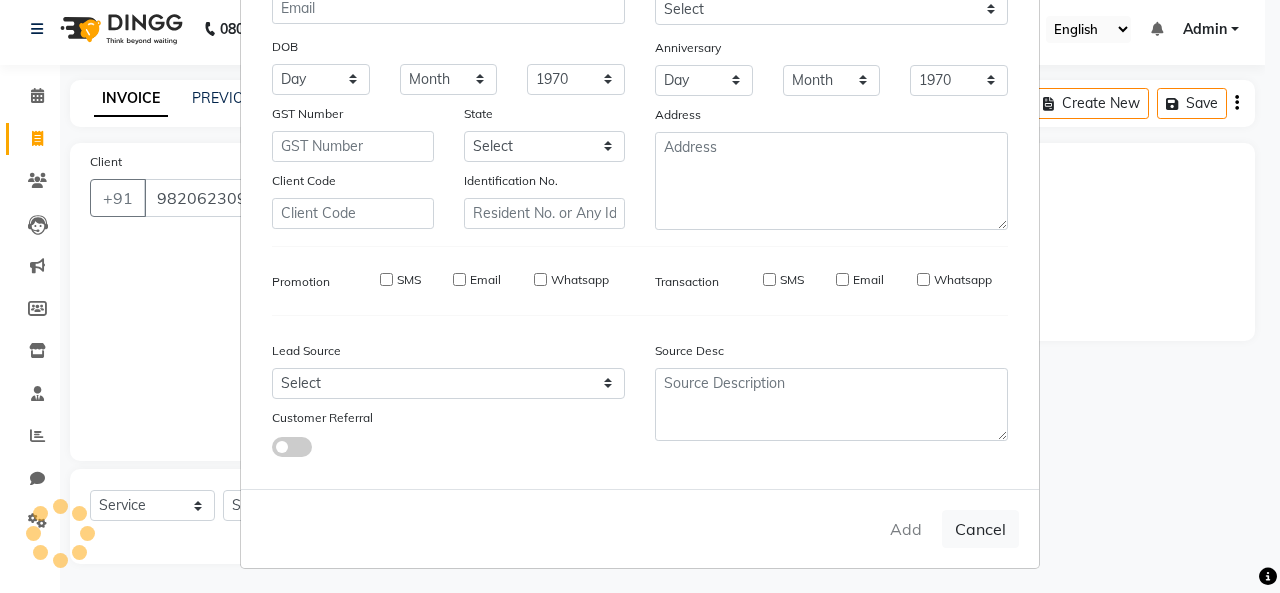 type 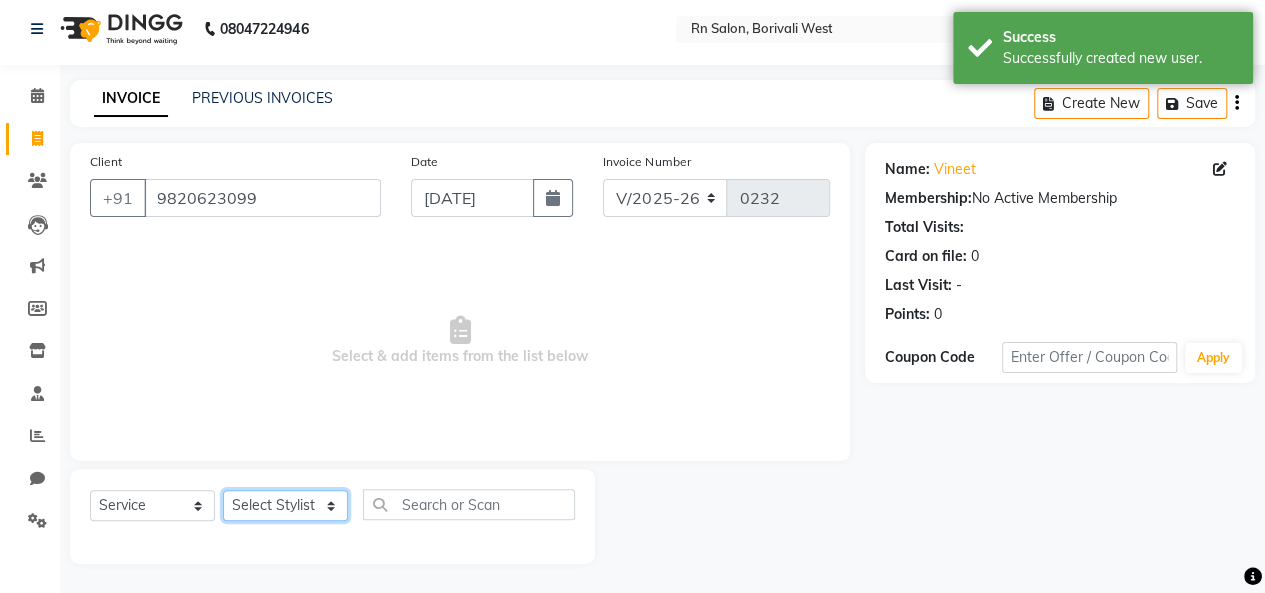 click on "Select Stylist [PERSON_NAME] [PERSON_NAME] parking [PERSON_NAME] master Luv kush tripathi [PERSON_NAME] [PERSON_NAME] [PERSON_NAME] [PERSON_NAME] [PERSON_NAME] Mali [PERSON_NAME]" 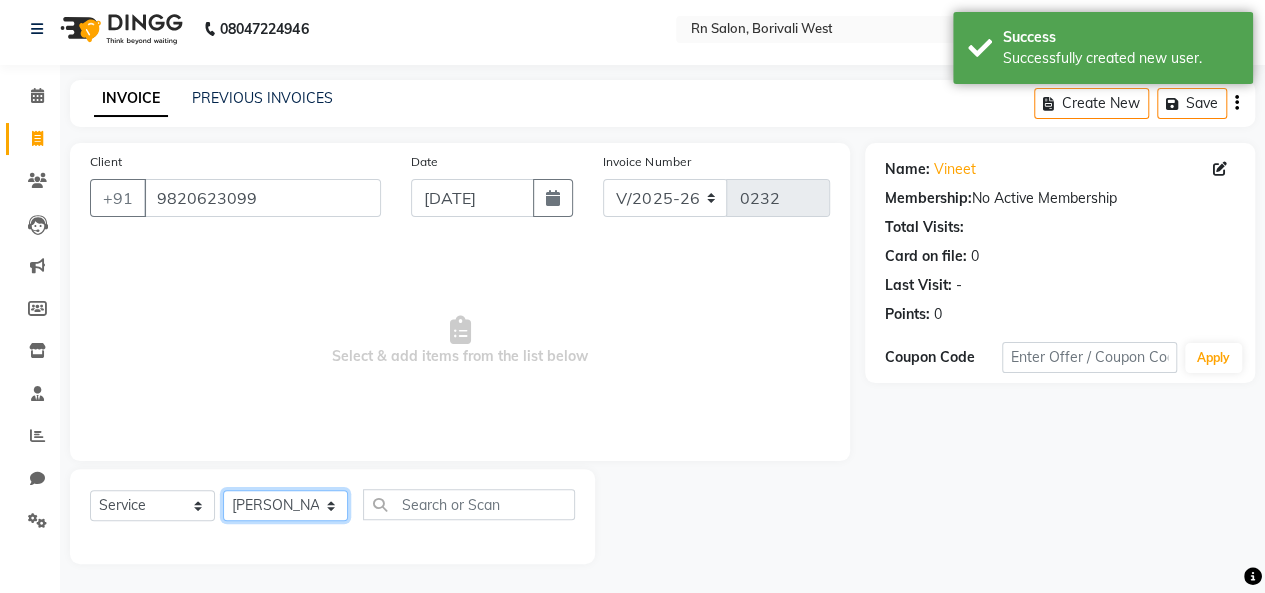 click on "Select Stylist [PERSON_NAME] [PERSON_NAME] parking [PERSON_NAME] master Luv kush tripathi [PERSON_NAME] [PERSON_NAME] [PERSON_NAME] [PERSON_NAME] [PERSON_NAME] Mali [PERSON_NAME]" 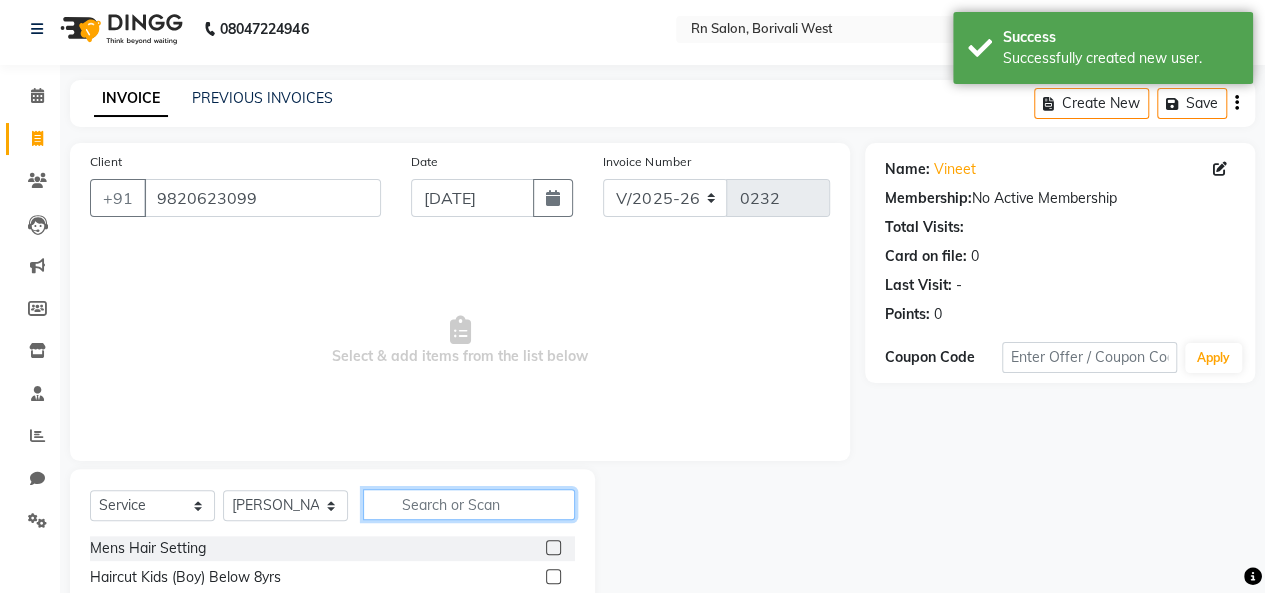 click 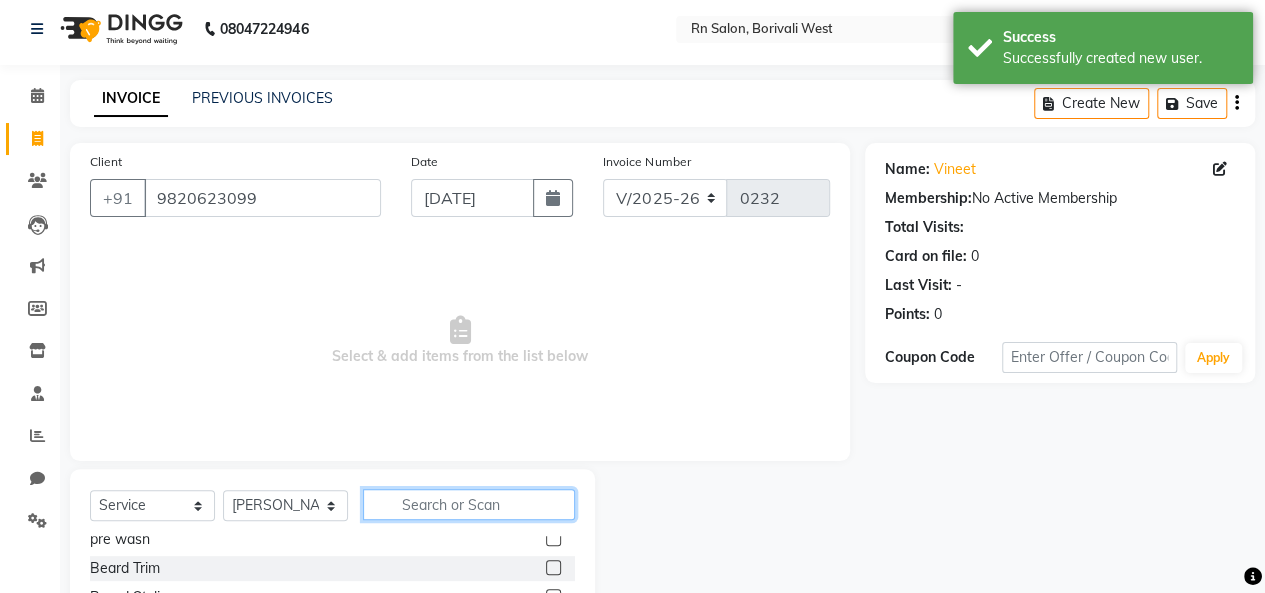 scroll, scrollTop: 300, scrollLeft: 0, axis: vertical 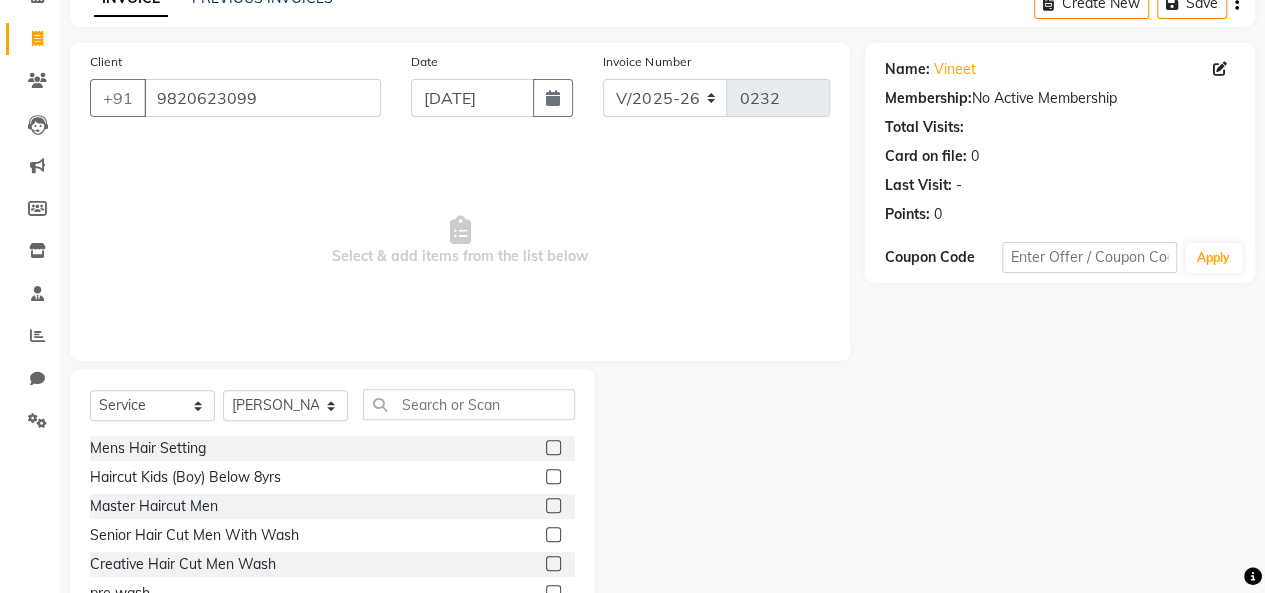click 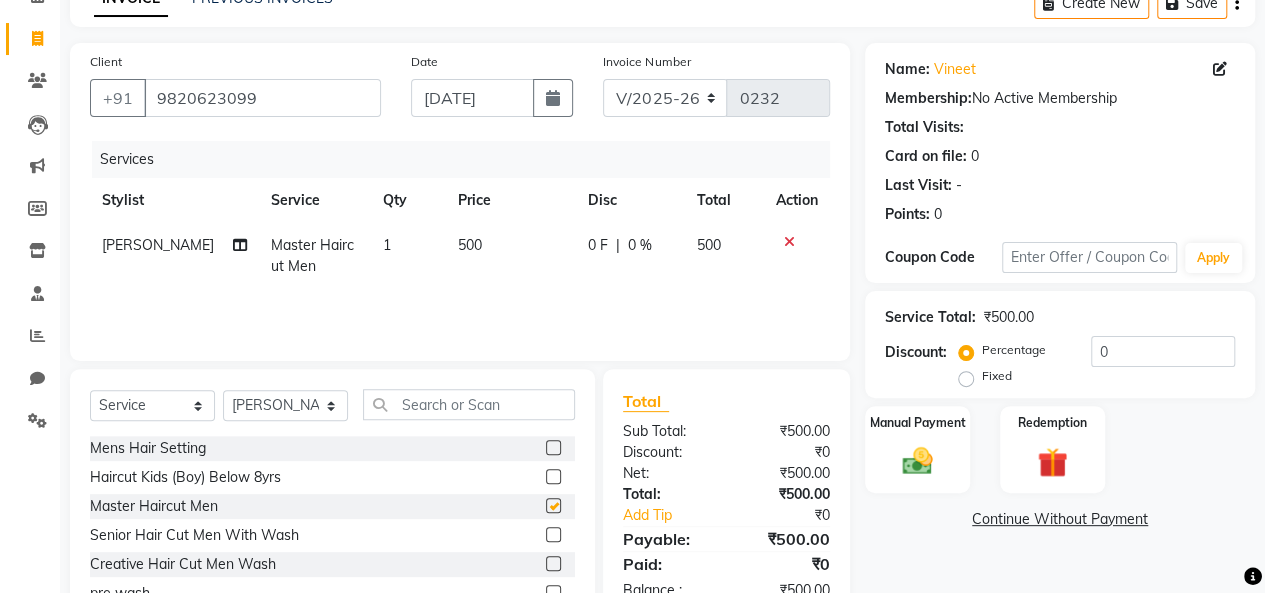 checkbox on "false" 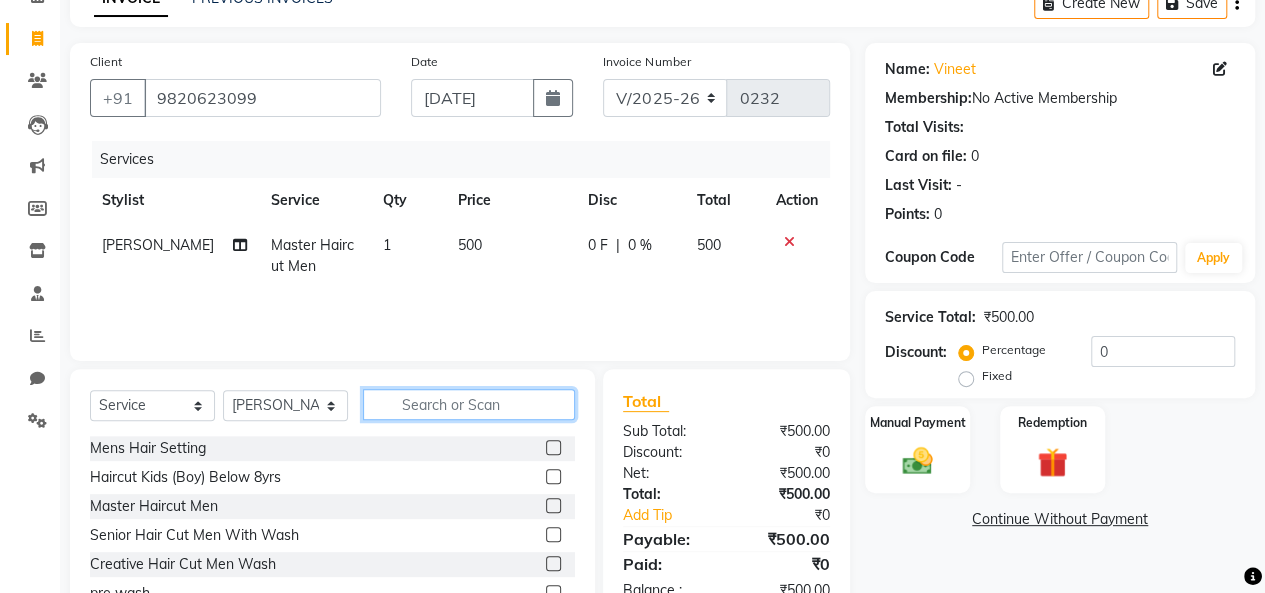 click 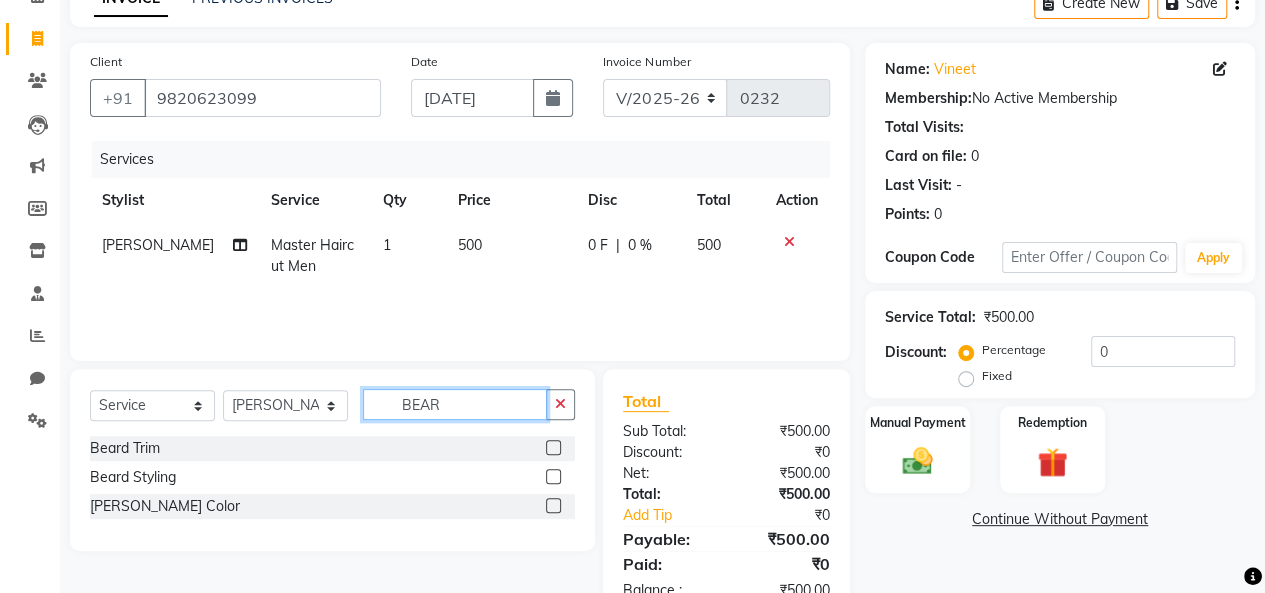 type on "BEAR" 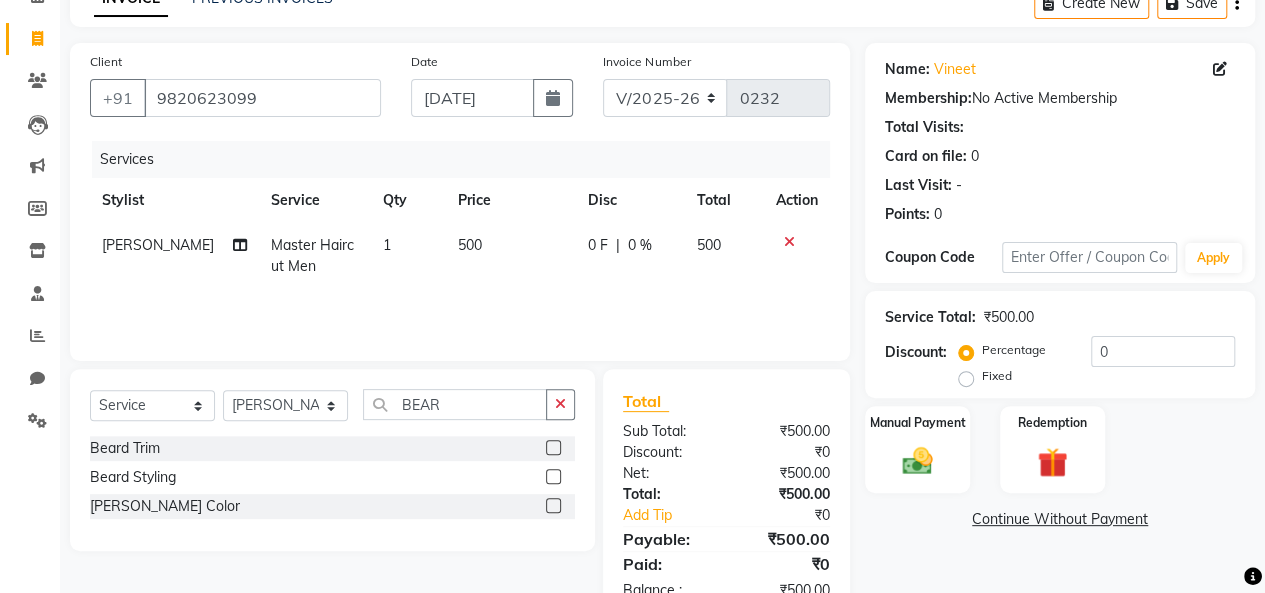 click 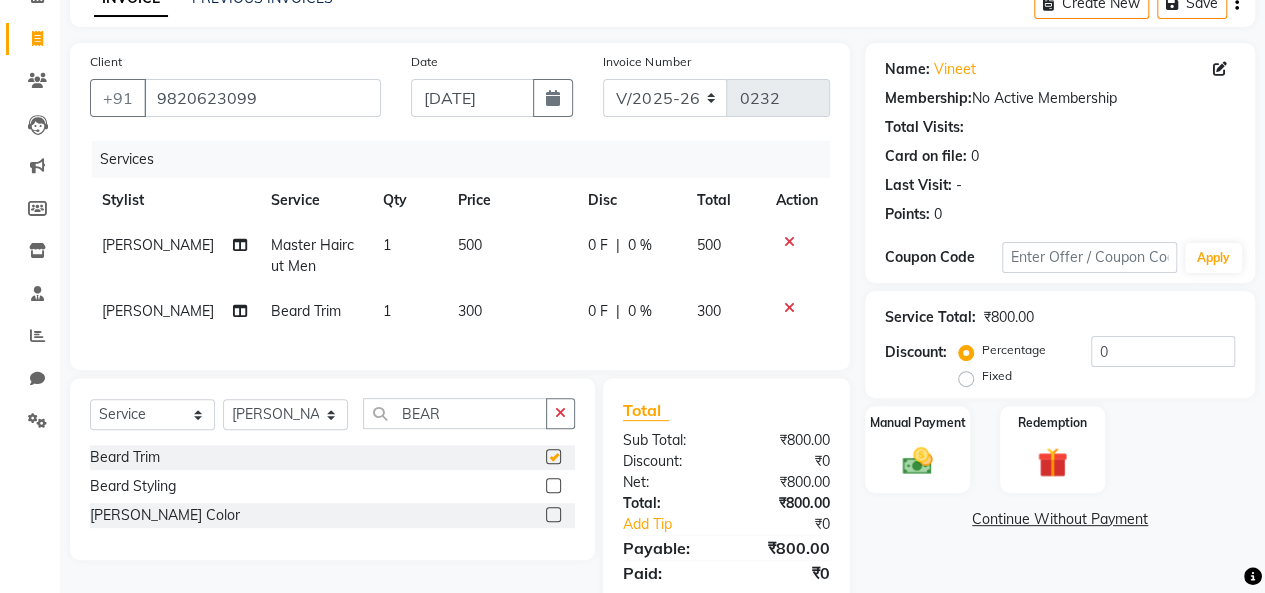 checkbox on "false" 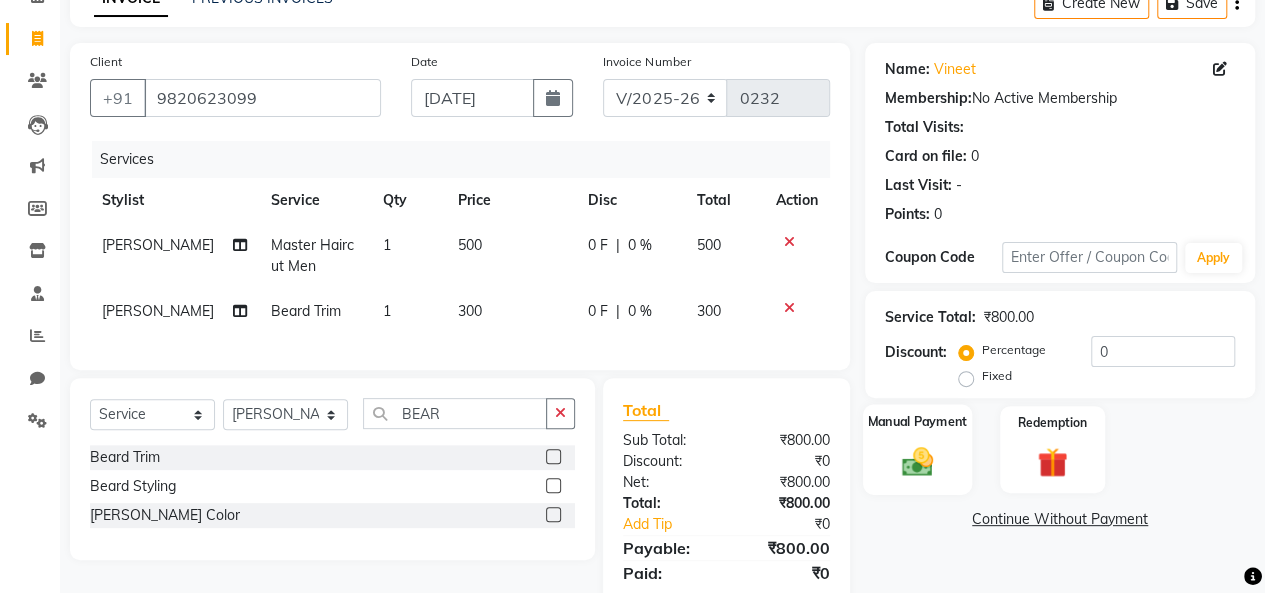 click on "Manual Payment" 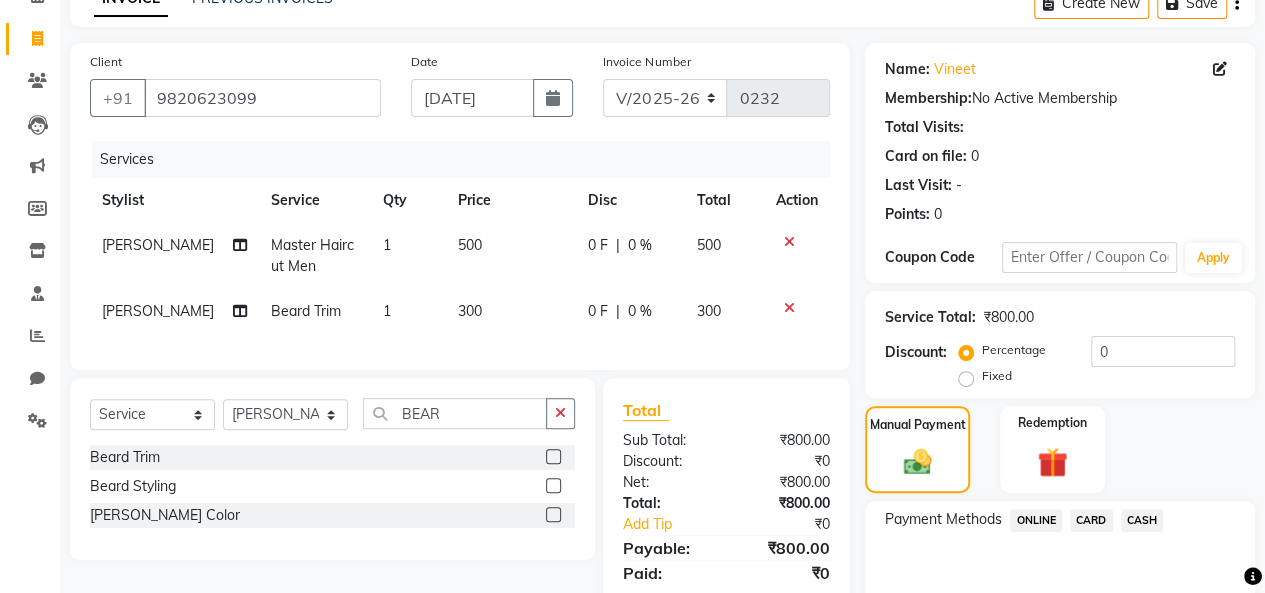 click on "ONLINE" 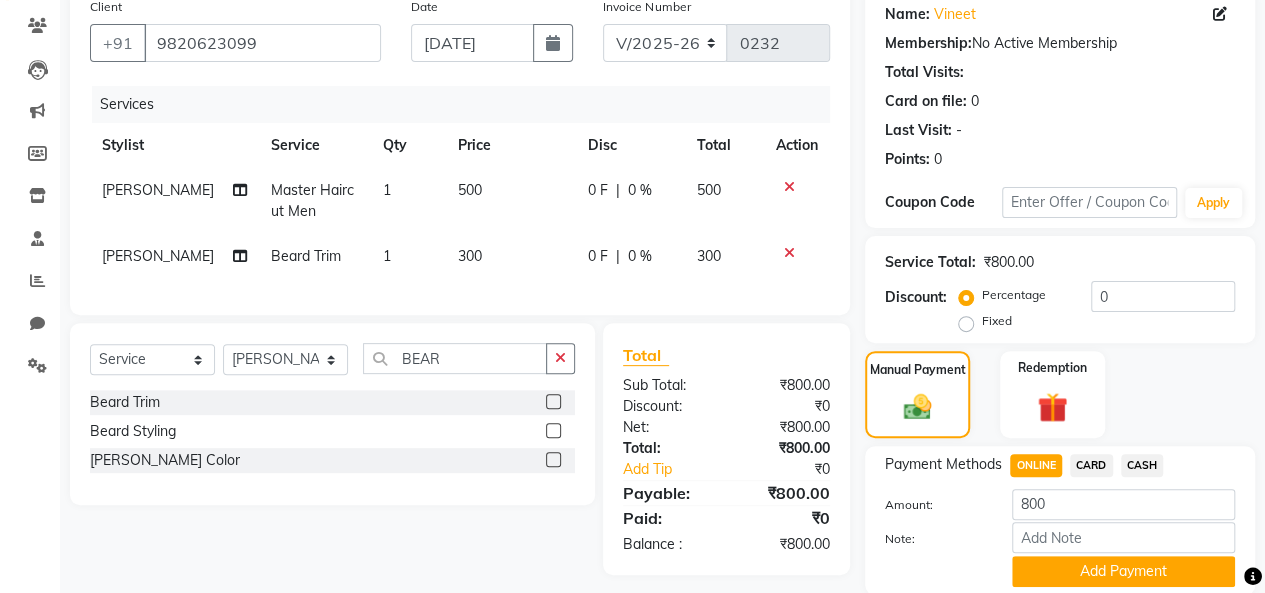 scroll, scrollTop: 234, scrollLeft: 0, axis: vertical 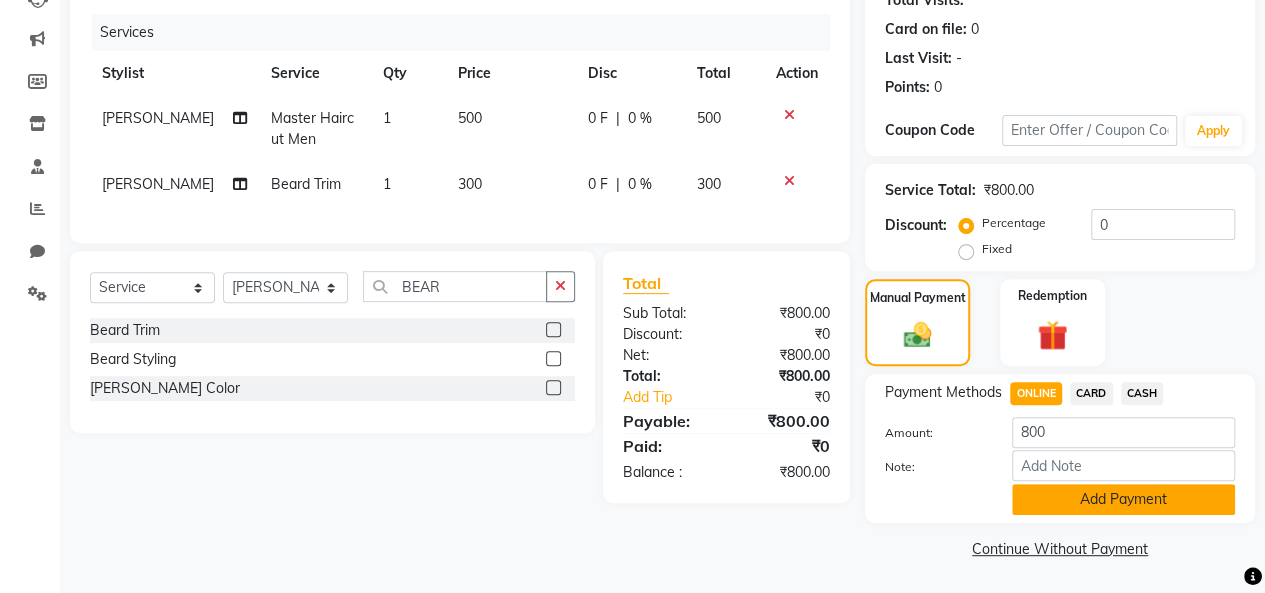 click on "Add Payment" 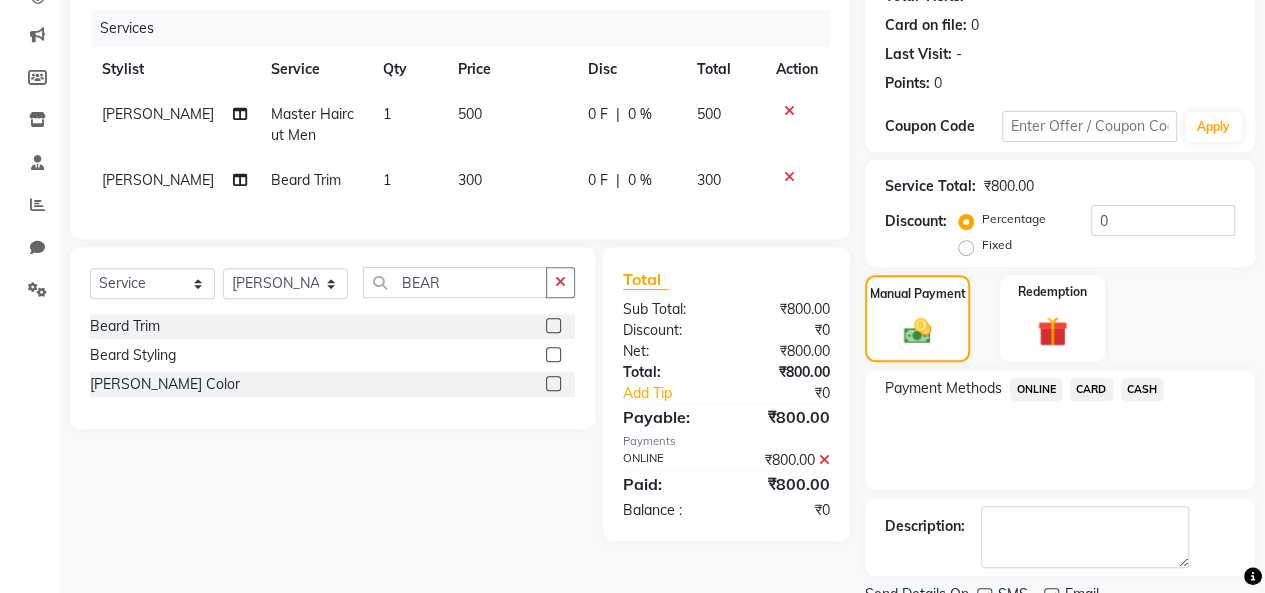 scroll, scrollTop: 316, scrollLeft: 0, axis: vertical 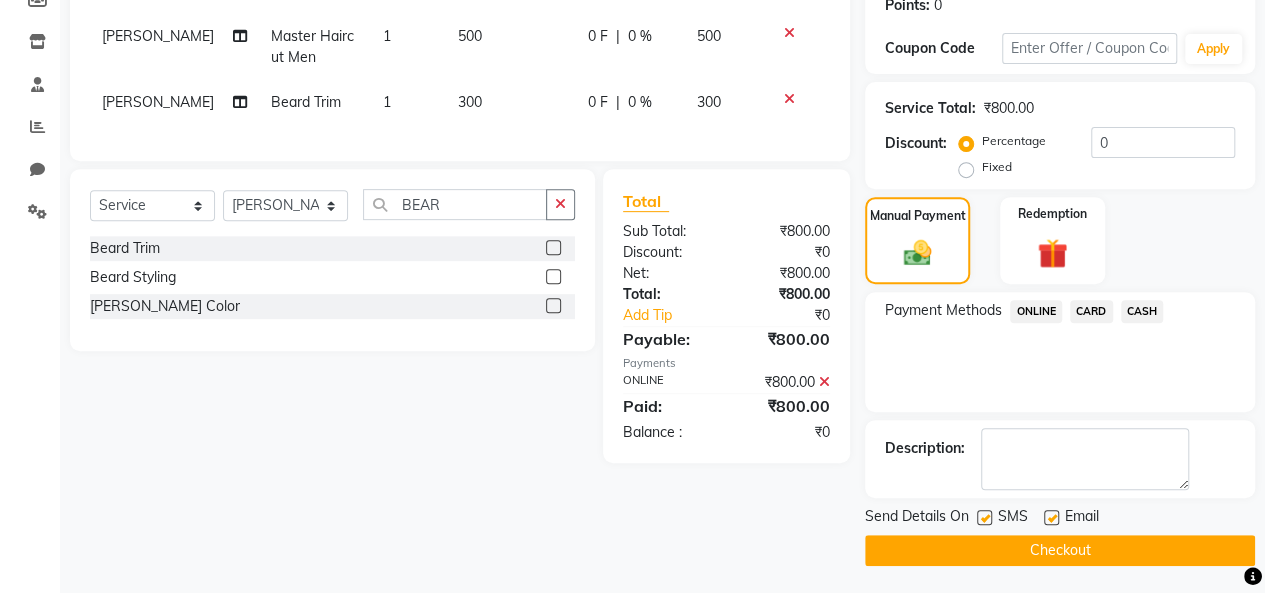 click on "Checkout" 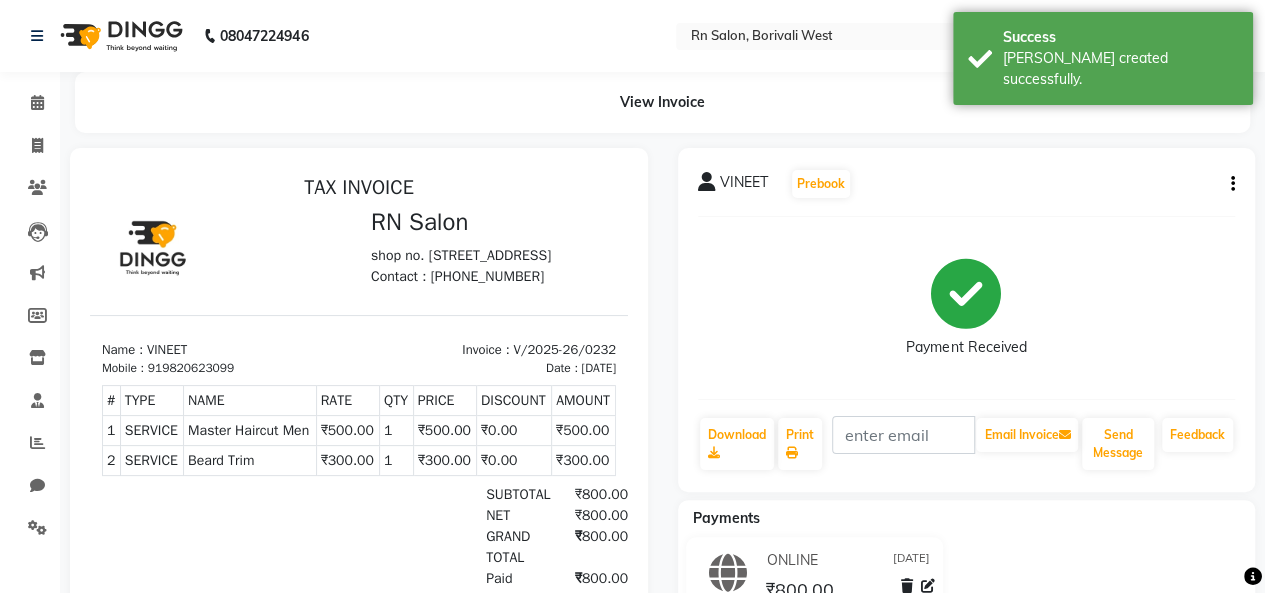 scroll, scrollTop: 0, scrollLeft: 0, axis: both 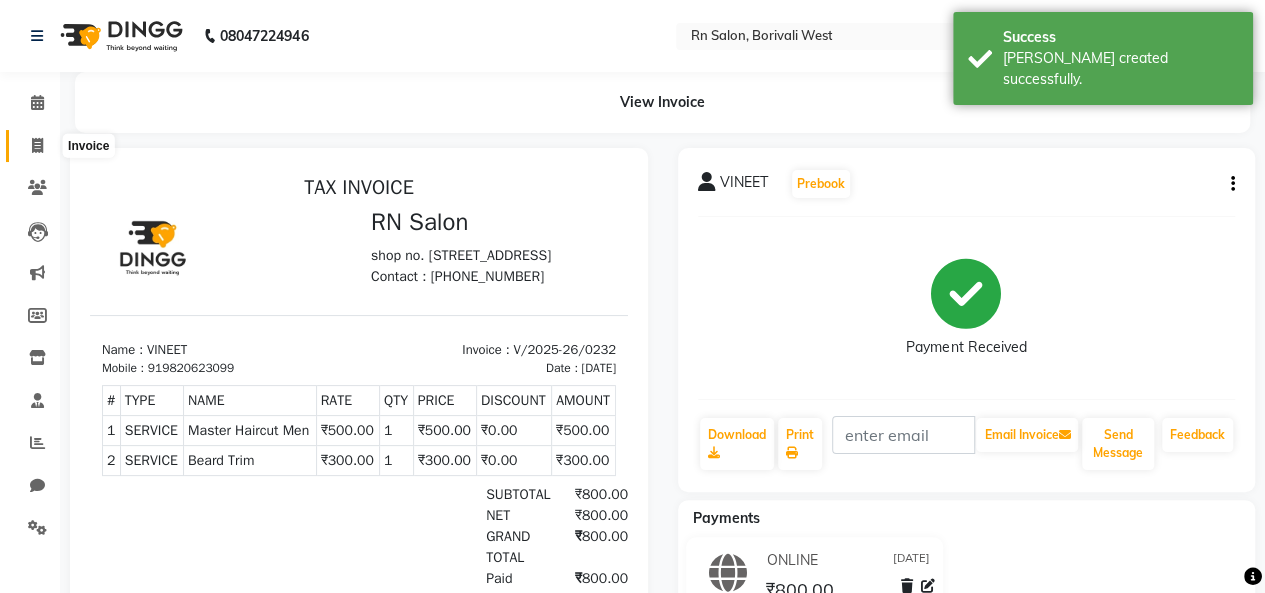 click 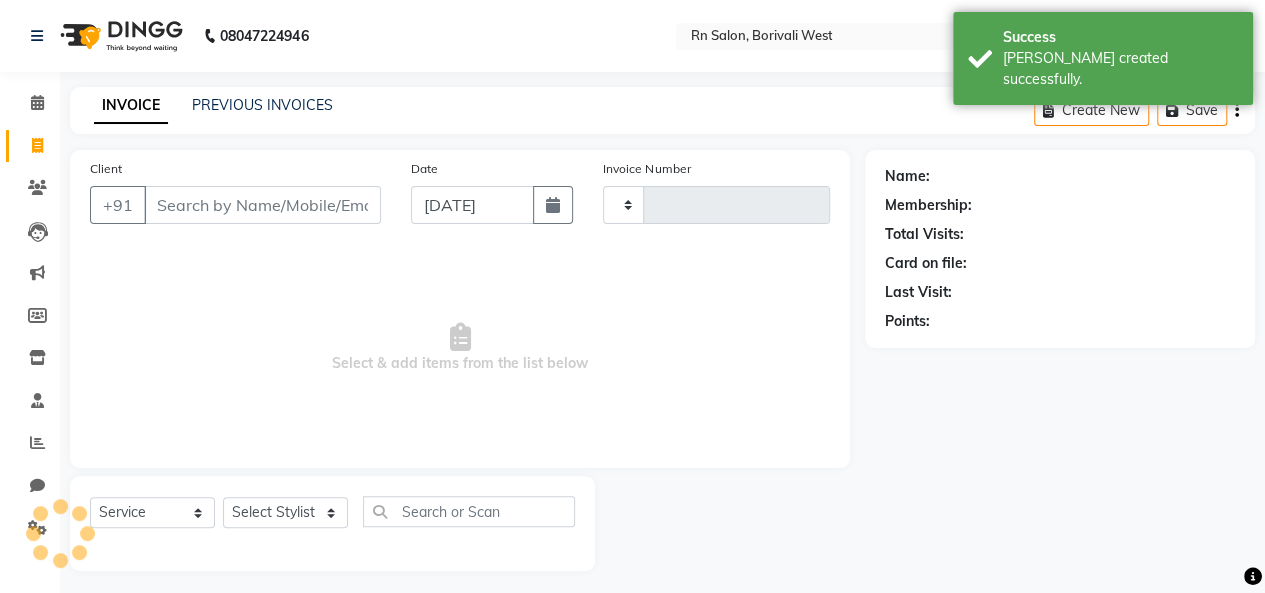 scroll, scrollTop: 7, scrollLeft: 0, axis: vertical 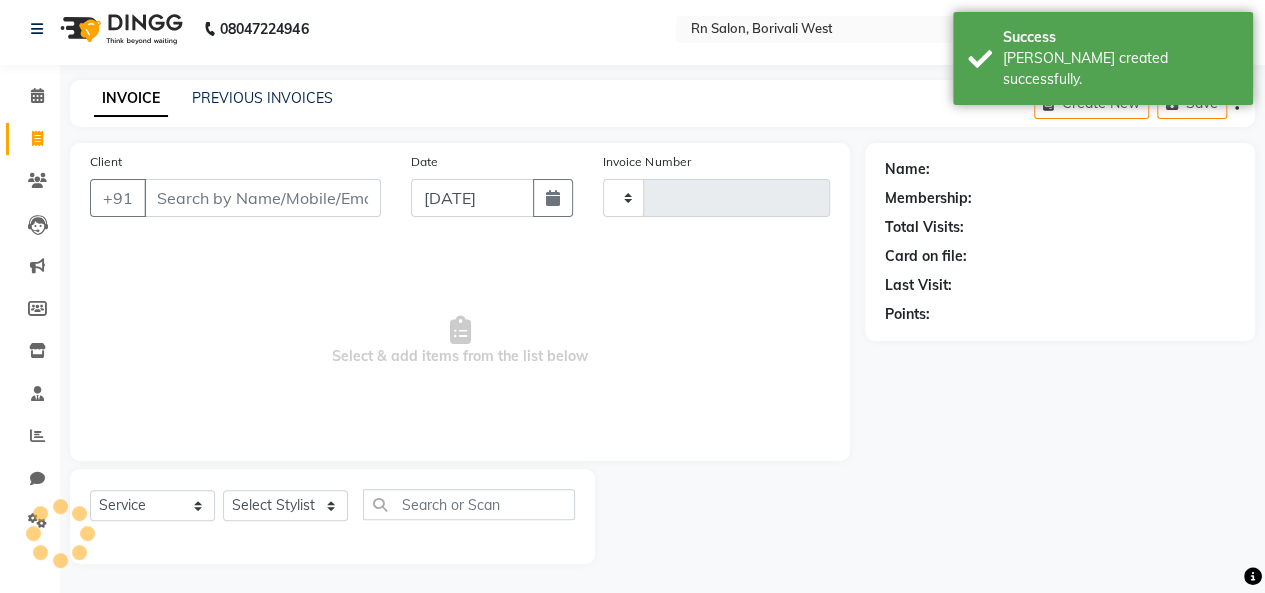 type on "0233" 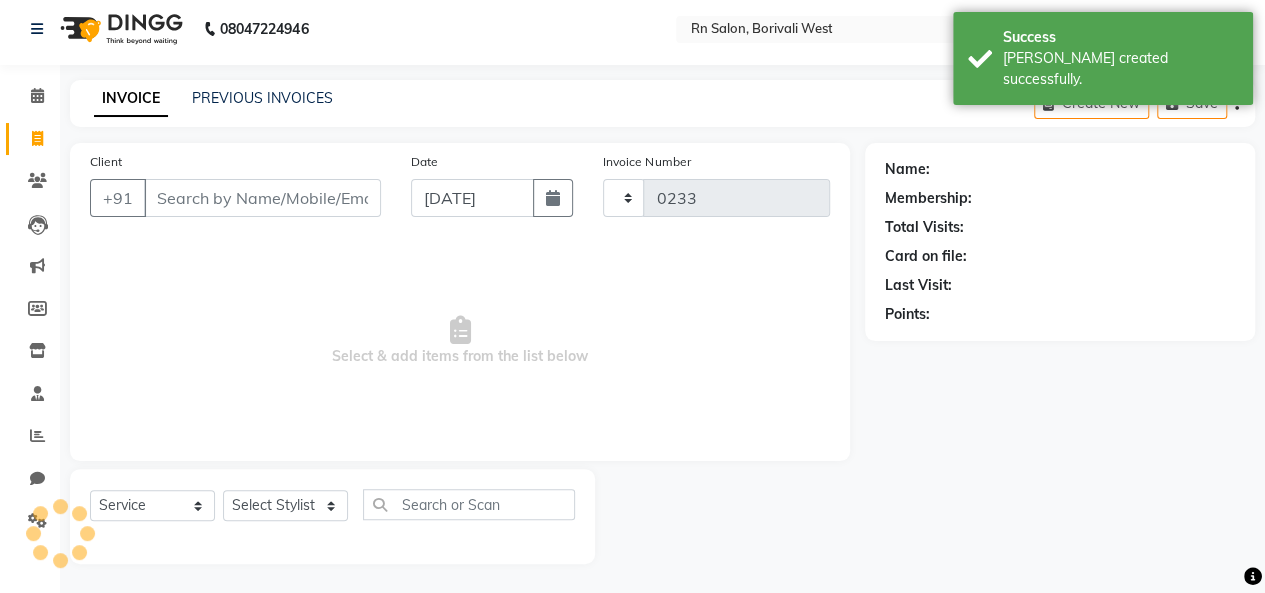 select on "8515" 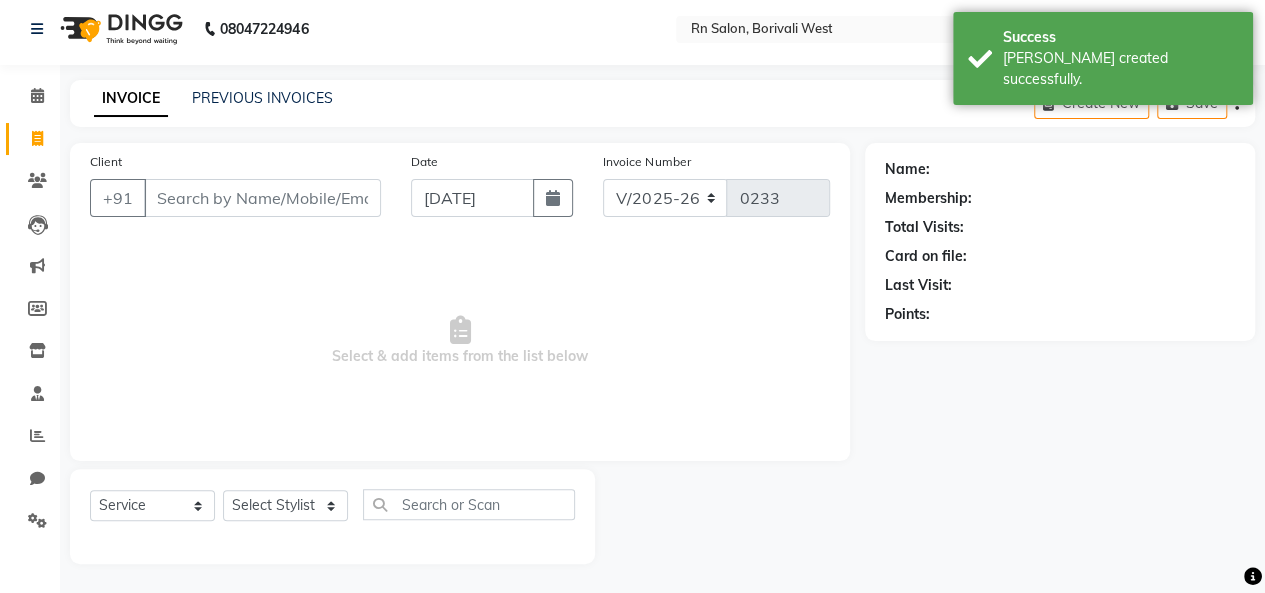 click on "Client" at bounding box center [262, 198] 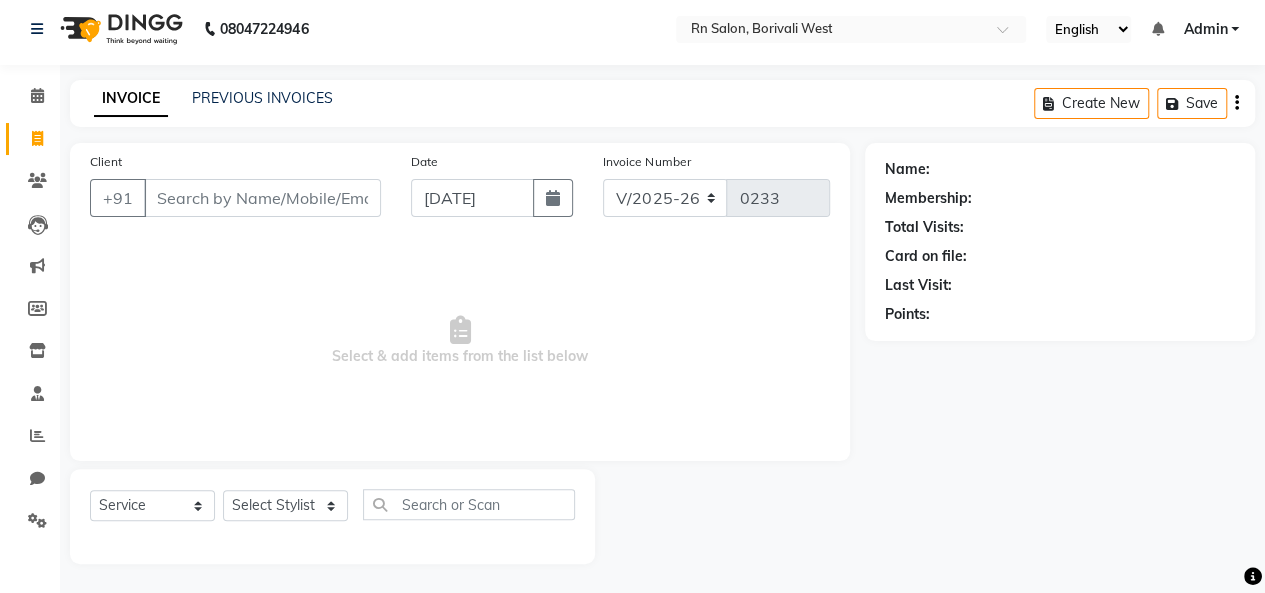 click on "Client" at bounding box center (262, 198) 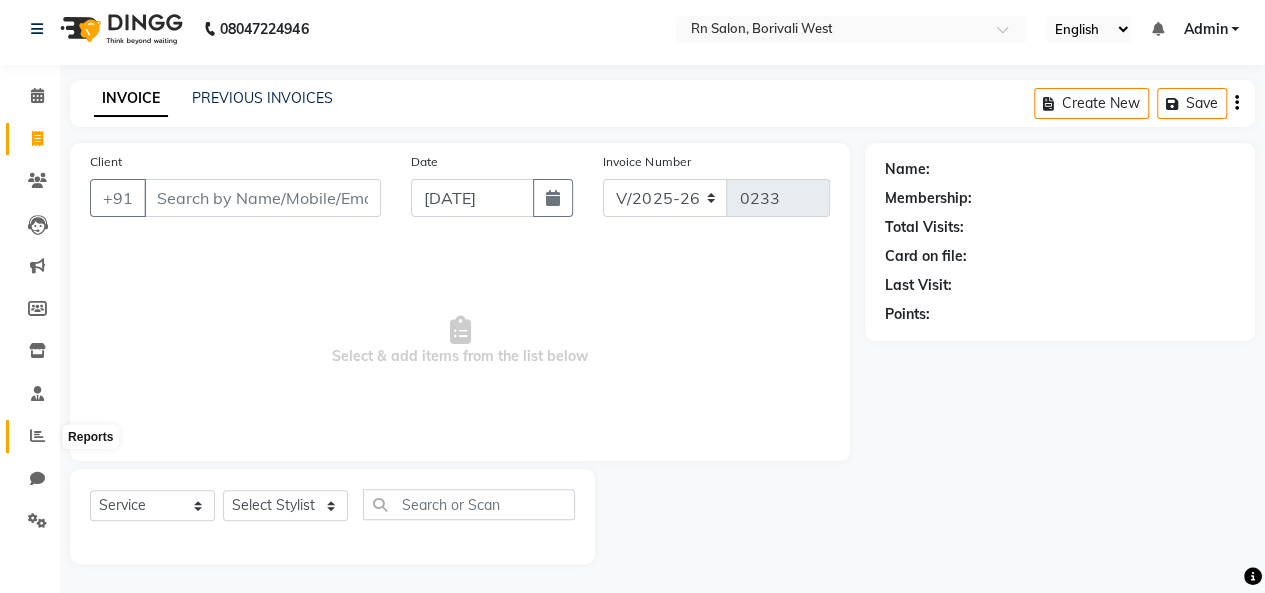 click 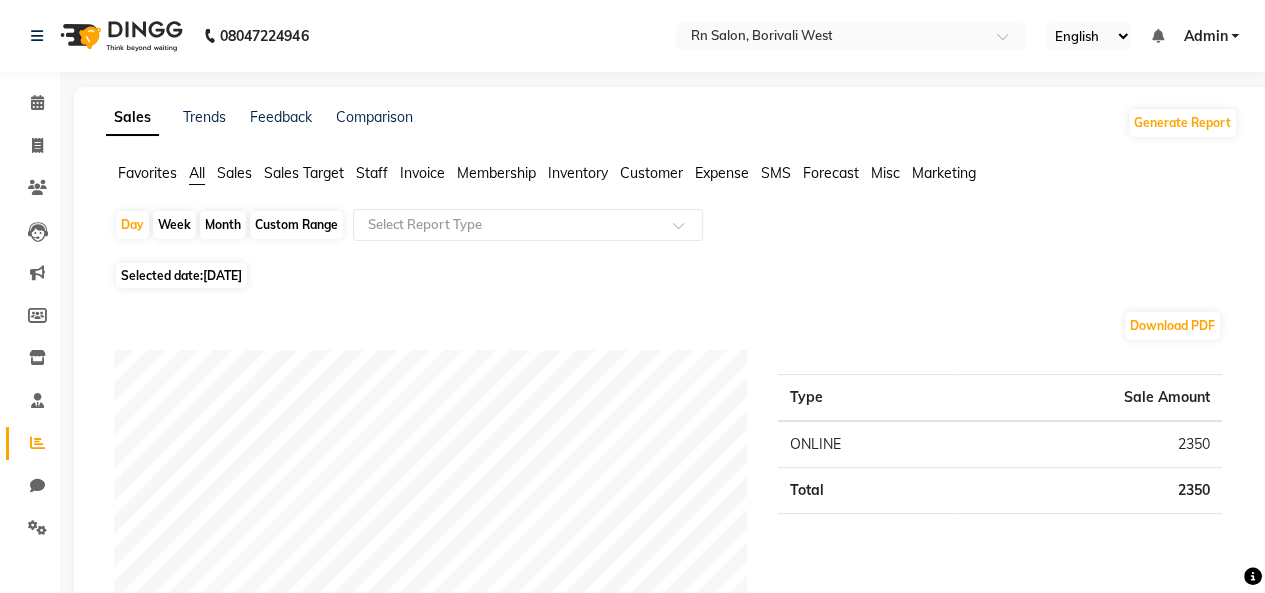 click on "Staff" 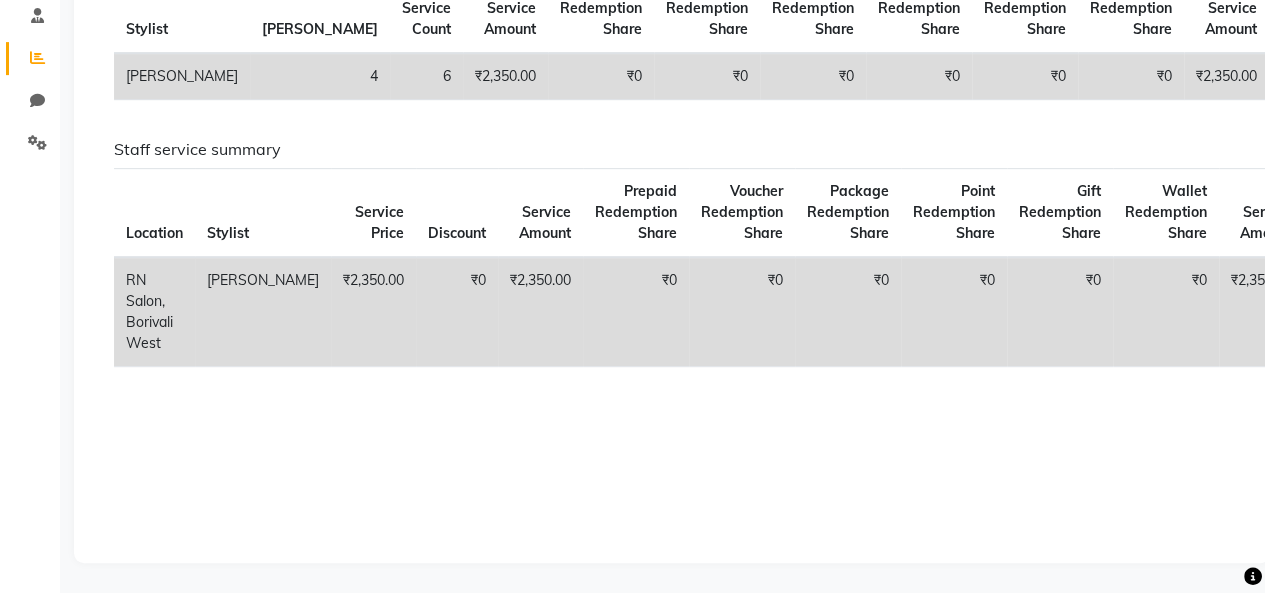 scroll, scrollTop: 0, scrollLeft: 0, axis: both 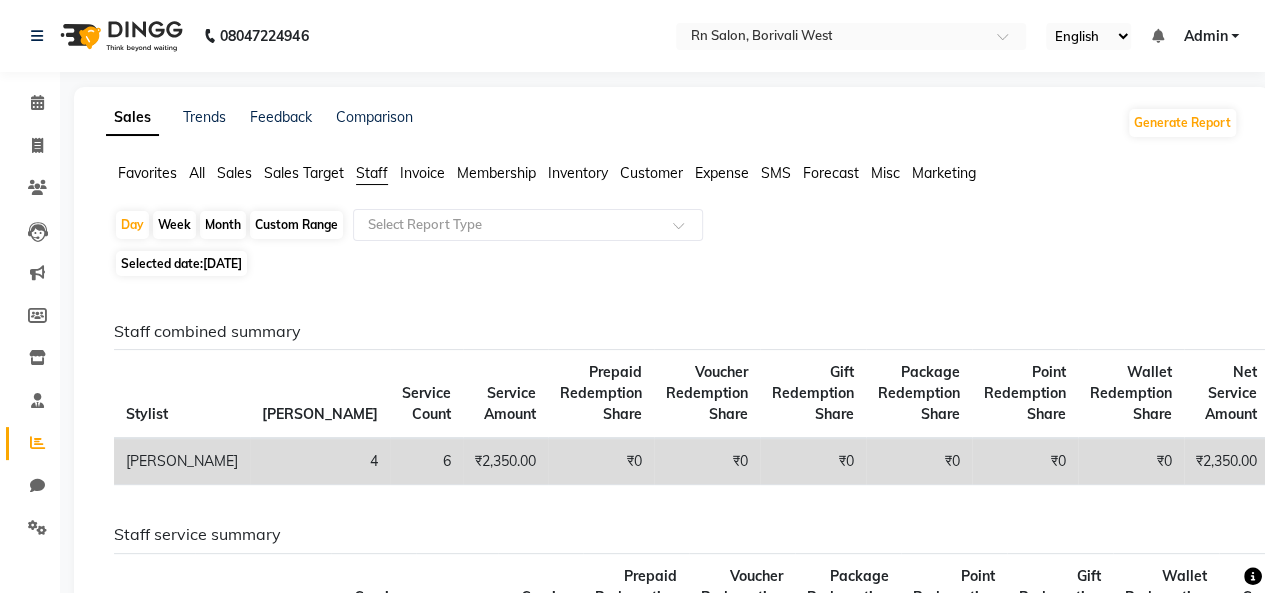 click on "Week" 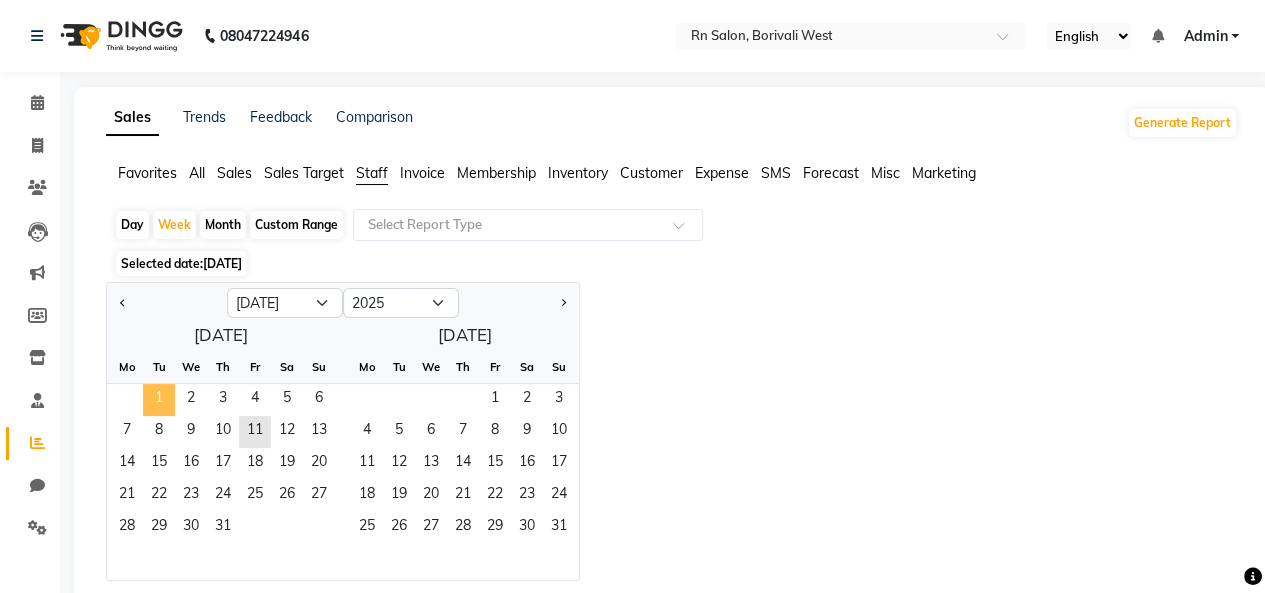 click on "1" 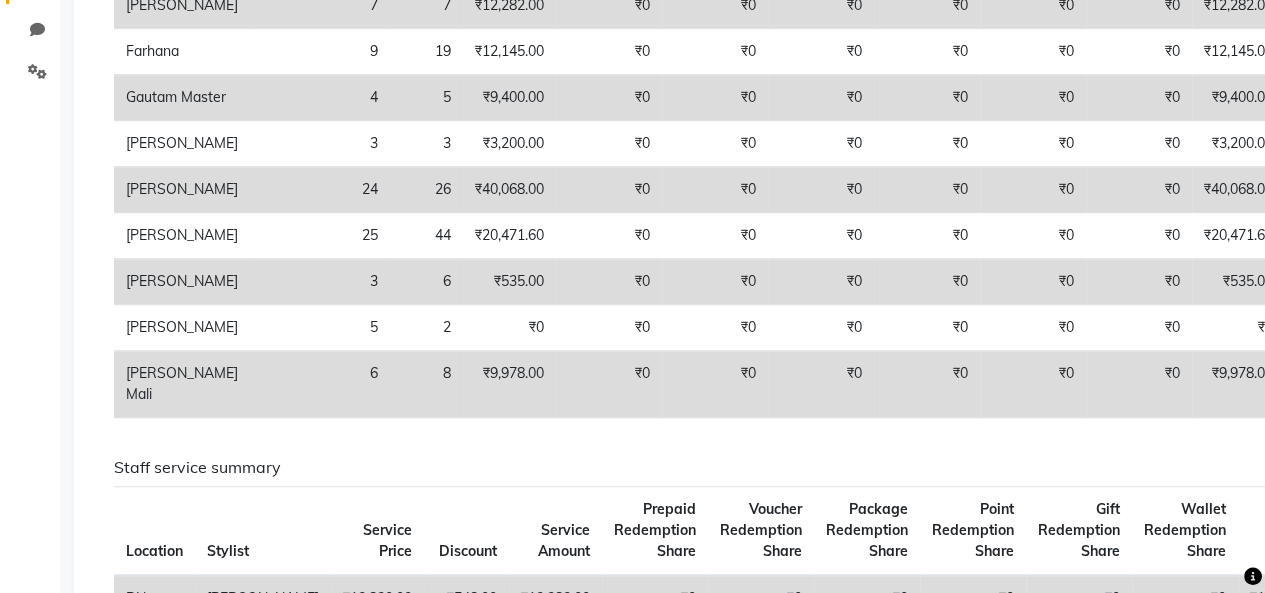 scroll, scrollTop: 500, scrollLeft: 0, axis: vertical 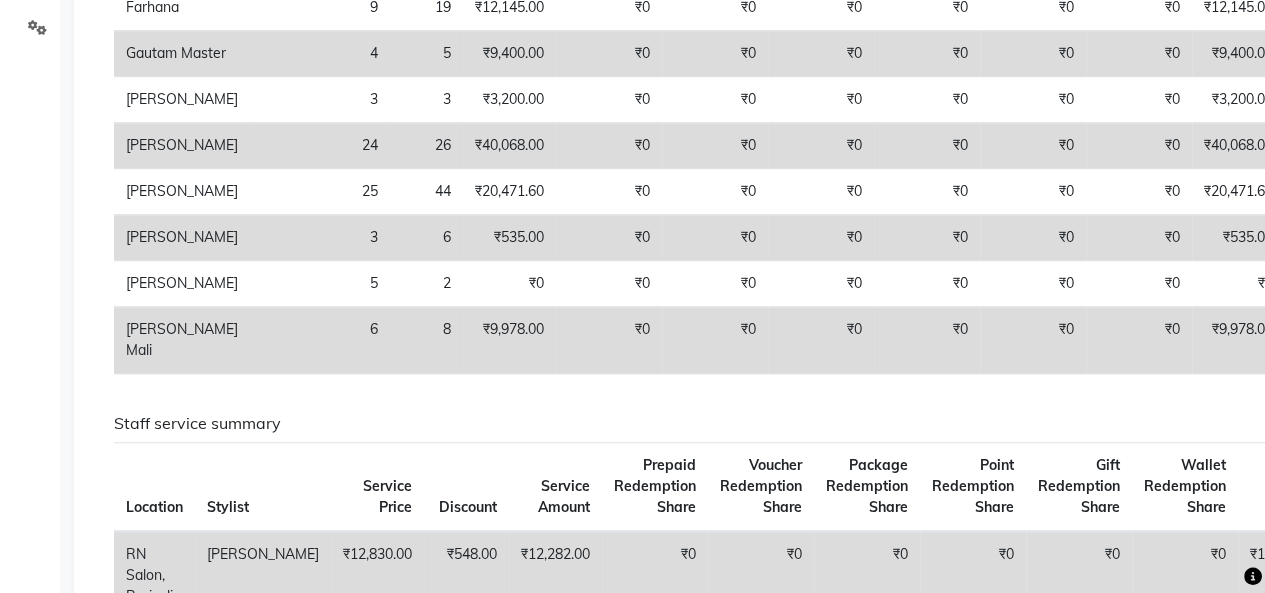 select on "8515" 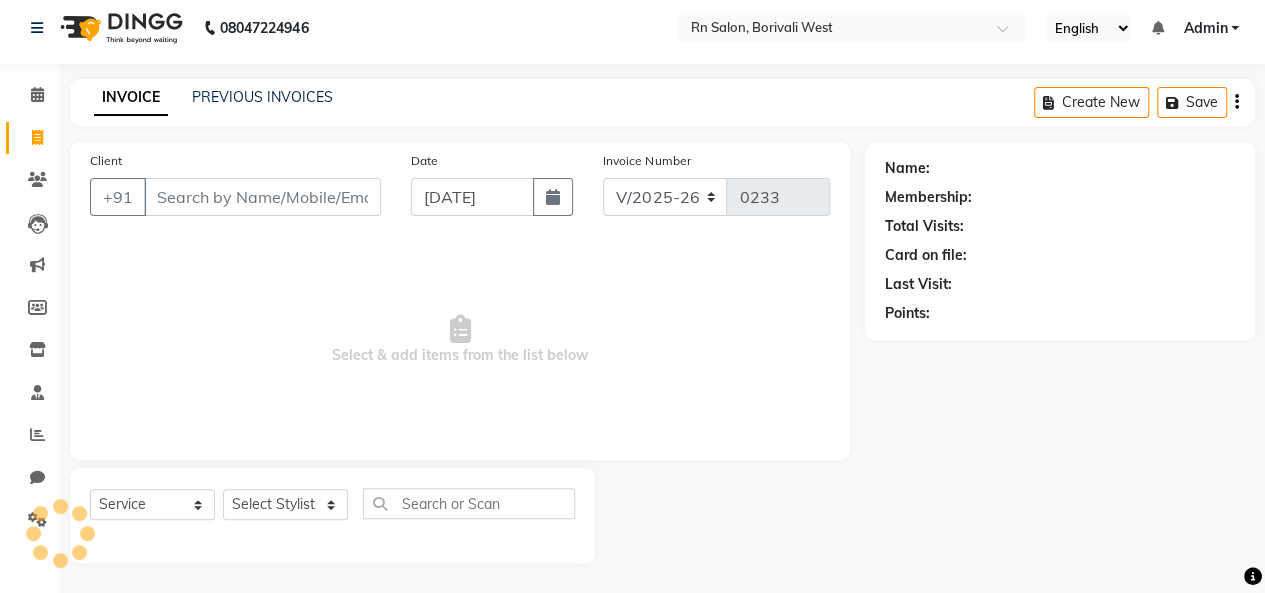 scroll, scrollTop: 7, scrollLeft: 0, axis: vertical 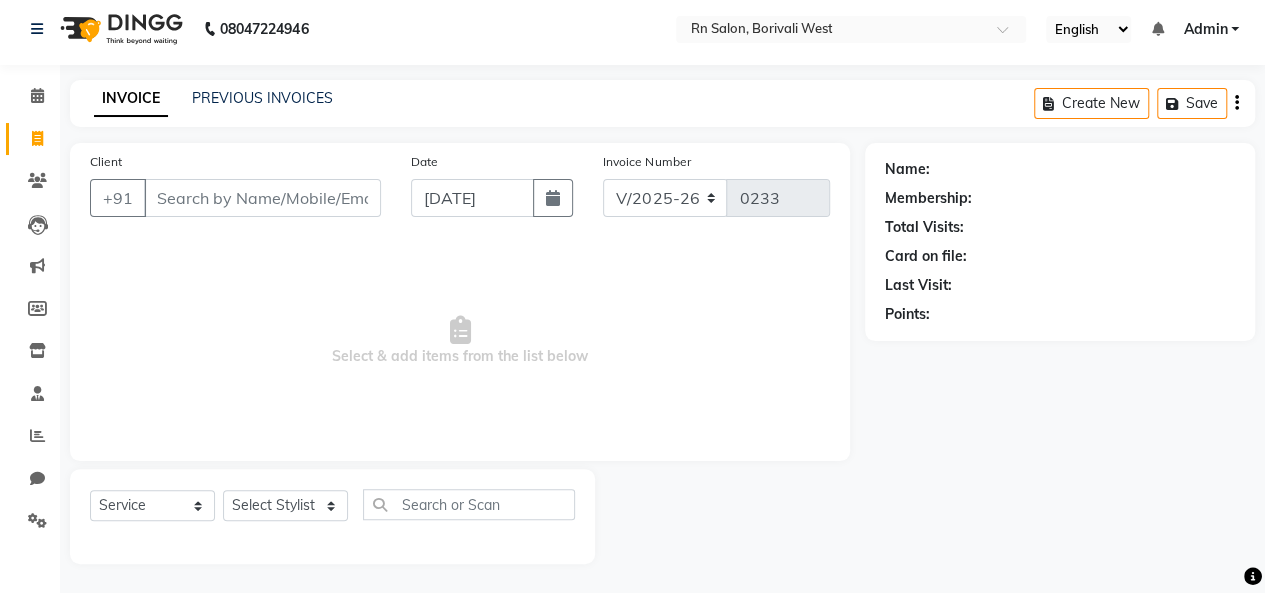 click on "Client" at bounding box center (262, 198) 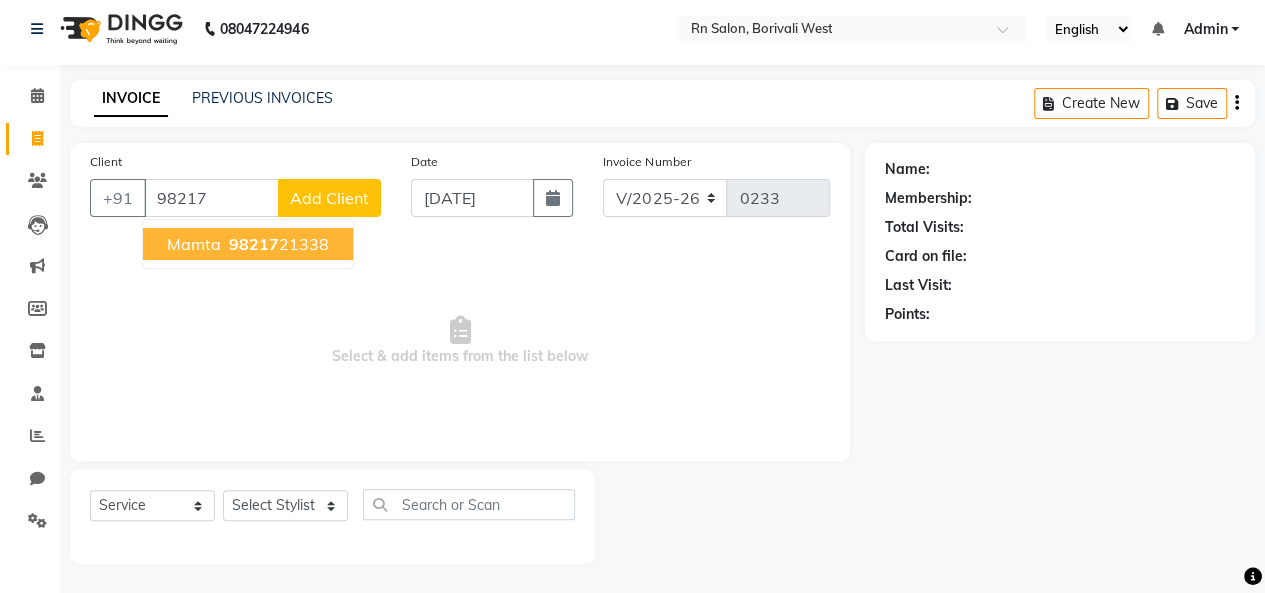 click on "98217 21338" at bounding box center (277, 244) 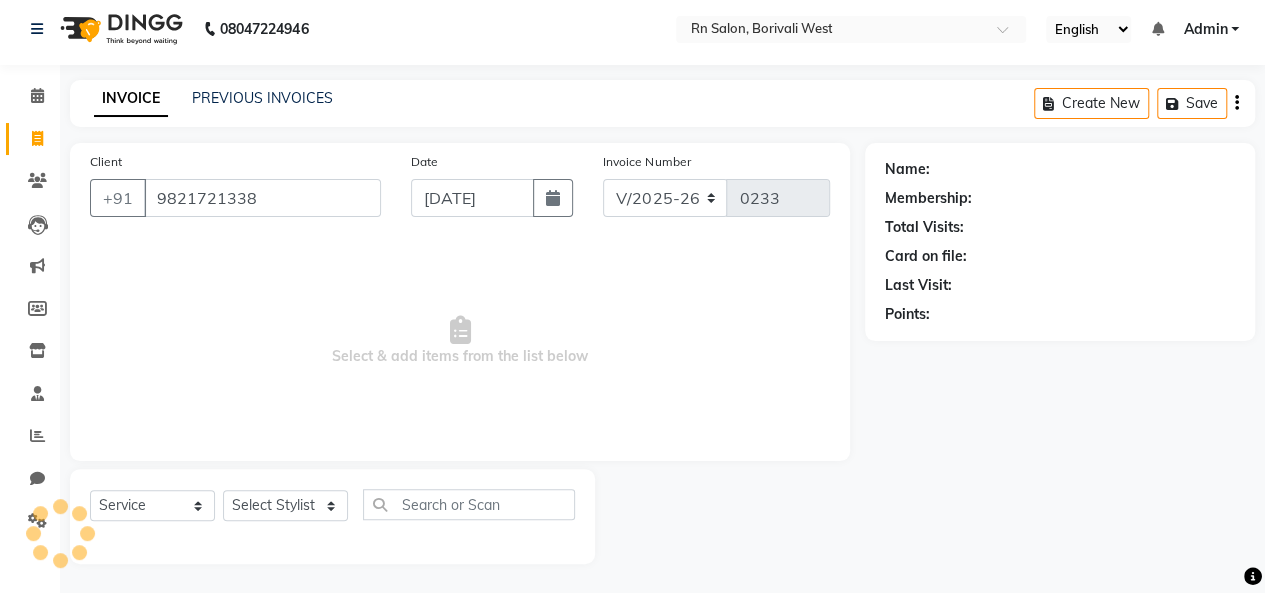 type on "9821721338" 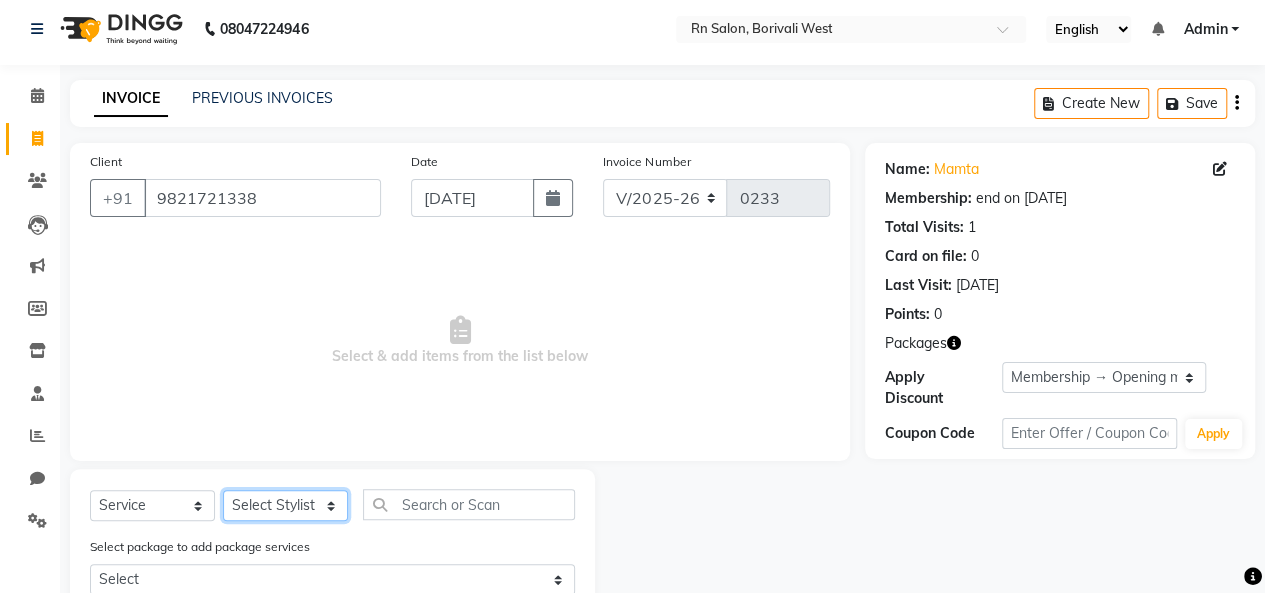 click on "Select Stylist [PERSON_NAME] [PERSON_NAME] parking [PERSON_NAME] master Luv kush tripathi [PERSON_NAME] [PERSON_NAME] [PERSON_NAME] [PERSON_NAME] [PERSON_NAME] Mali [PERSON_NAME]" 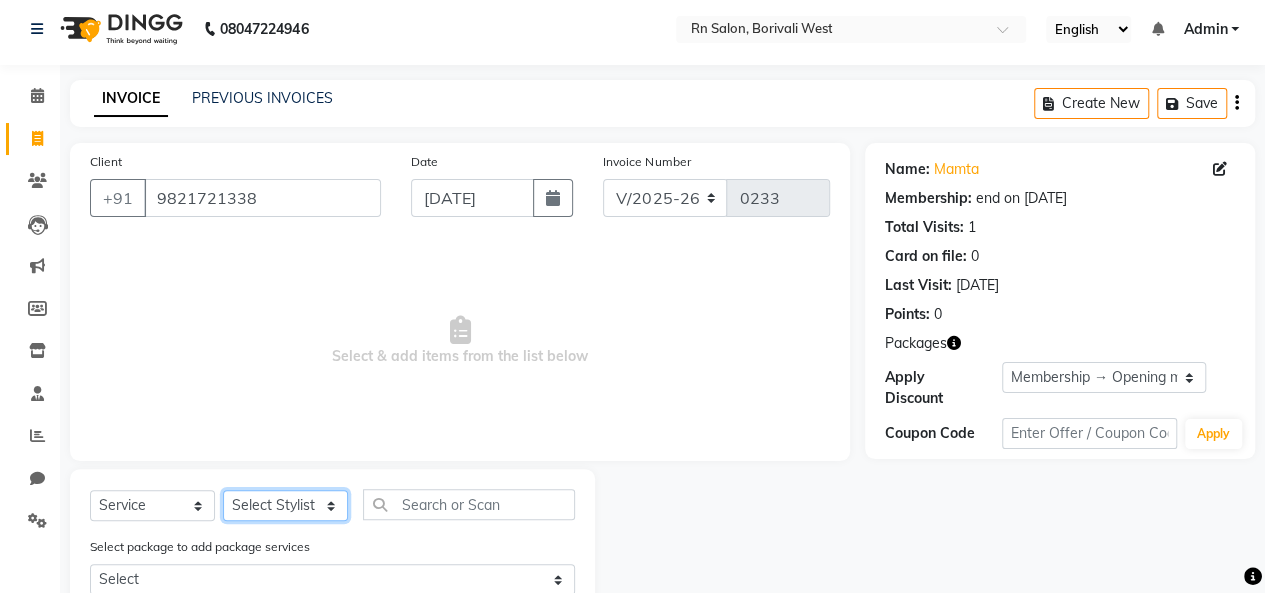 select on "85153" 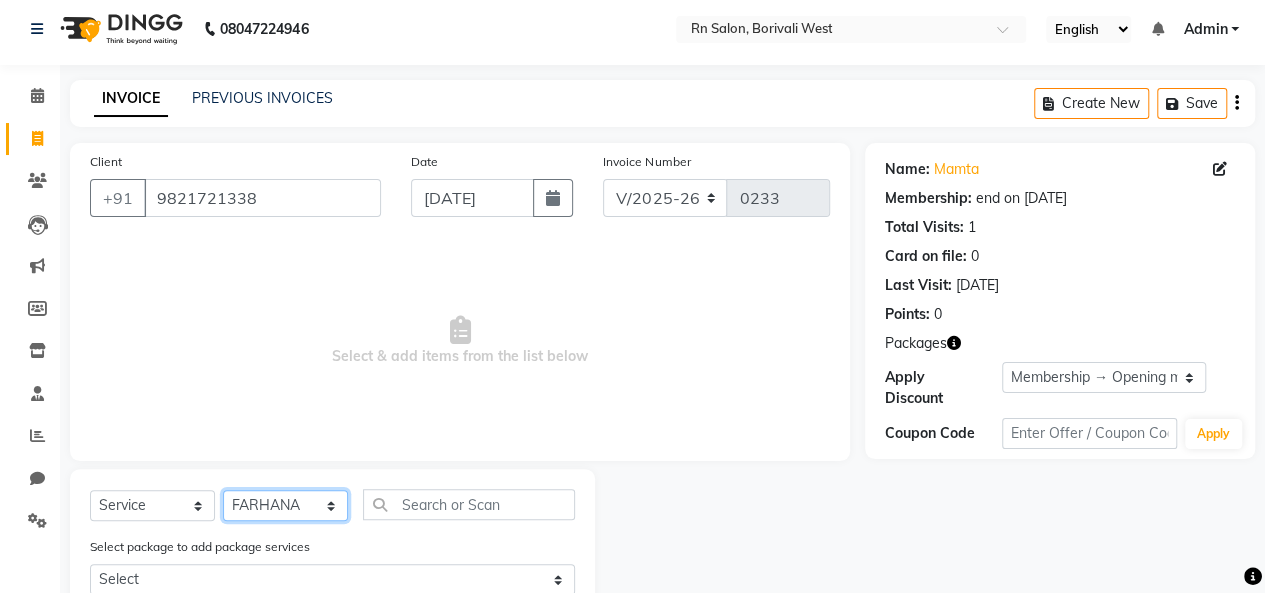 click on "Select Stylist [PERSON_NAME] [PERSON_NAME] parking [PERSON_NAME] master Luv kush tripathi [PERSON_NAME] [PERSON_NAME] [PERSON_NAME] [PERSON_NAME] [PERSON_NAME] Mali [PERSON_NAME]" 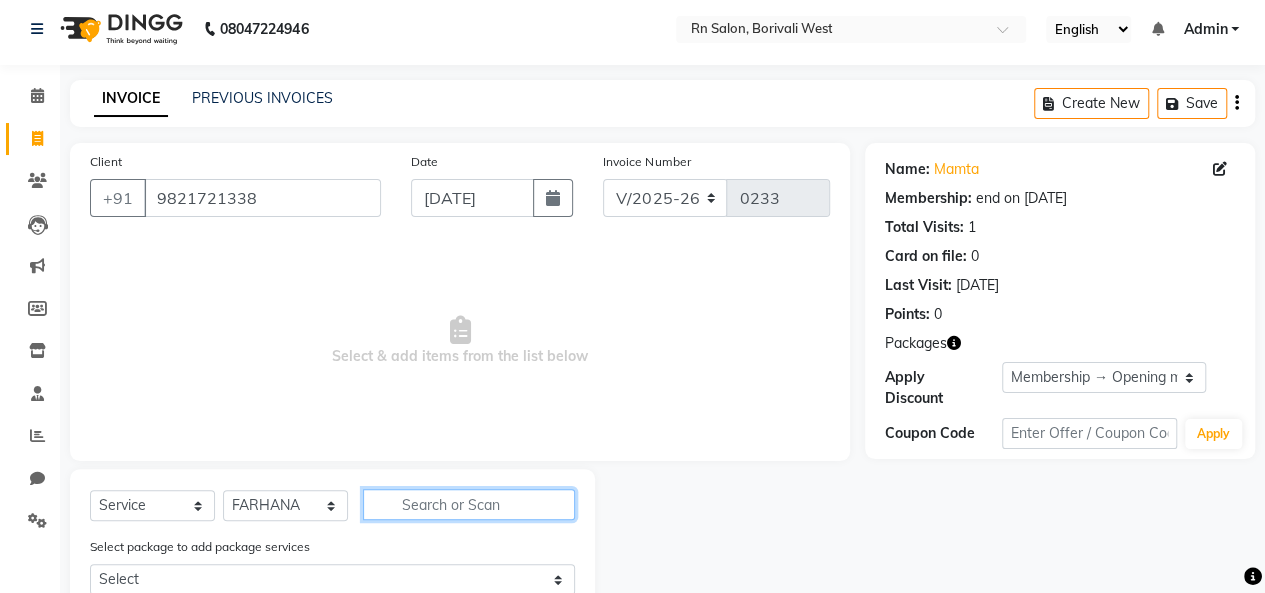 click 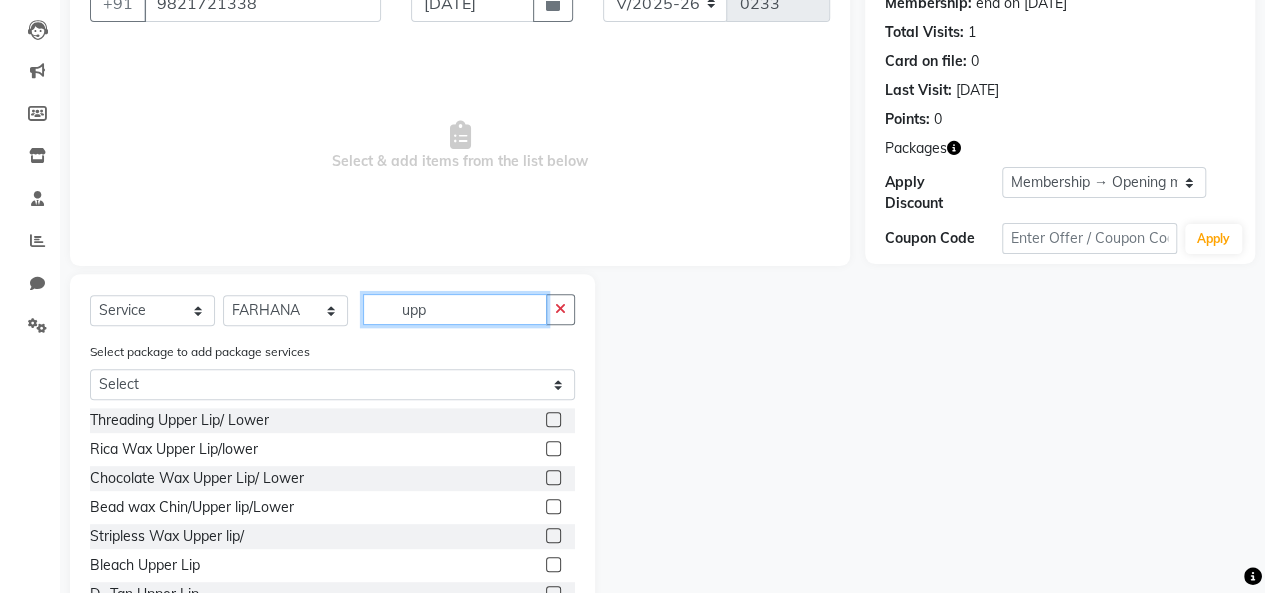 scroll, scrollTop: 207, scrollLeft: 0, axis: vertical 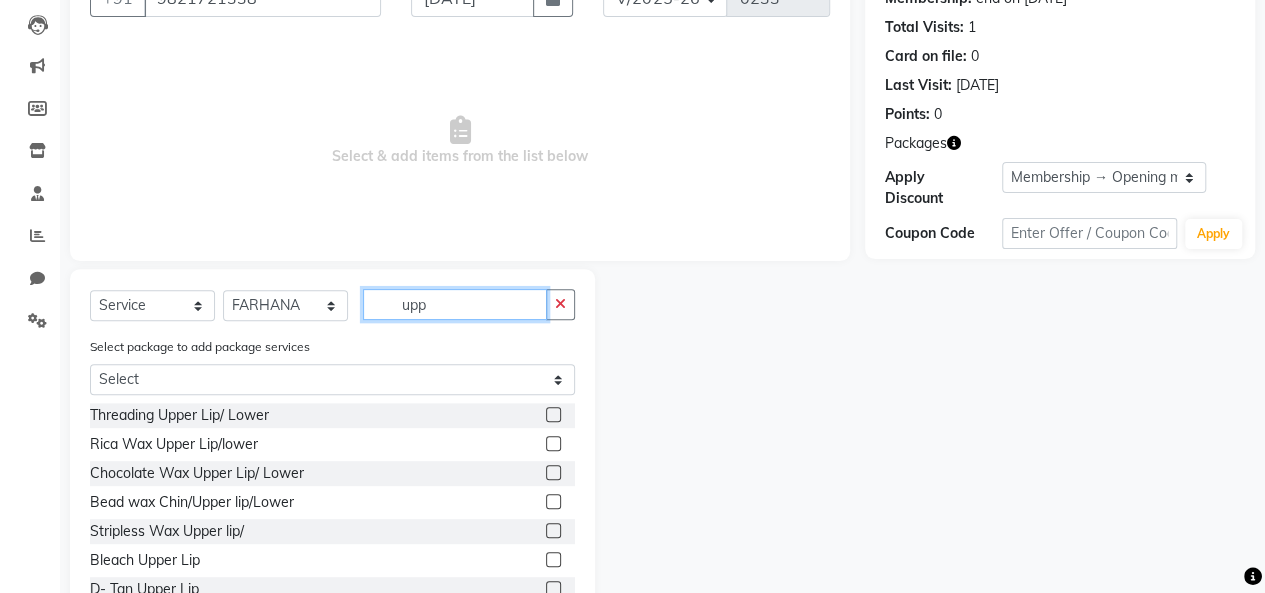 type on "upp" 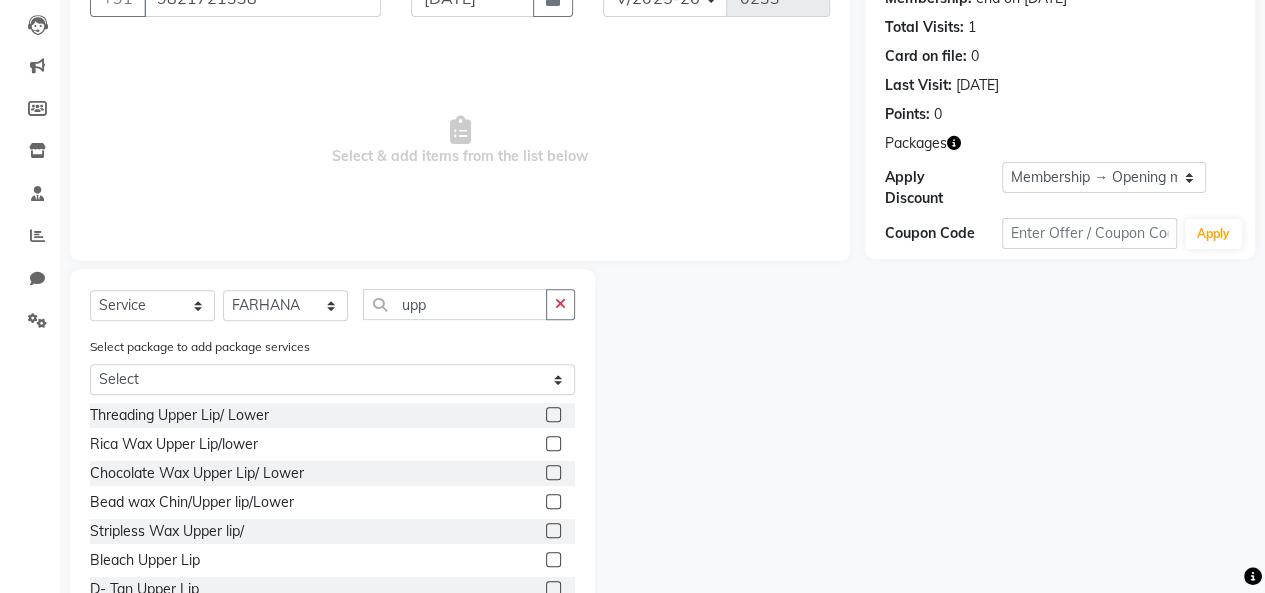 click 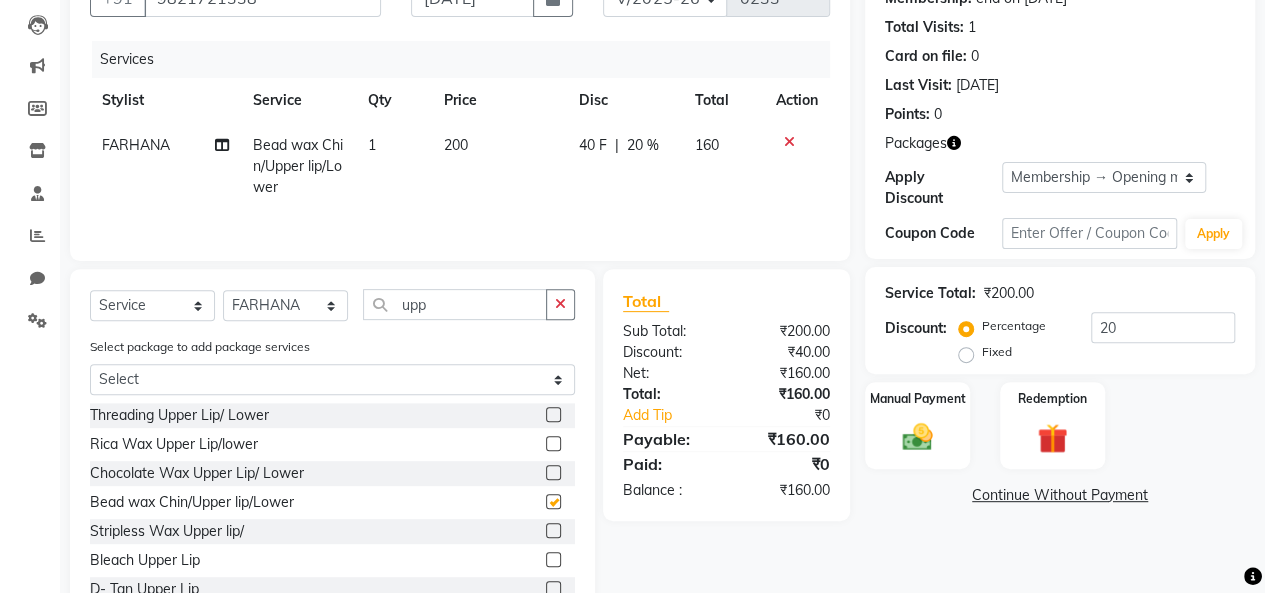 checkbox on "false" 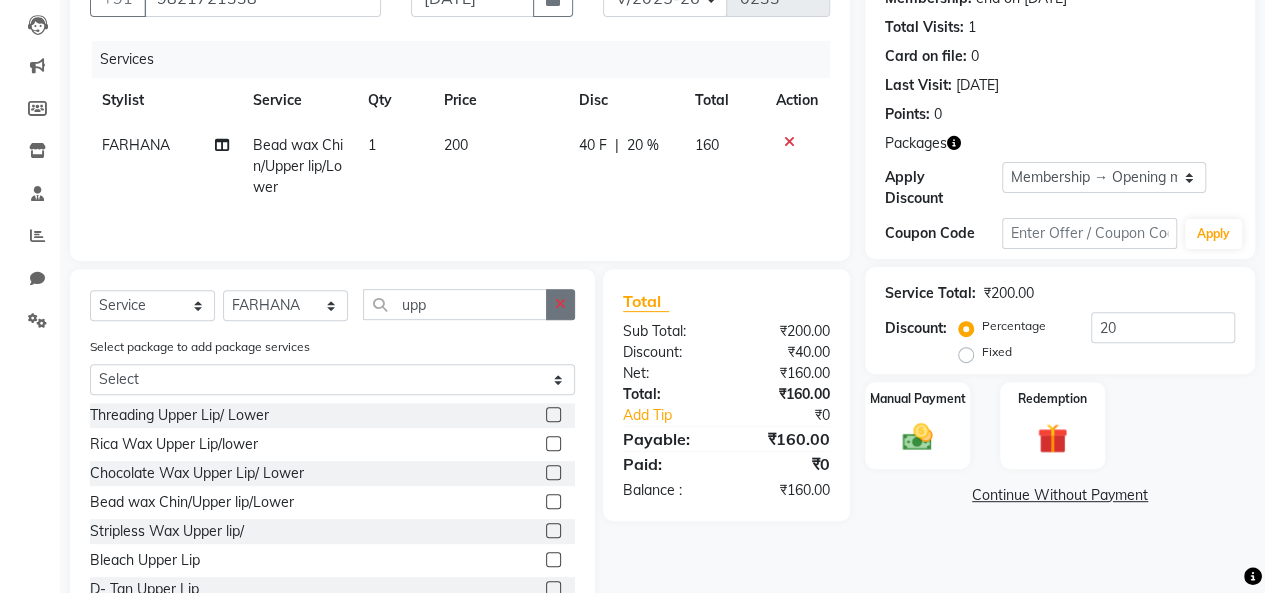 click 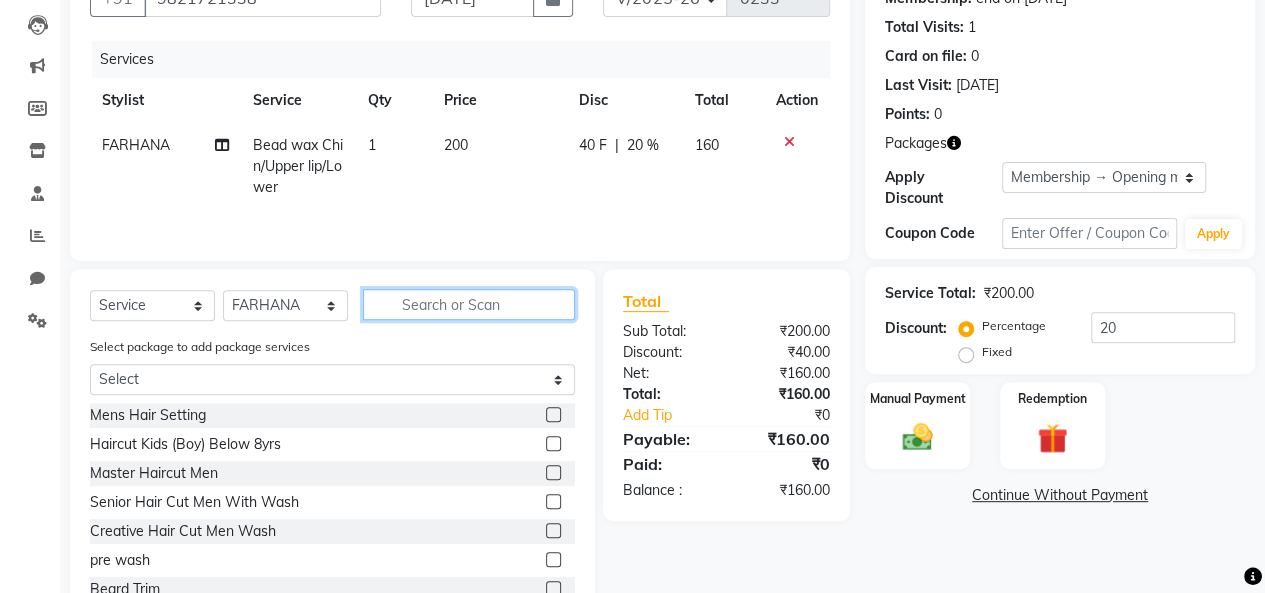 click 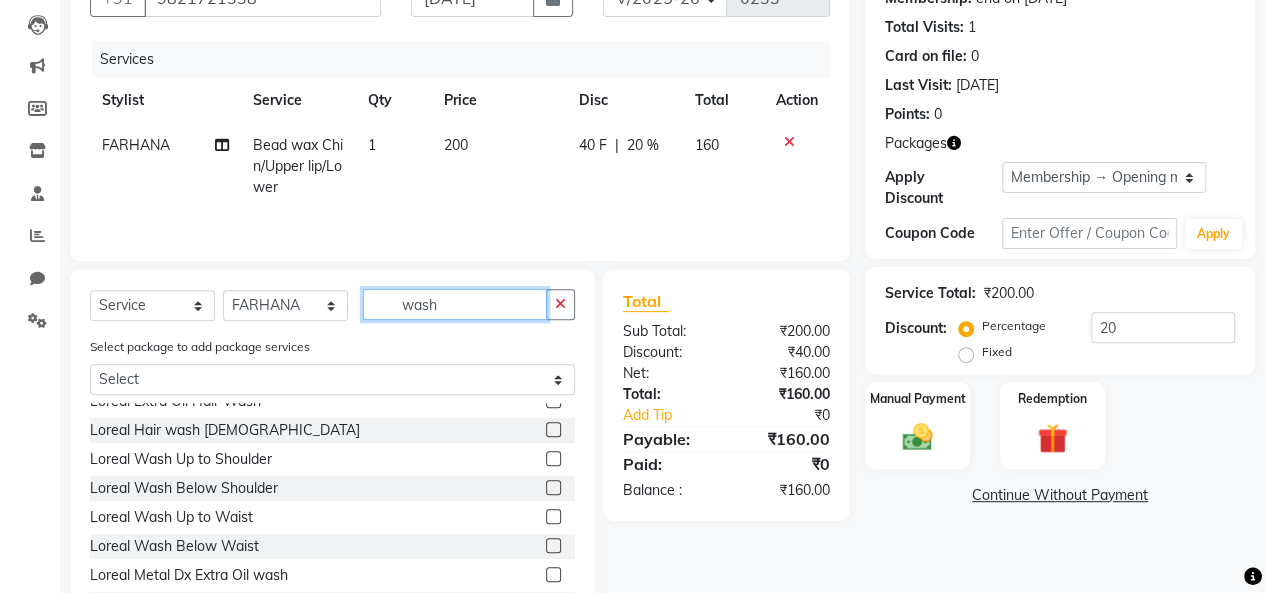 scroll, scrollTop: 100, scrollLeft: 0, axis: vertical 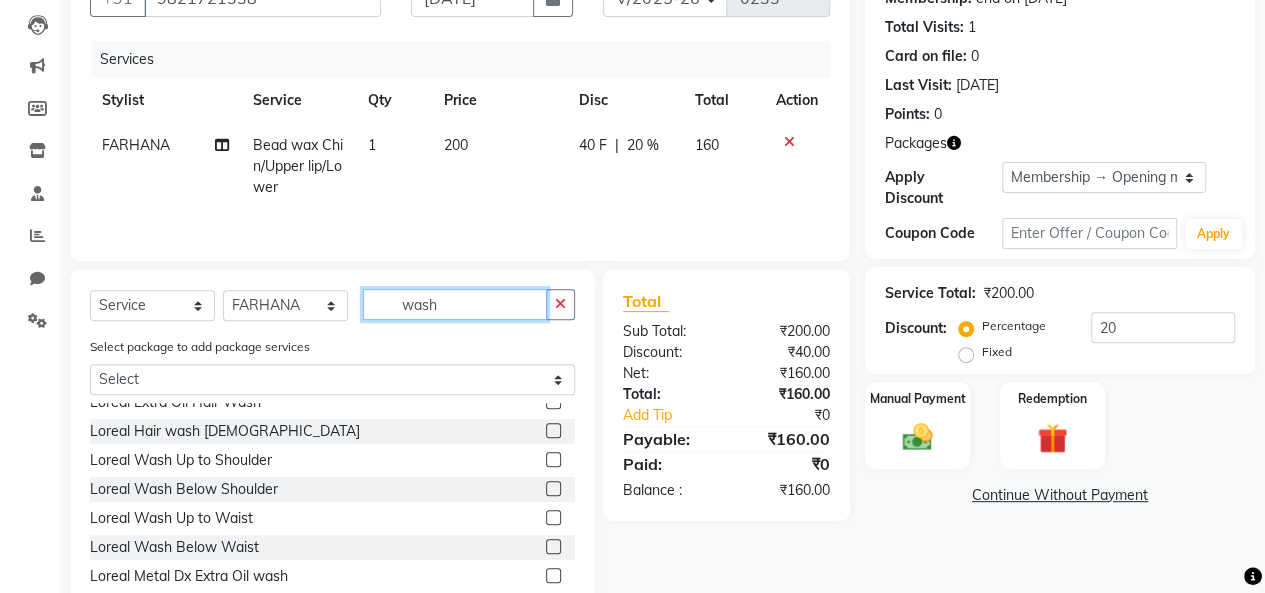 type on "wash" 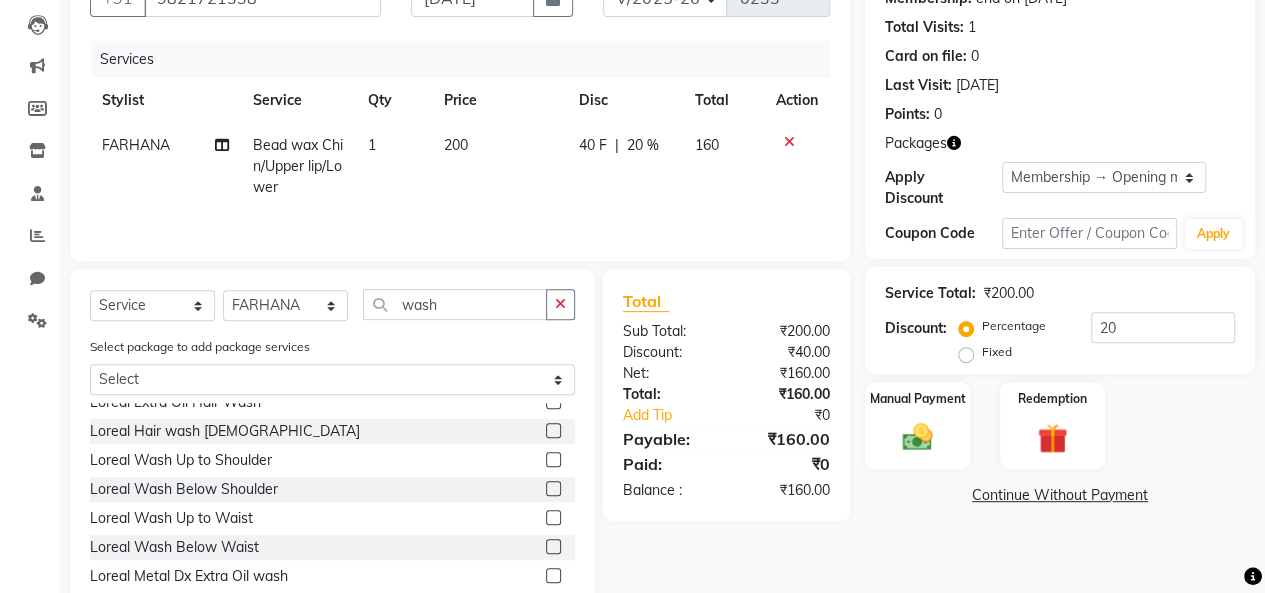 click 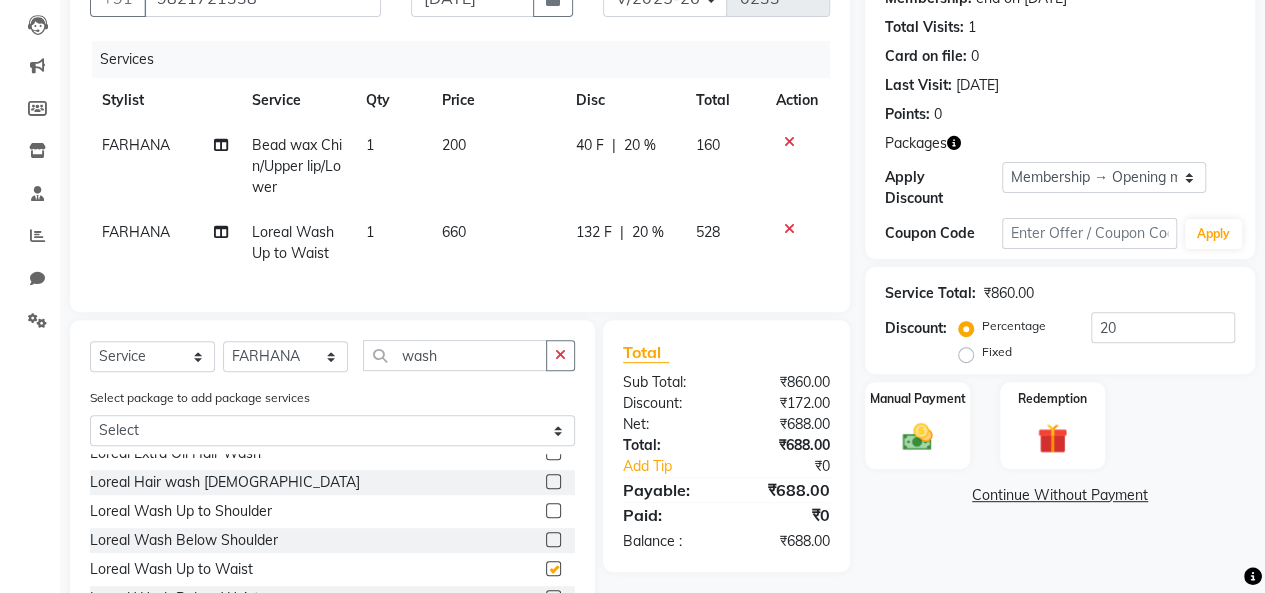 checkbox on "false" 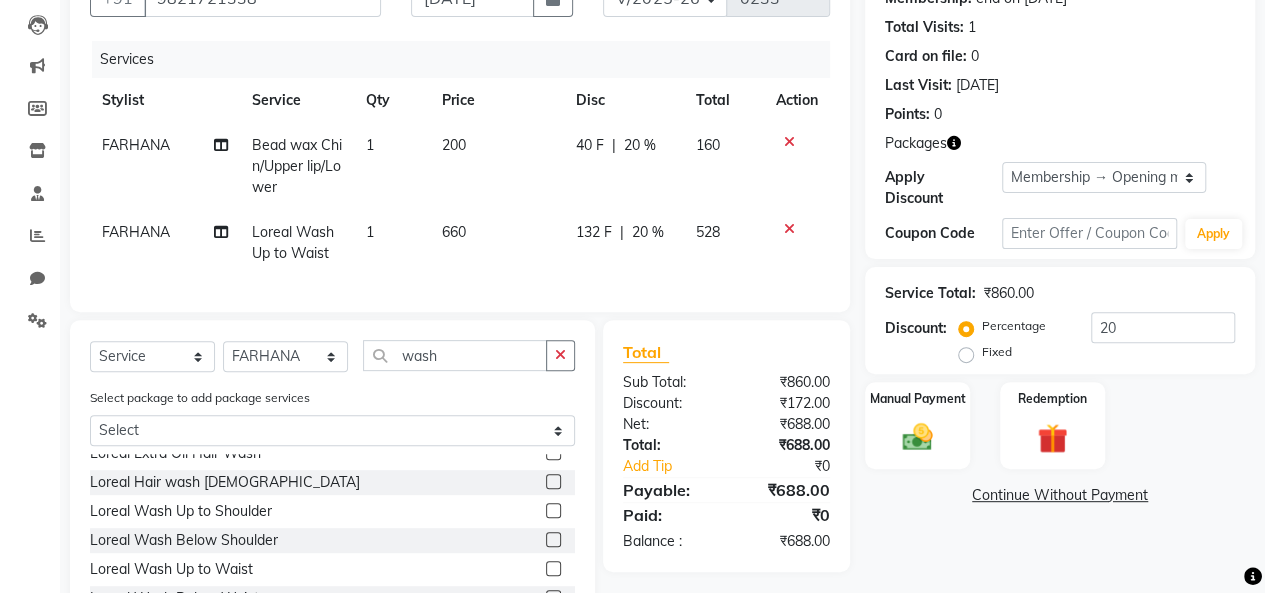 click on "660" 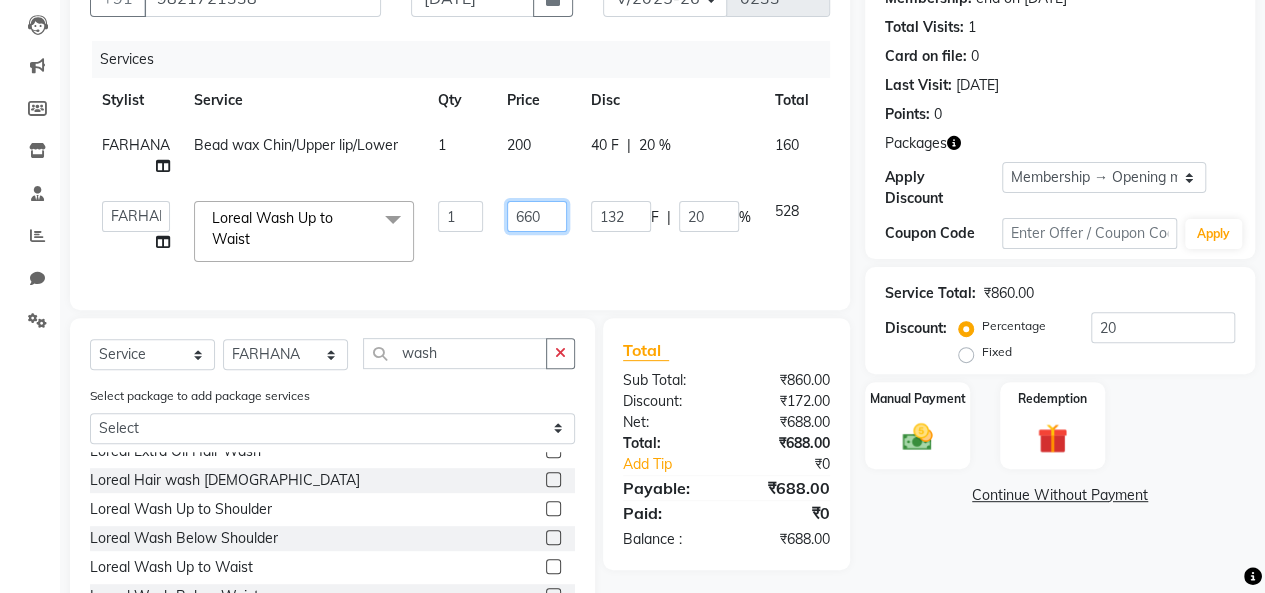 click on "660" 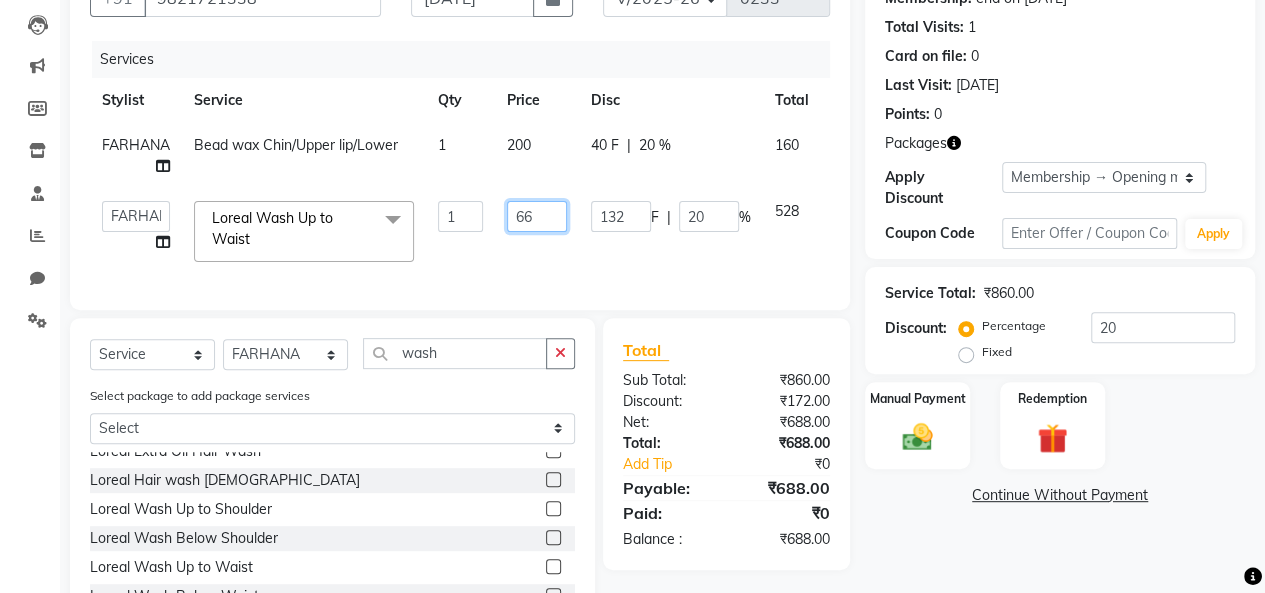 type on "6" 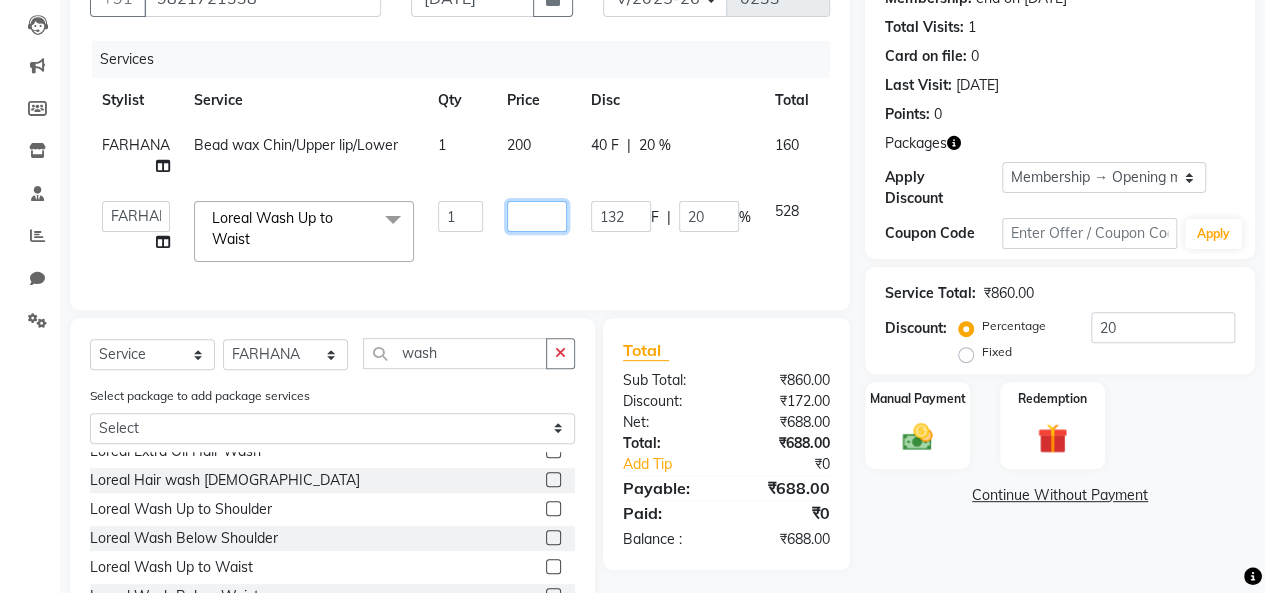 type on "0" 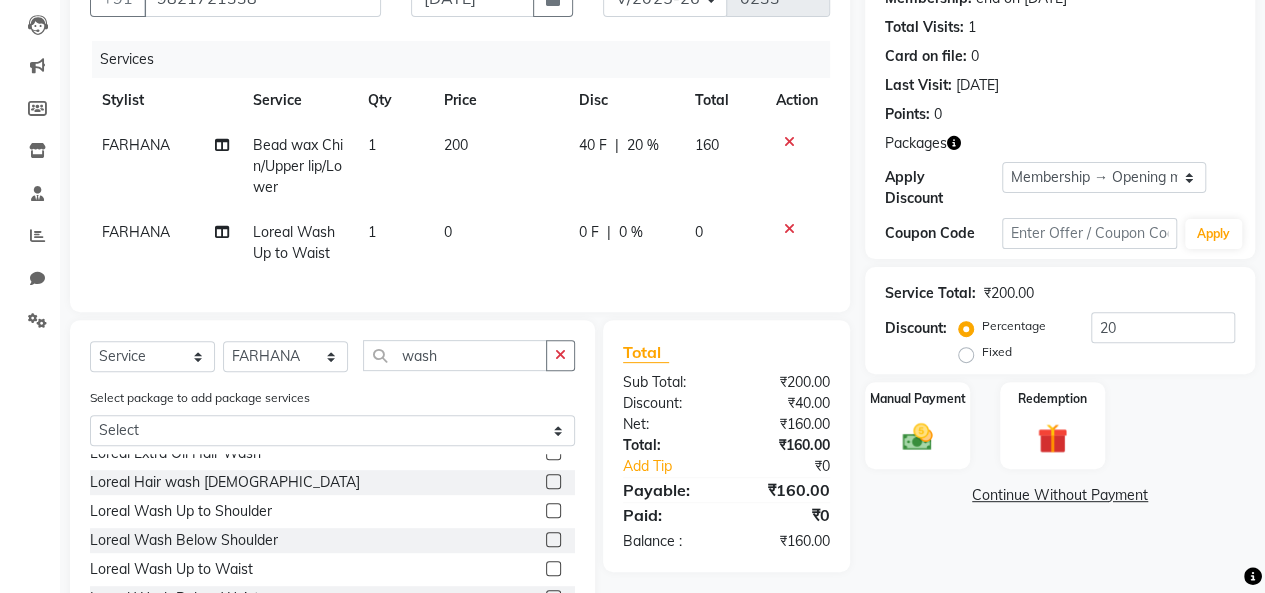 click on "Services Stylist Service Qty Price Disc Total Action FARHANA Bead wax Chin/Upper lip/Lower 1 200 40 F | 20 % 160 FARHANA Loreal Wash Up to Waist 1 0 0 F | 0 % 0" 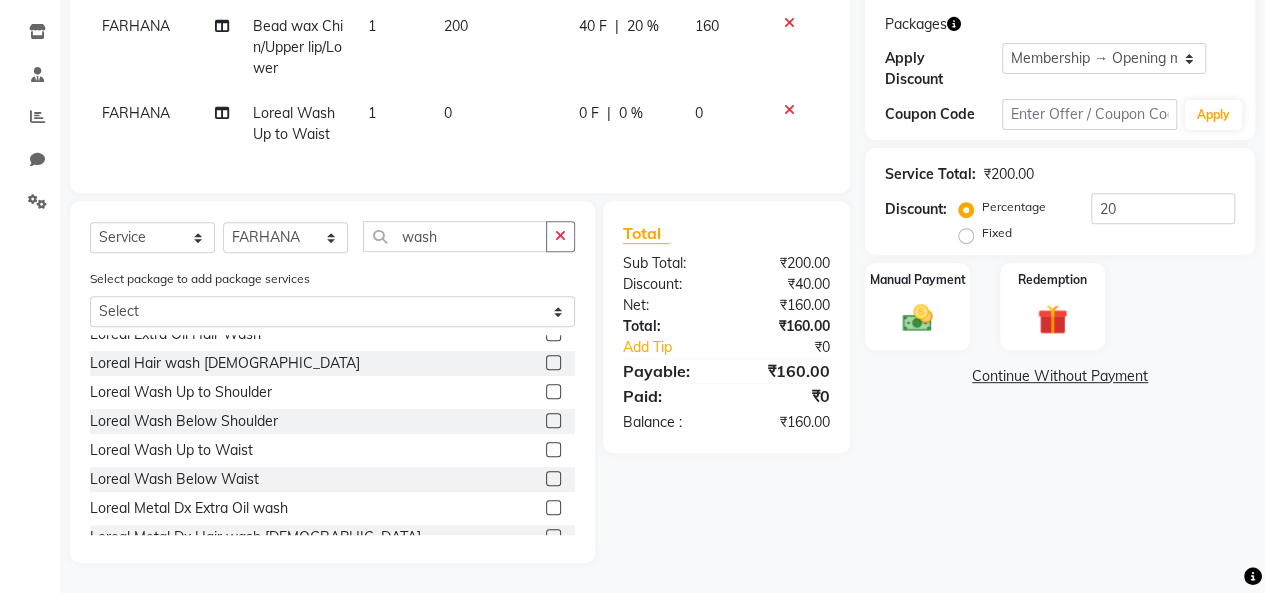 scroll, scrollTop: 340, scrollLeft: 0, axis: vertical 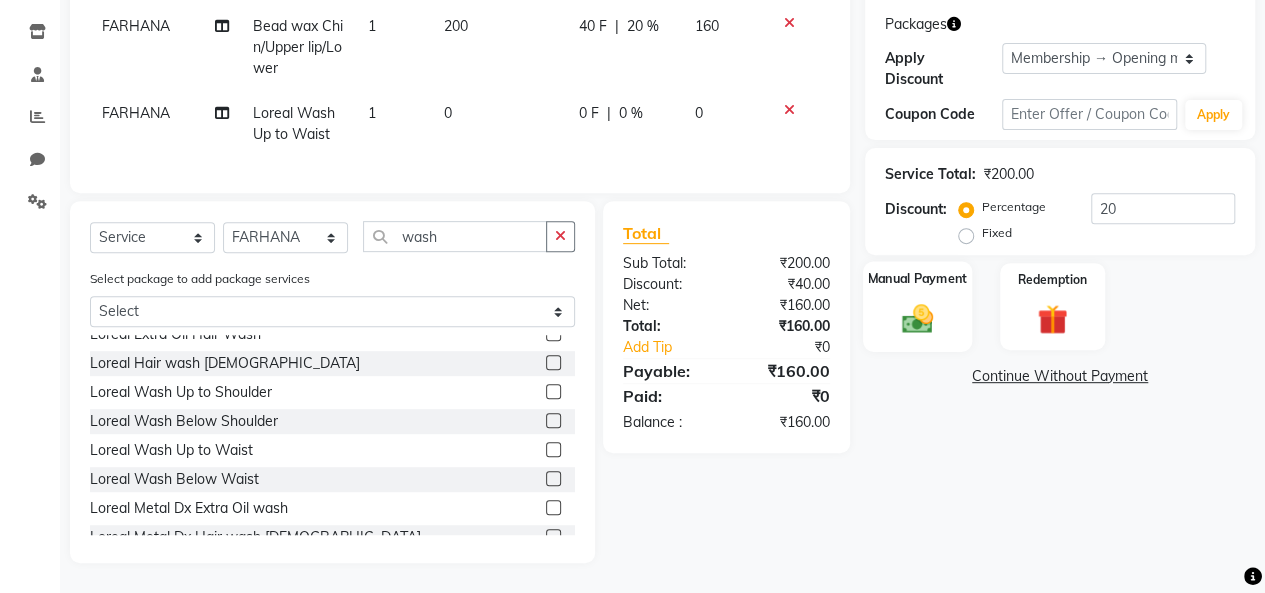 click on "Manual Payment" 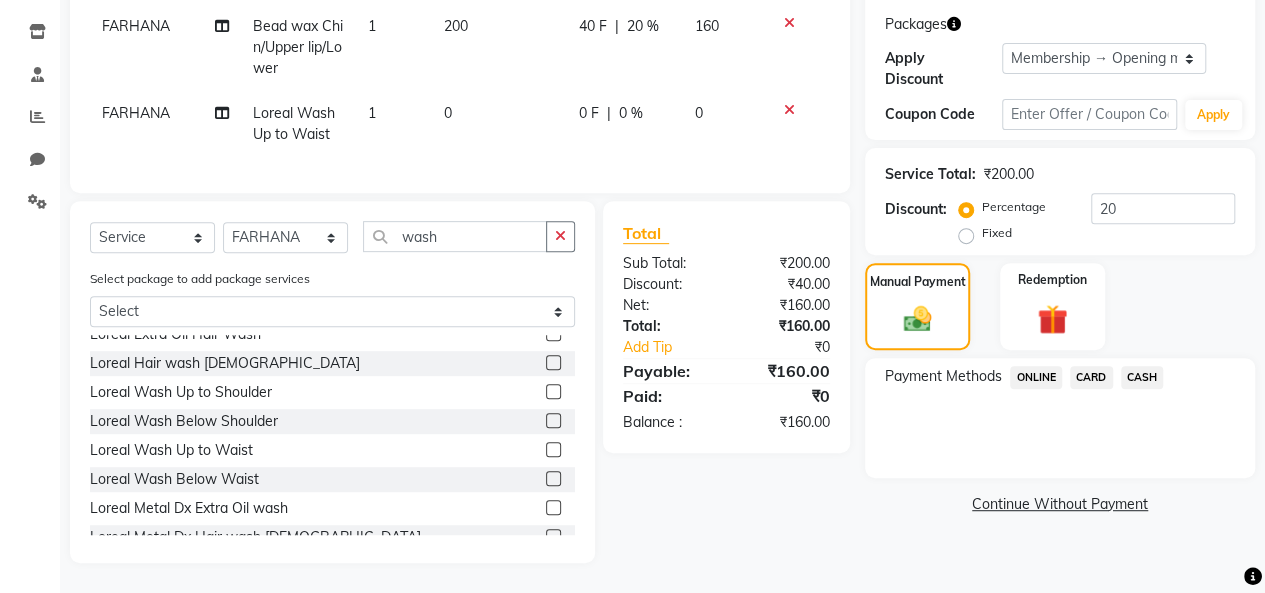 click on "CASH" 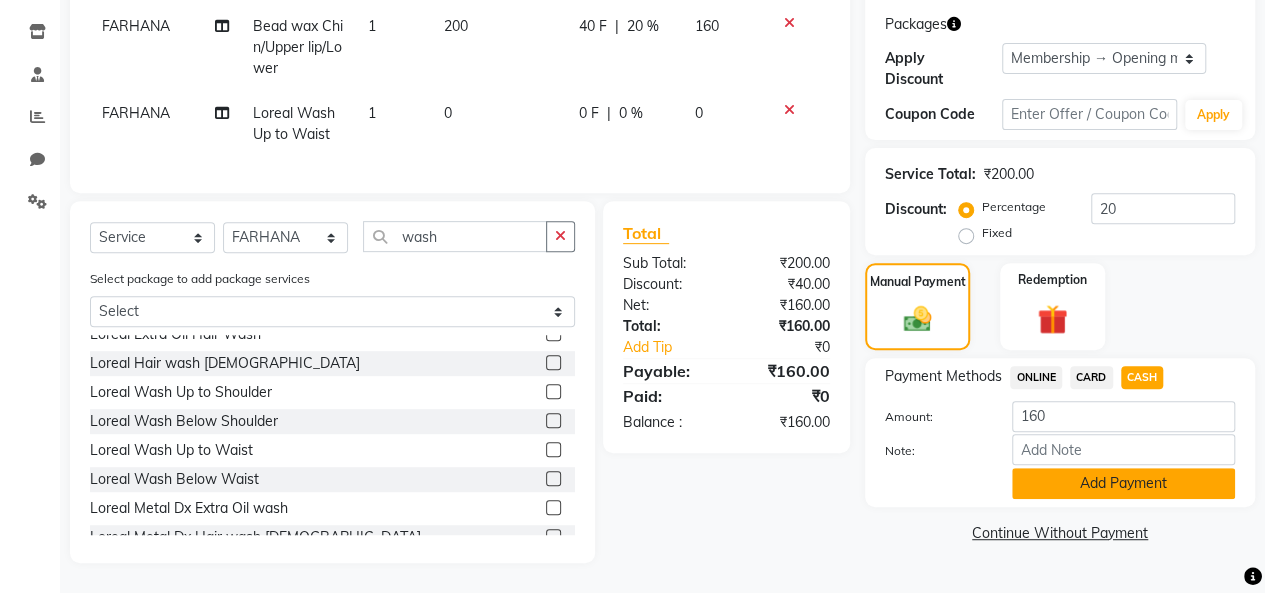 click on "Add Payment" 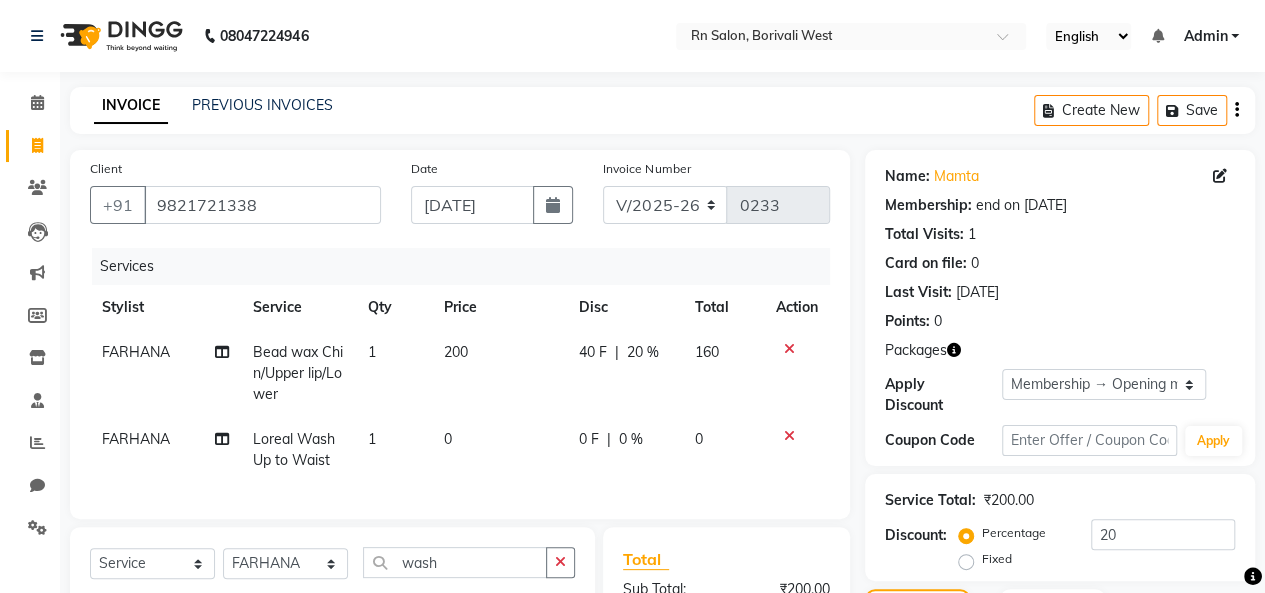 scroll, scrollTop: 392, scrollLeft: 0, axis: vertical 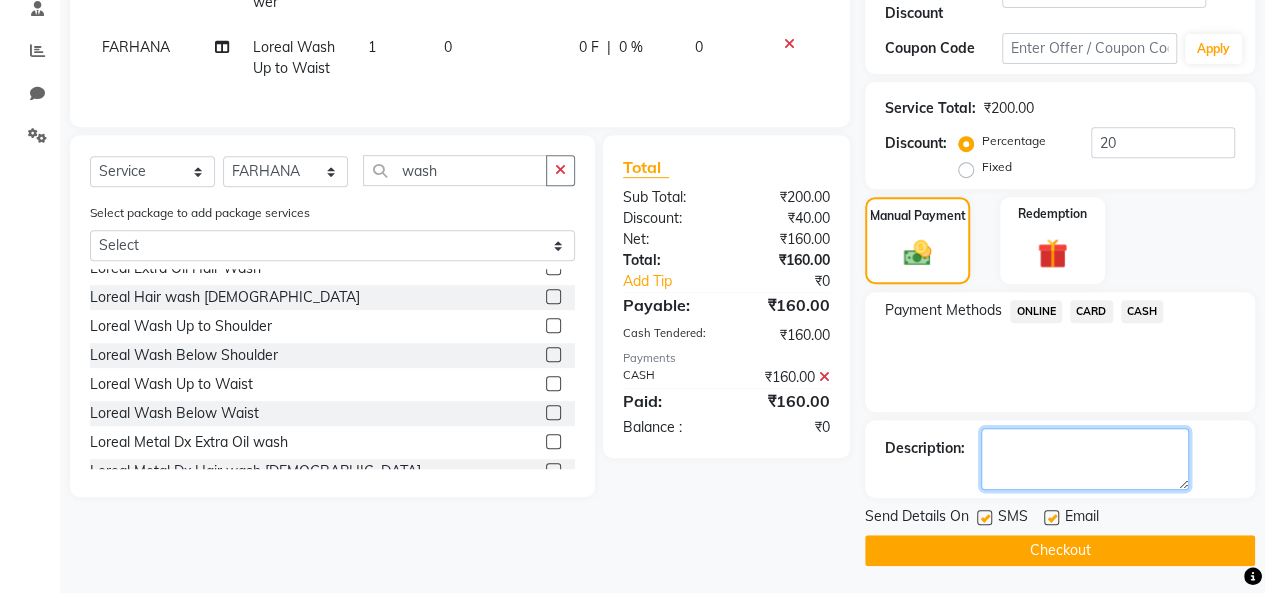 click 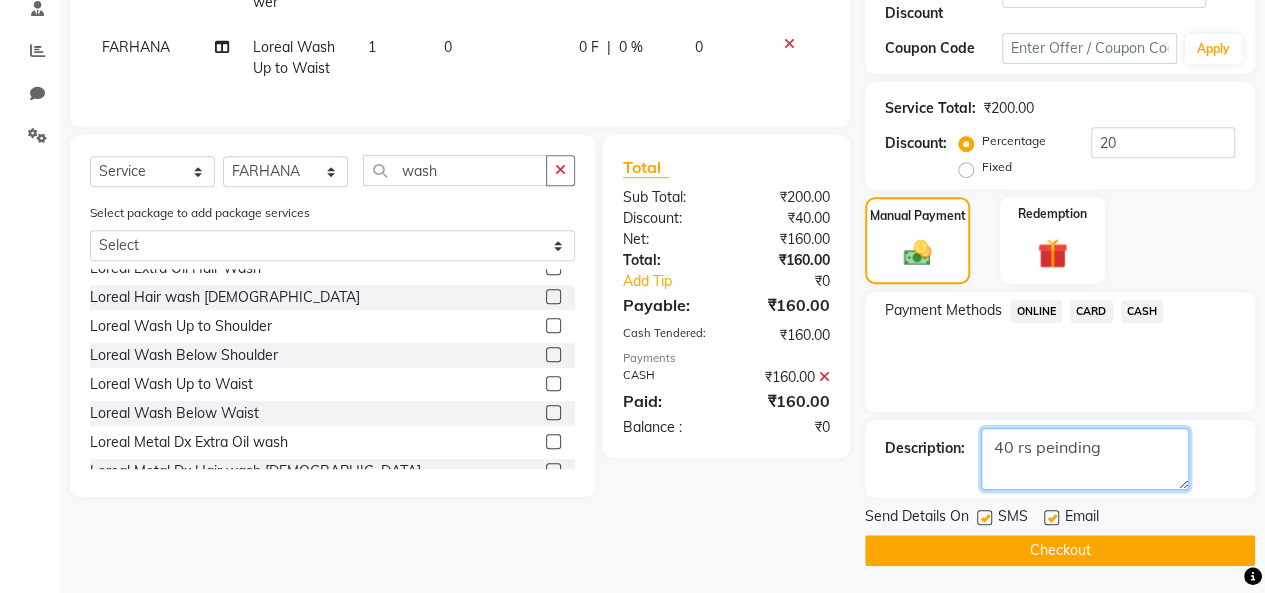 type on "40 rs peinding" 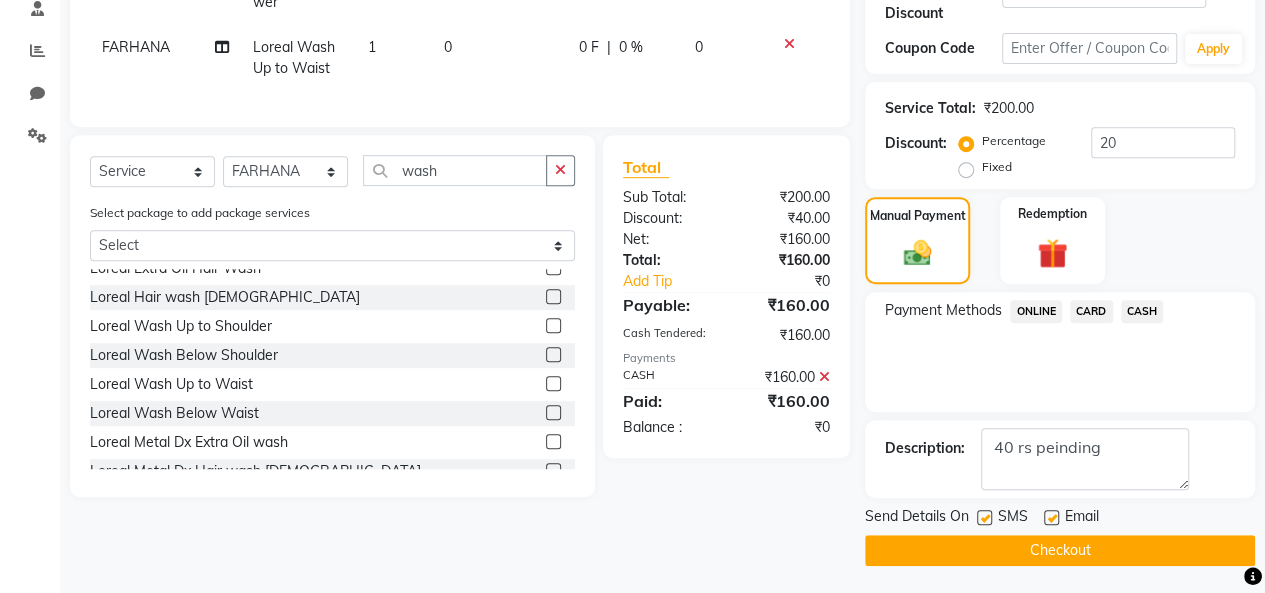 click on "Checkout" 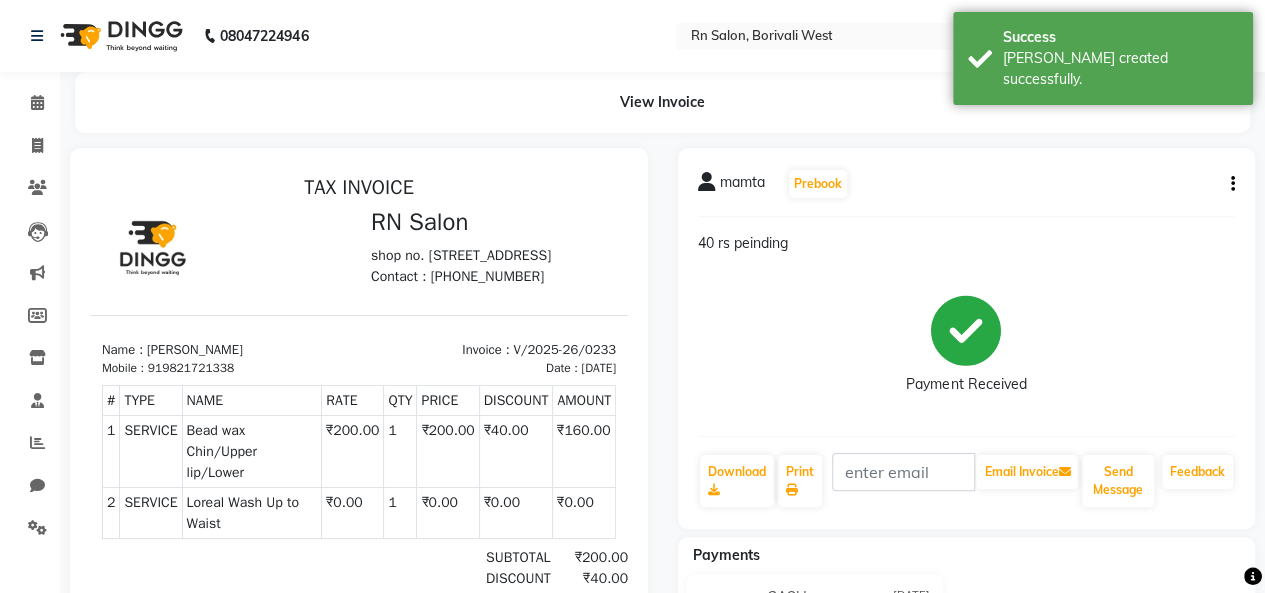 scroll, scrollTop: 0, scrollLeft: 0, axis: both 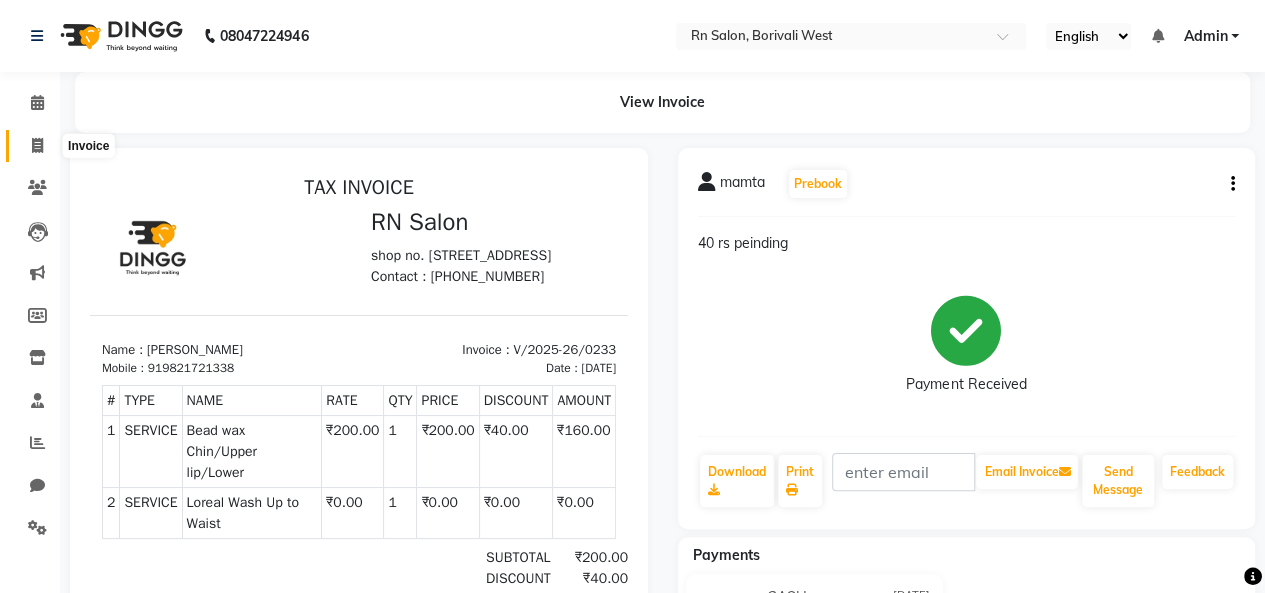 click 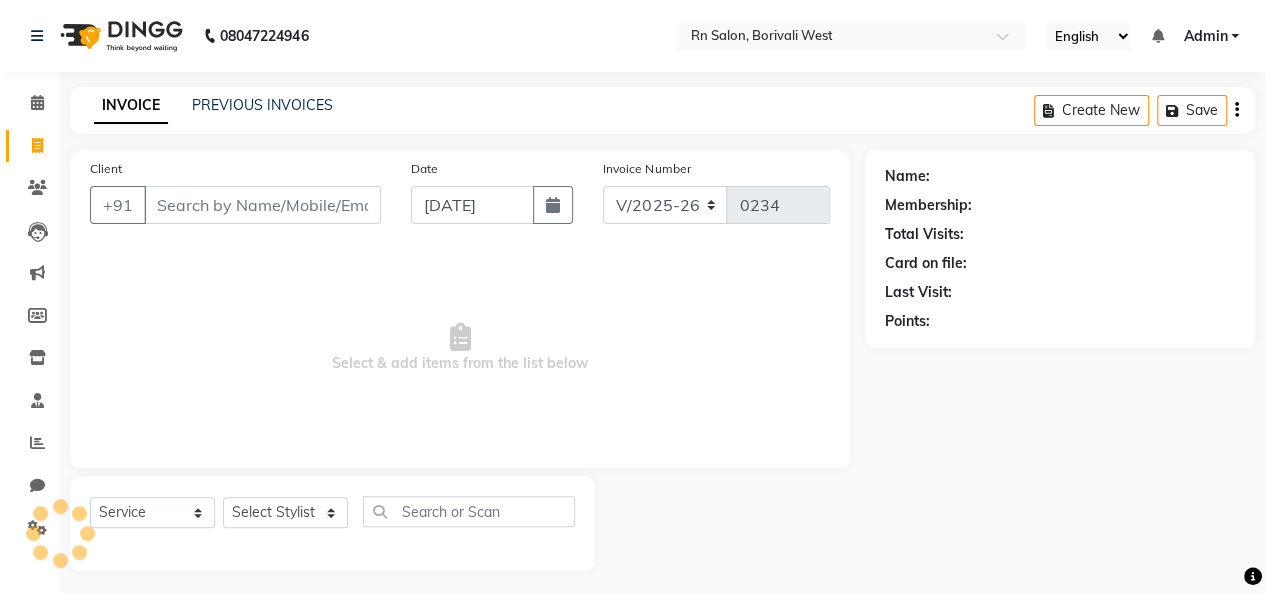 scroll, scrollTop: 7, scrollLeft: 0, axis: vertical 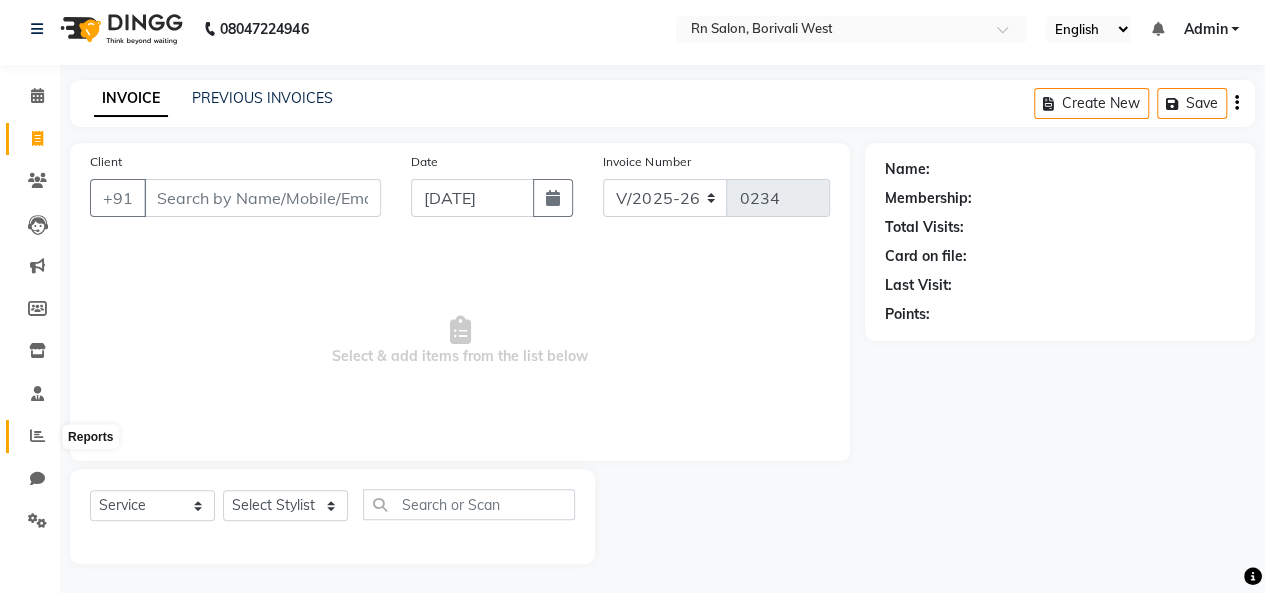 click 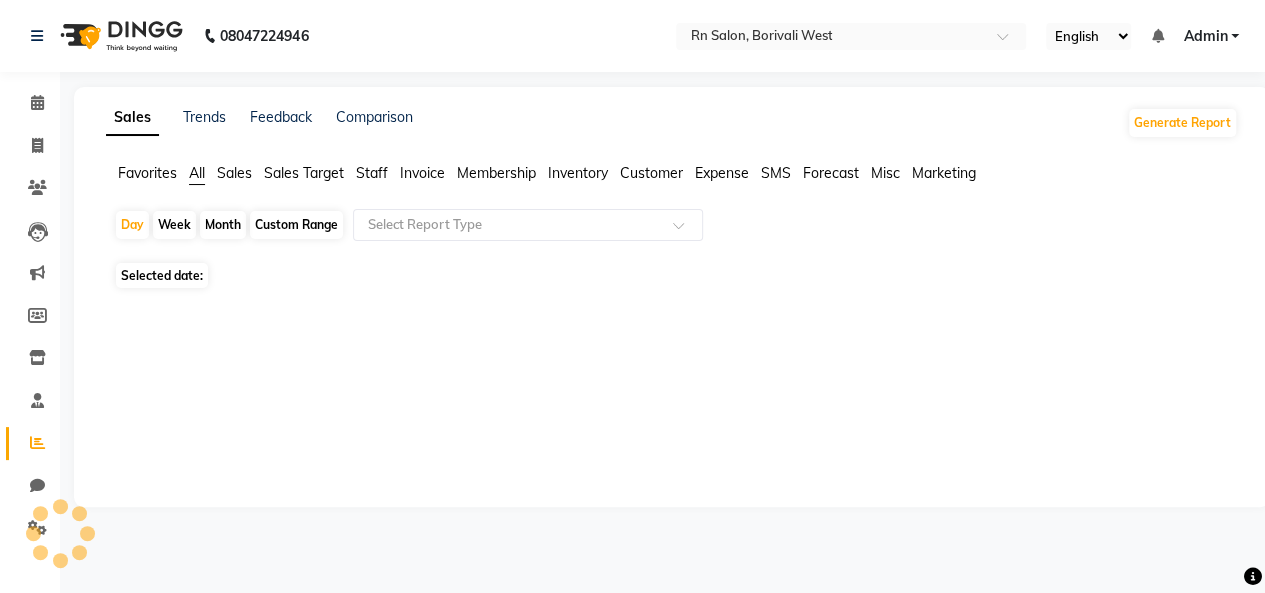 scroll, scrollTop: 0, scrollLeft: 0, axis: both 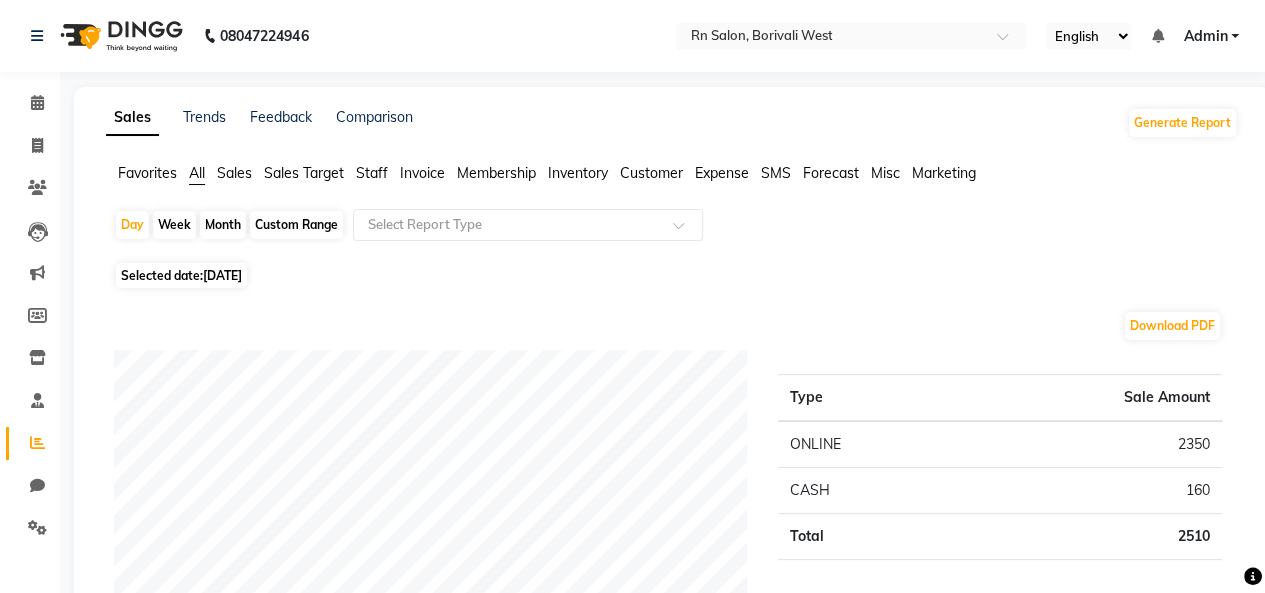 click on "Month" 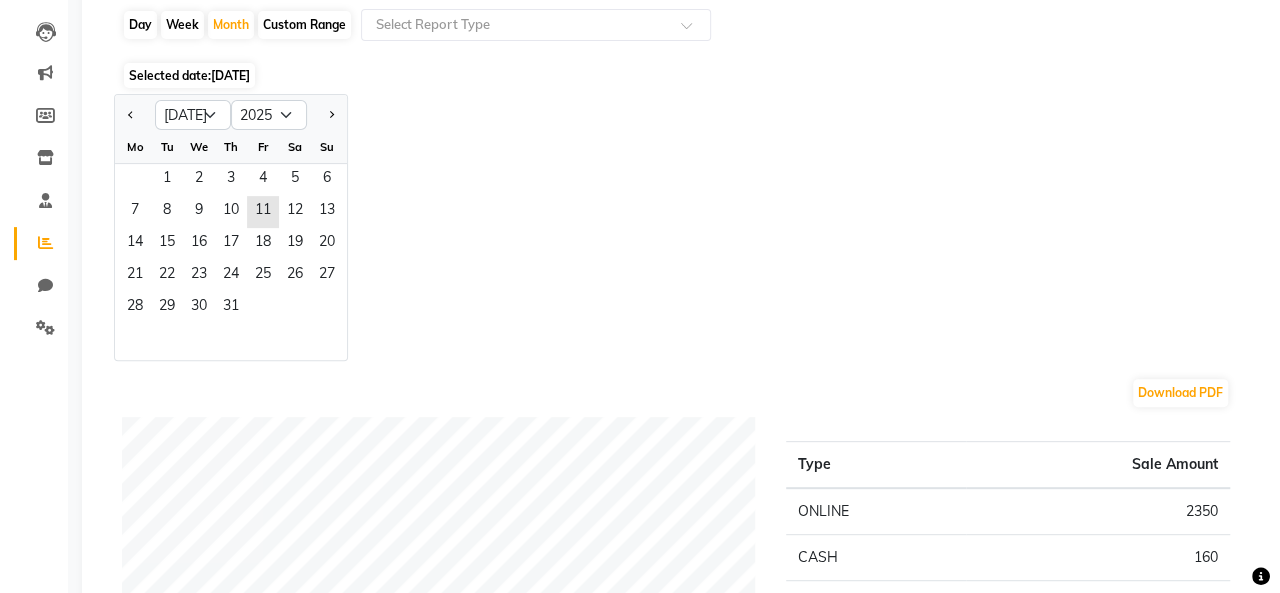 scroll, scrollTop: 0, scrollLeft: 0, axis: both 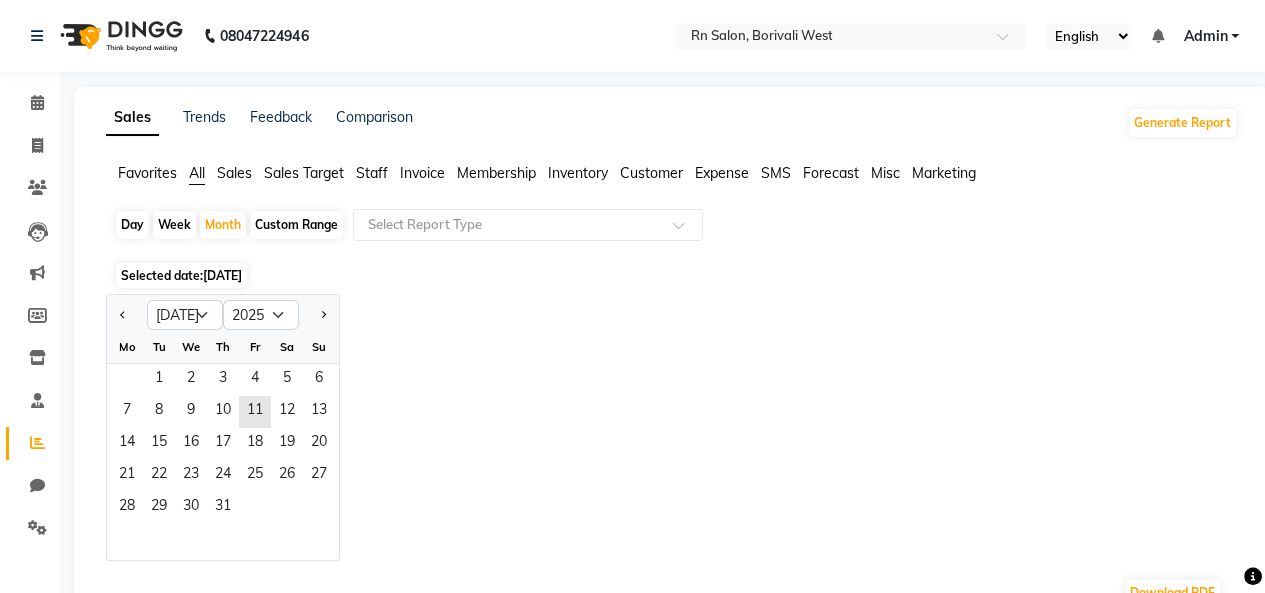 click on "Week" 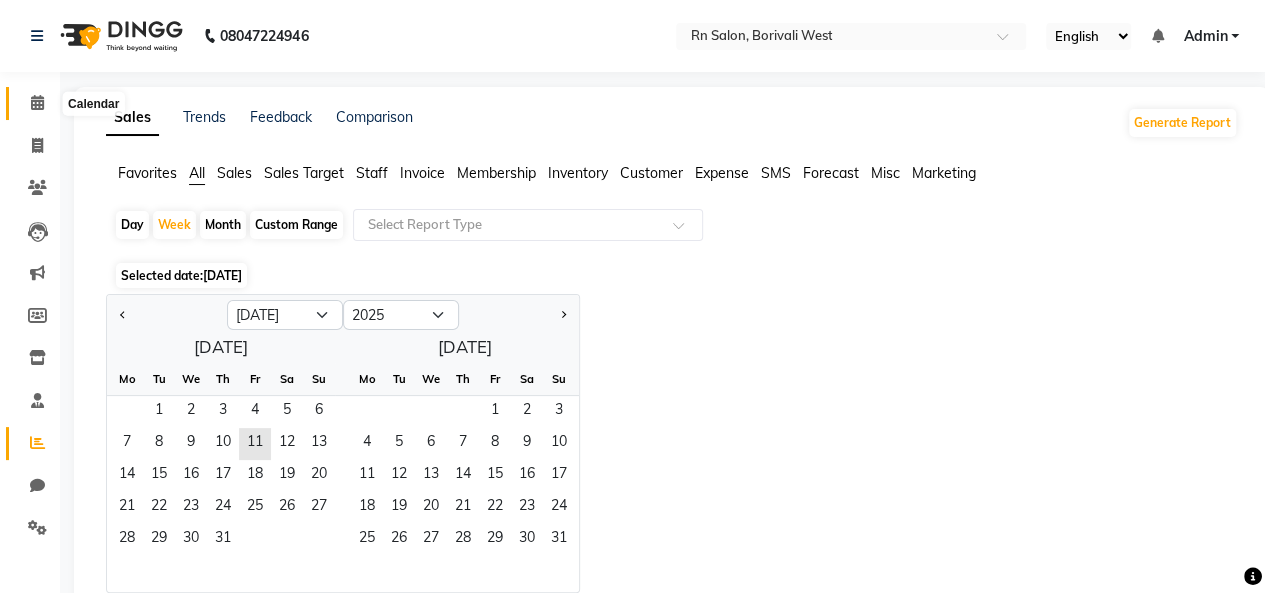 click 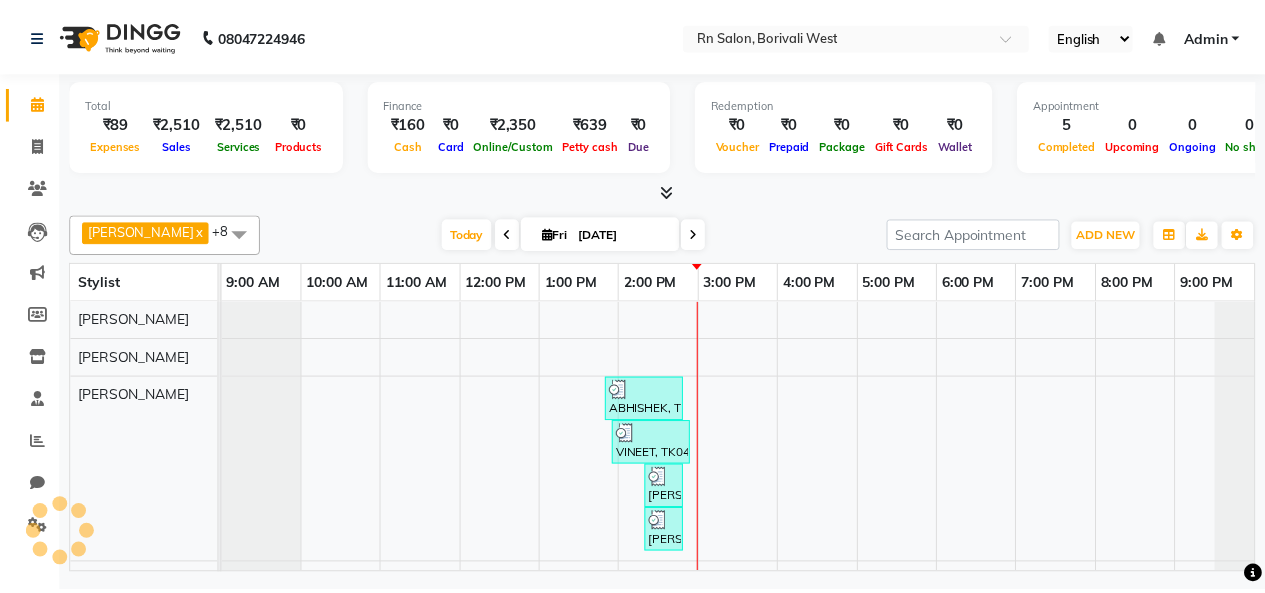 scroll, scrollTop: 0, scrollLeft: 0, axis: both 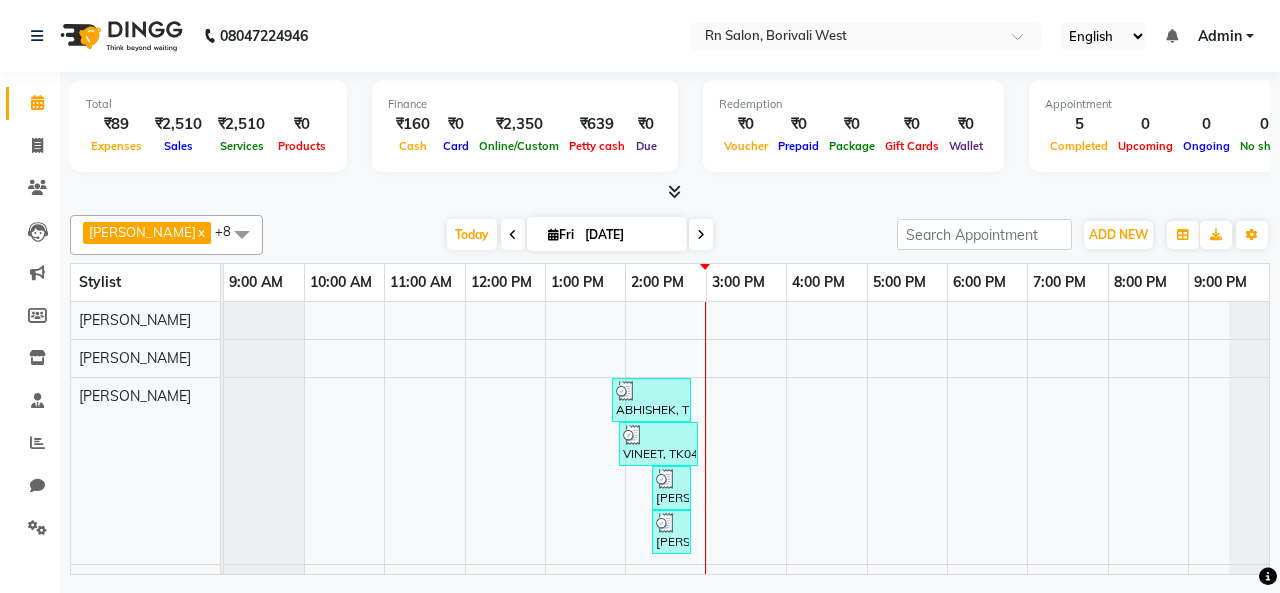 click at bounding box center (674, 191) 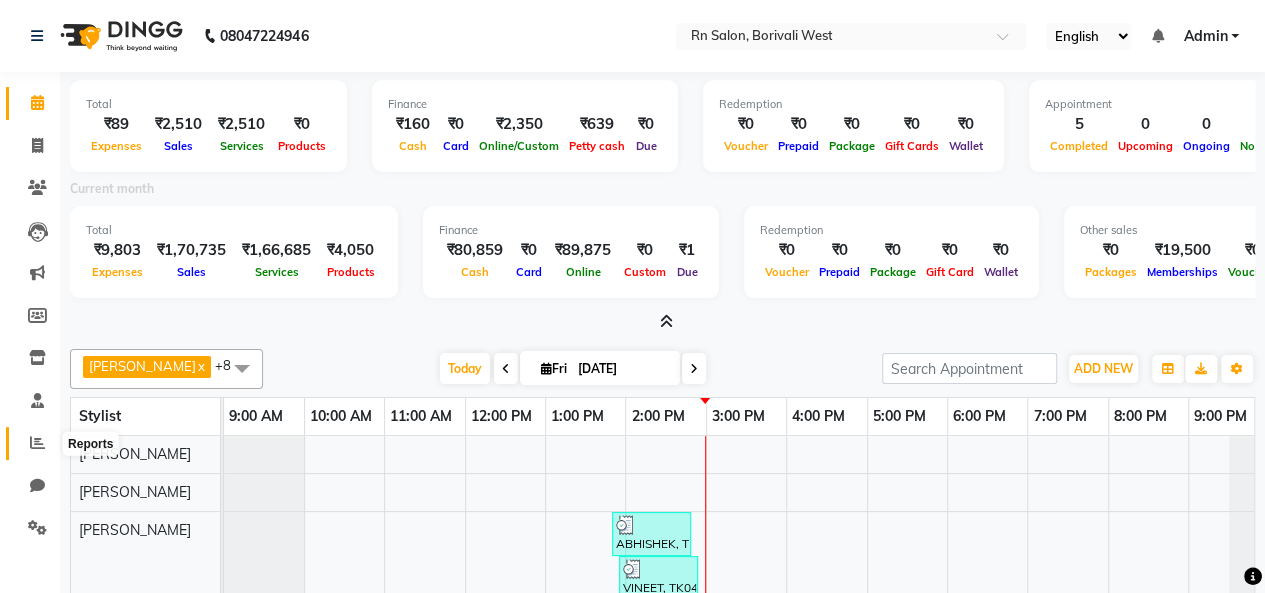 click 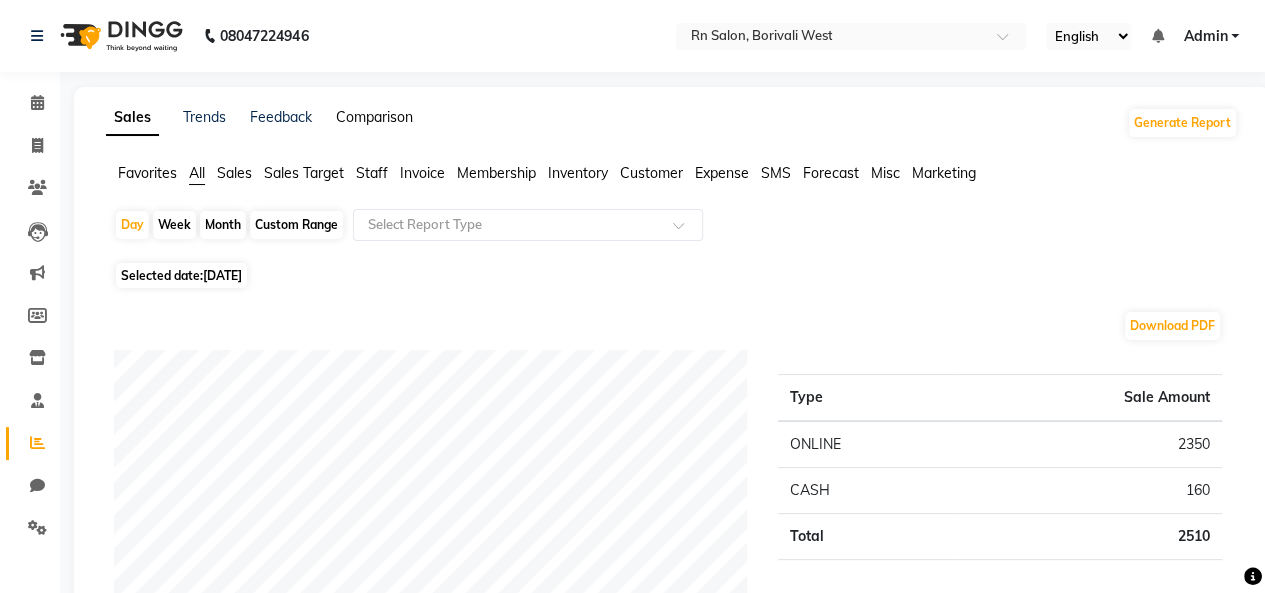 click on "Comparison" 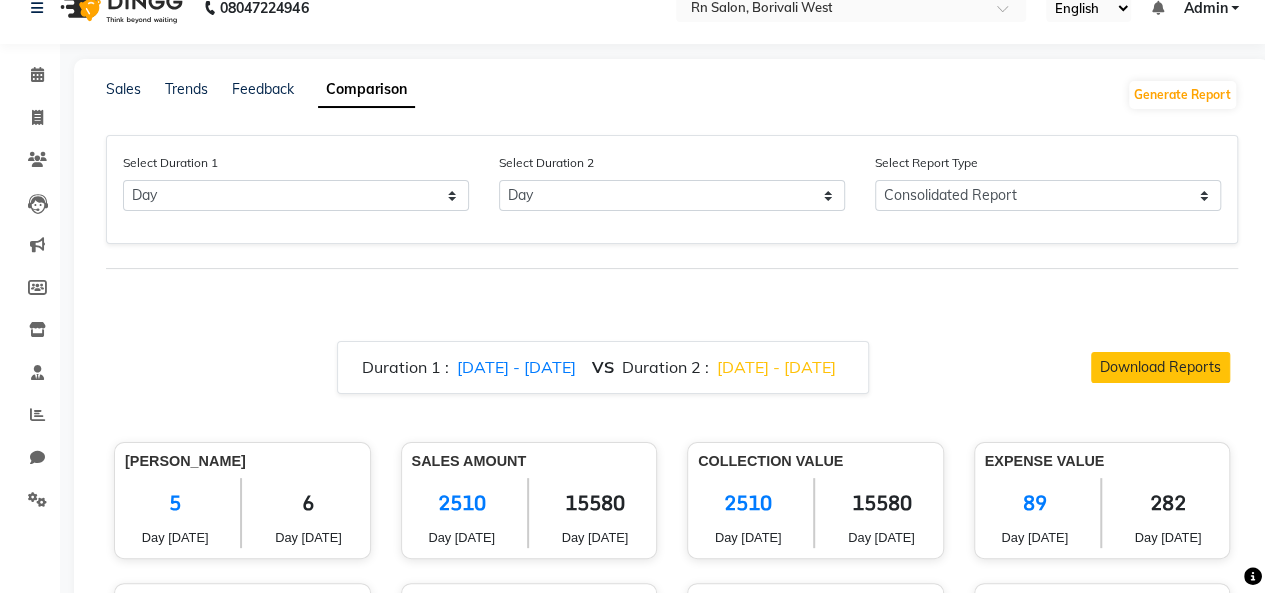 scroll, scrollTop: 0, scrollLeft: 0, axis: both 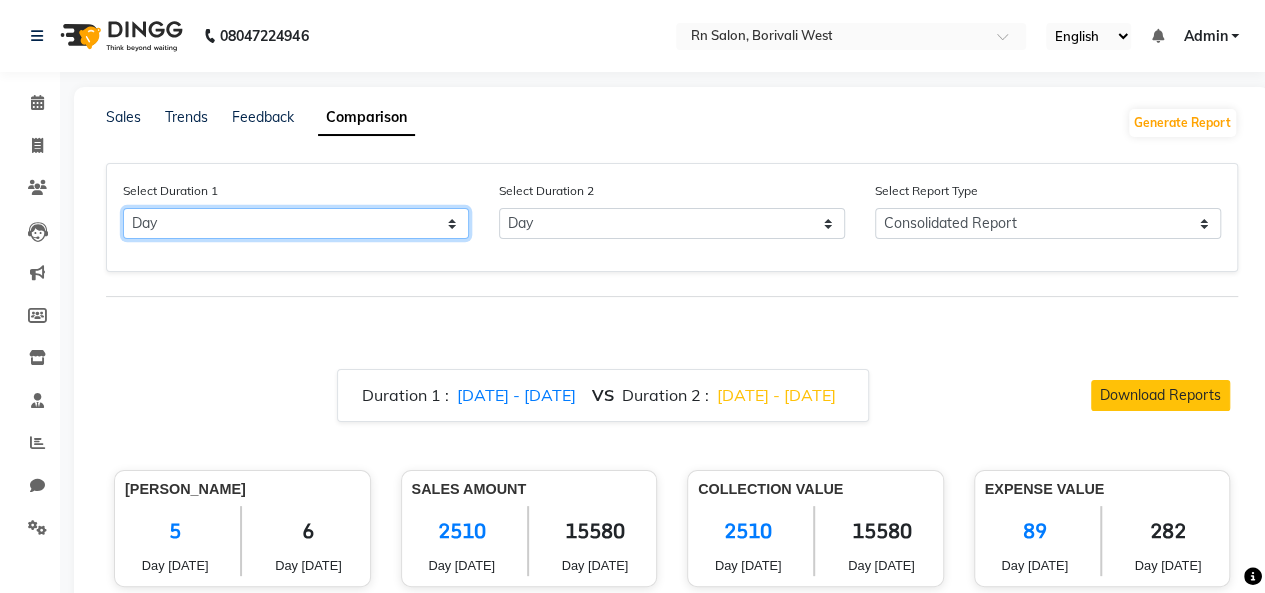 click on "Select Day Month Week Custom" 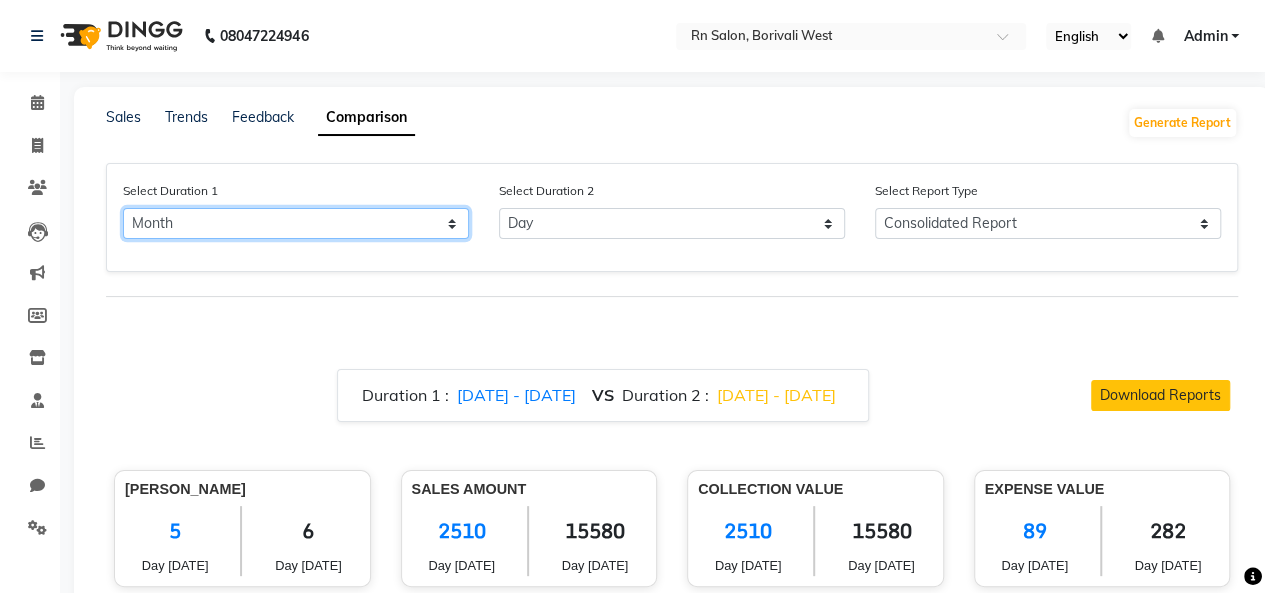 click on "Select Day Month Week Custom" 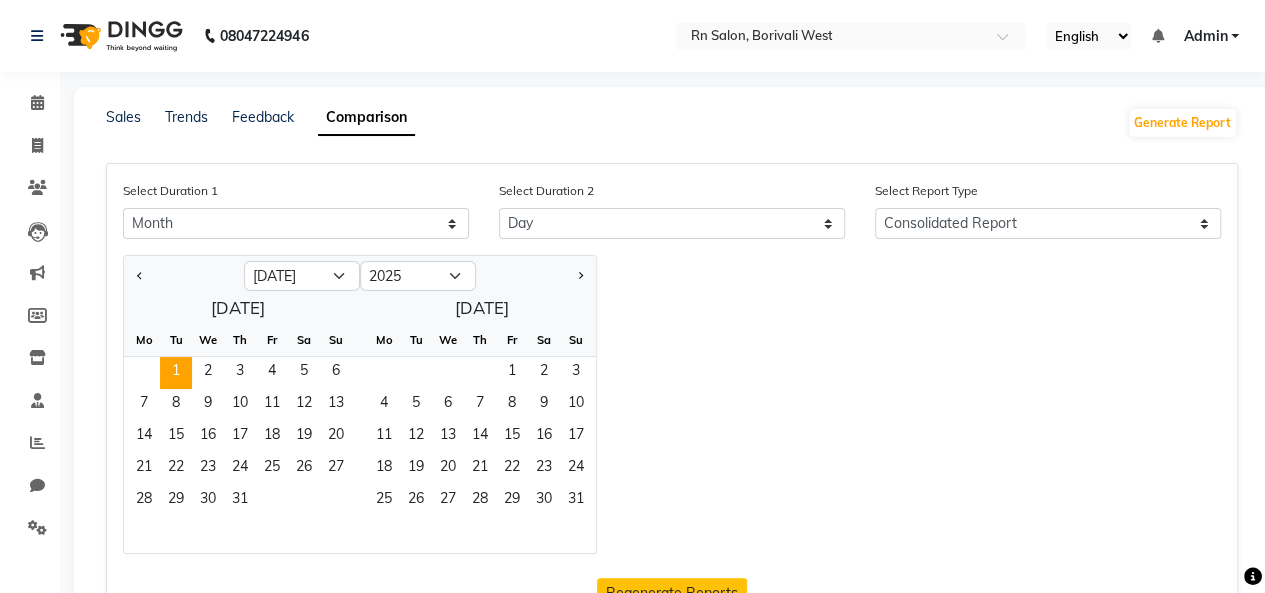 click on "1" 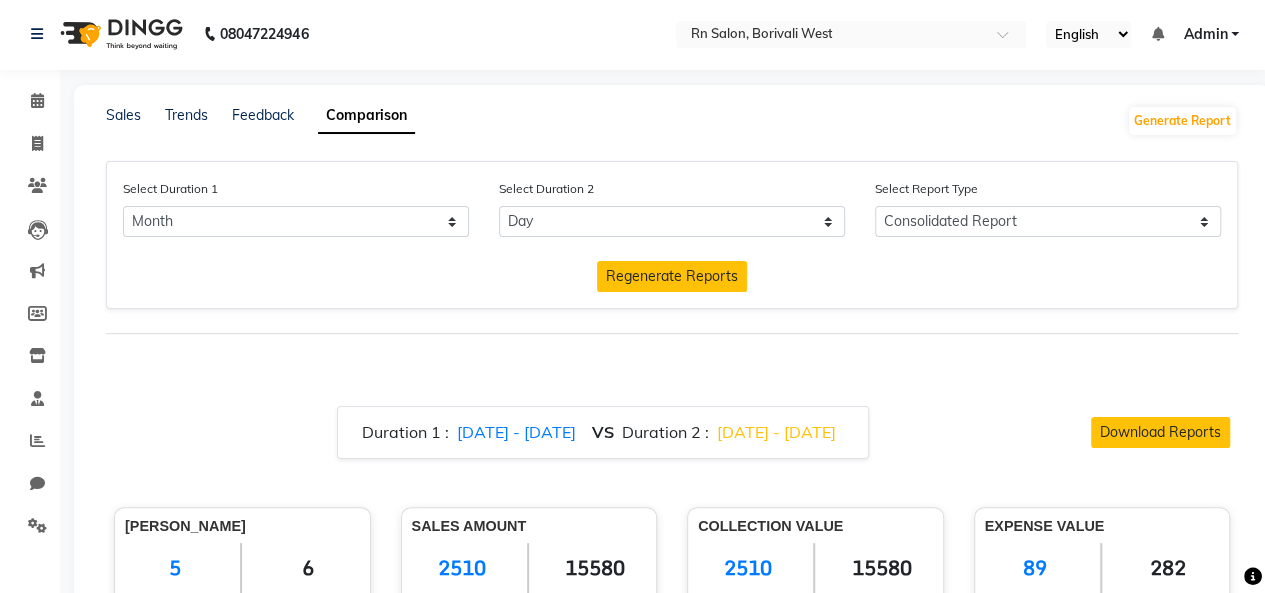scroll, scrollTop: 0, scrollLeft: 0, axis: both 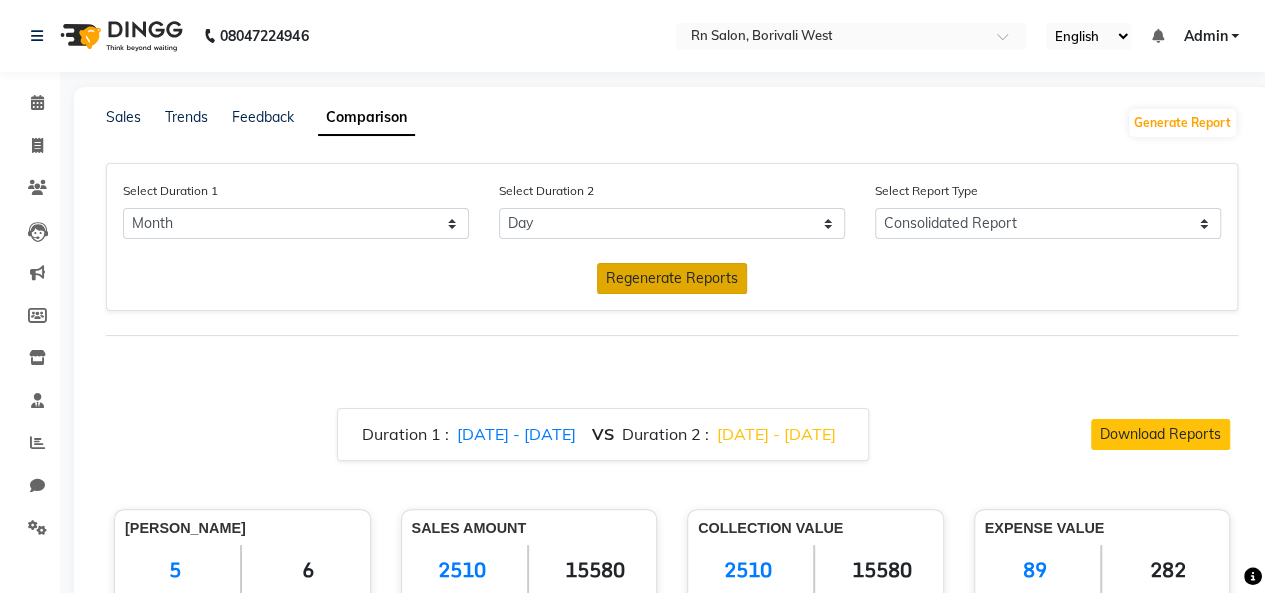 click on "Regenerate Reports" 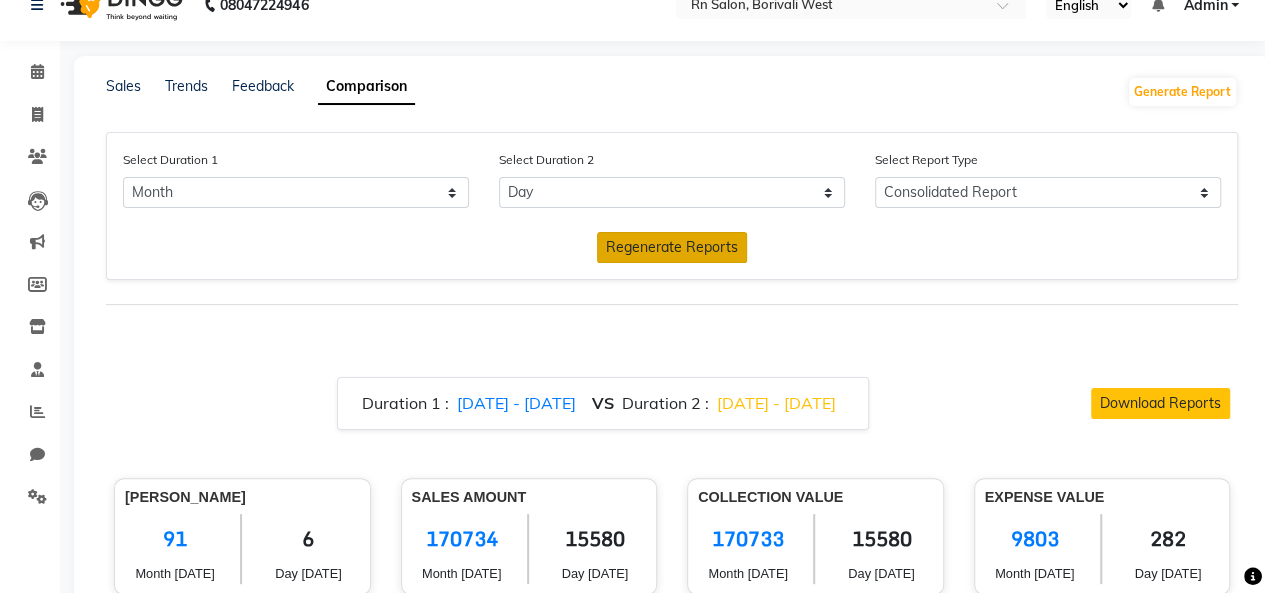 scroll, scrollTop: 0, scrollLeft: 0, axis: both 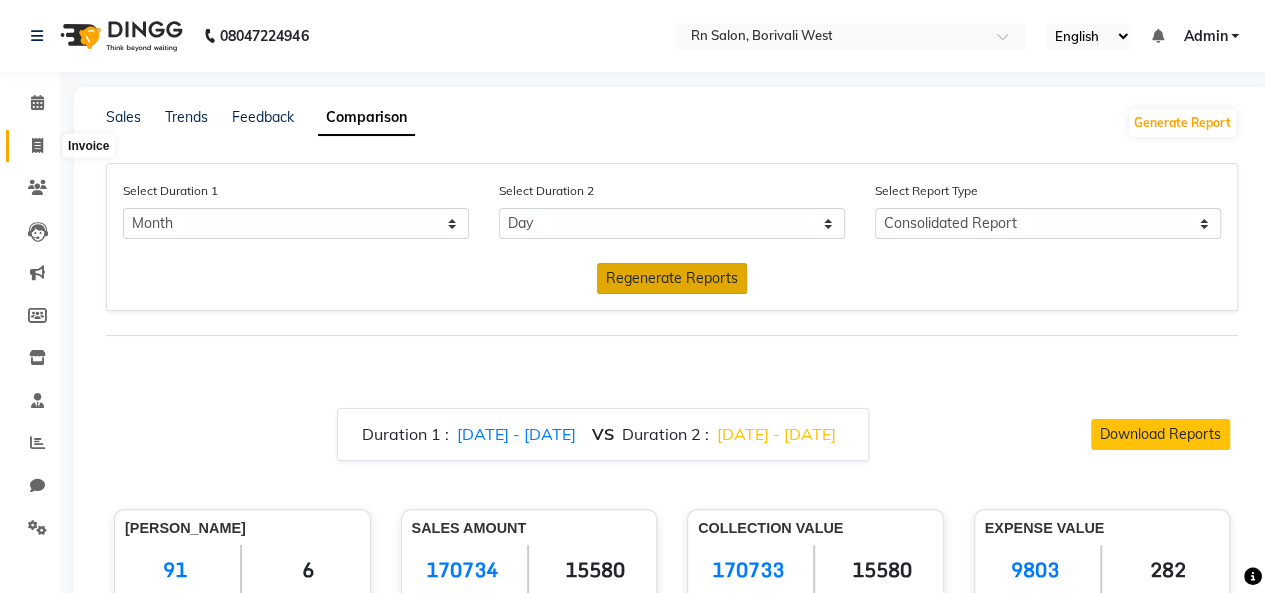 click 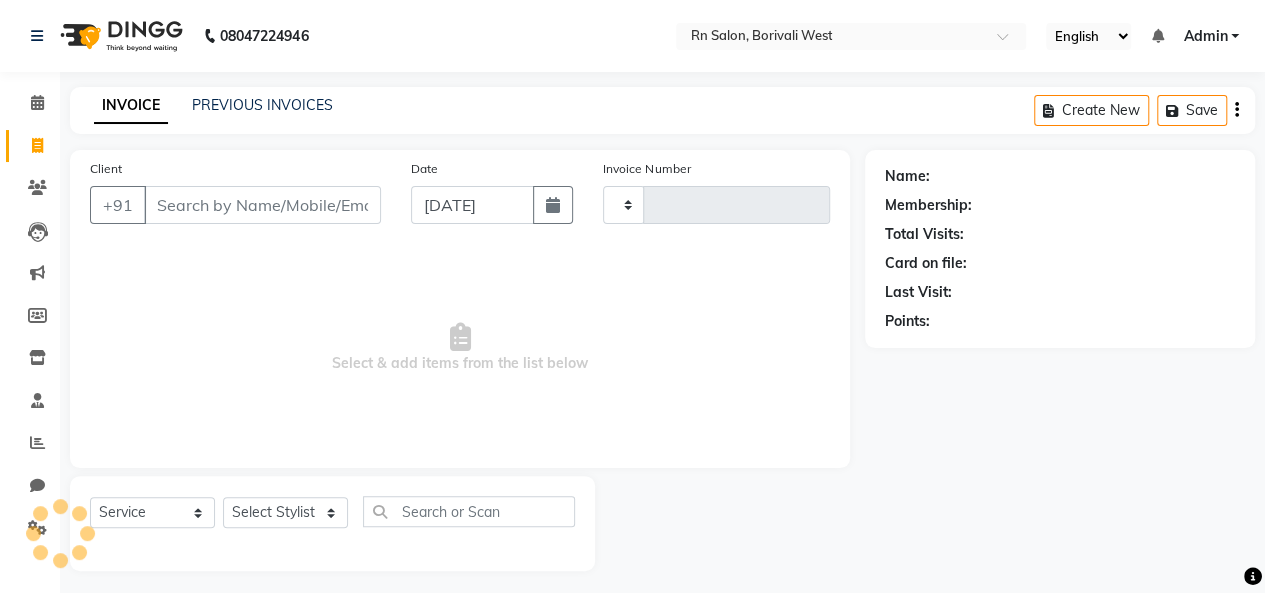 type on "0234" 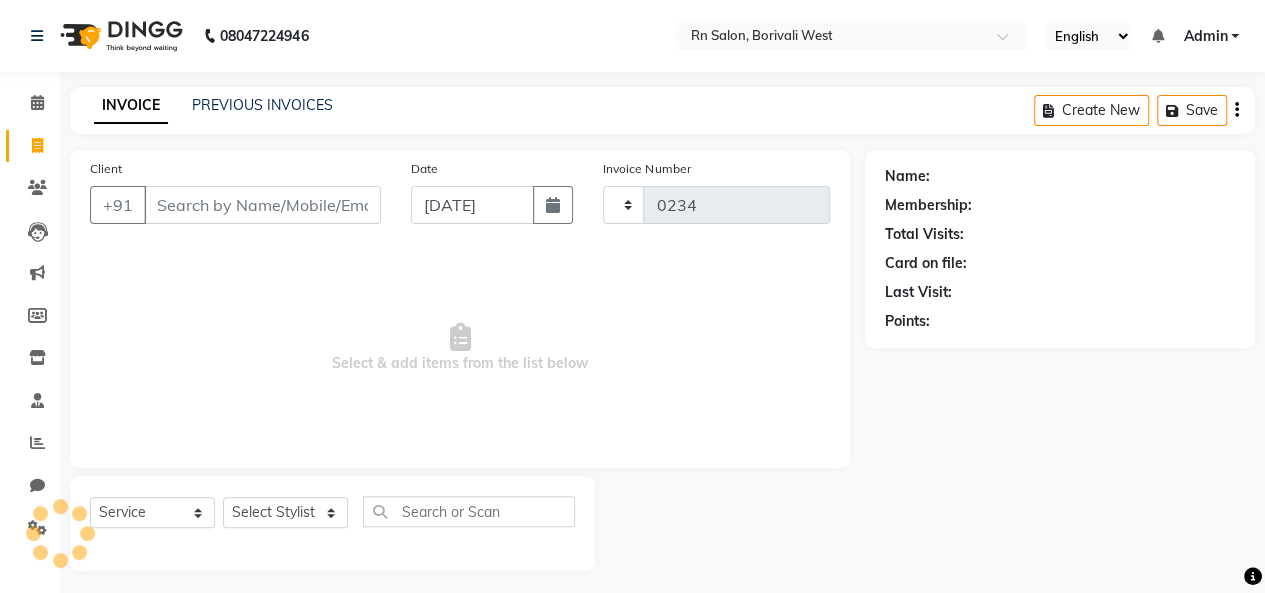 scroll, scrollTop: 7, scrollLeft: 0, axis: vertical 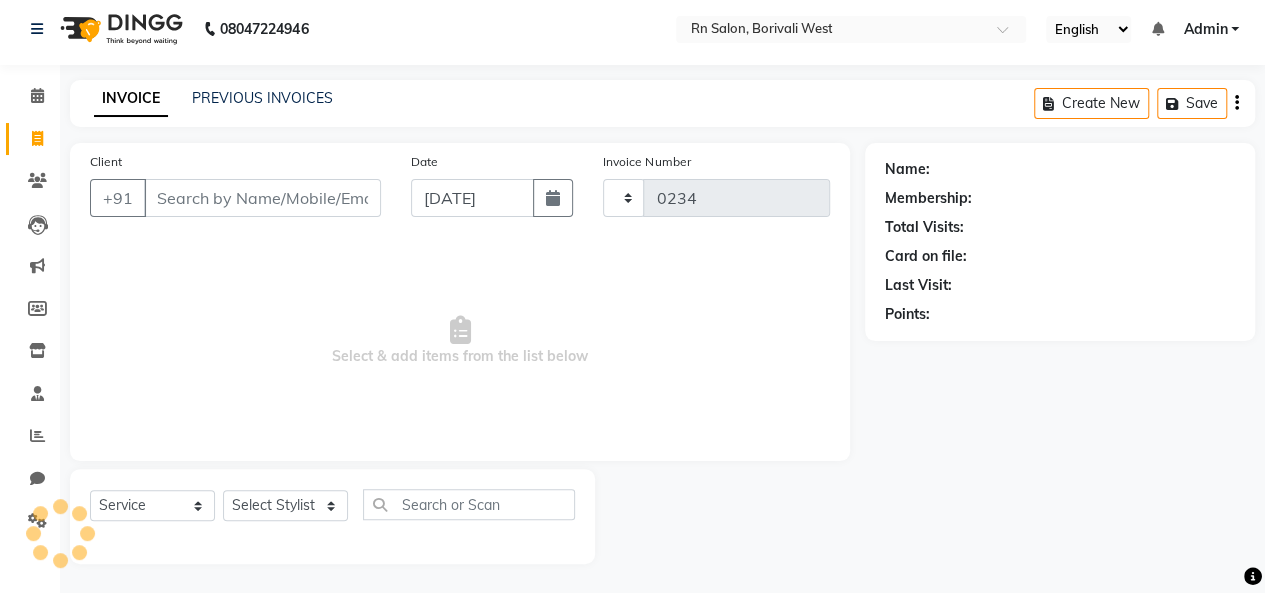 select on "8515" 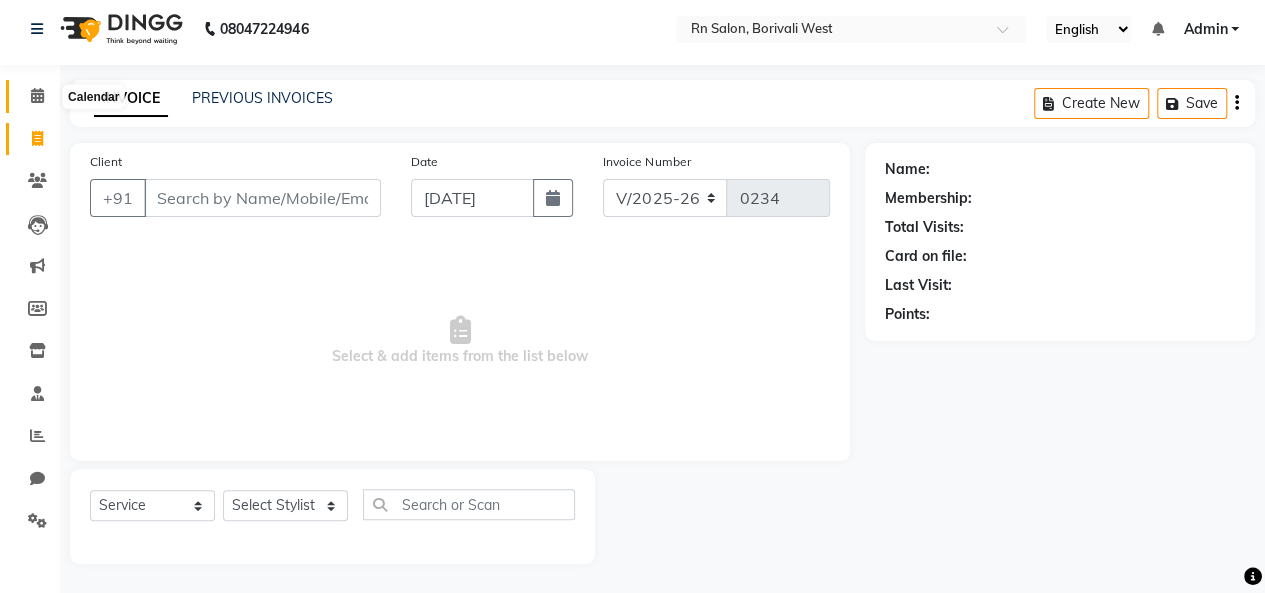 click 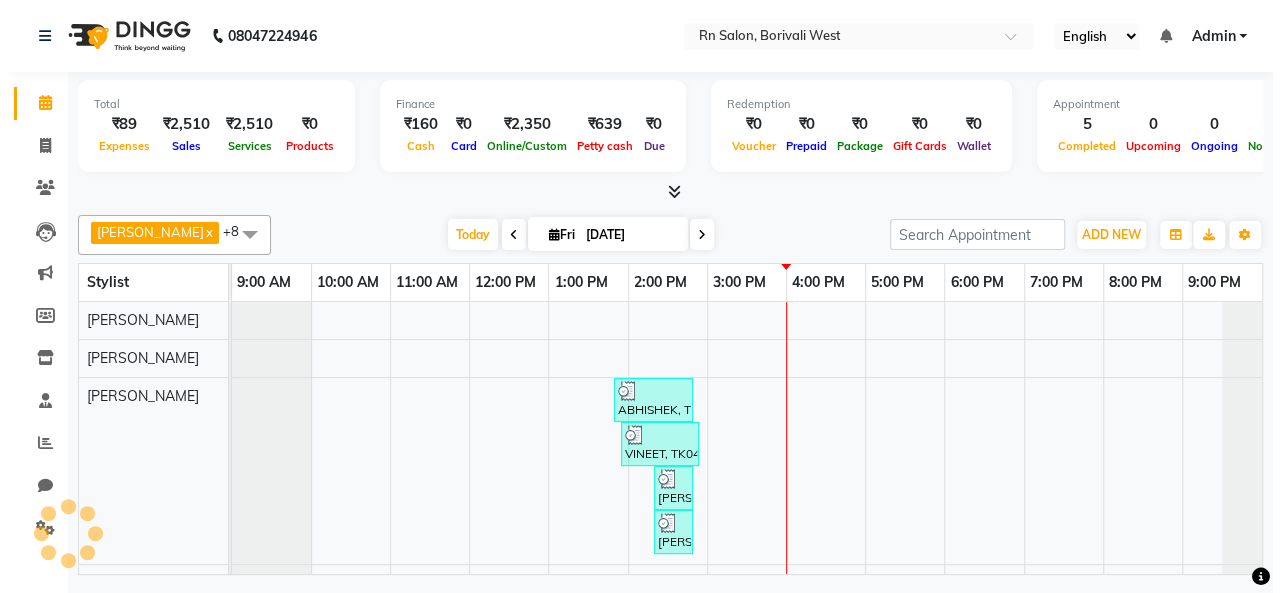 scroll, scrollTop: 0, scrollLeft: 0, axis: both 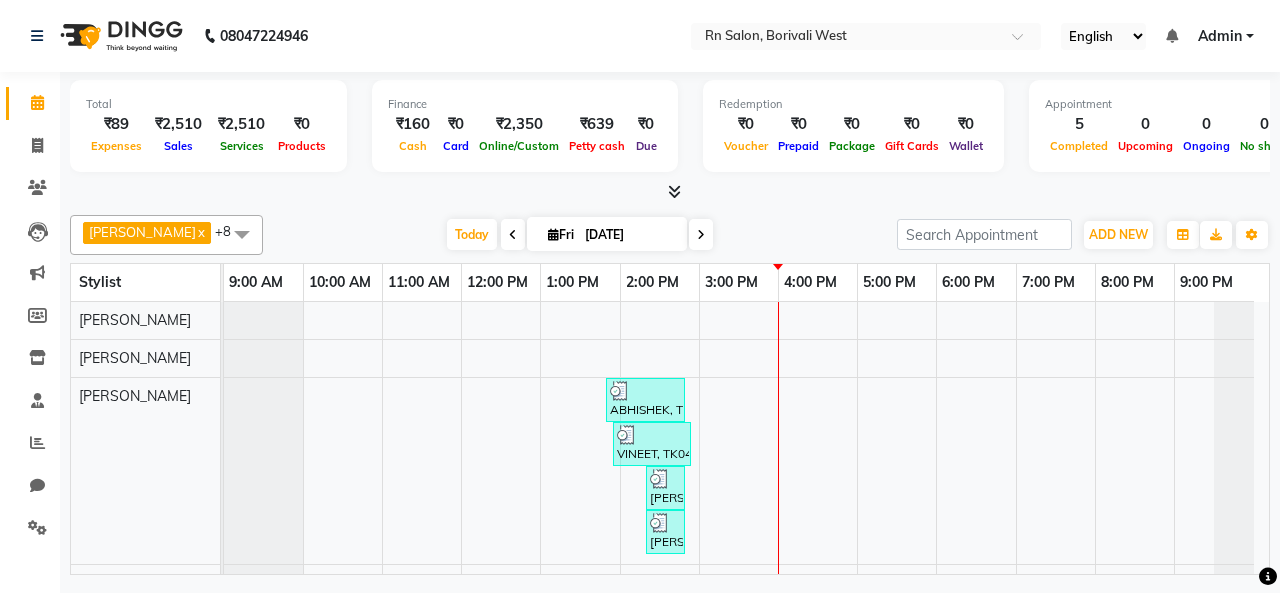 click at bounding box center [242, 234] 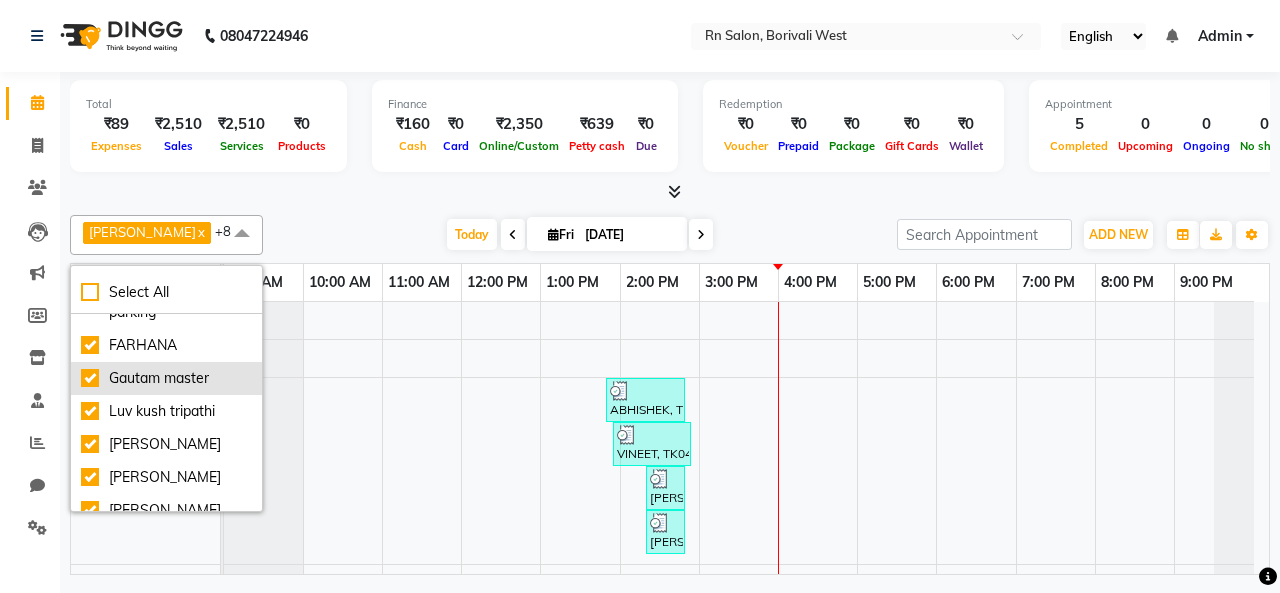 scroll, scrollTop: 0, scrollLeft: 0, axis: both 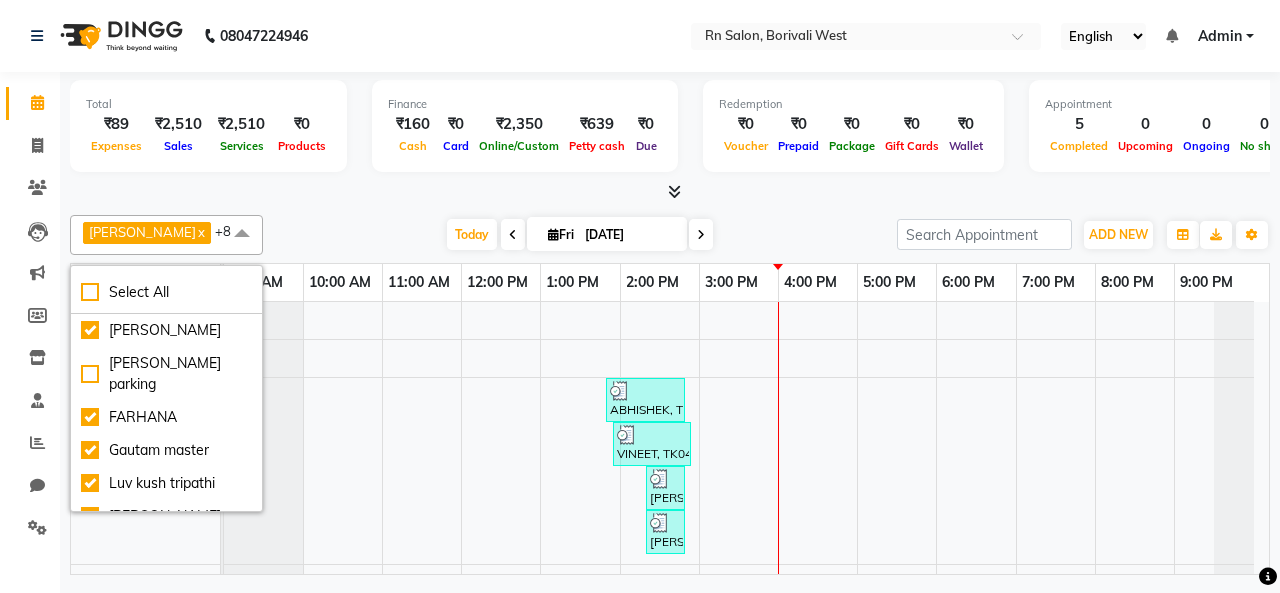 click on "[PERSON_NAME]  x [PERSON_NAME] master  x Luv kush tripathi  x [PERSON_NAME]  x [PERSON_NAME]  x [PERSON_NAME]  x [PERSON_NAME]  x [PERSON_NAME]  x +8 Select All [PERSON_NAME] [PERSON_NAME] parking [PERSON_NAME] master [PERSON_NAME] [PERSON_NAME] [PERSON_NAME] [PERSON_NAME] [PERSON_NAME] Mali [PERSON_NAME] [DATE]  [DATE] Toggle Dropdown Add Appointment Add Invoice Add Expense Add Attendance Add Client Add Transaction Toggle Dropdown Add Appointment Add Invoice Add Expense Add Attendance Add Client ADD NEW Toggle Dropdown Add Appointment Add Invoice Add Expense Add Attendance Add Client Add Transaction [PERSON_NAME]  x [PERSON_NAME] master  x Luv kush tripathi  x [PERSON_NAME]  x [PERSON_NAME]  x [PERSON_NAME]  x [PERSON_NAME]  x [PERSON_NAME] [GEOGRAPHIC_DATA]  x +8 Select All [PERSON_NAME] [PERSON_NAME] parking [PERSON_NAME] master [PERSON_NAME] [PERSON_NAME] [PERSON_NAME] [PERSON_NAME] [PERSON_NAME] [PERSON_NAME] Mali [PERSON_NAME] Group By  Staff View   Room View  View as Zoom" 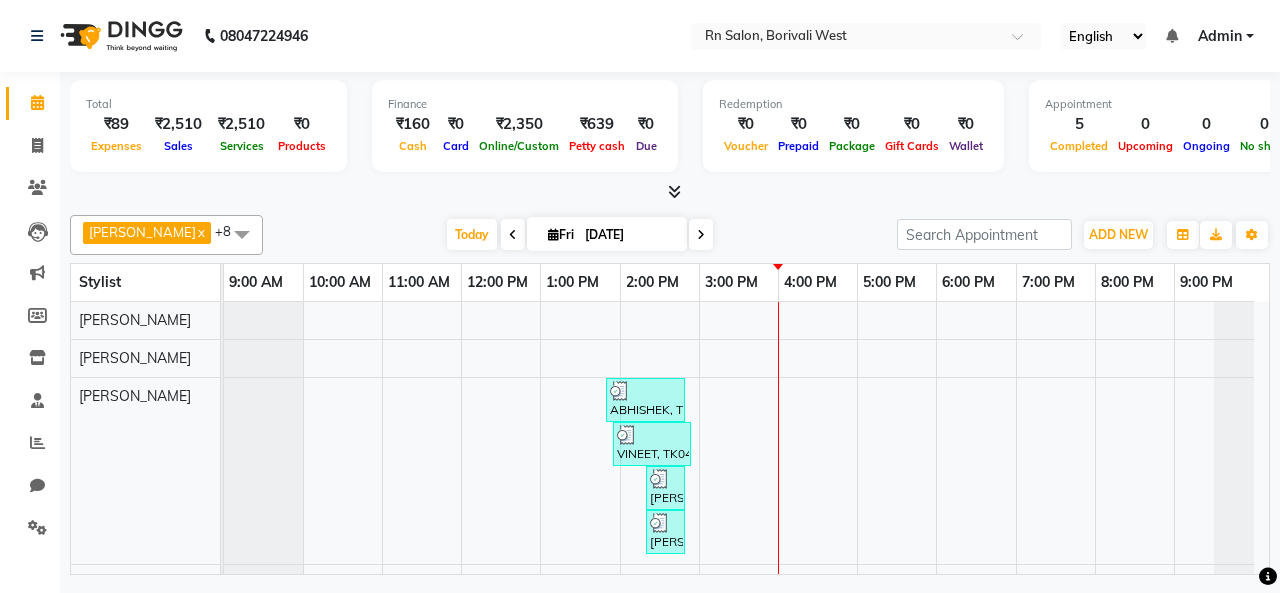 scroll, scrollTop: 86, scrollLeft: 0, axis: vertical 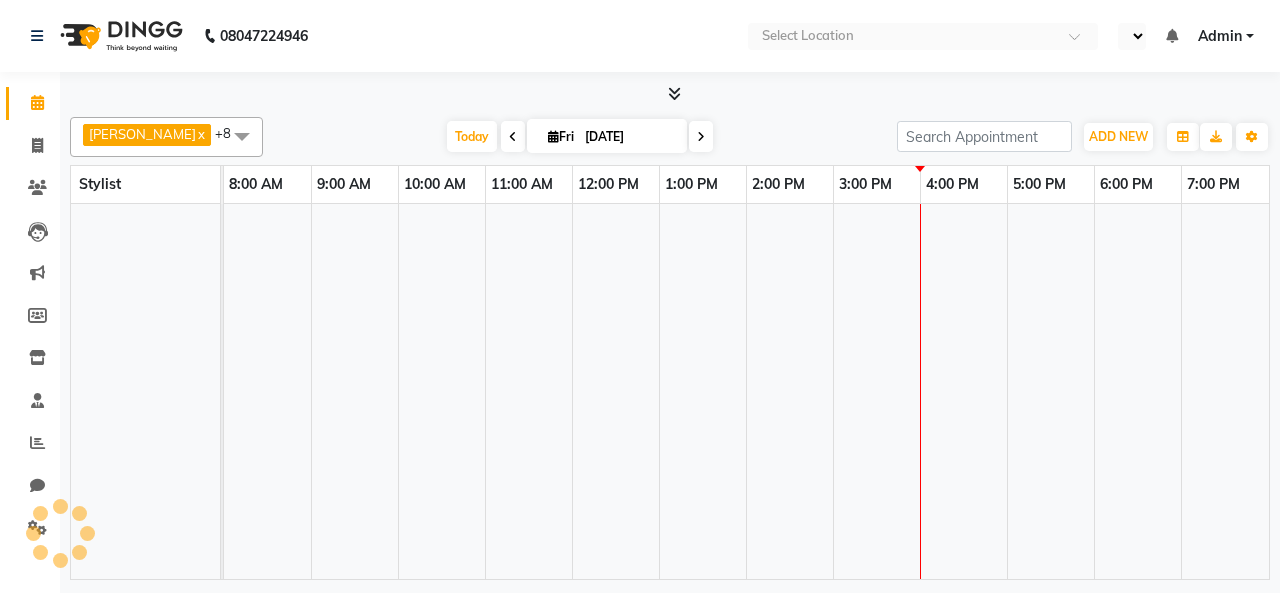 select on "en" 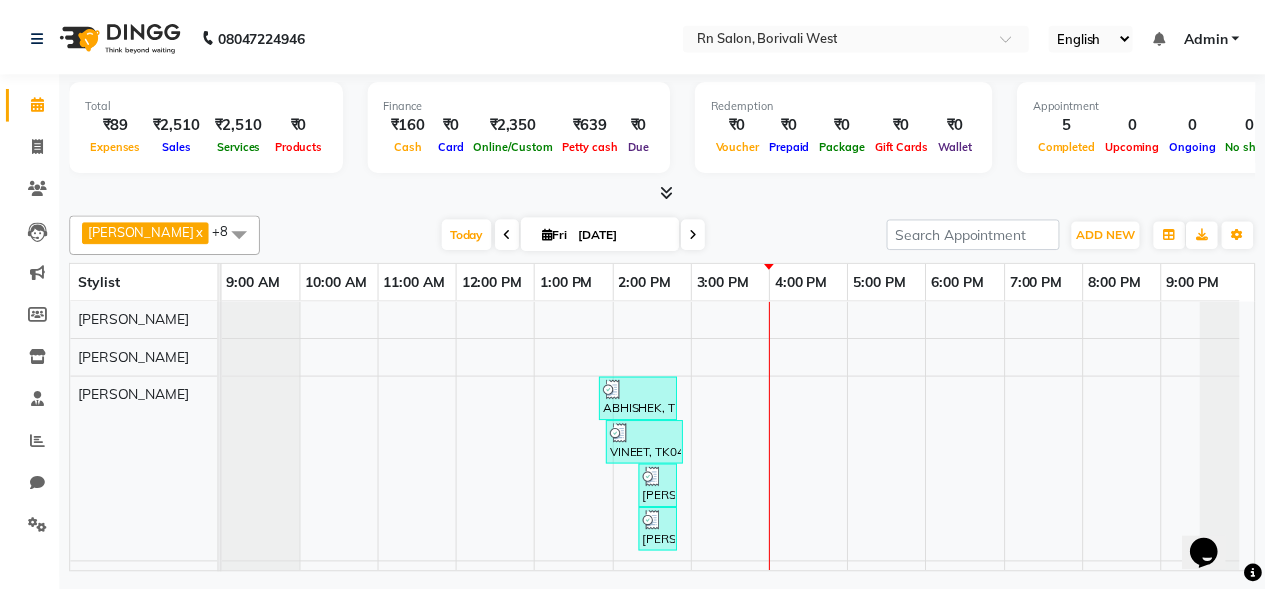 scroll, scrollTop: 0, scrollLeft: 0, axis: both 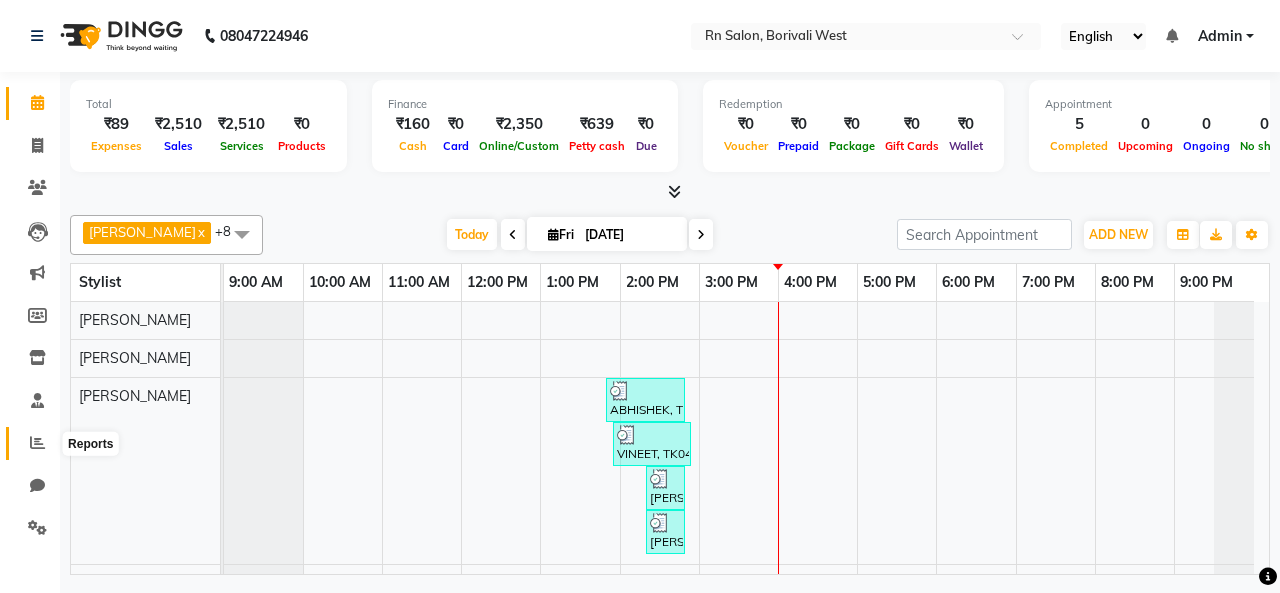 click 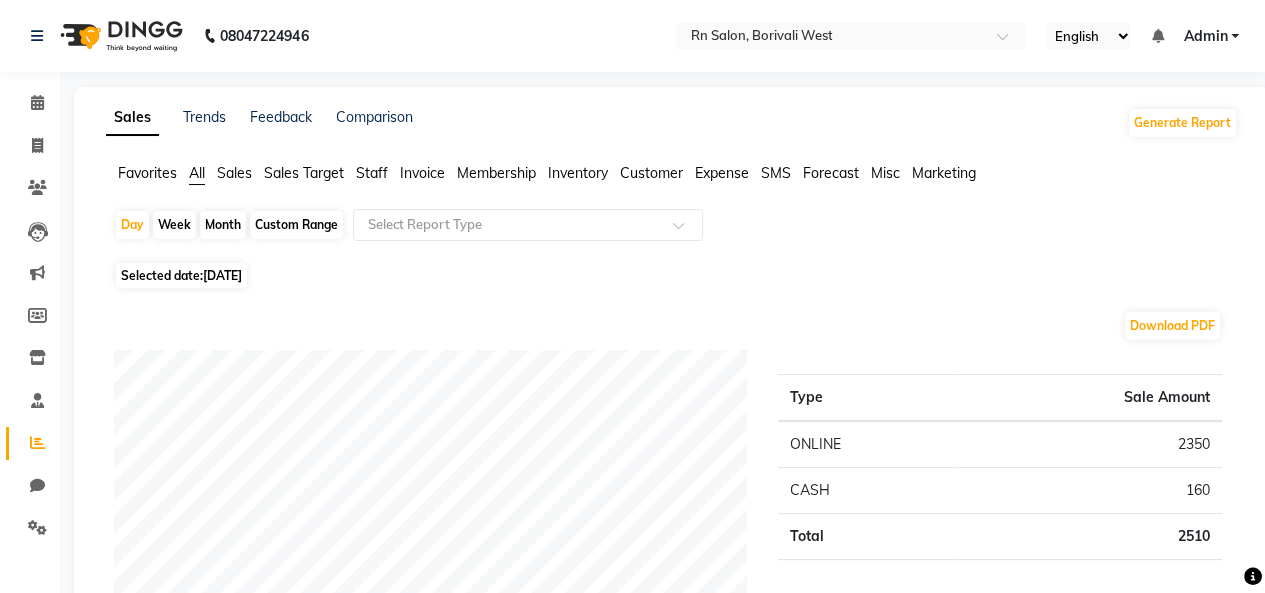 click on "Week" 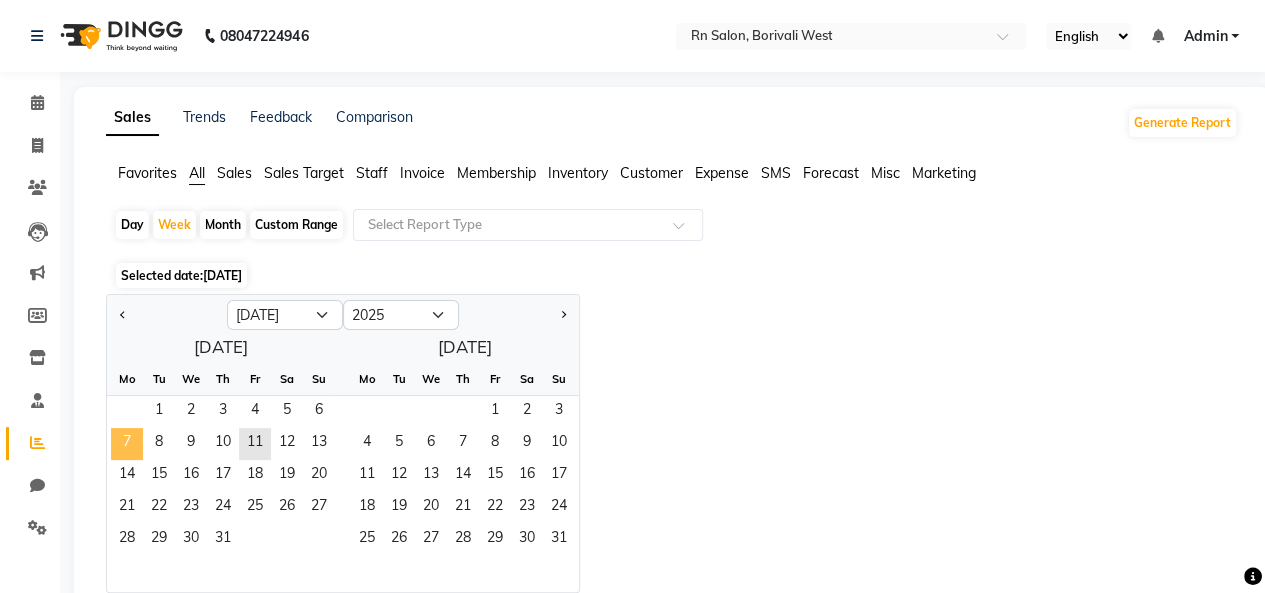 click on "7" 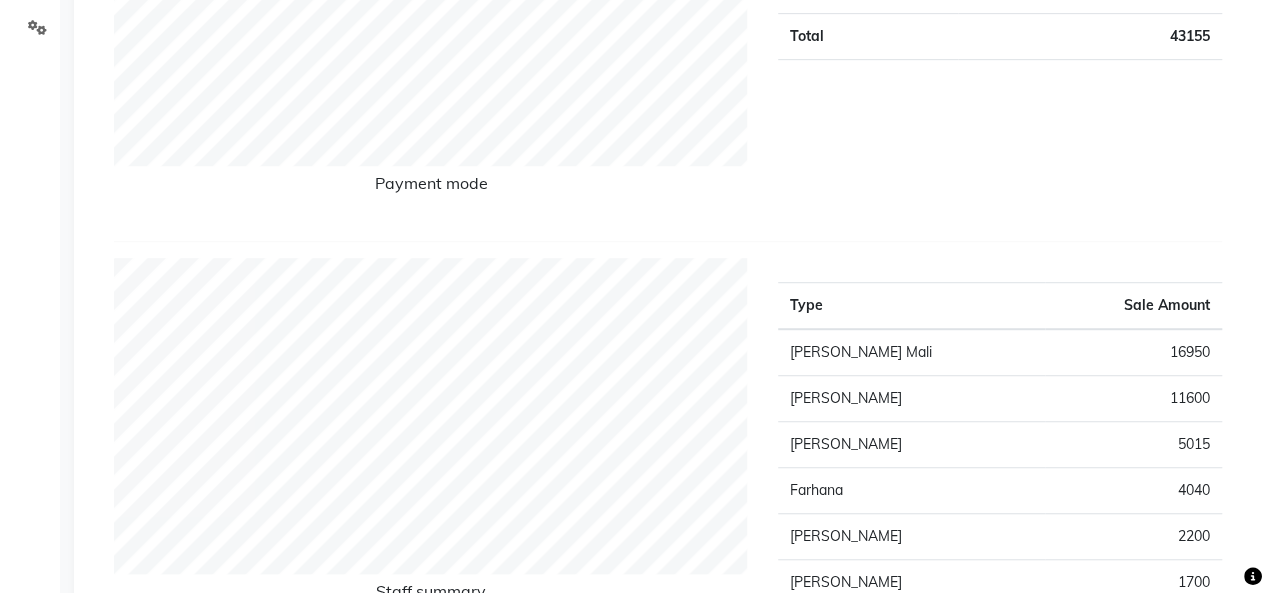 scroll, scrollTop: 0, scrollLeft: 0, axis: both 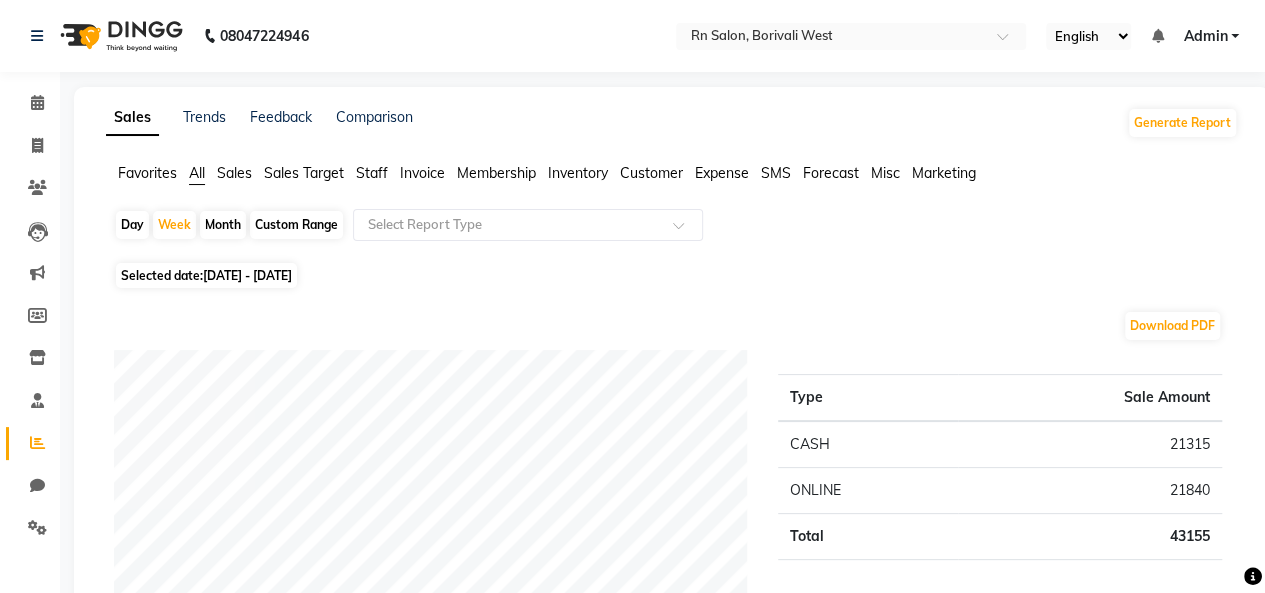 click on "Sales Target" 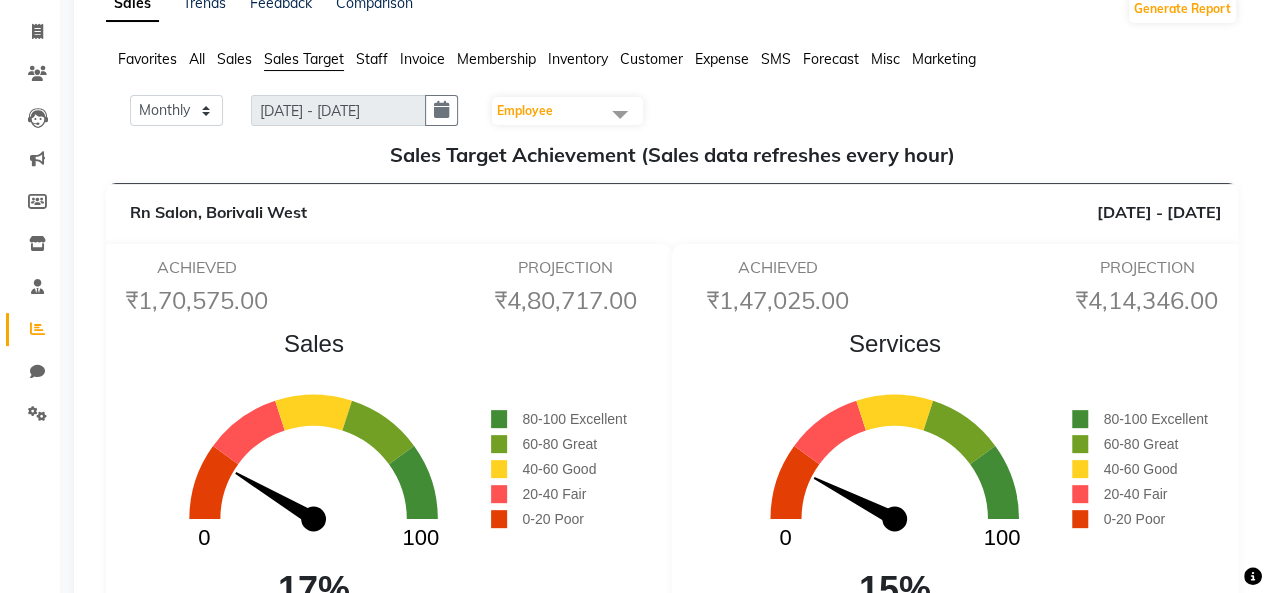 scroll, scrollTop: 100, scrollLeft: 0, axis: vertical 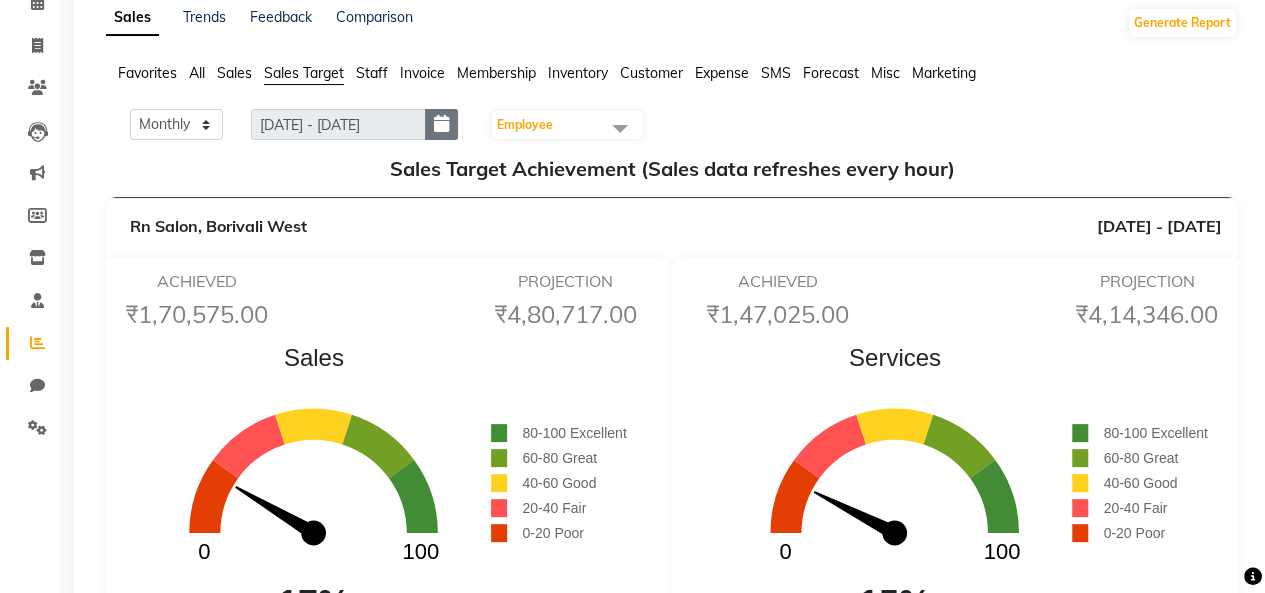 click 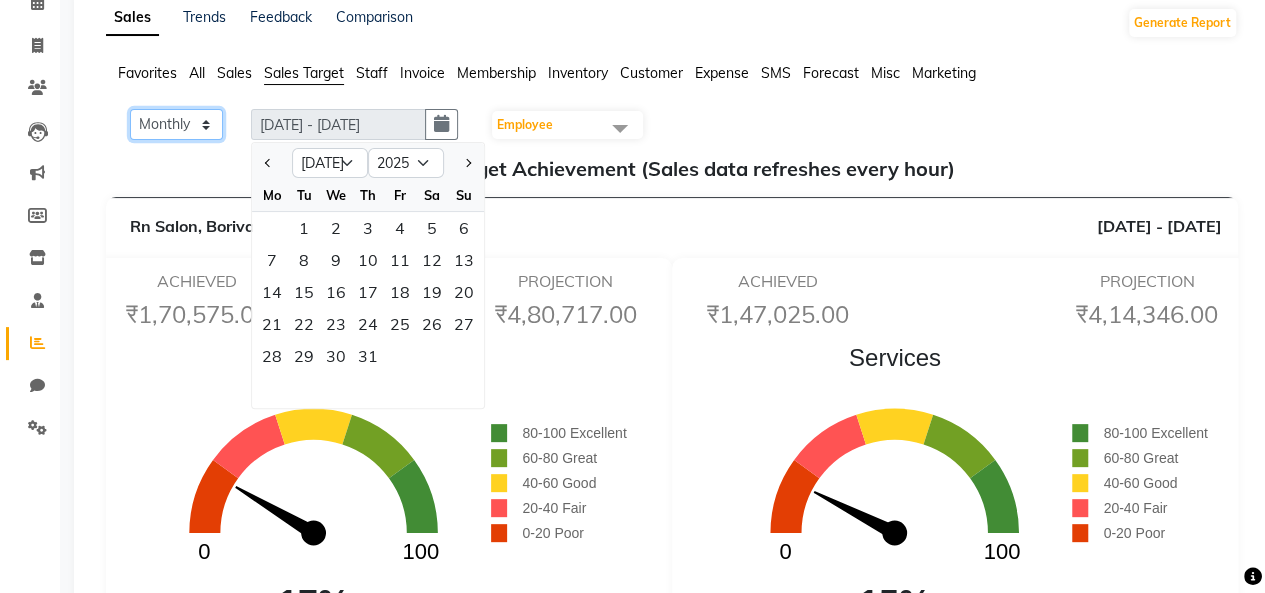 click on "Monthly Weekly" 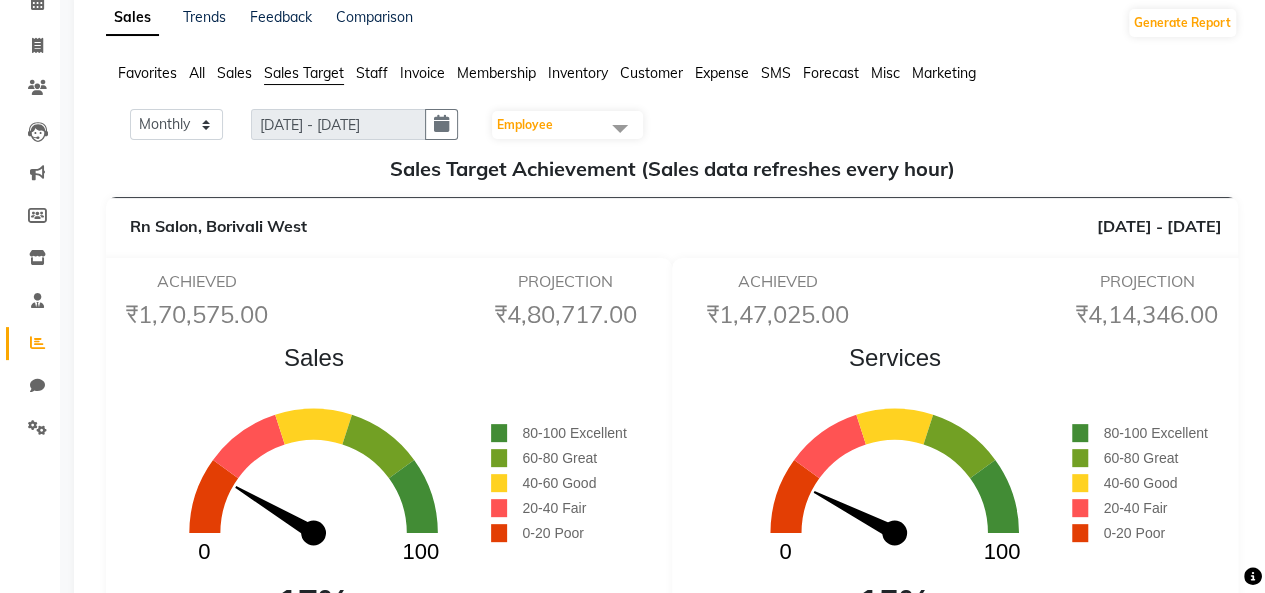 click on "Favorites All Sales Sales Target Staff Invoice Membership Inventory Customer Expense SMS Forecast Misc Marketing Monthly Weekly 01/07/2025 - 31/07/2025 Employee Select All Beena jaiswar deependra parking FARHANA Gautam master Luv kush tripathi Nitin Parmar Ravi sharma Roshni gupta shakiba barbhuiya Subhankar Mali Veronica d Souza Sales Target Achievement (Sales data refreshes every hour)     Rn Salon, Borivali West 01/07/2025 - 31/07/2025 ACHIEVED  ₹1,70,575.00  PROJECTION  ₹4,80,717.00   Sales  0 100  17%       80-100 Excellent      60-80 Great      40-60 Good      20-40 Fair      0-20 Poor TARGET TILL DATE  ₹3,54,838.00  ACTUAL TARGET  ₹10,00,000.00  ACHIEVED  ₹1,47,025.00  PROJECTION  ₹4,14,346.00   Services  0 100  15%       80-100 Excellent      60-80 Great      40-60 Good      20-40 Fair      0-20 Poor TARGET TILL DATE  ₹3,54,838.00  ACTUAL TARGET  ₹10,00,000.00  ACHIEVED  ₹4,050.00  PROJECTION  ₹11,408.00   Products  0 100  0%       0 100" 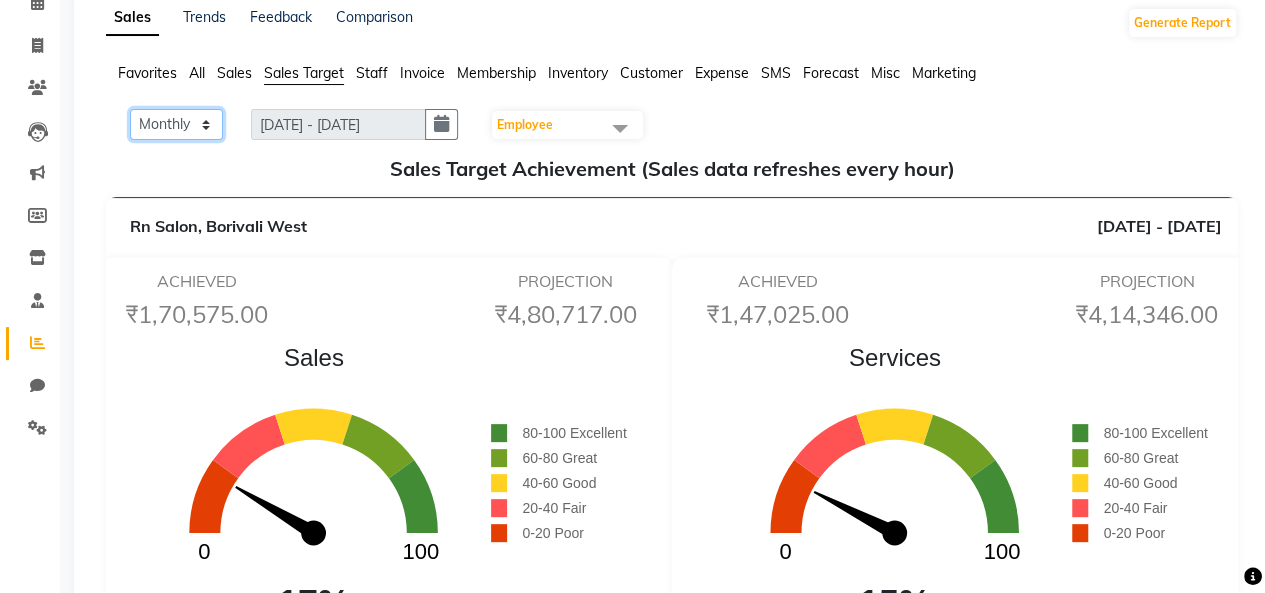 click on "Monthly Weekly" 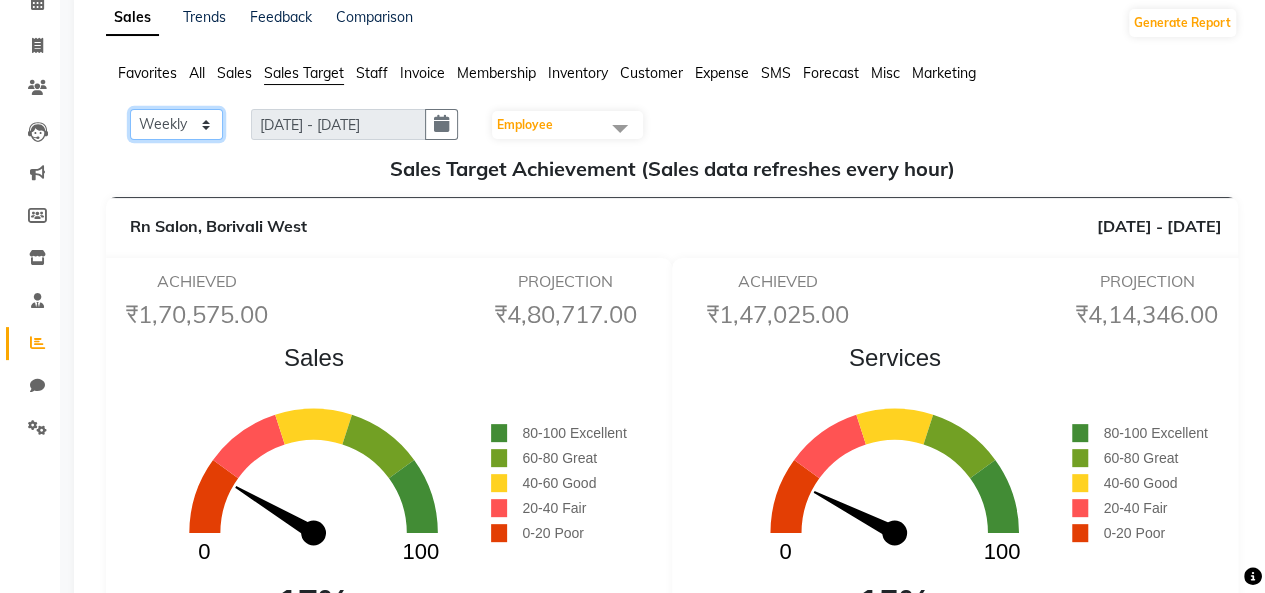 click on "Monthly Weekly" 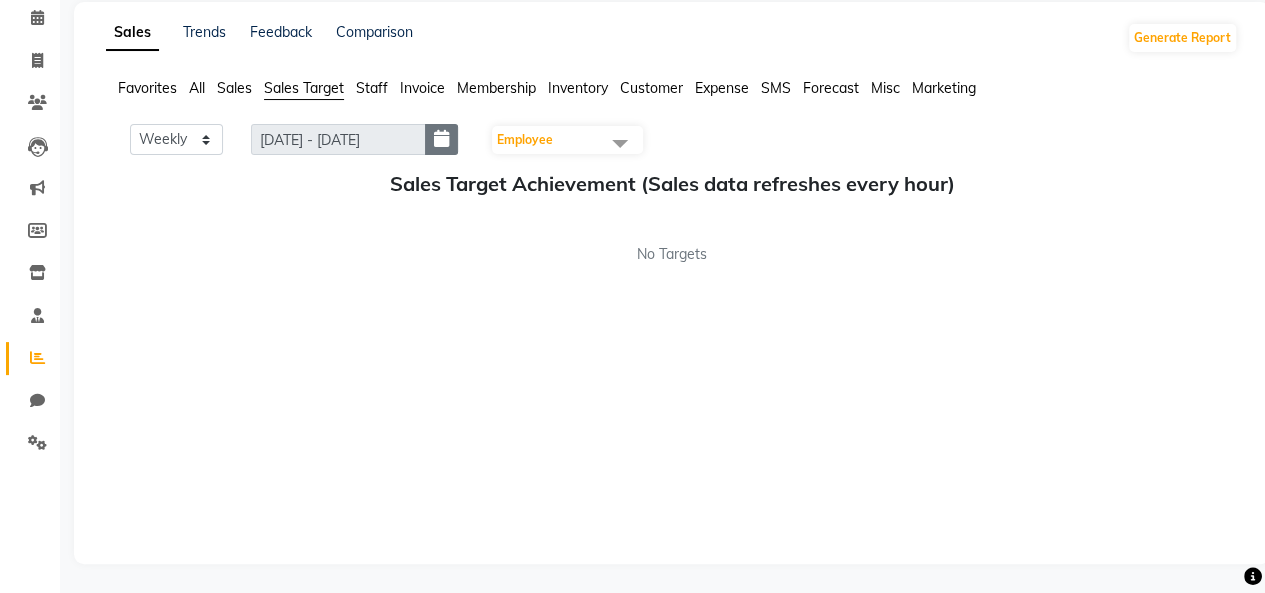 click 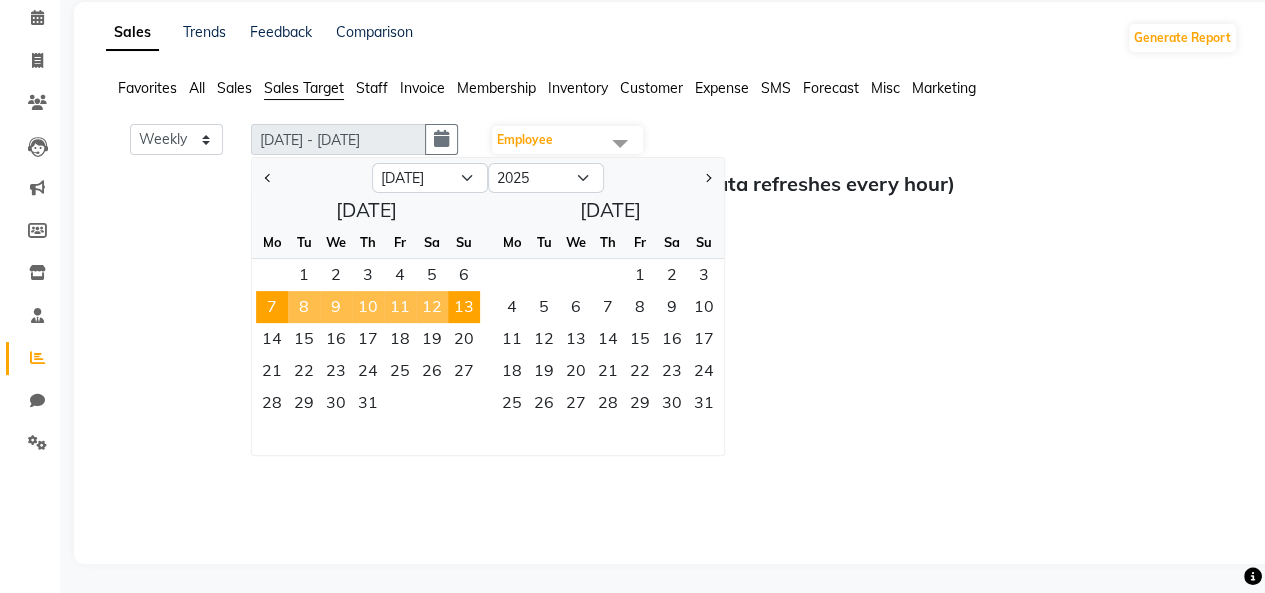 click on "12" 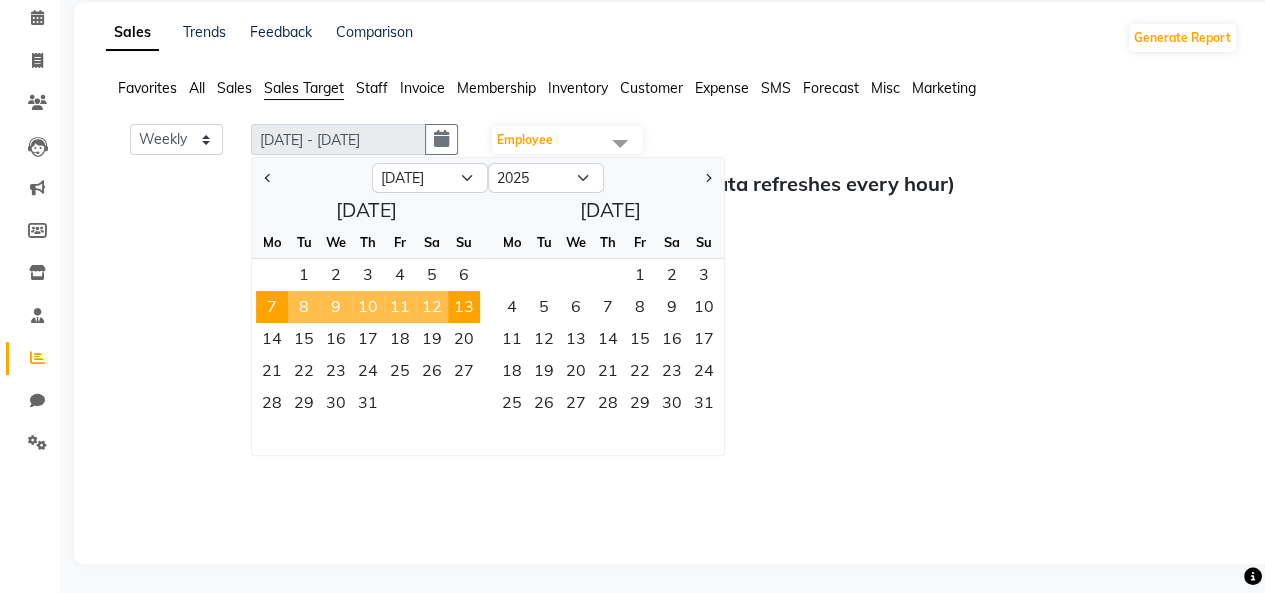 click on "Monthly Weekly 07-07-2025 - 13-07-2025 12-07-2025 Jan Feb Mar Apr May Jun Jul Aug Sep Oct Nov Dec 2015 2016 2017 2018 2019 2020 2021 2022 2023 2024 2025 2026 2027 2028 2029 2030 2031 2032 2033 2034 2035  July 2025  Mo Tu We Th Fr Sa Su  1   2   3   4   5   6   7   8   9   10   11   12   13   14   15   16   17   18   19   20   21   22   23   24   25   26   27   28   29   30   31   August 2025  Mo Tu We Th Fr Sa Su  1   2   3   4   5   6   7   8   9   10   11   12   13   14   15   16   17   18   19   20   21   22   23   24   25   26   27   28   29   30   31  Employee Select All Beena jaiswar deependra parking FARHANA Gautam master Luv kush tripathi Nitin Parmar Ravi sharma Roshni gupta shakiba barbhuiya Subhankar Mali Veronica d Souza Sales Target Achievement (Sales data refreshes every hour) No Targets" 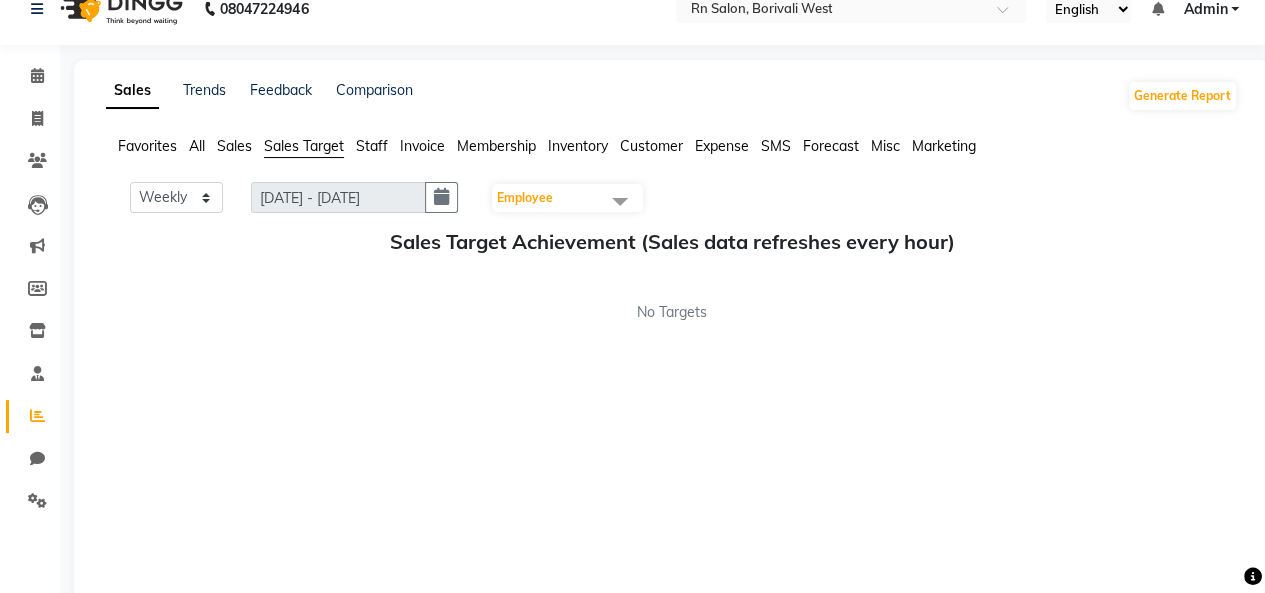 scroll, scrollTop: 0, scrollLeft: 0, axis: both 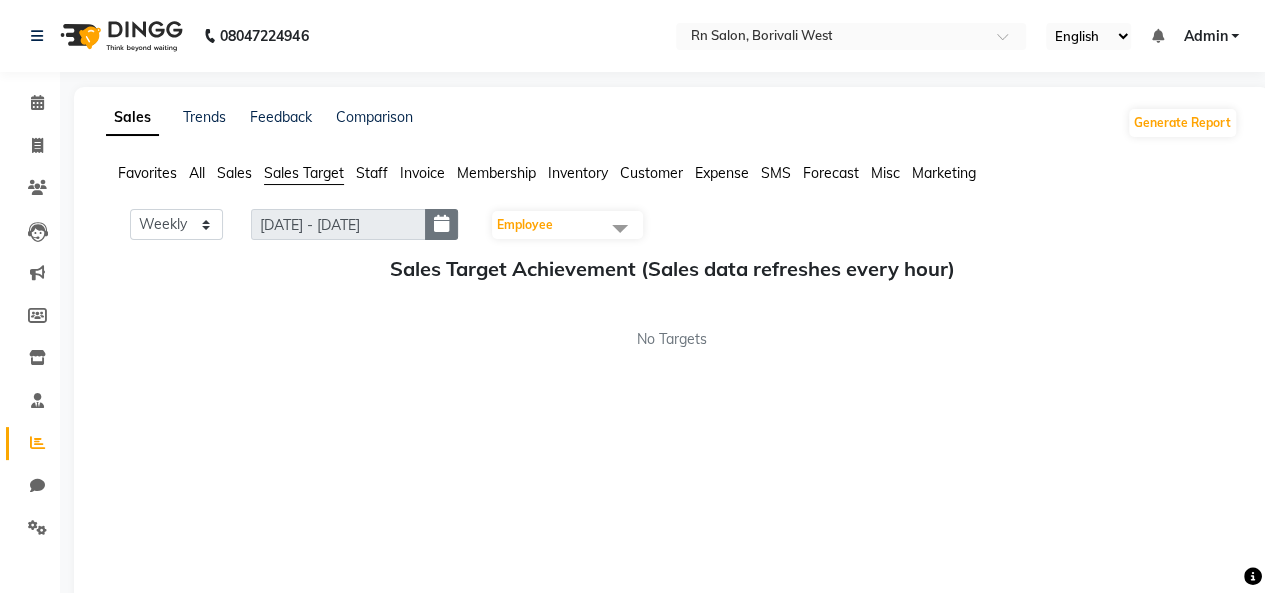 click 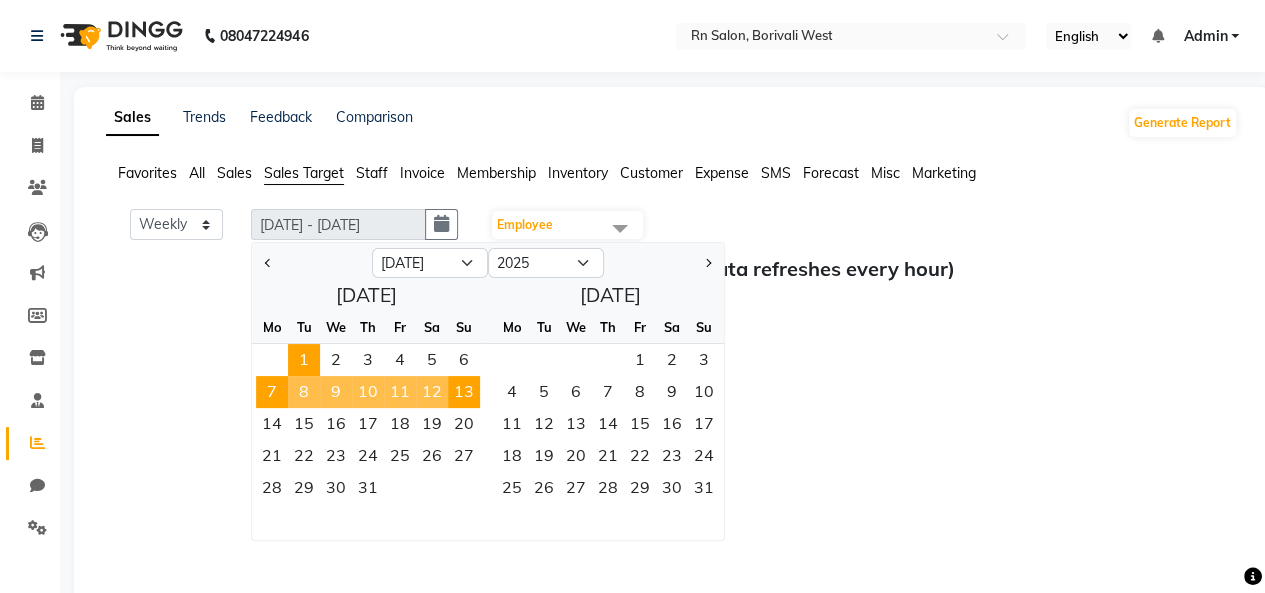 click on "1" 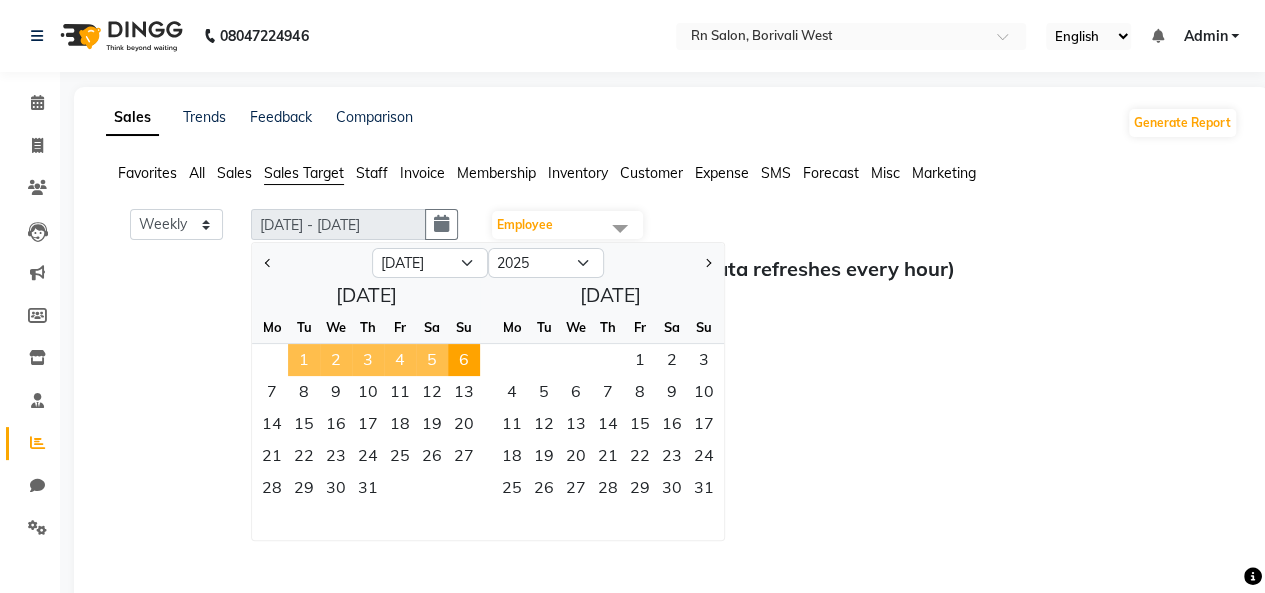 click on "Monthly Weekly 30-06-2025 - 06-07-2025 01-07-2025 Jan Feb Mar Apr May Jun Jul Aug Sep Oct Nov Dec 2015 2016 2017 2018 2019 2020 2021 2022 2023 2024 2025 2026 2027 2028 2029 2030 2031 2032 2033 2034 2035  July 2025  Mo Tu We Th Fr Sa Su  1   2   3   4   5   6   7   8   9   10   11   12   13   14   15   16   17   18   19   20   21   22   23   24   25   26   27   28   29   30   31   August 2025  Mo Tu We Th Fr Sa Su  1   2   3   4   5   6   7   8   9   10   11   12   13   14   15   16   17   18   19   20   21   22   23   24   25   26   27   28   29   30   31  Employee Select All Beena jaiswar deependra parking FARHANA Gautam master Luv kush tripathi Nitin Parmar Ravi sharma Roshni gupta shakiba barbhuiya Subhankar Mali Veronica d Souza Sales Target Achievement (Sales data refreshes every hour) No Targets" 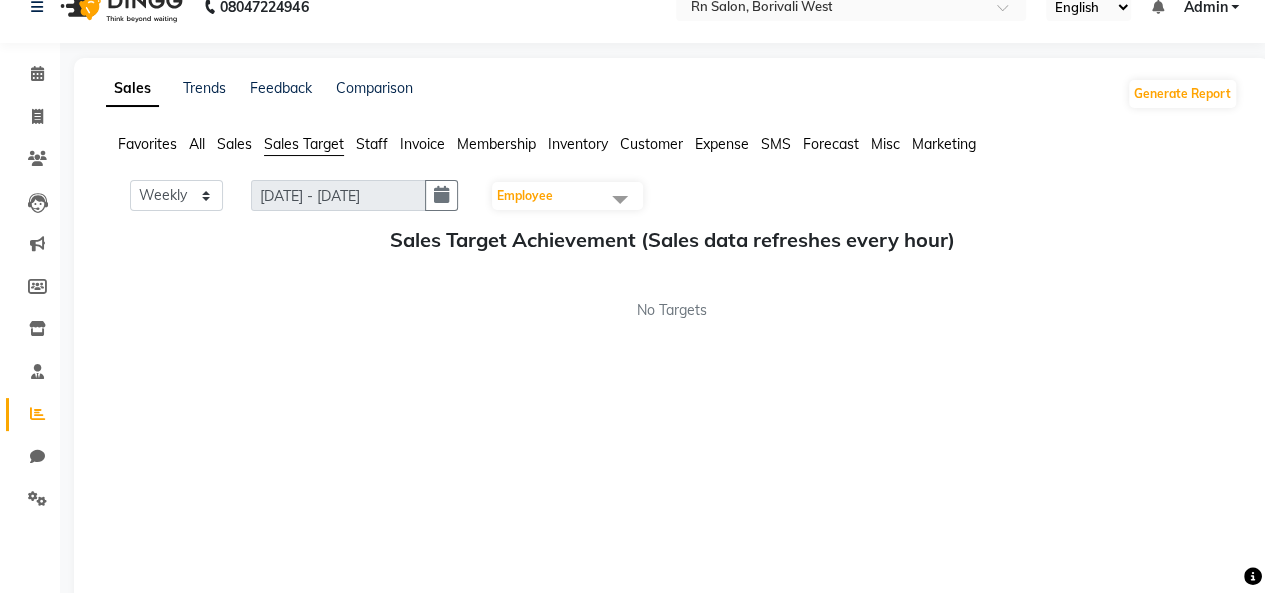 scroll, scrollTop: 0, scrollLeft: 0, axis: both 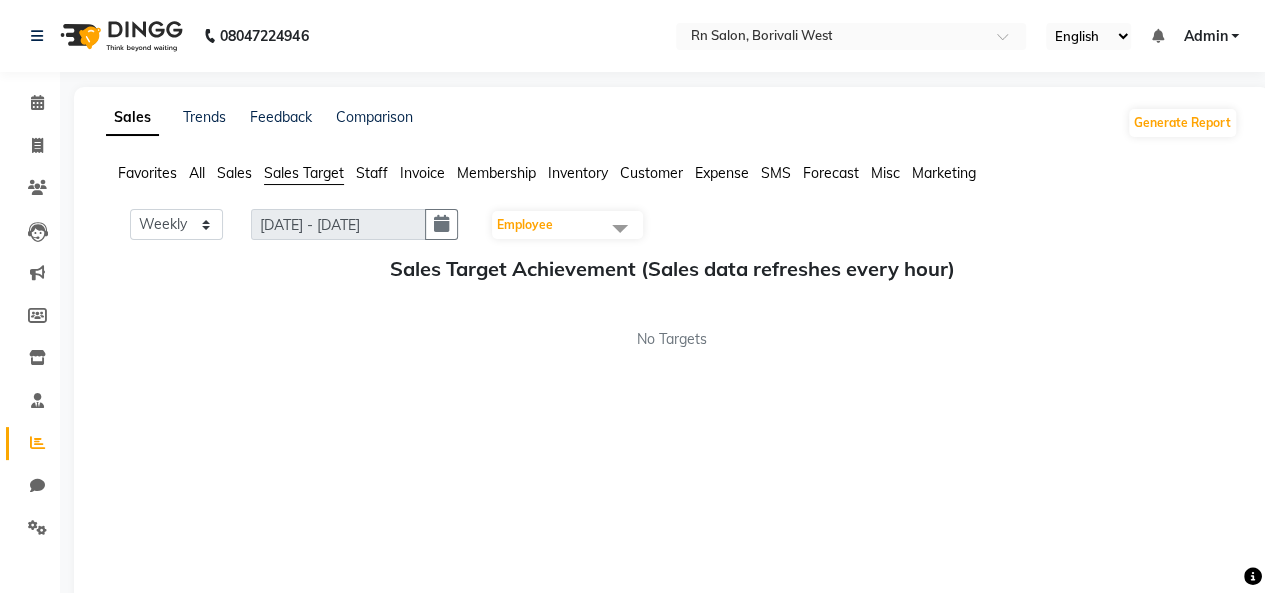 click on "Employee" 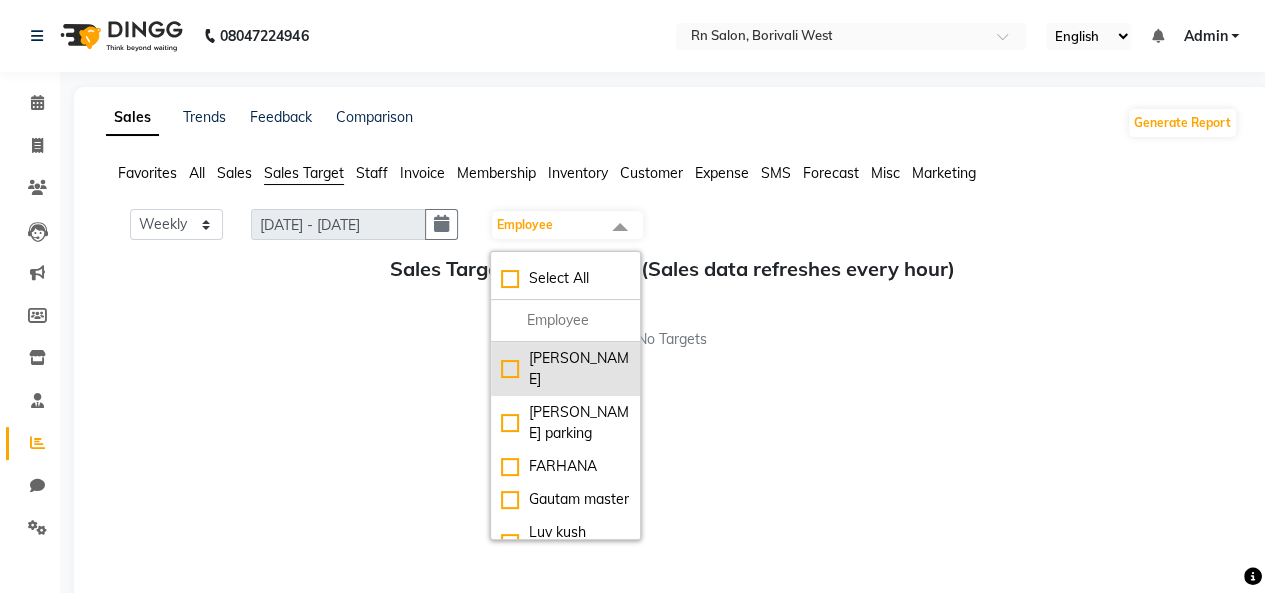 click on "[PERSON_NAME]" 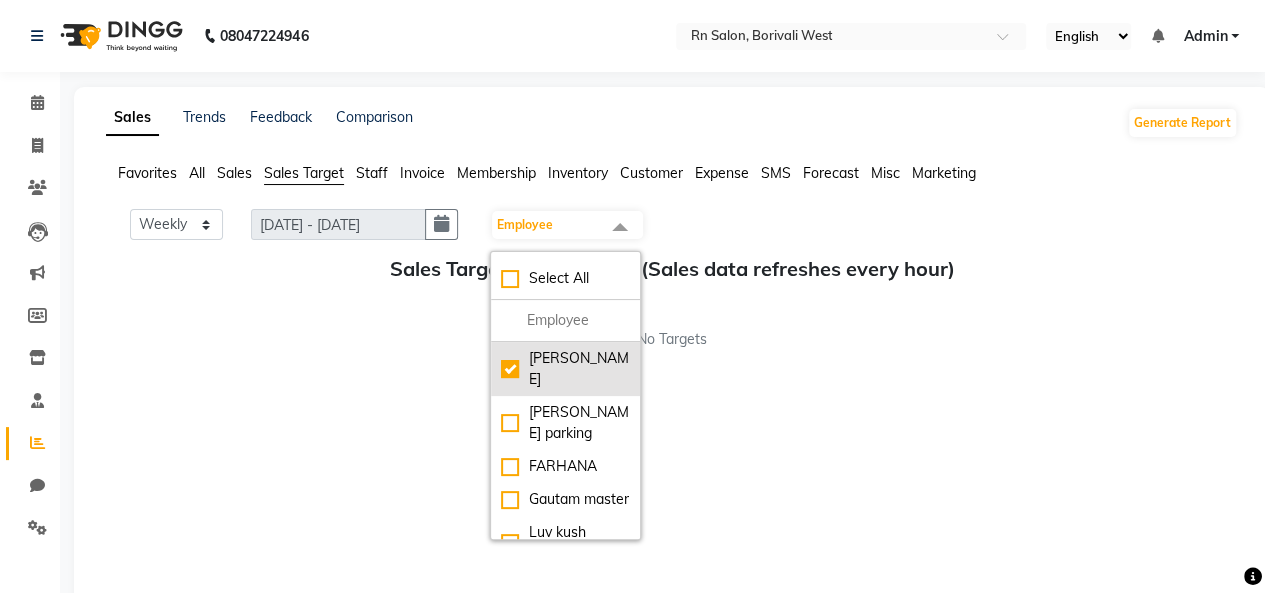checkbox on "true" 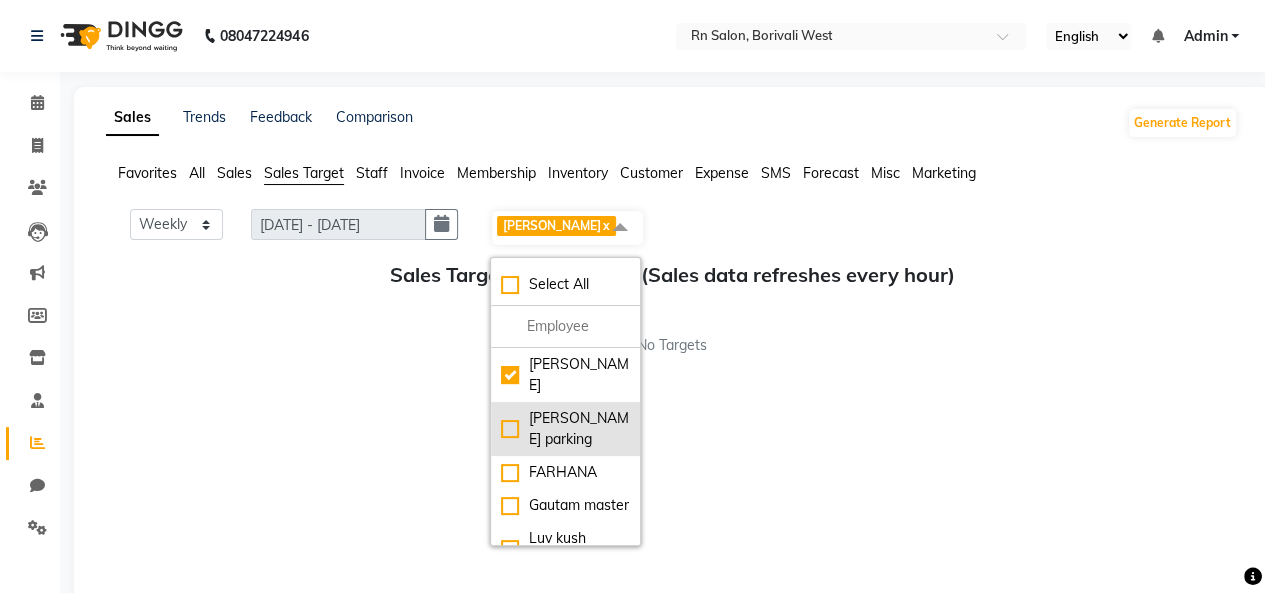 click on "[PERSON_NAME] parking" 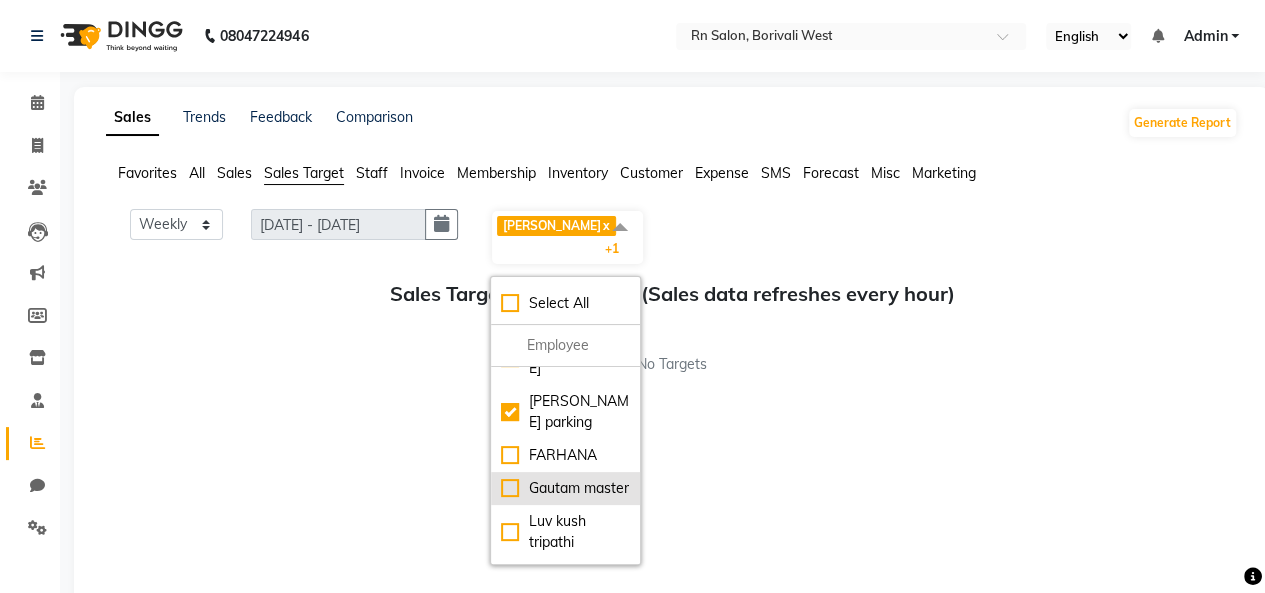 scroll, scrollTop: 0, scrollLeft: 0, axis: both 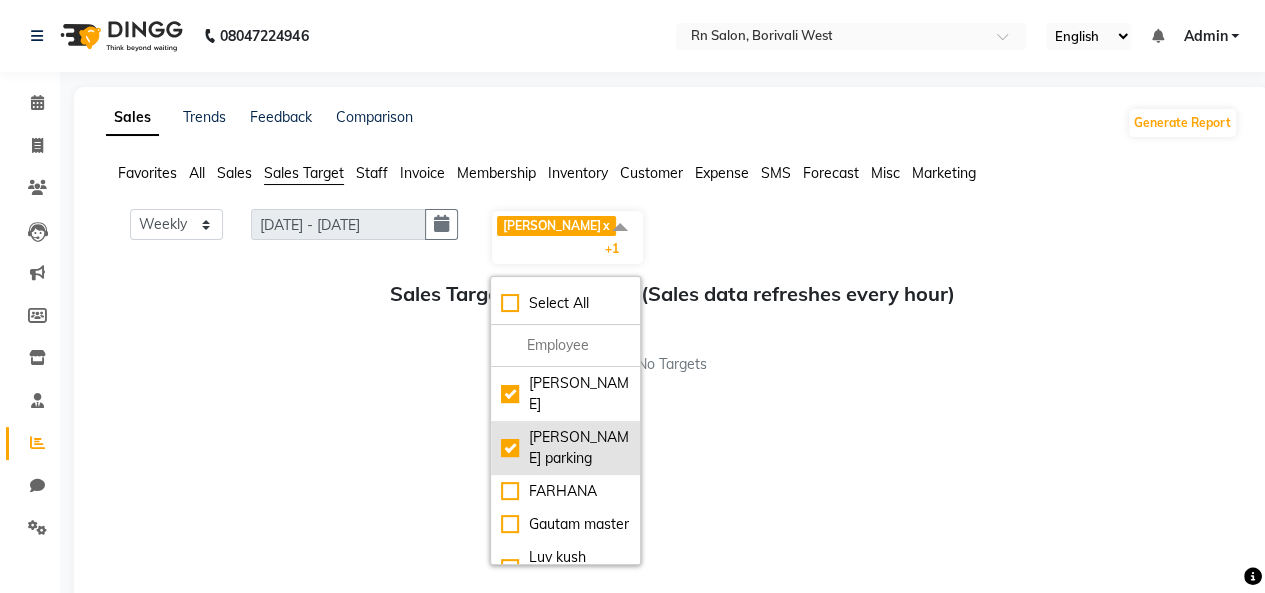 click on "[PERSON_NAME] parking" 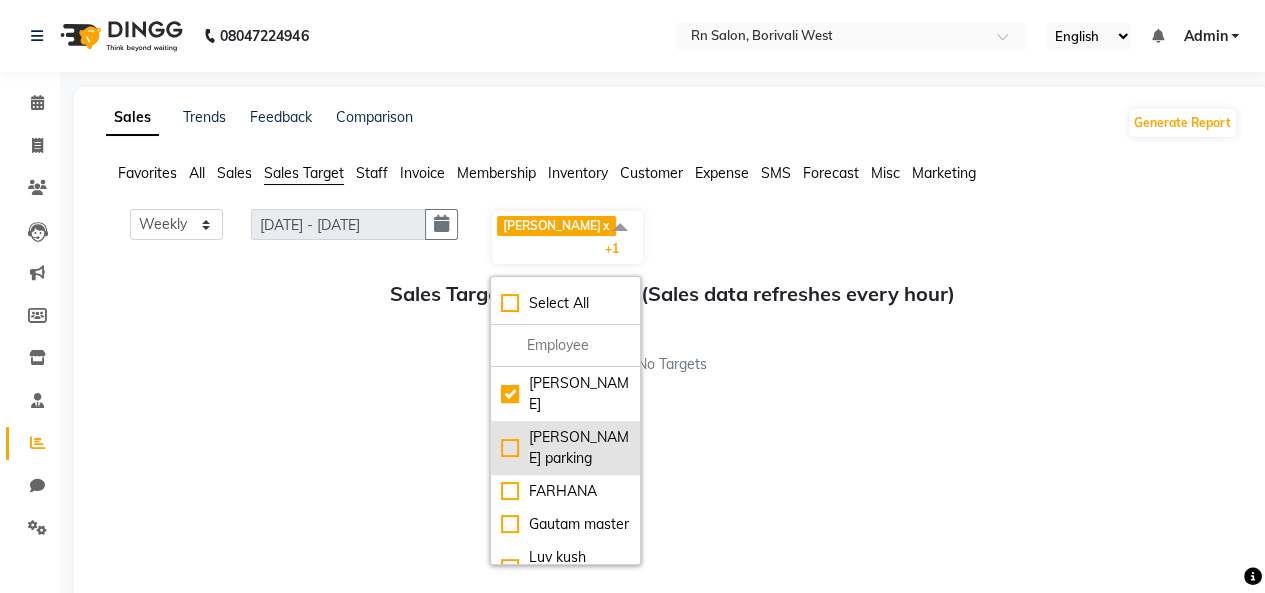 checkbox on "false" 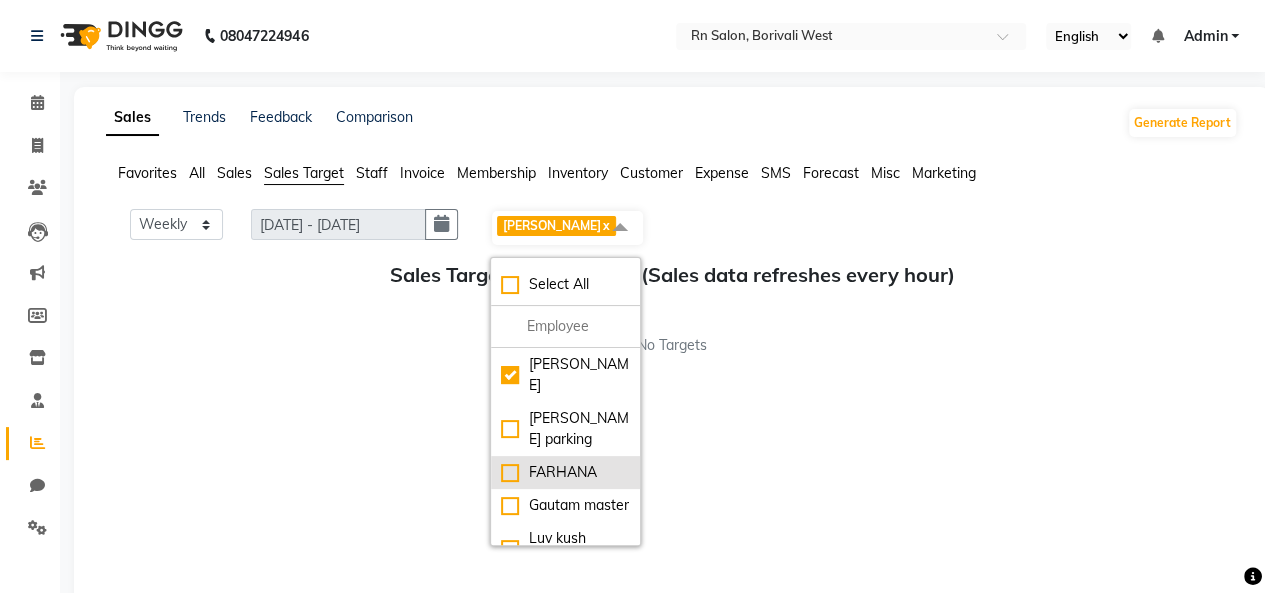 click on "FARHANA" 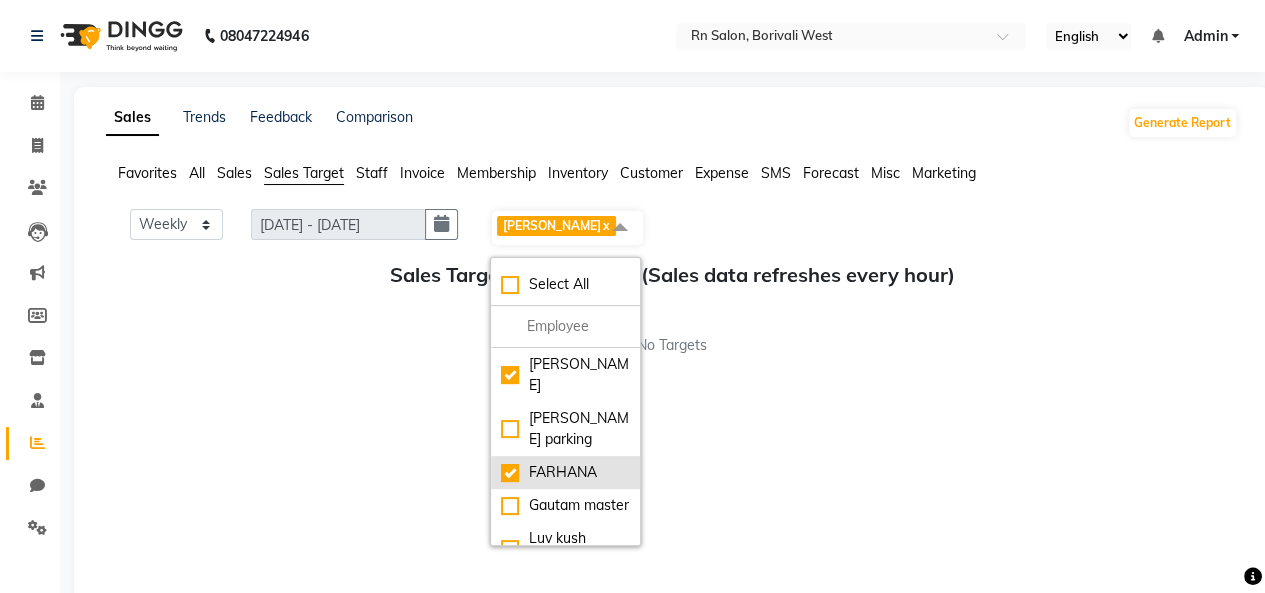 checkbox on "true" 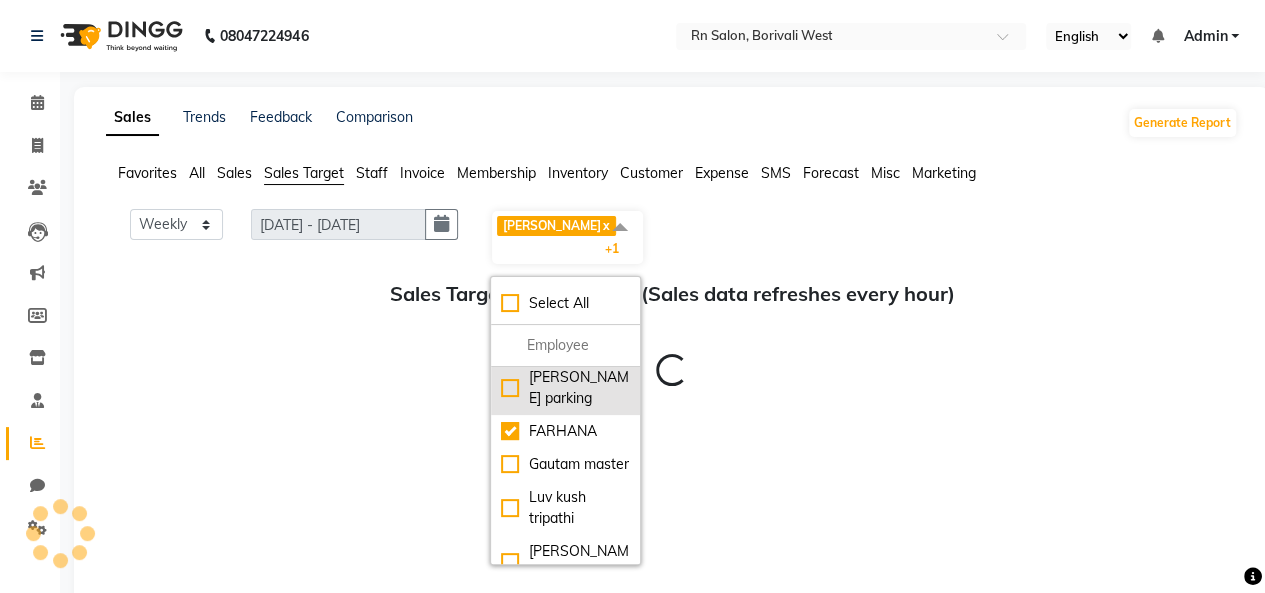 scroll, scrollTop: 100, scrollLeft: 0, axis: vertical 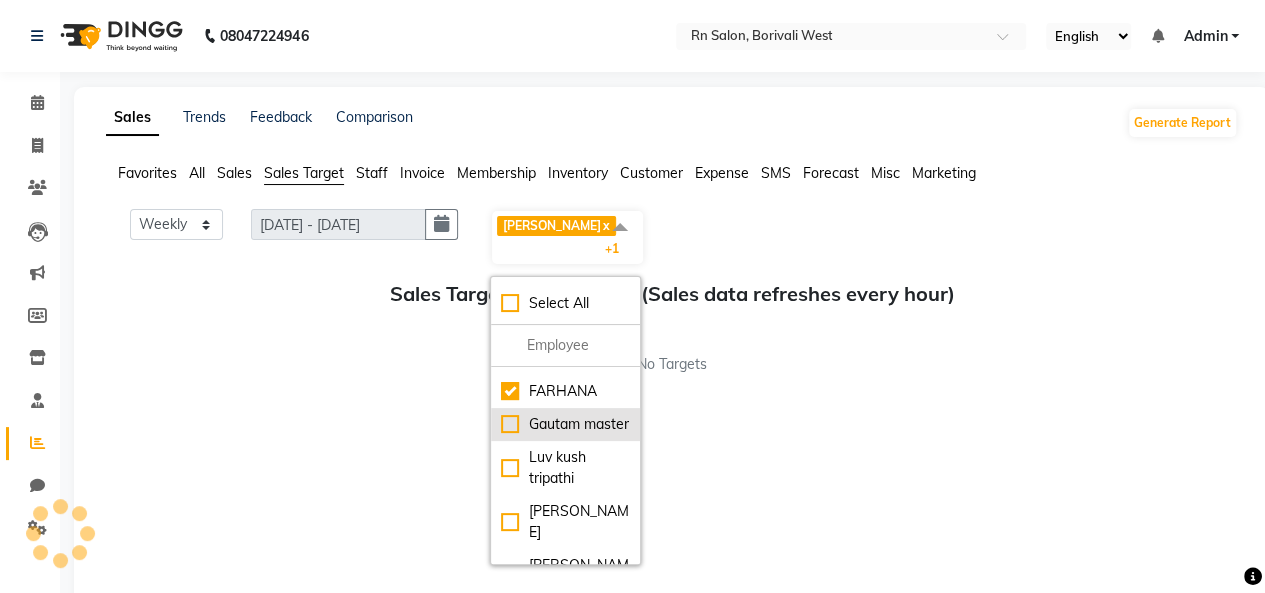 click on "Gautam master" 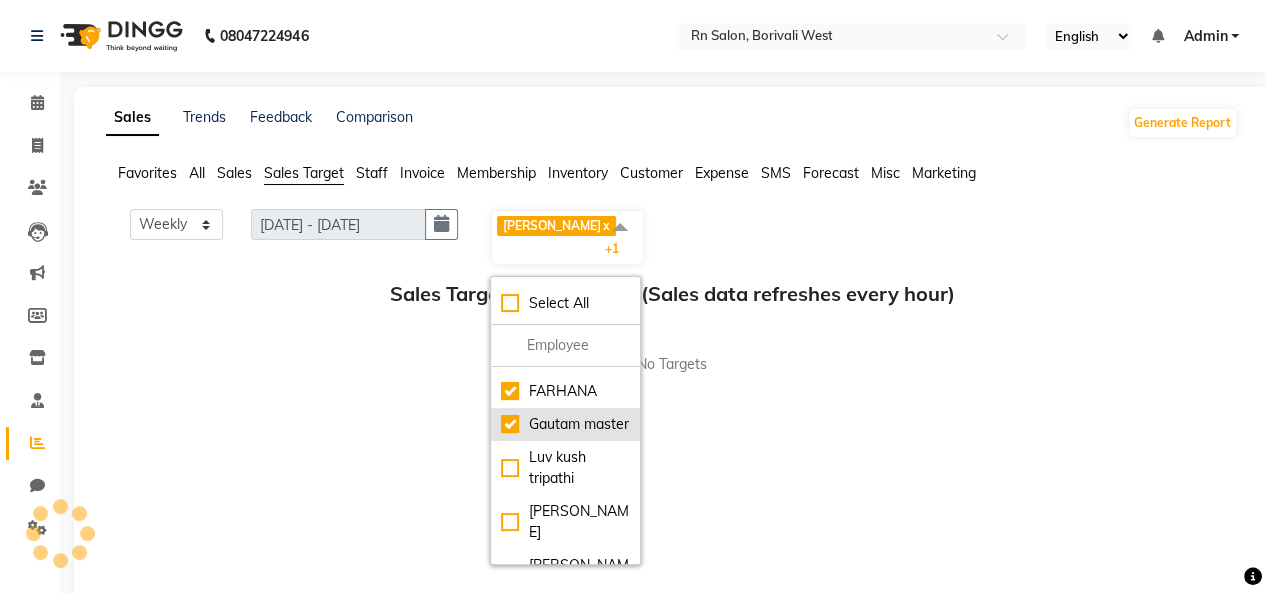 checkbox on "true" 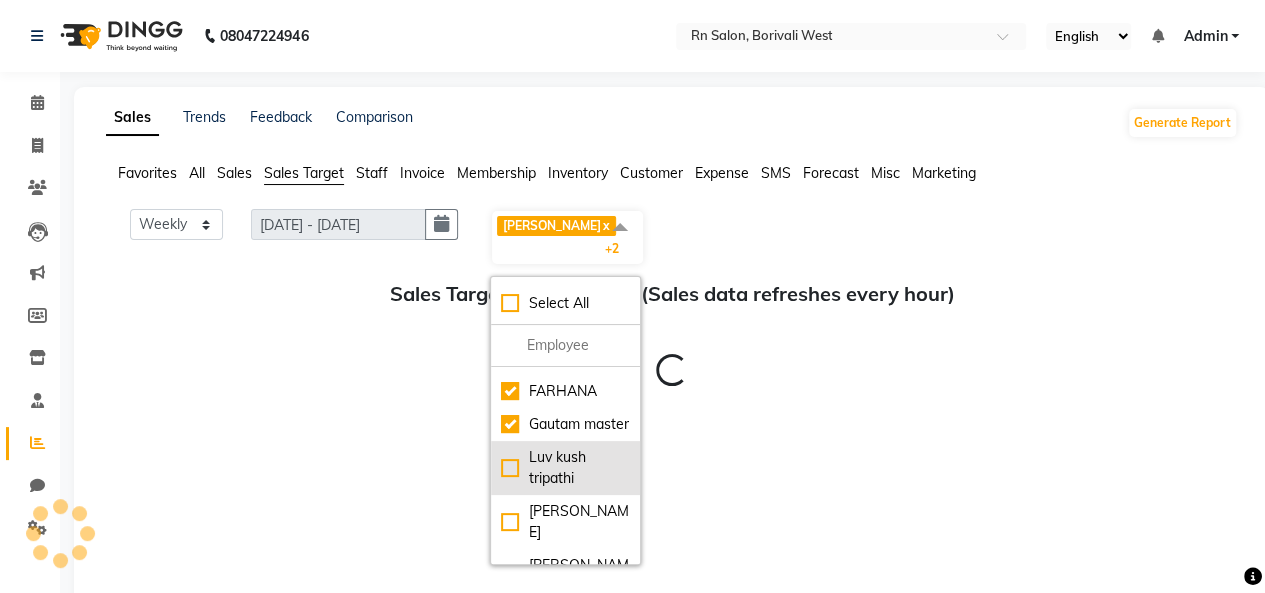 click on "Luv kush tripathi" 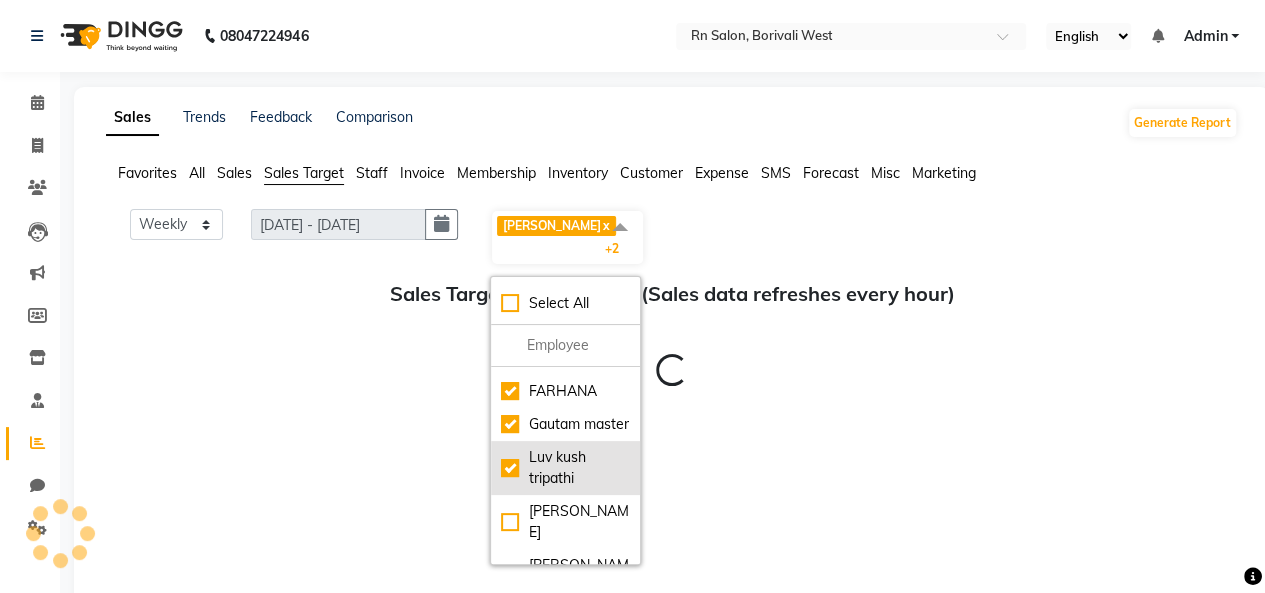 checkbox on "true" 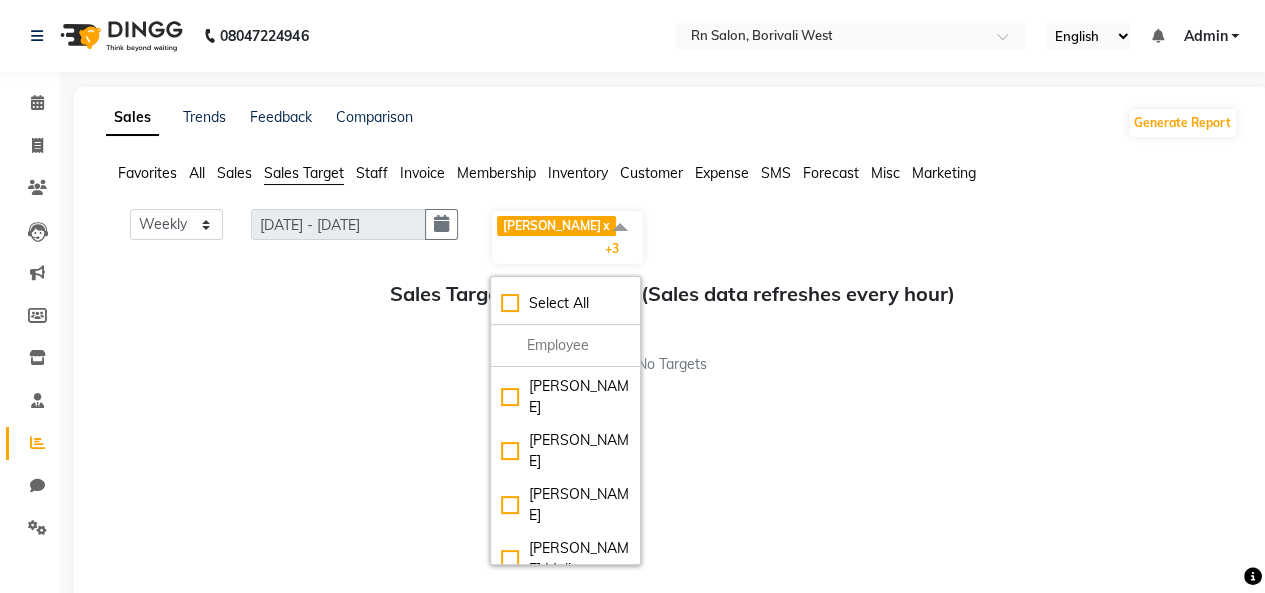 scroll, scrollTop: 234, scrollLeft: 0, axis: vertical 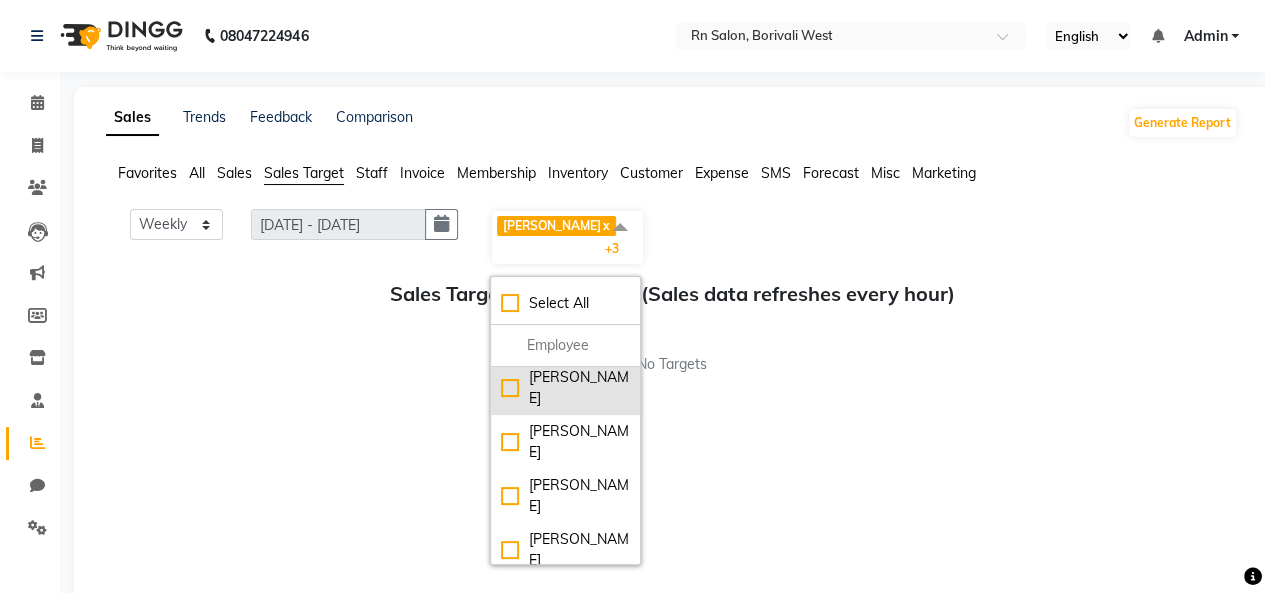 click on "[PERSON_NAME]" 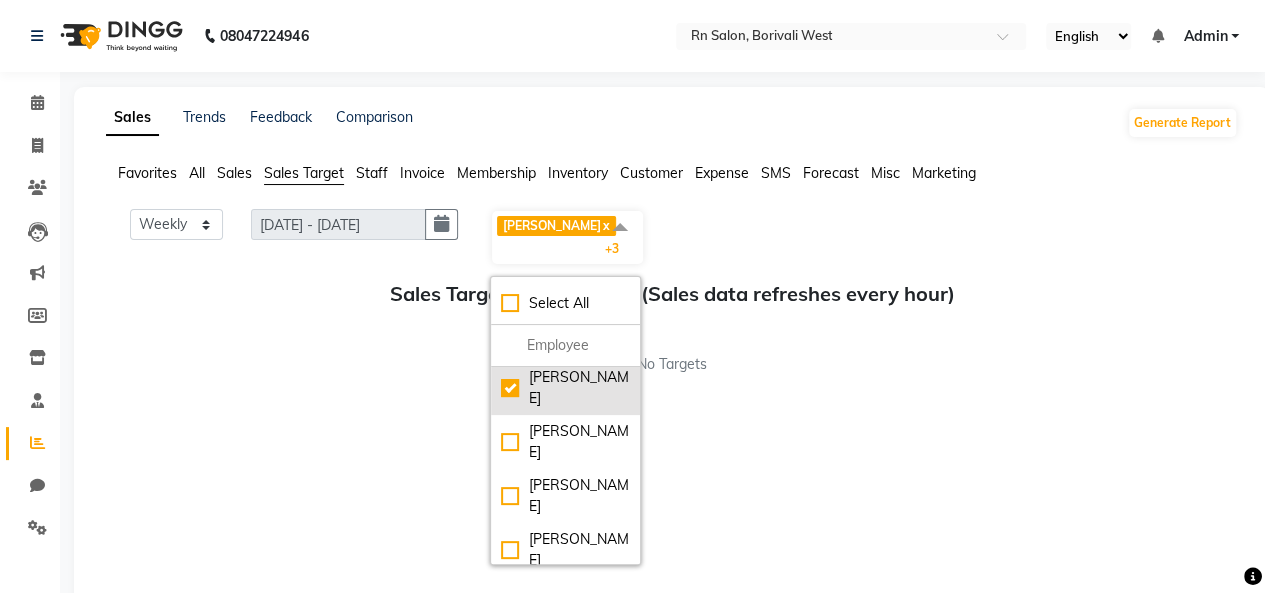 checkbox on "true" 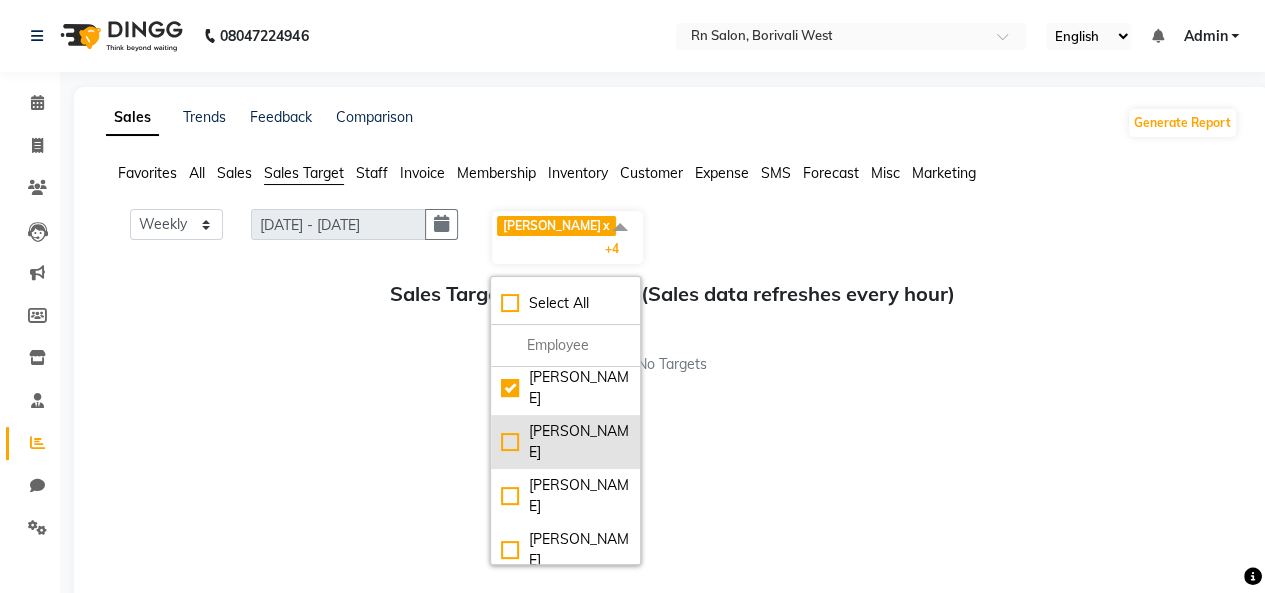 click on "[PERSON_NAME]" 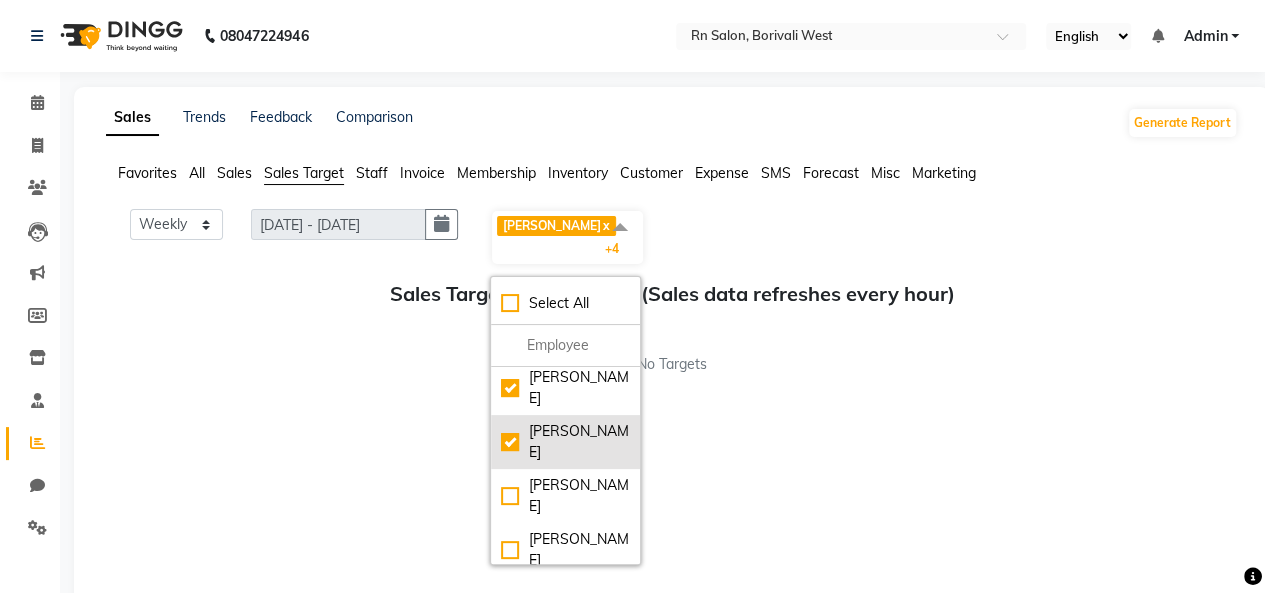 checkbox on "true" 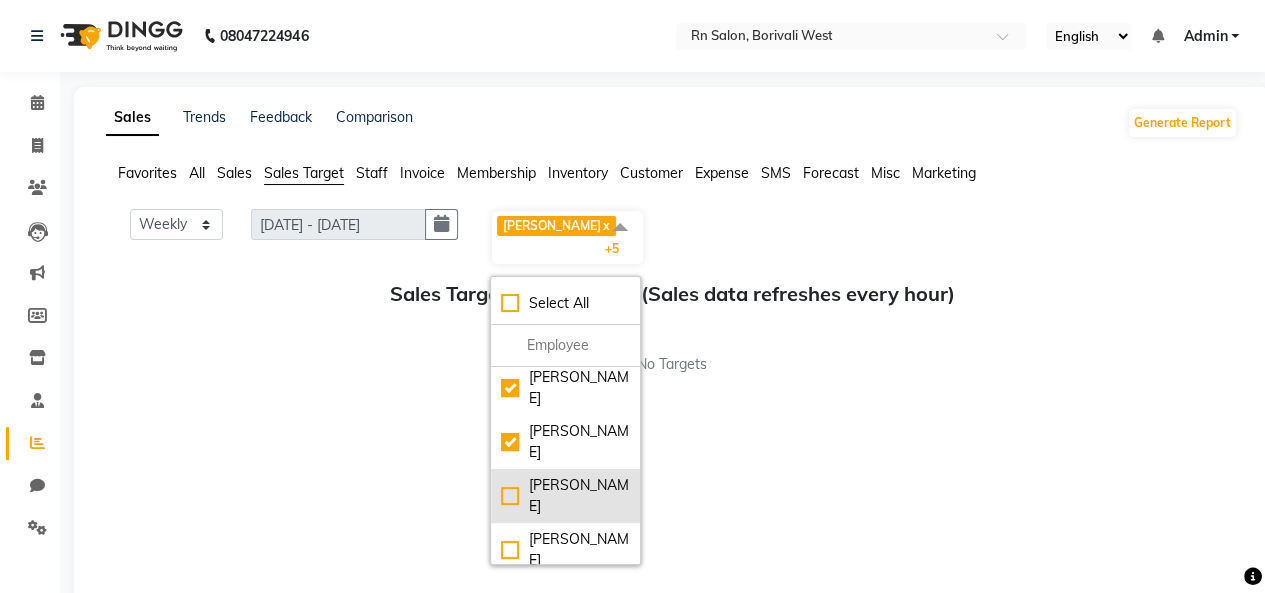 click on "[PERSON_NAME]" 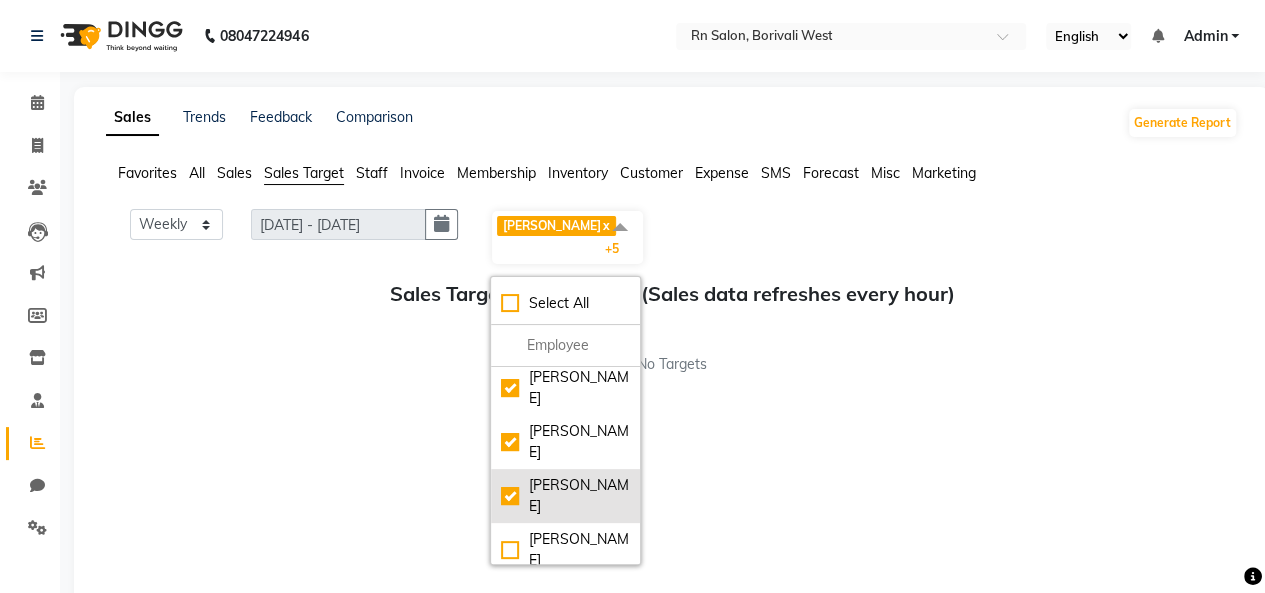 checkbox on "true" 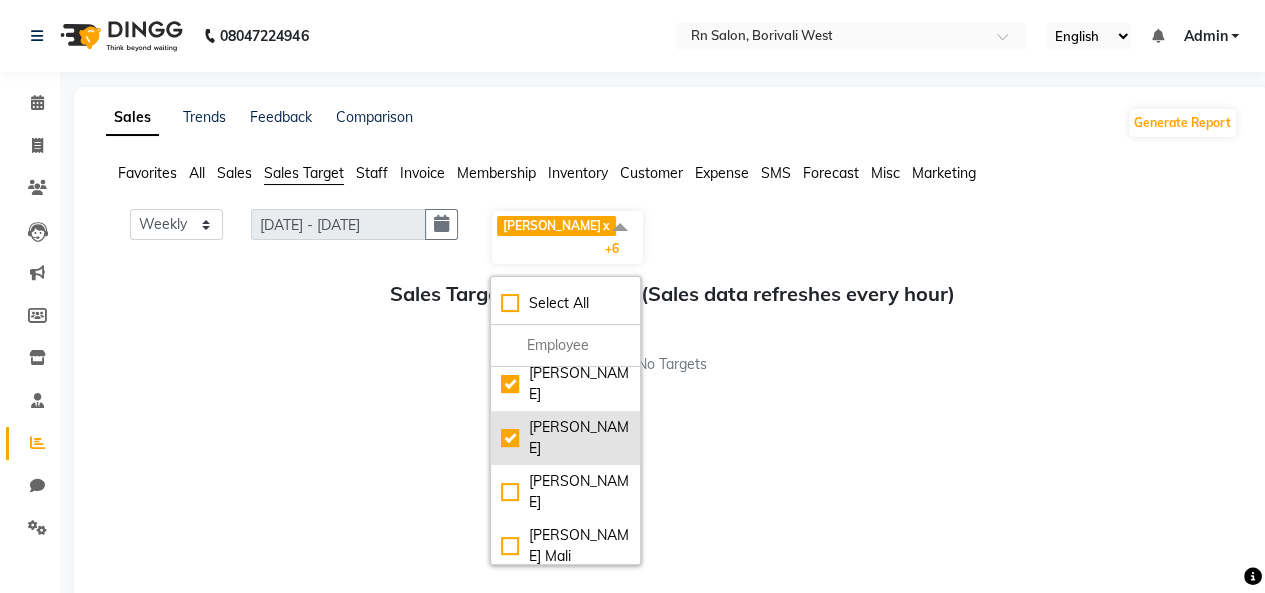 scroll, scrollTop: 334, scrollLeft: 0, axis: vertical 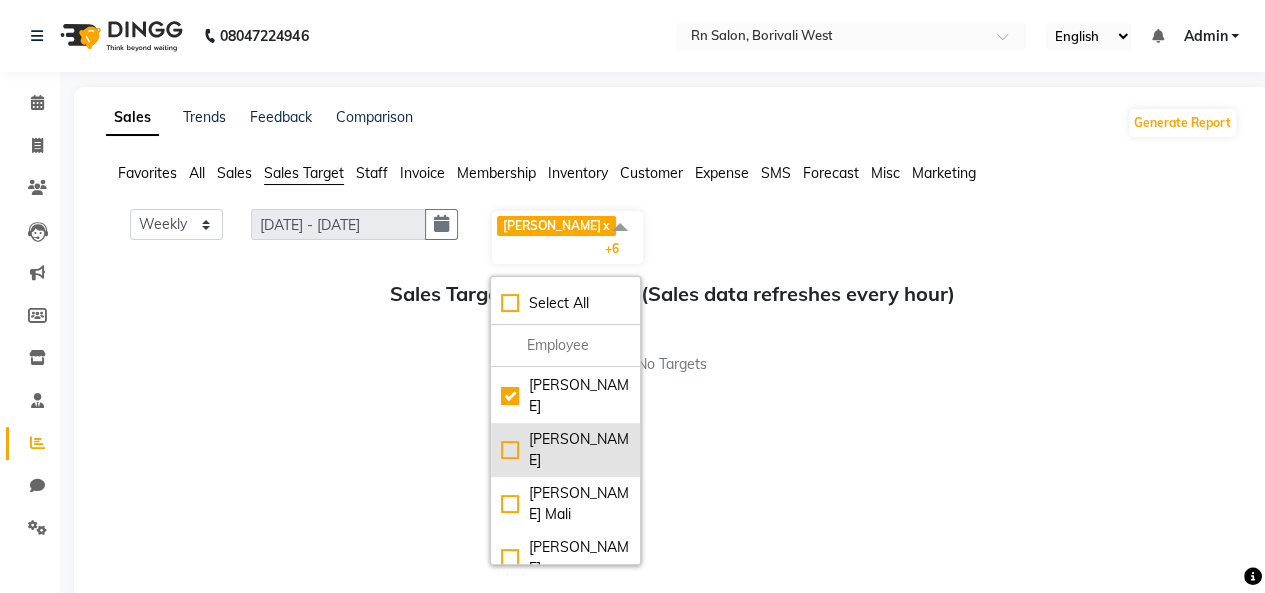 click on "[PERSON_NAME]" 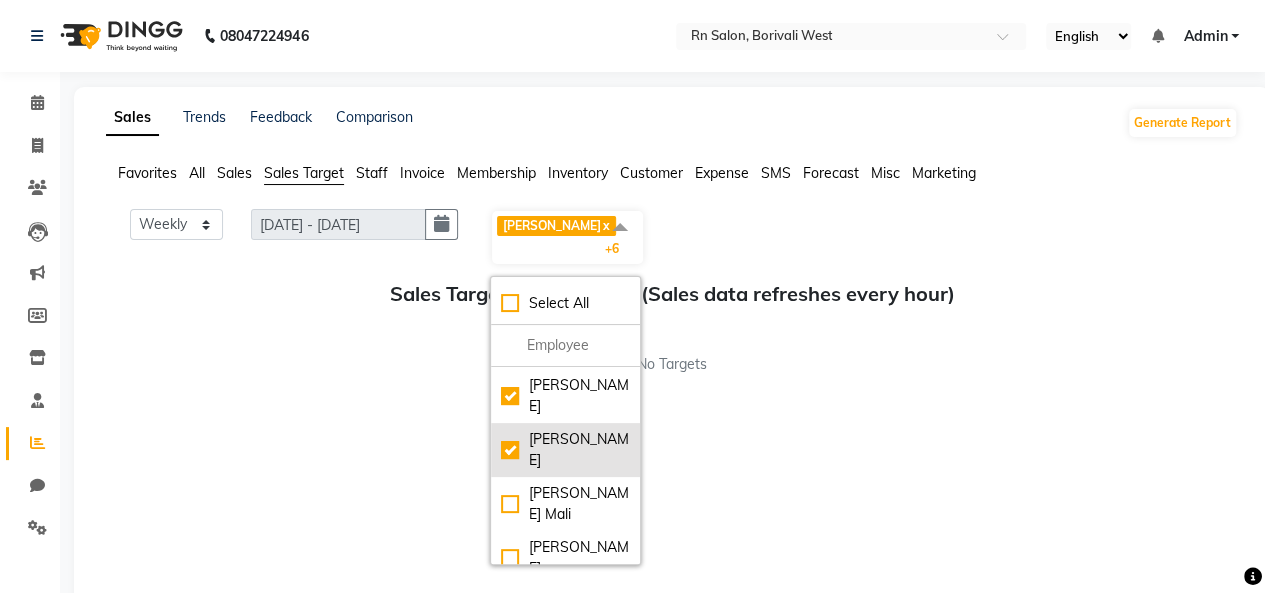 checkbox on "true" 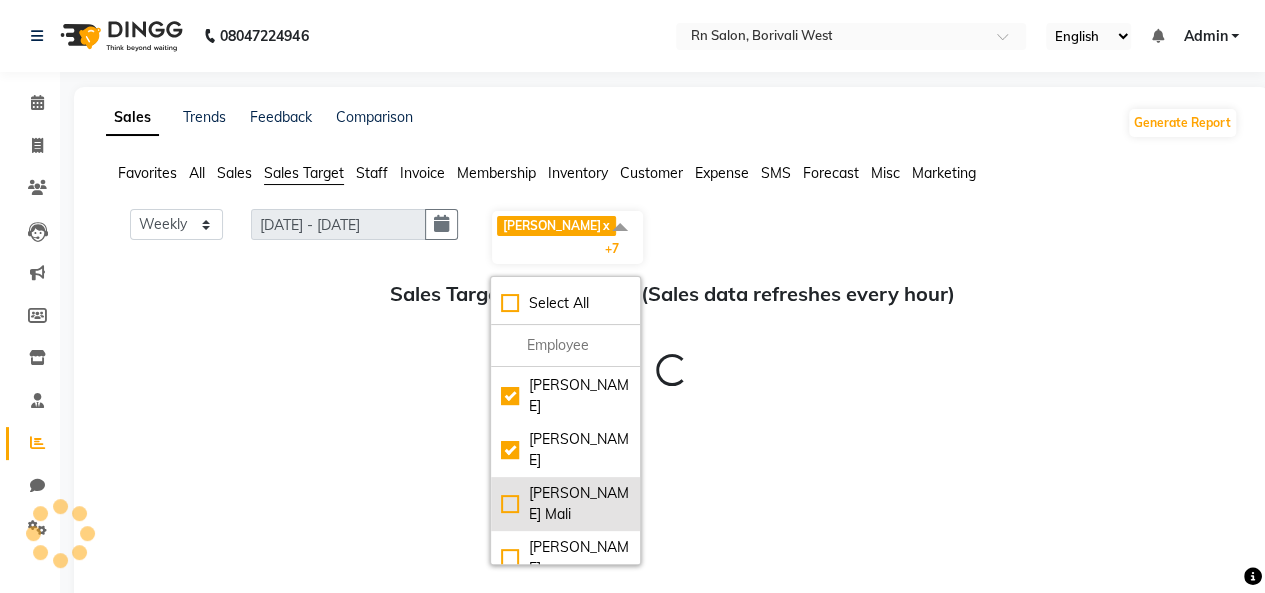 click on "[PERSON_NAME] Mali" 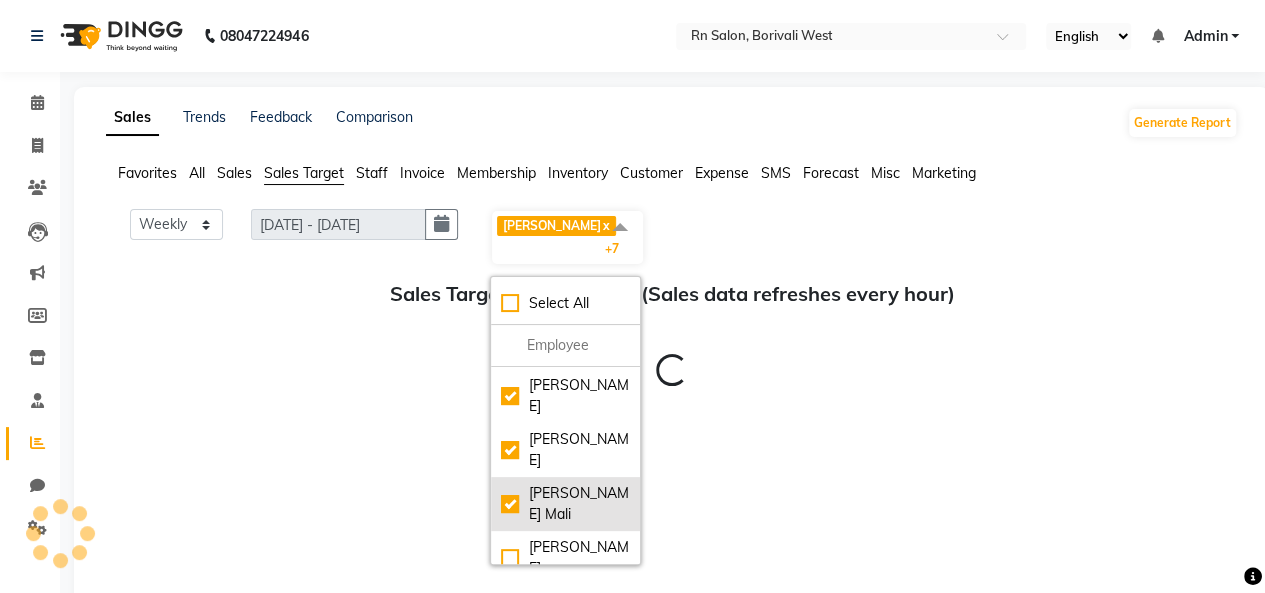 checkbox on "true" 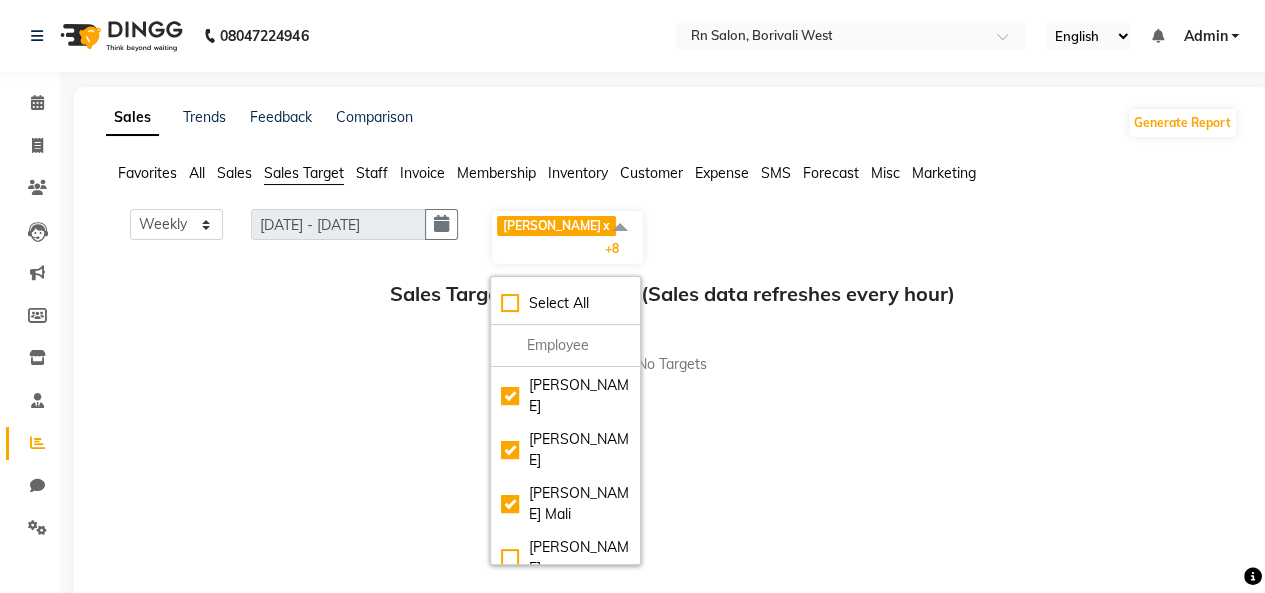 click on "Monthly Weekly 30-06-2025 - 06-07-2025 01-07-2025 Beena jaiswar  x FARHANA  x Gautam master  x Luv kush tripathi  x Nitin Parmar  x Ravi sharma  x Roshni gupta  x shakiba barbhuiya  x Subhankar Mali  x +8 Select All Beena jaiswar deependra parking FARHANA Gautam master Luv kush tripathi Nitin Parmar Ravi sharma Roshni gupta shakiba barbhuiya Subhankar Mali Veronica d Souza Sales Target Achievement (Sales data refreshes every hour) No Targets" 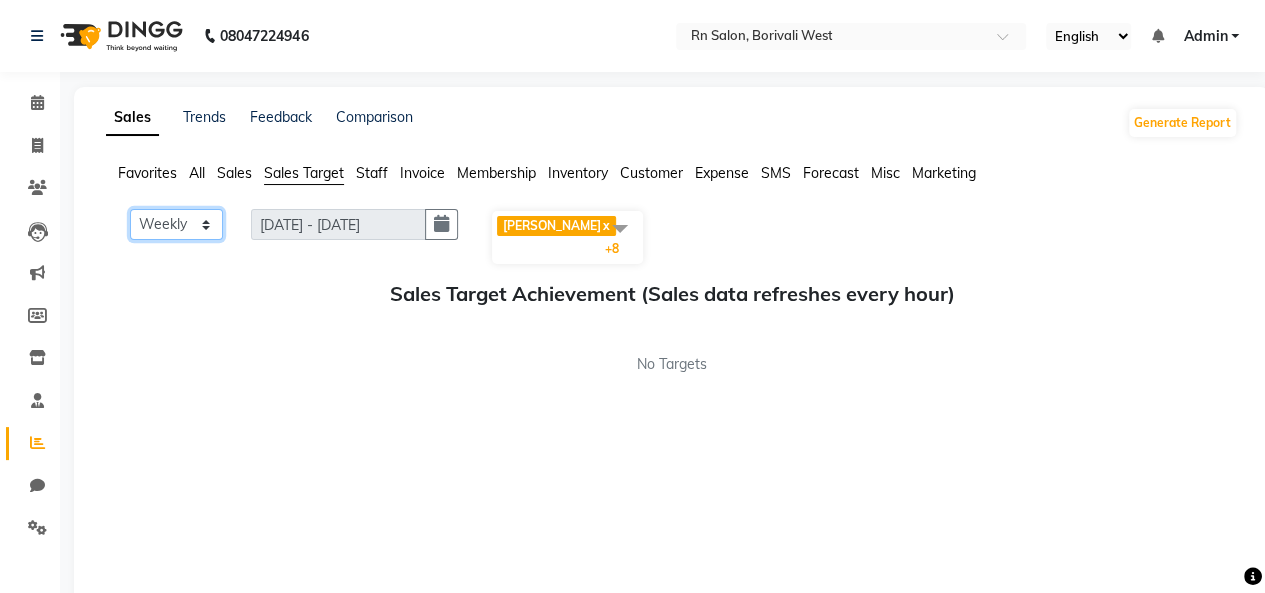 click on "Monthly Weekly" 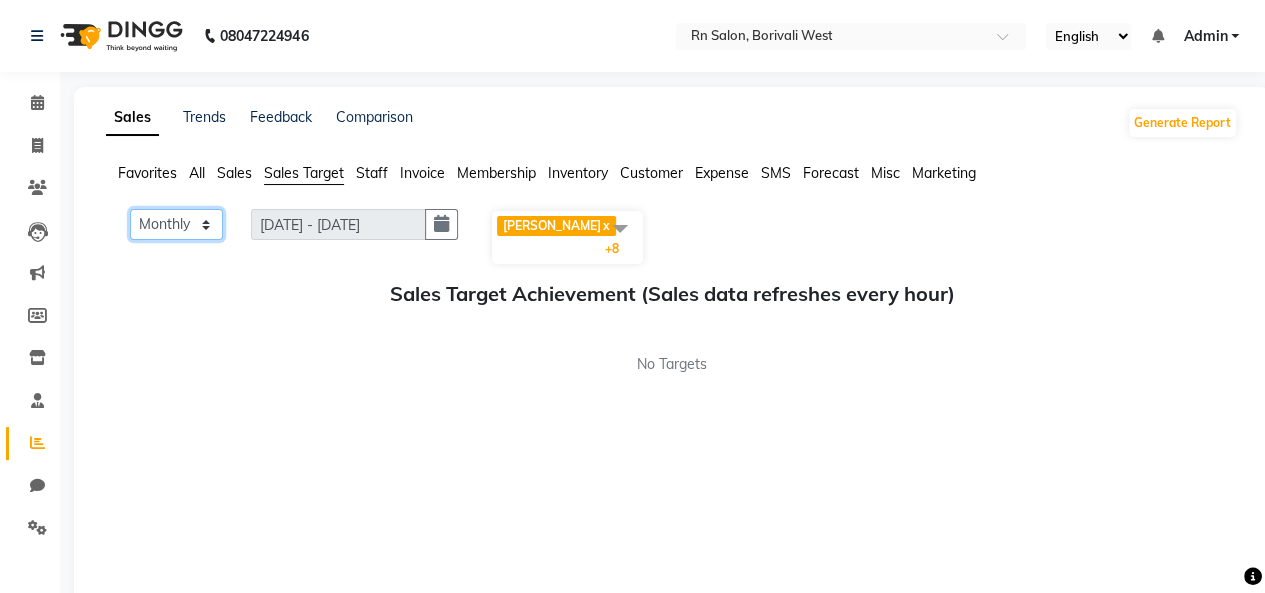 click on "Monthly Weekly" 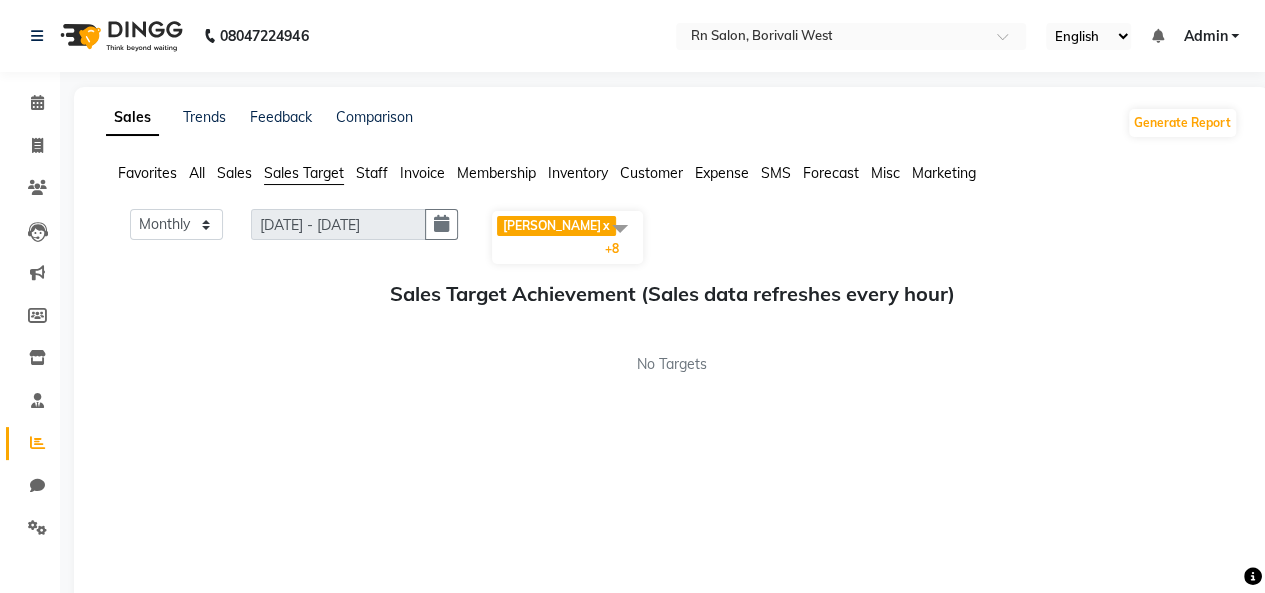 click on "Sales Target" 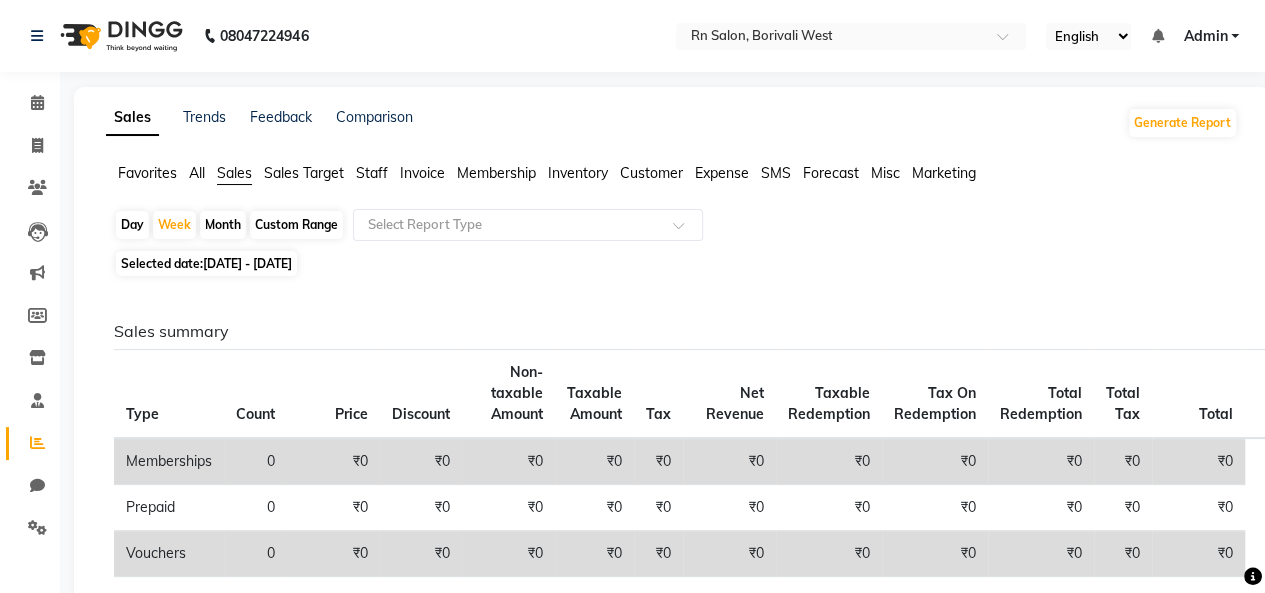 click on "Sales Target" 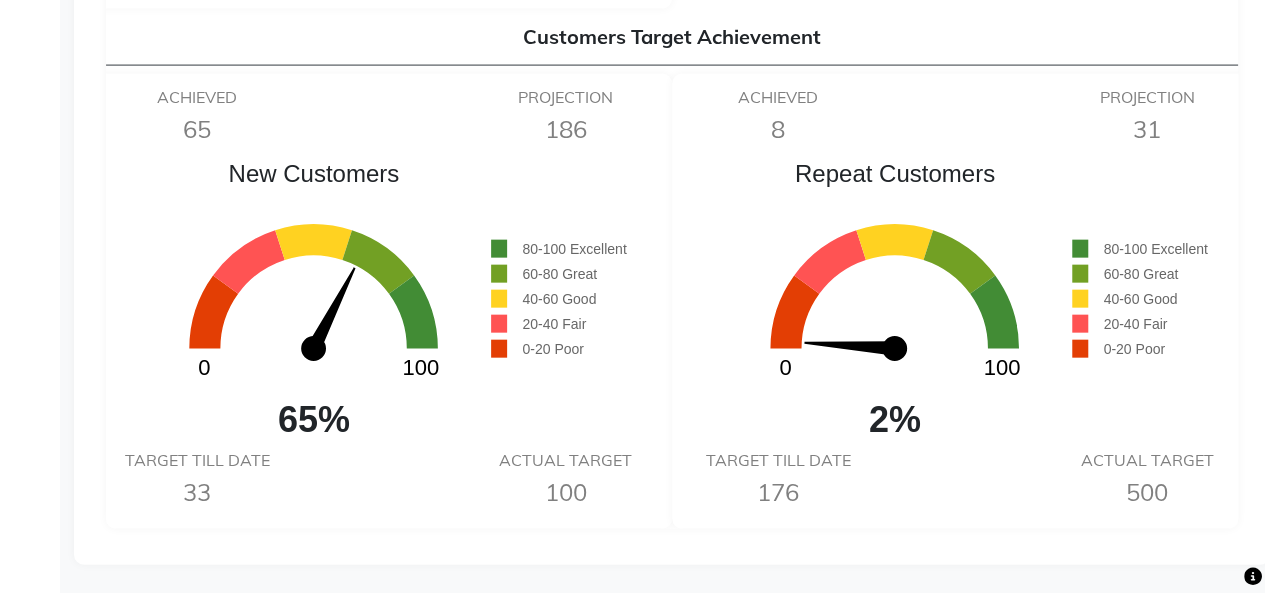 scroll, scrollTop: 2176, scrollLeft: 0, axis: vertical 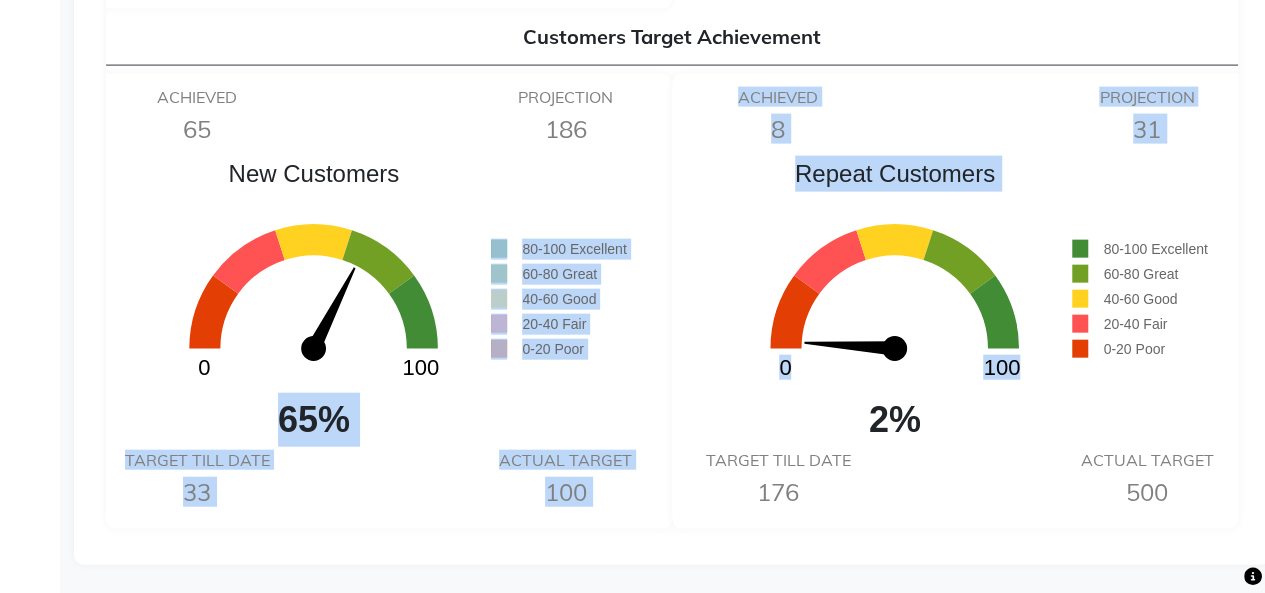 drag, startPoint x: 854, startPoint y: 443, endPoint x: 497, endPoint y: 365, distance: 365.42166 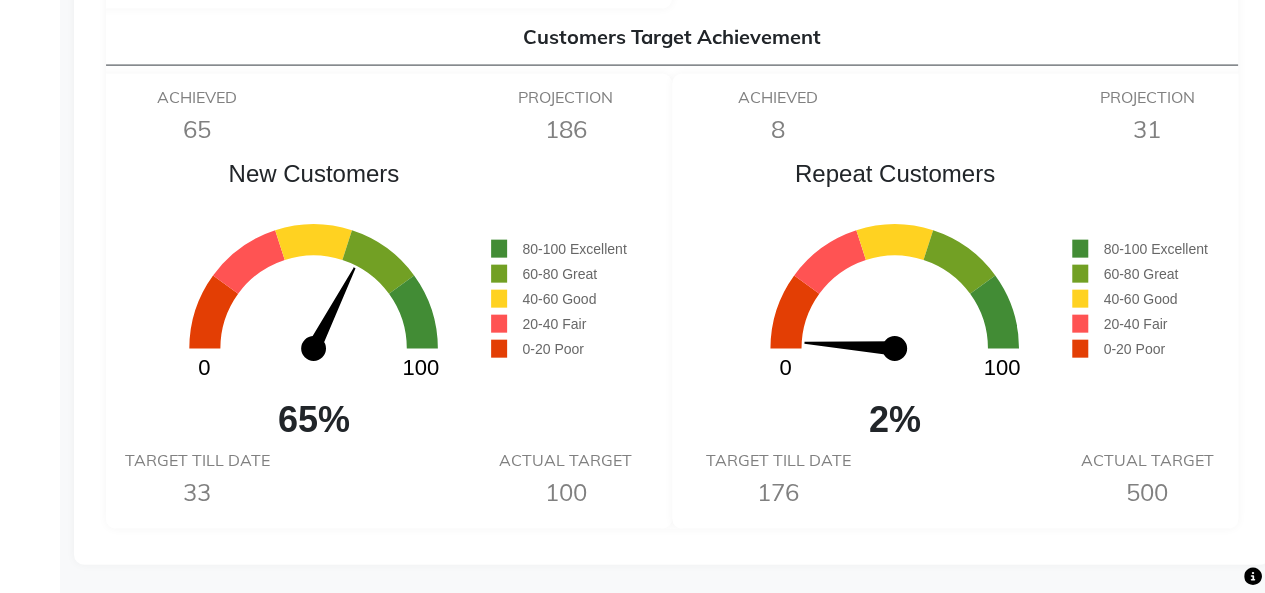 click on "65%" 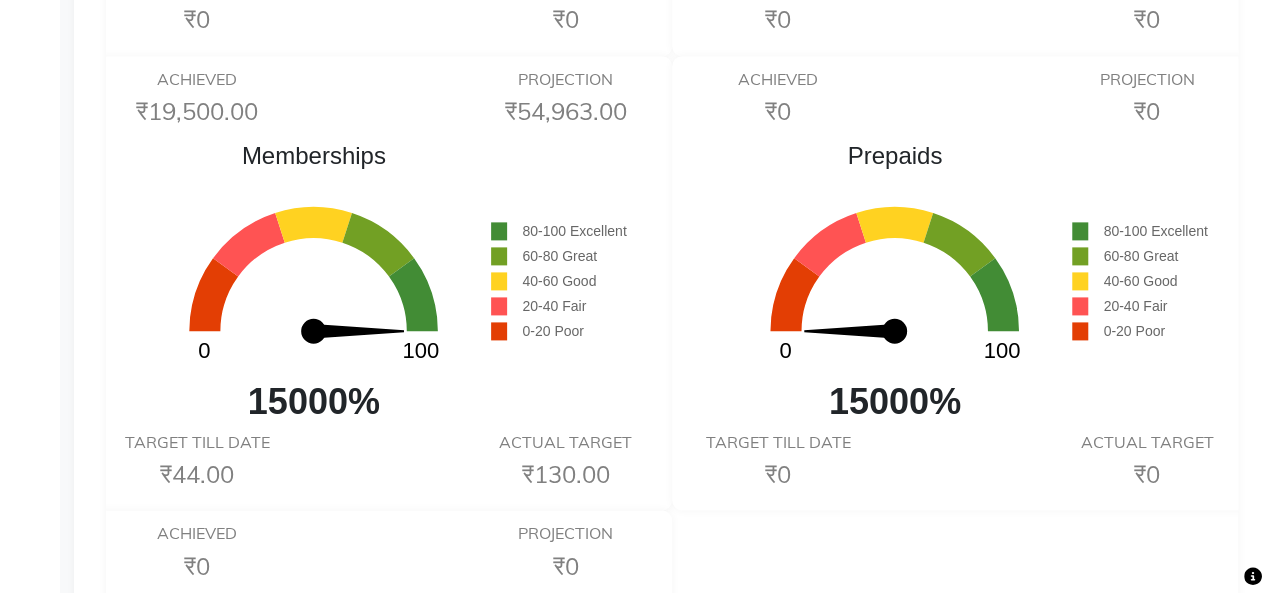 scroll, scrollTop: 1210, scrollLeft: 0, axis: vertical 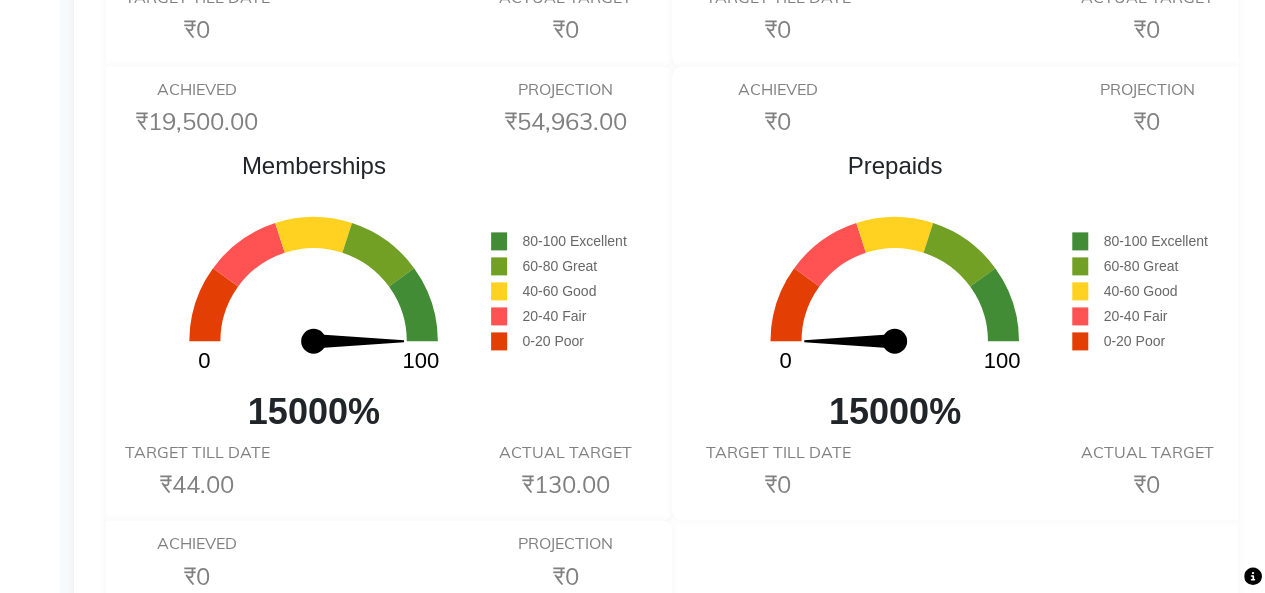 click 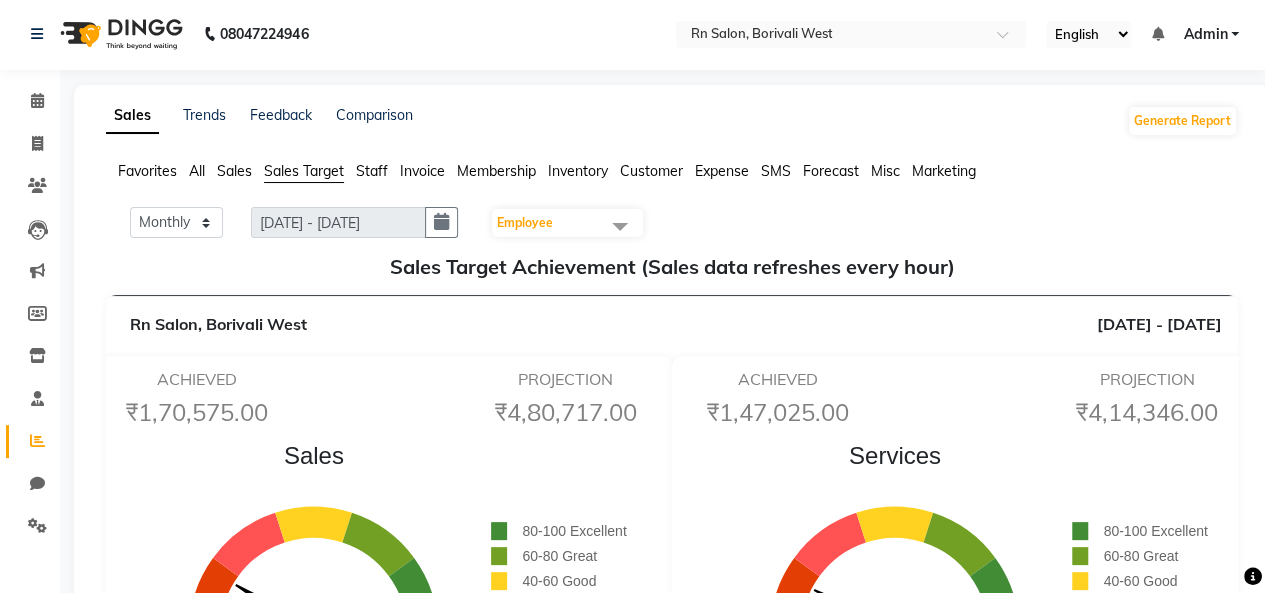 scroll, scrollTop: 0, scrollLeft: 0, axis: both 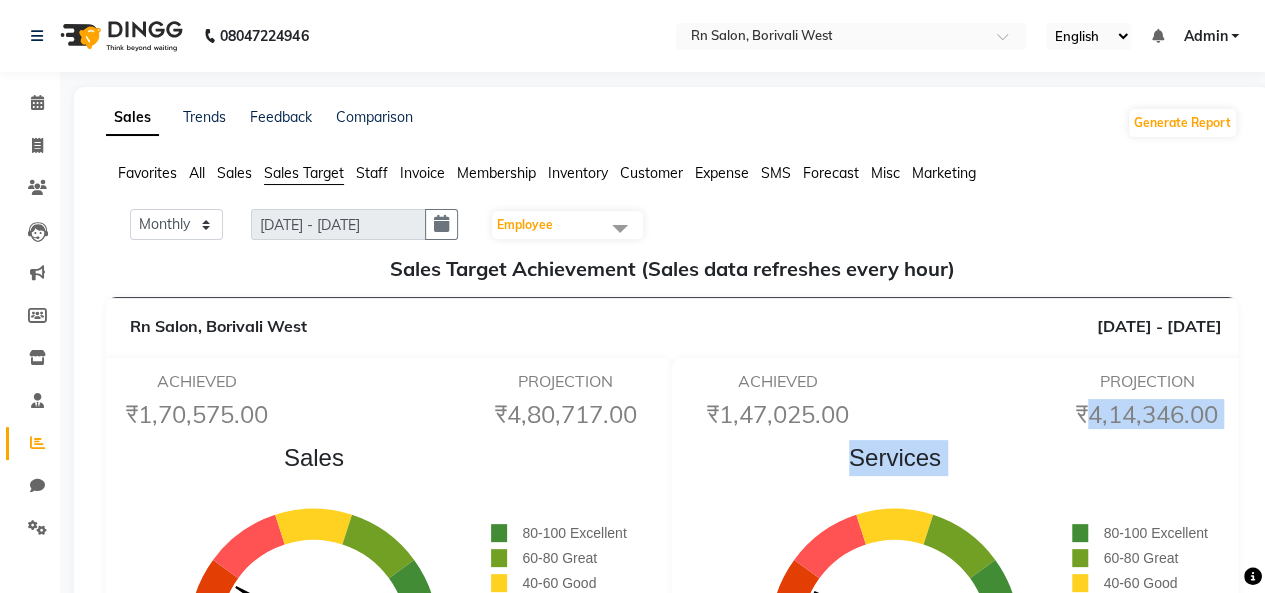 drag, startPoint x: 800, startPoint y: 497, endPoint x: 990, endPoint y: 393, distance: 216.60101 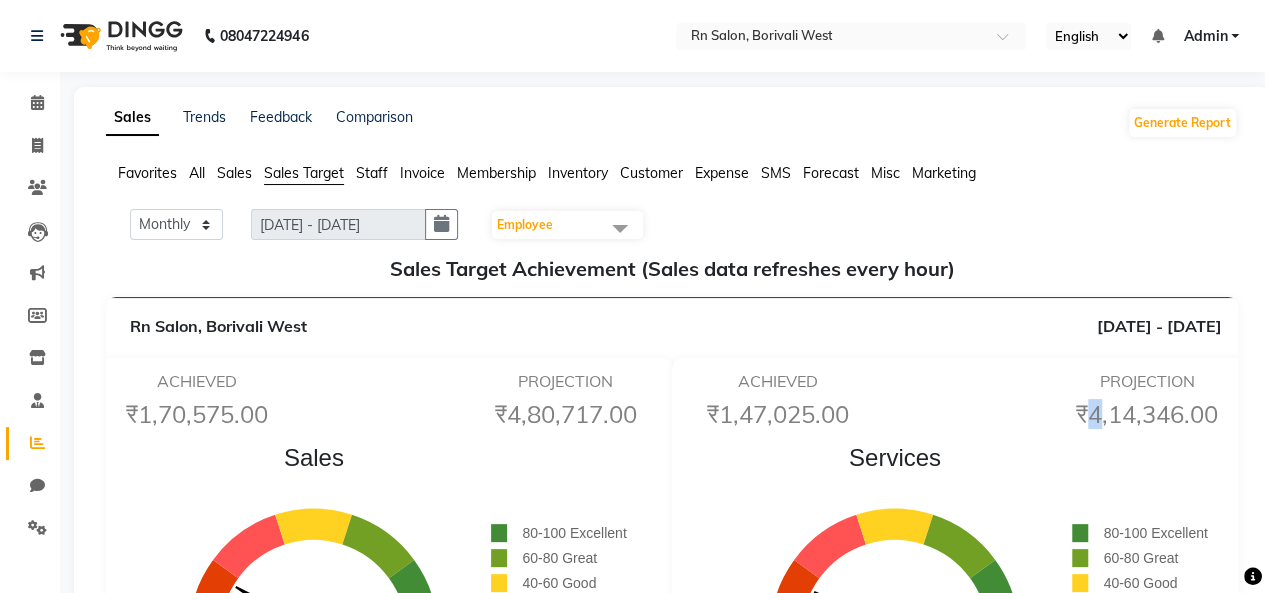 click on "ACHIEVED  ₹1,47,025.00  PROJECTION  ₹4,14,346.00" 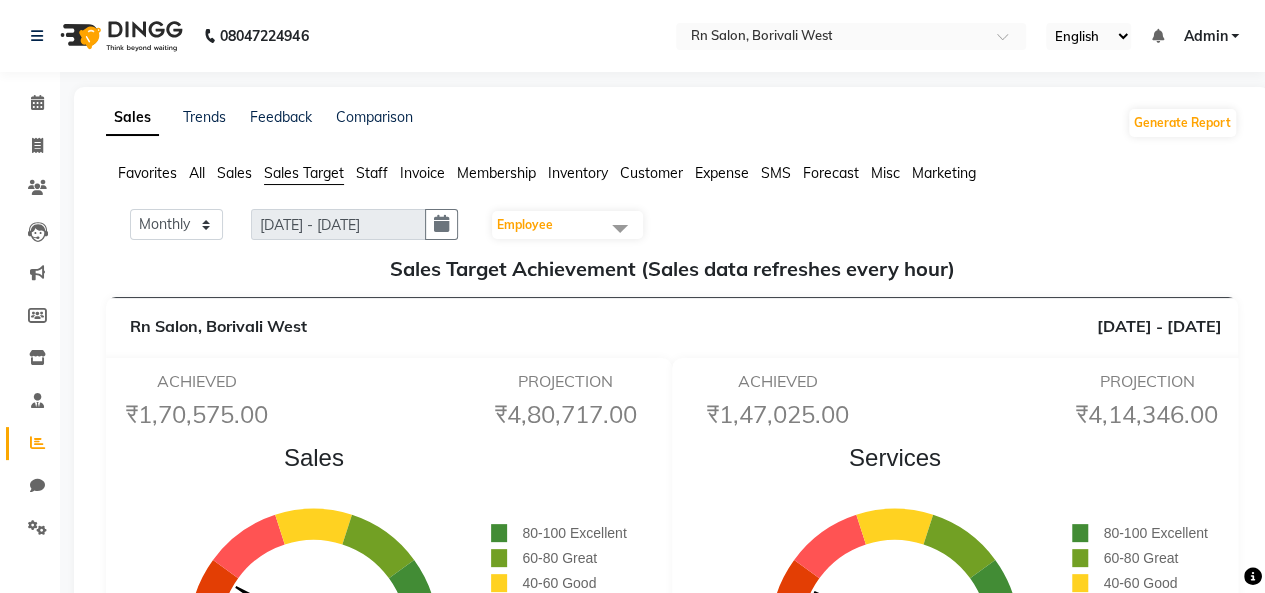click on "ACHIEVED  ₹1,47,025.00  PROJECTION  ₹4,14,346.00" 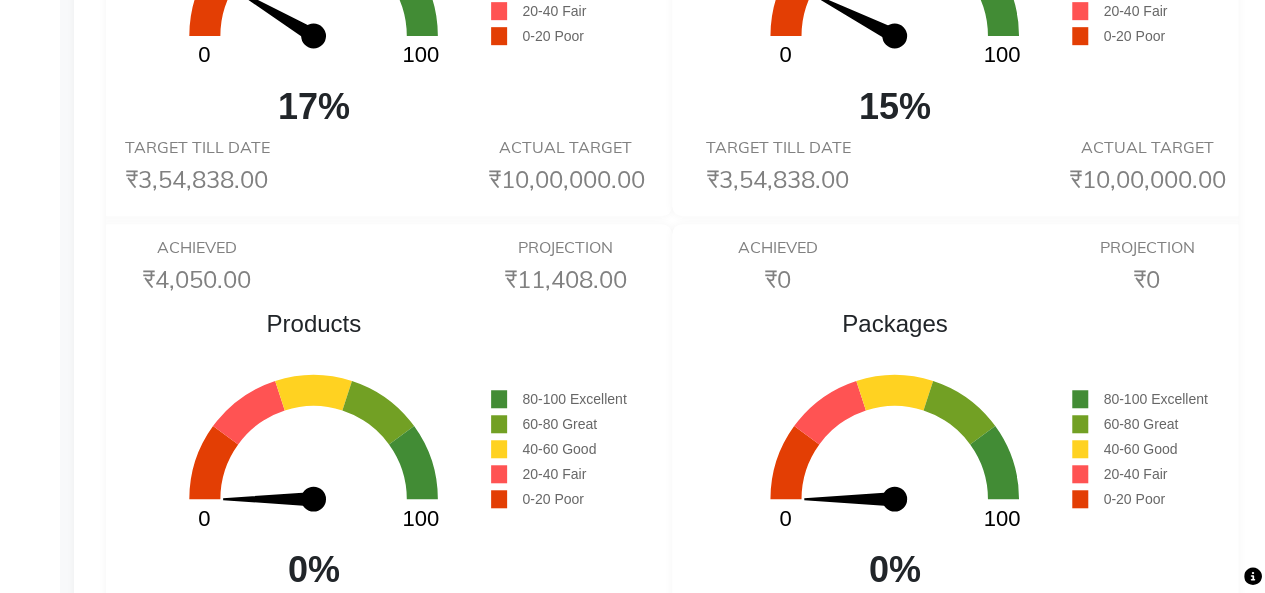 scroll, scrollTop: 596, scrollLeft: 0, axis: vertical 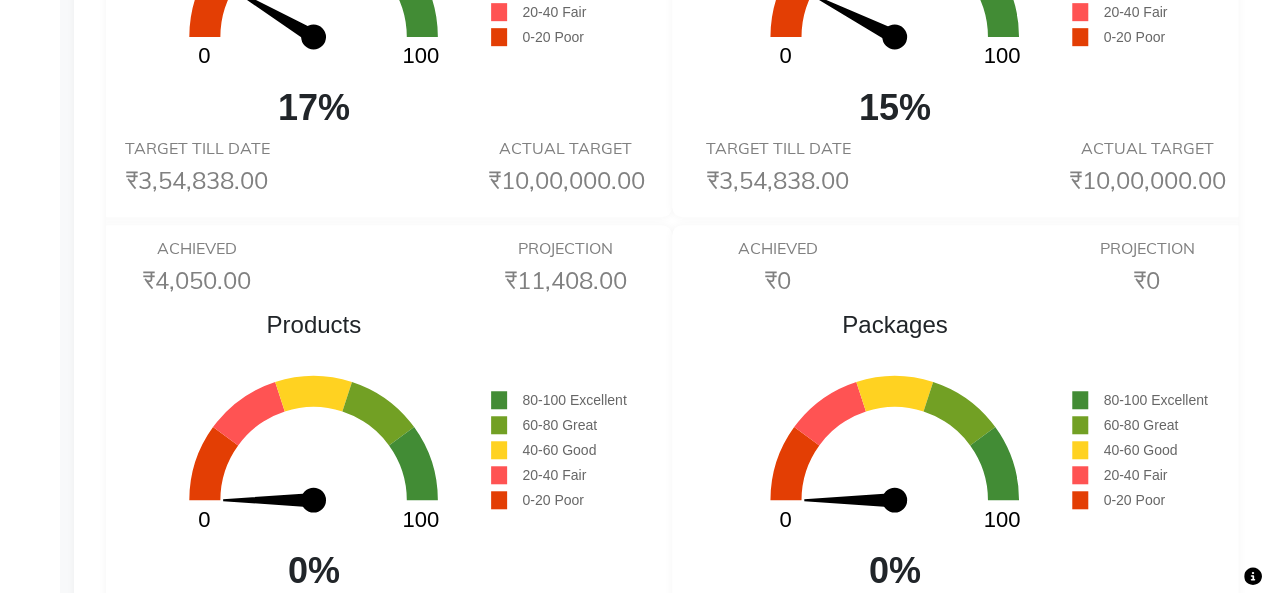 click on "0 100" 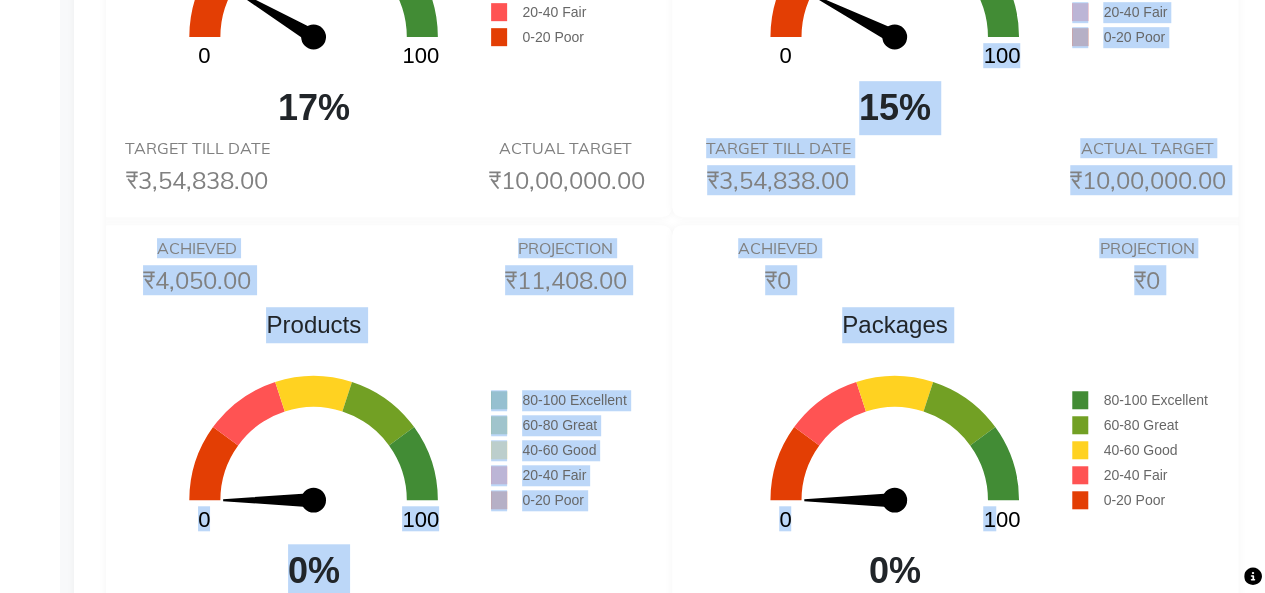 scroll, scrollTop: 68, scrollLeft: 0, axis: vertical 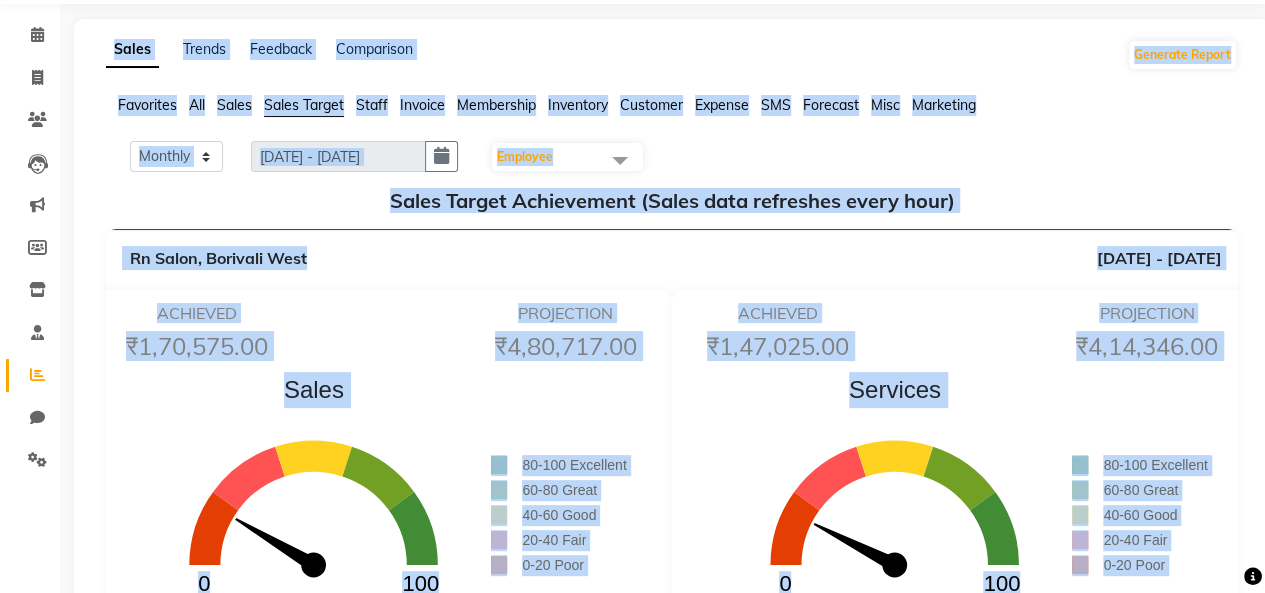 drag, startPoint x: 990, startPoint y: 393, endPoint x: 689, endPoint y: -75, distance: 556.4396 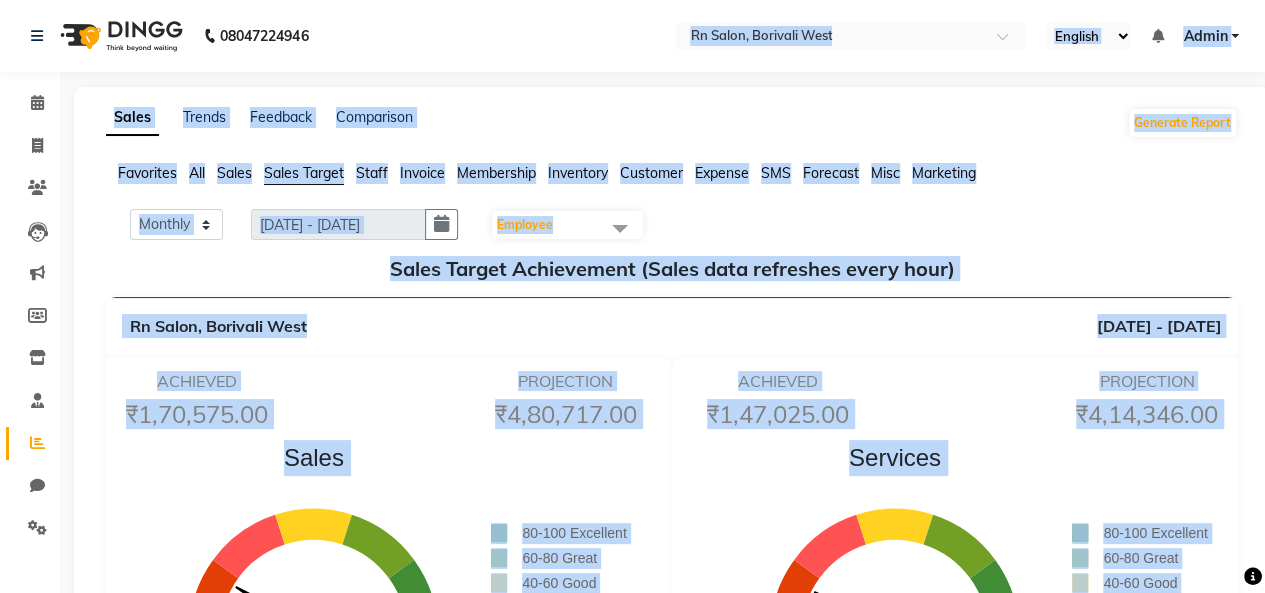 click on "ACHIEVED  ₹1,70,575.00  PROJECTION  ₹4,80,717.00   Sales  0 100  17%       80-100 Excellent      60-80 Great      40-60 Good      20-40 Fair      0-20 Poor TARGET TILL DATE  ₹3,54,838.00  ACTUAL TARGET  ₹10,00,000.00" 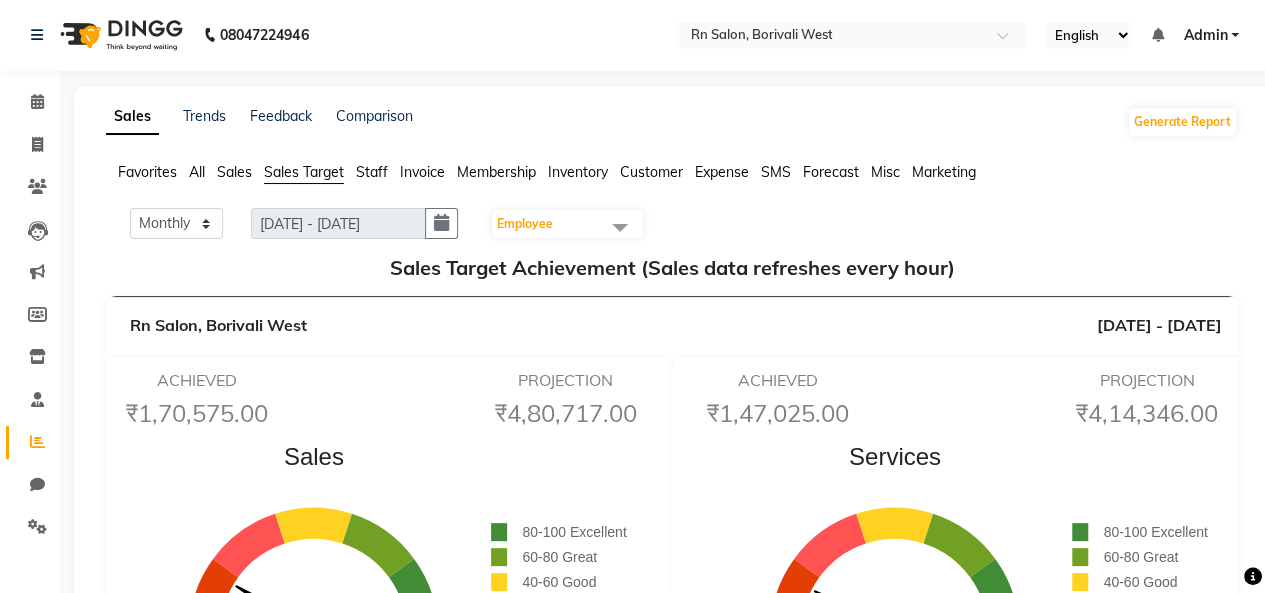 scroll, scrollTop: 0, scrollLeft: 0, axis: both 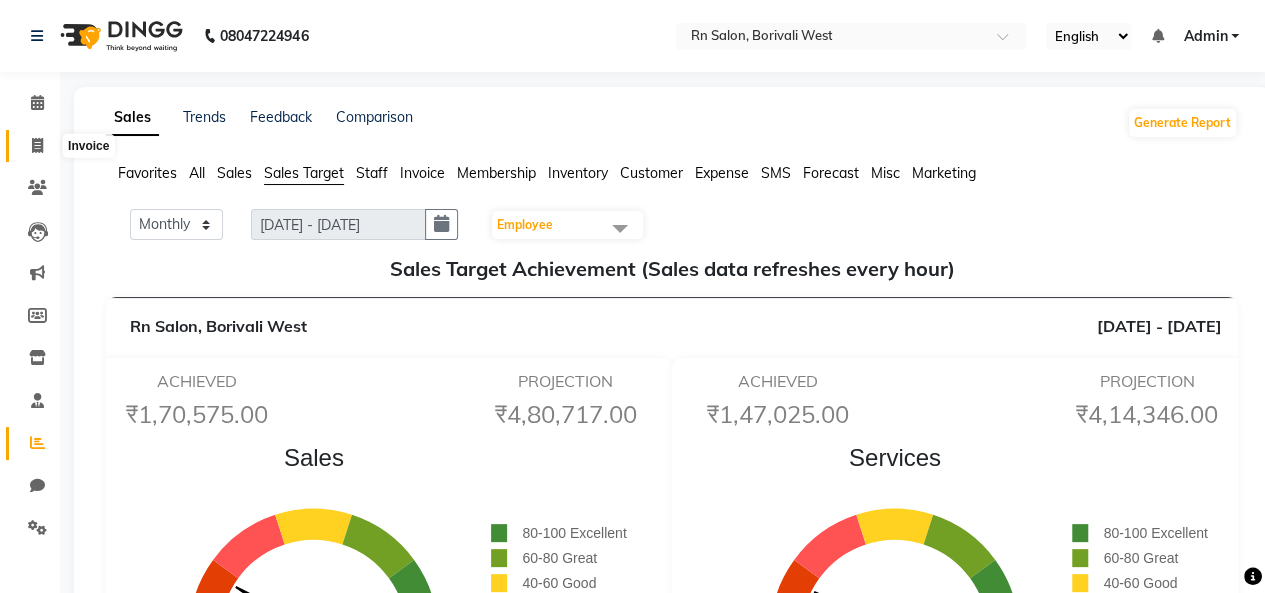 click 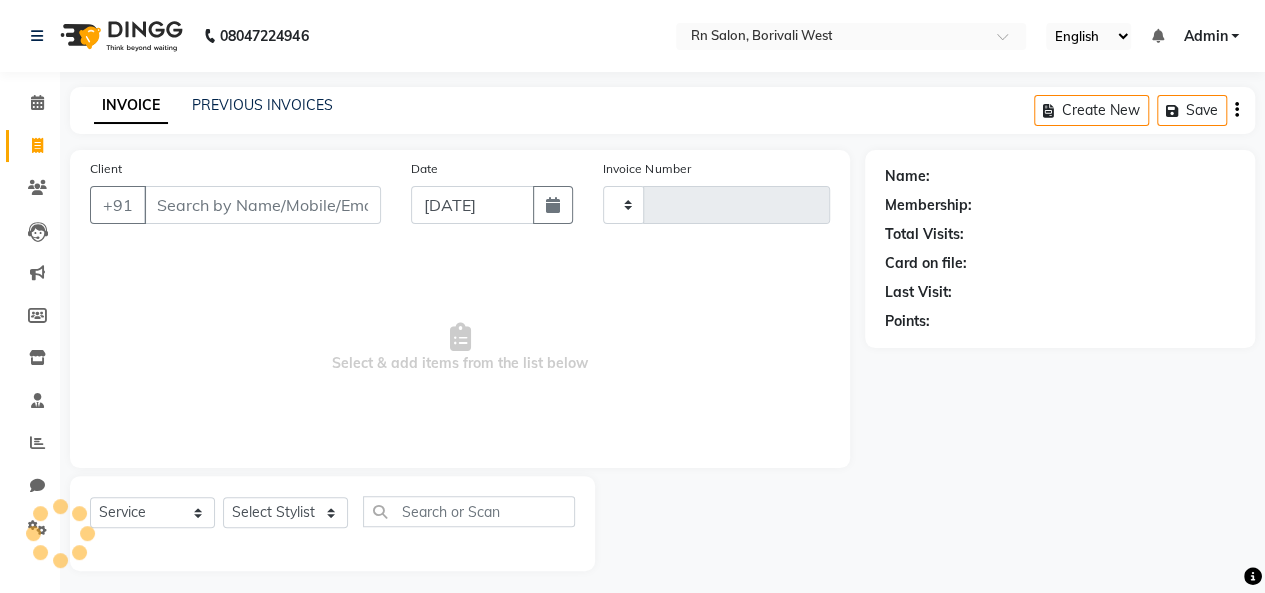 scroll, scrollTop: 7, scrollLeft: 0, axis: vertical 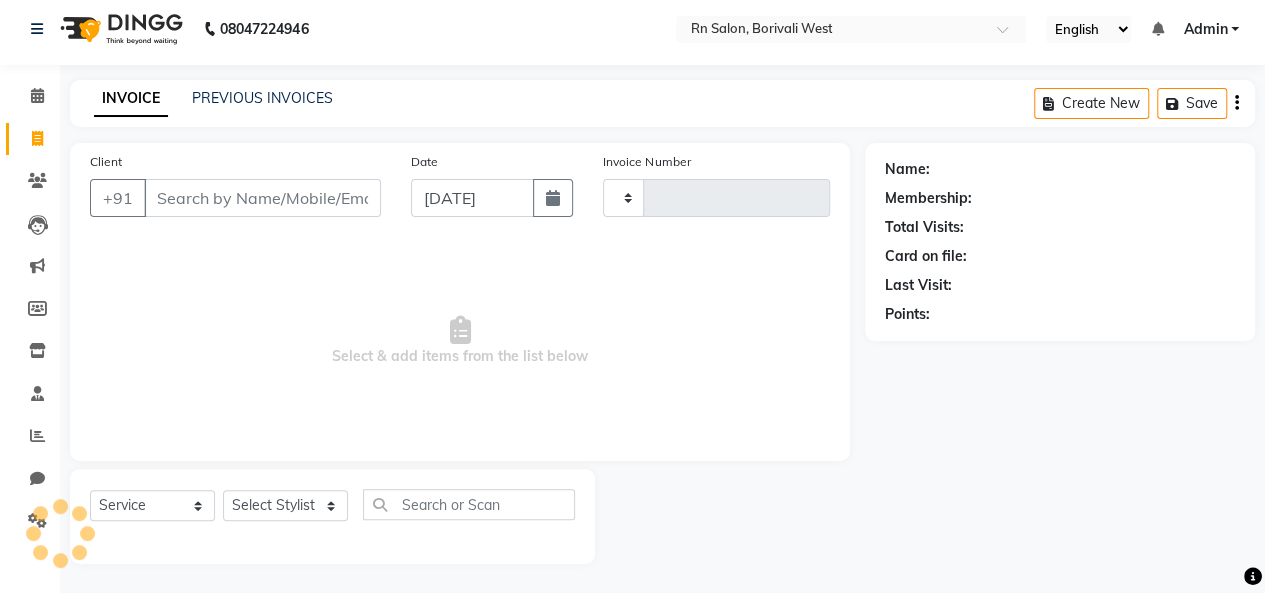 type on "0234" 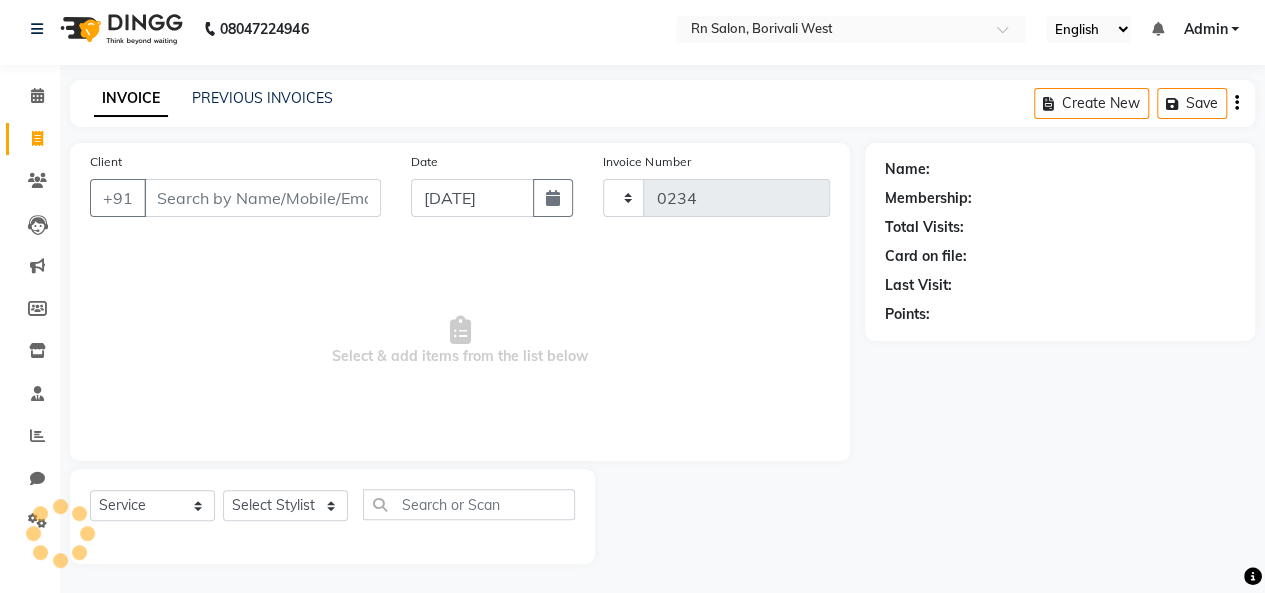 select on "8515" 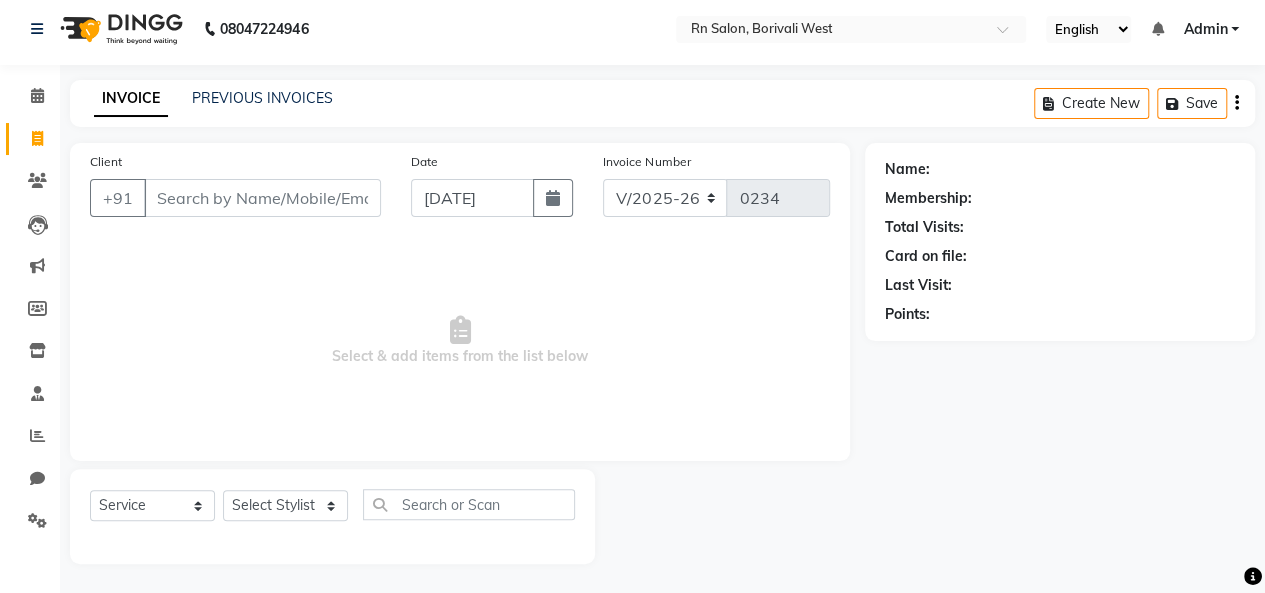 click on "Client" at bounding box center [262, 198] 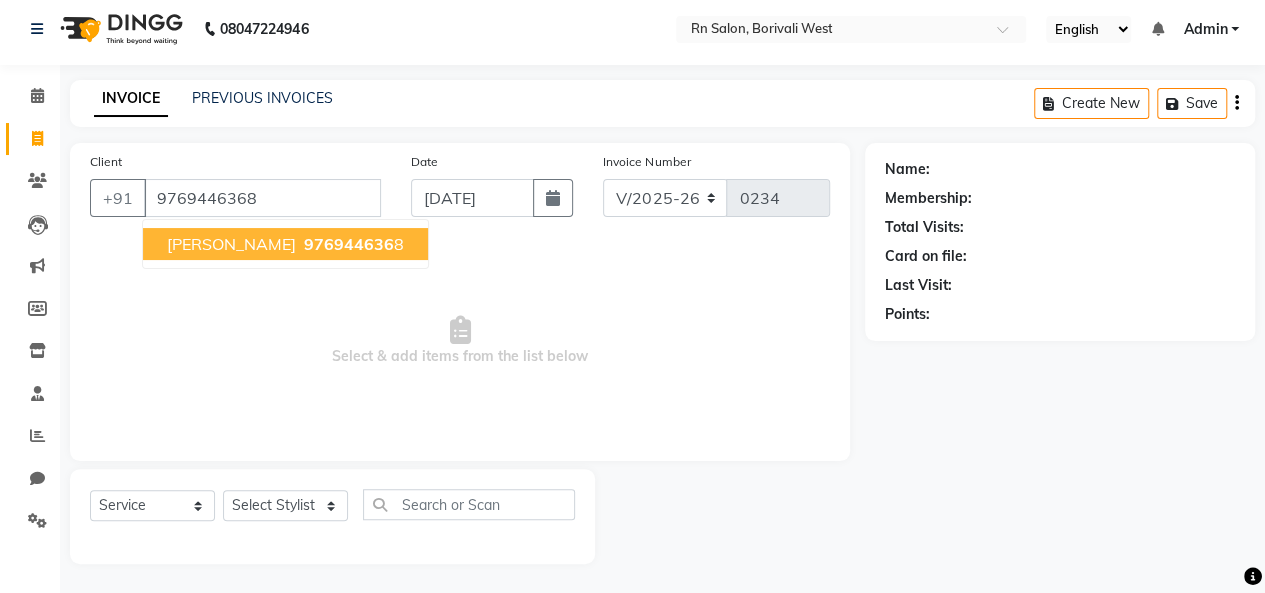 type on "9769446368" 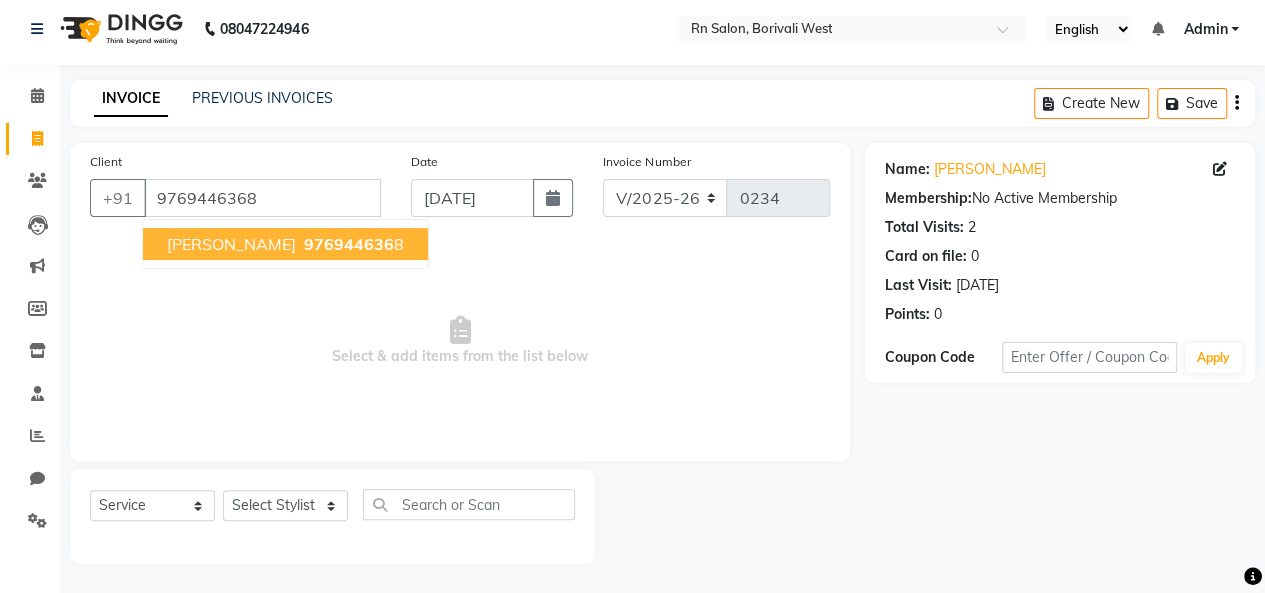 click on "976944636" at bounding box center (349, 244) 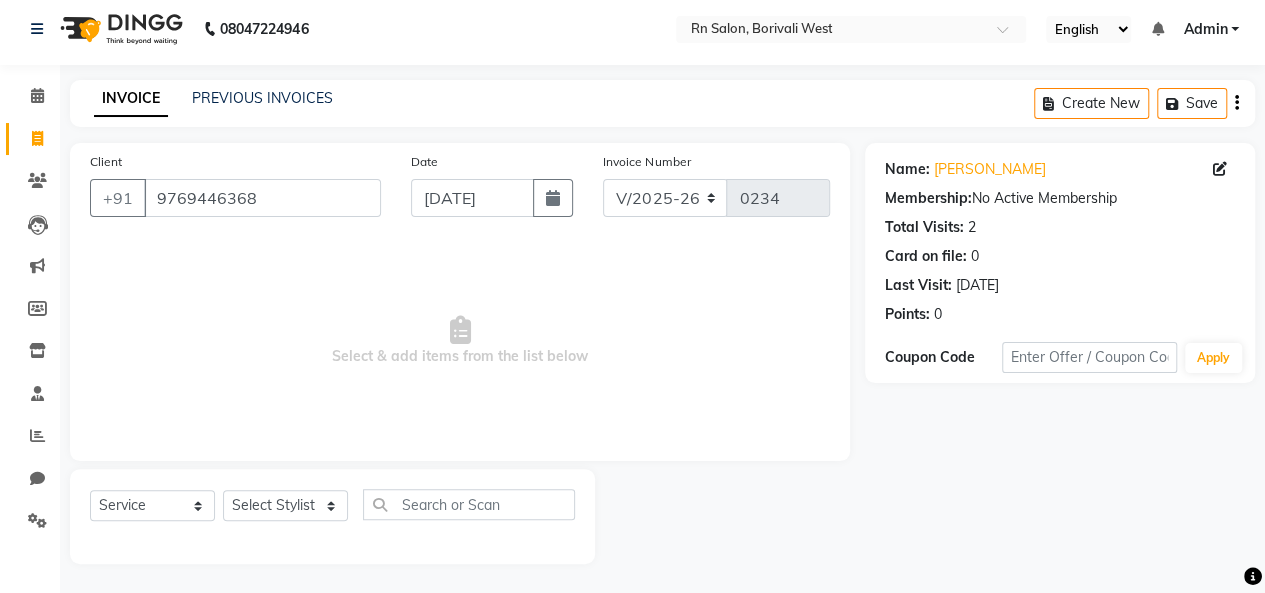 click on "Select & add items from the list below" at bounding box center [460, 341] 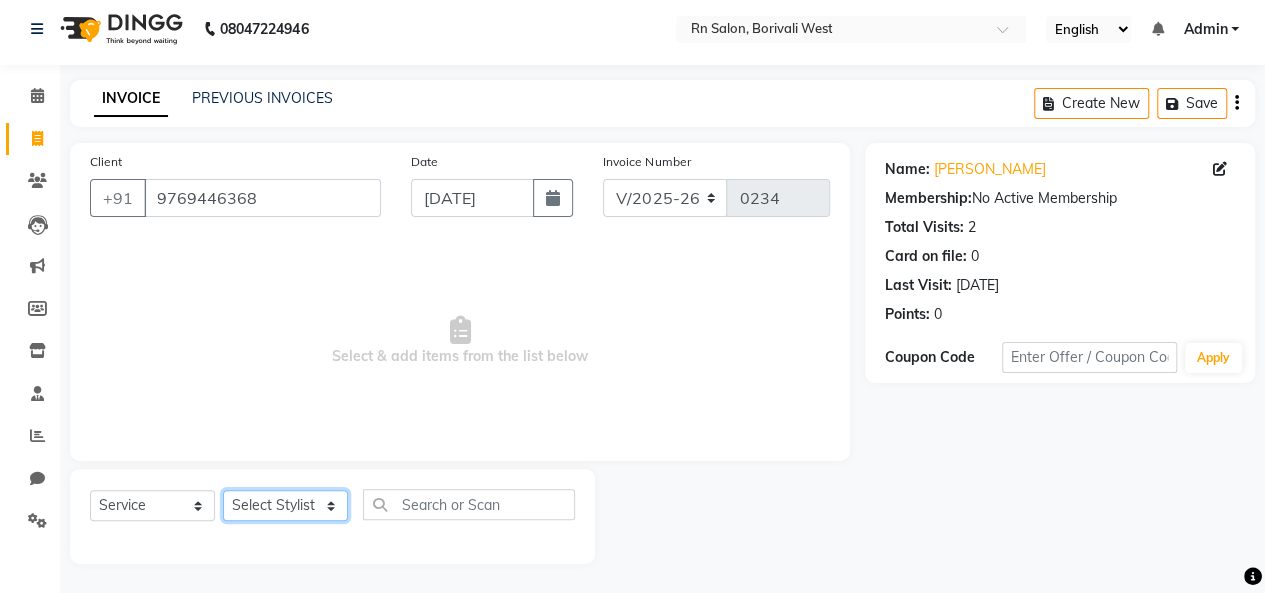 click on "Select Stylist [PERSON_NAME] [PERSON_NAME] parking [PERSON_NAME] master Luv kush tripathi [PERSON_NAME] [PERSON_NAME] [PERSON_NAME] [PERSON_NAME] [PERSON_NAME] Mali [PERSON_NAME]" 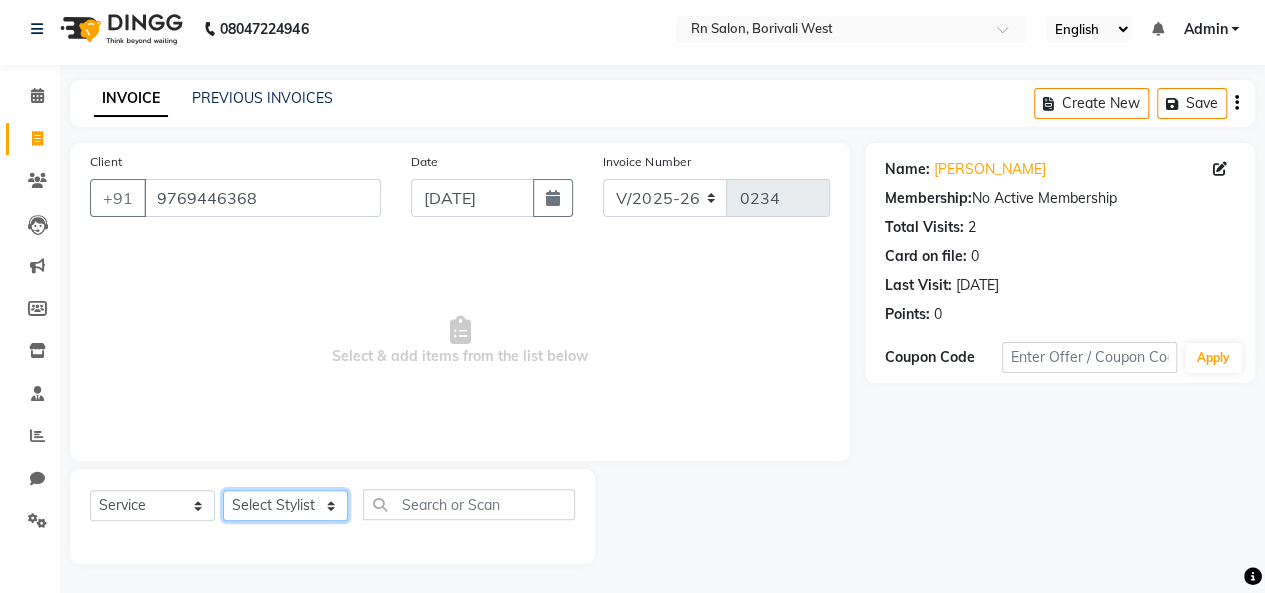select on "83940" 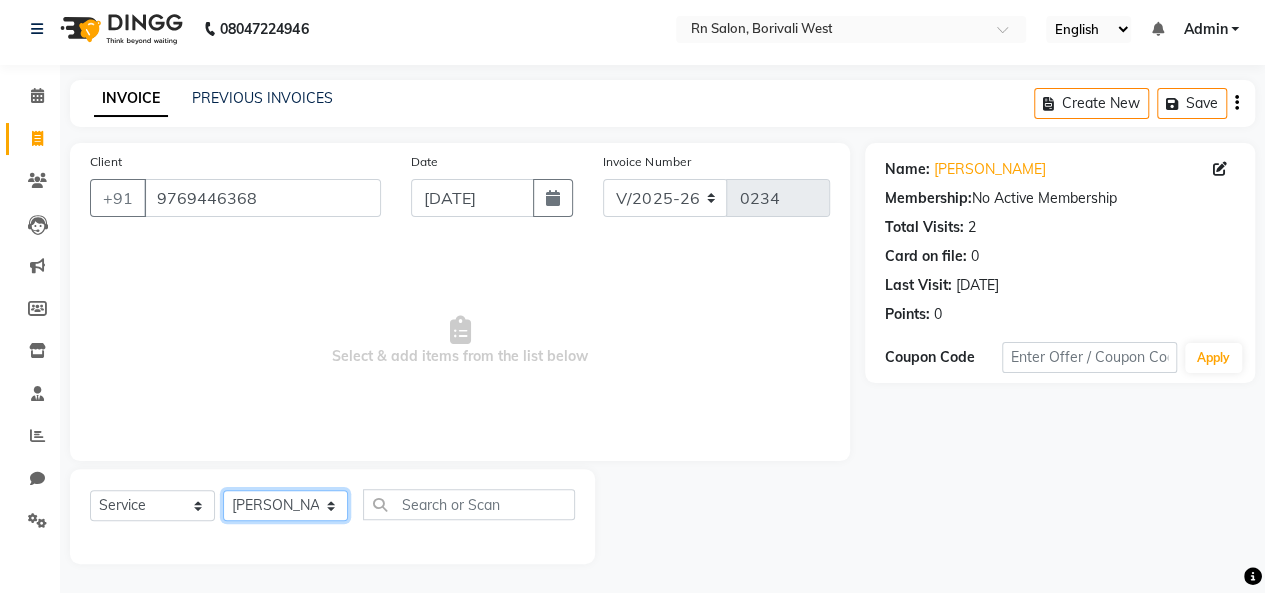 click on "Select Stylist [PERSON_NAME] [PERSON_NAME] parking [PERSON_NAME] master Luv kush tripathi [PERSON_NAME] [PERSON_NAME] [PERSON_NAME] [PERSON_NAME] [PERSON_NAME] Mali [PERSON_NAME]" 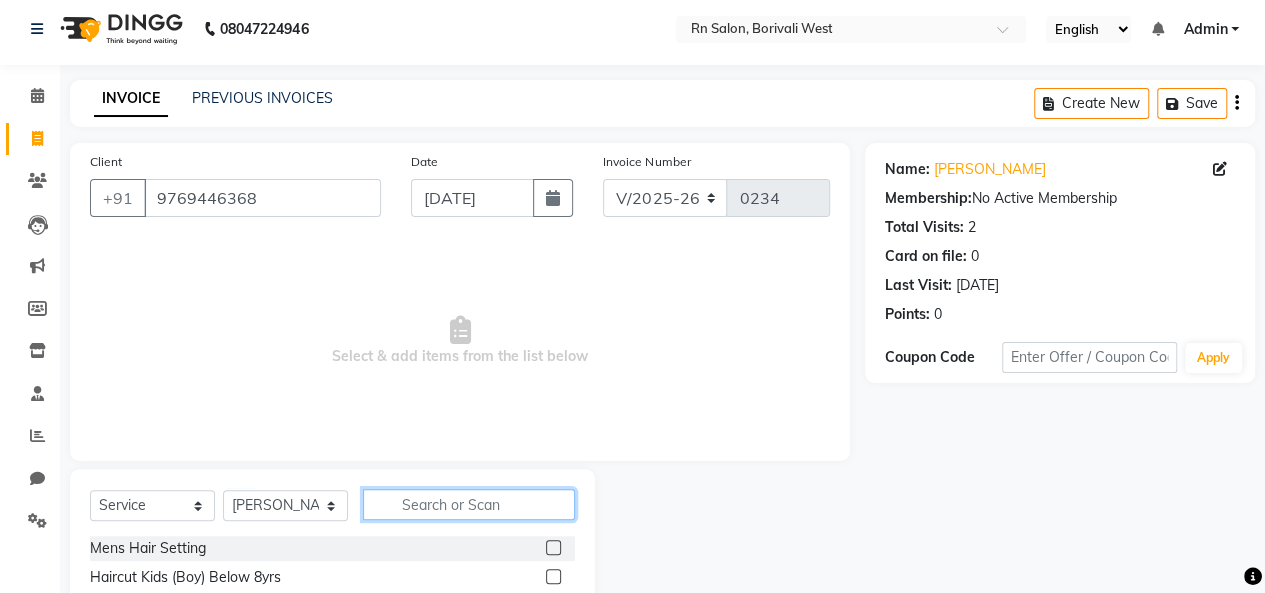 click 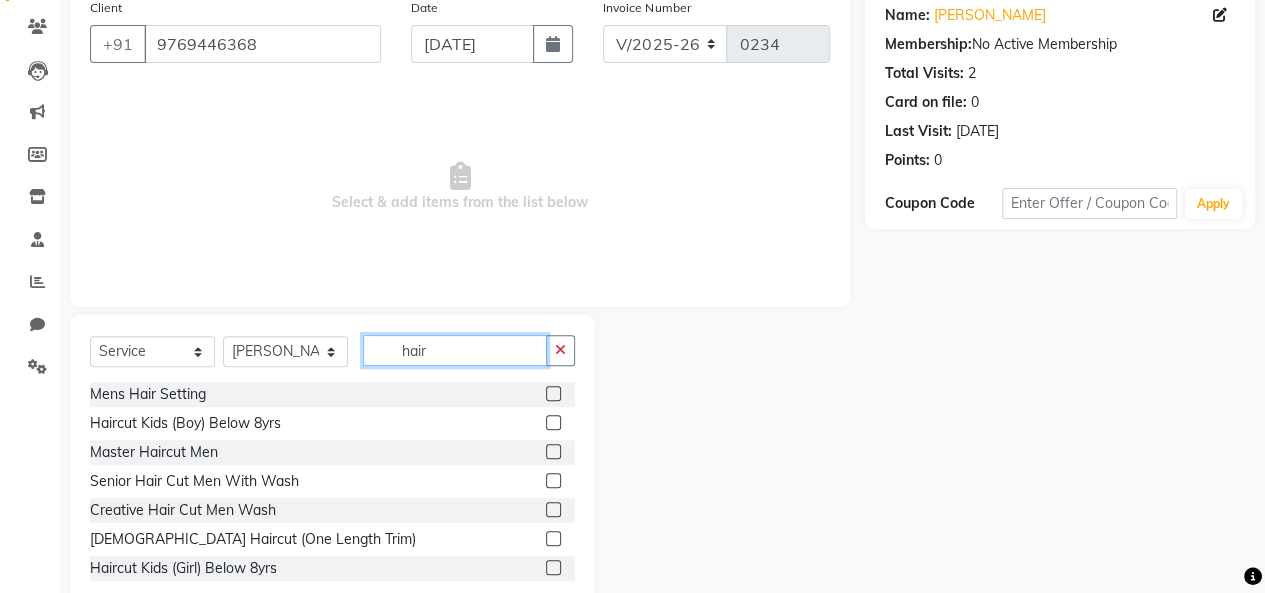 scroll, scrollTop: 207, scrollLeft: 0, axis: vertical 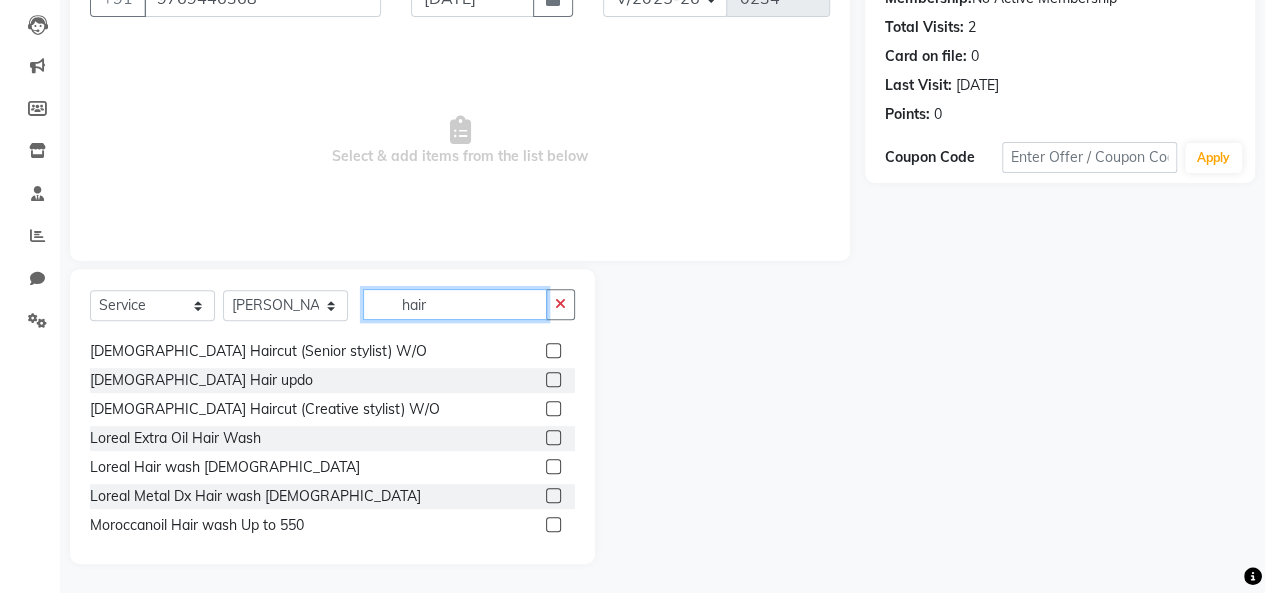 type on "hair" 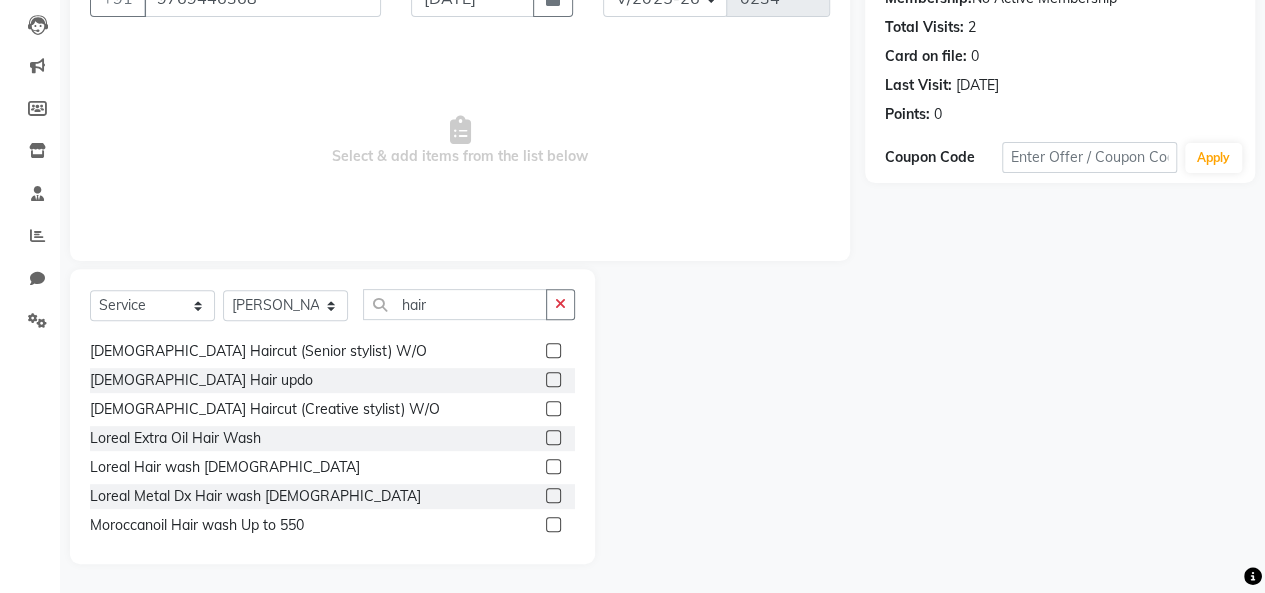 click 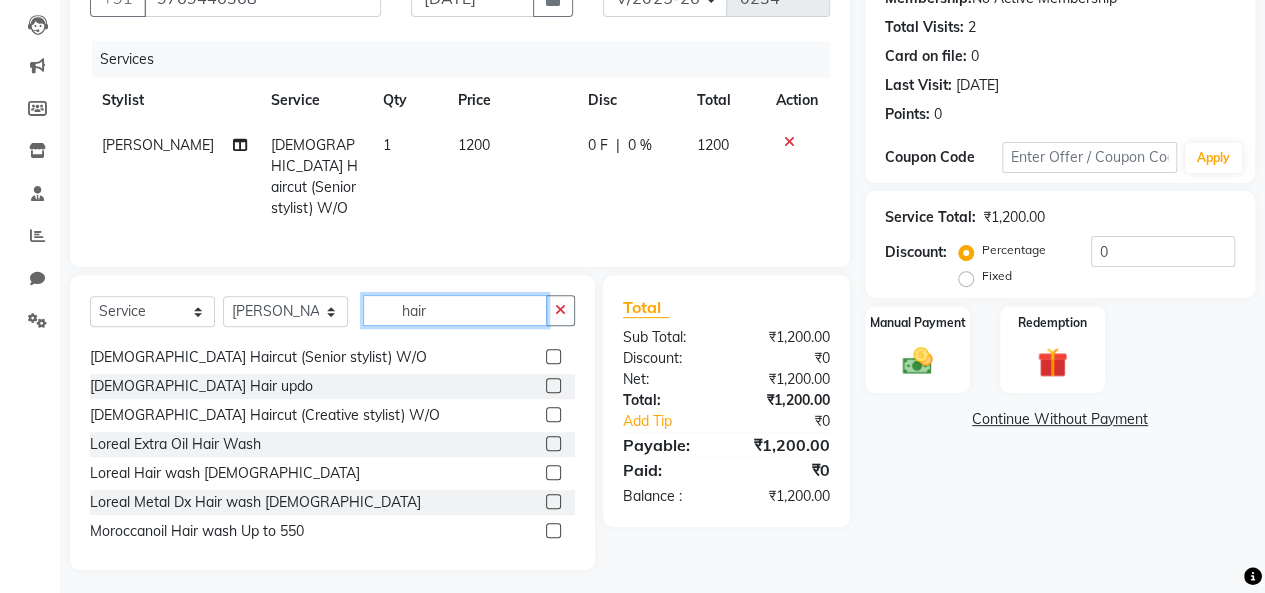 click on "hair" 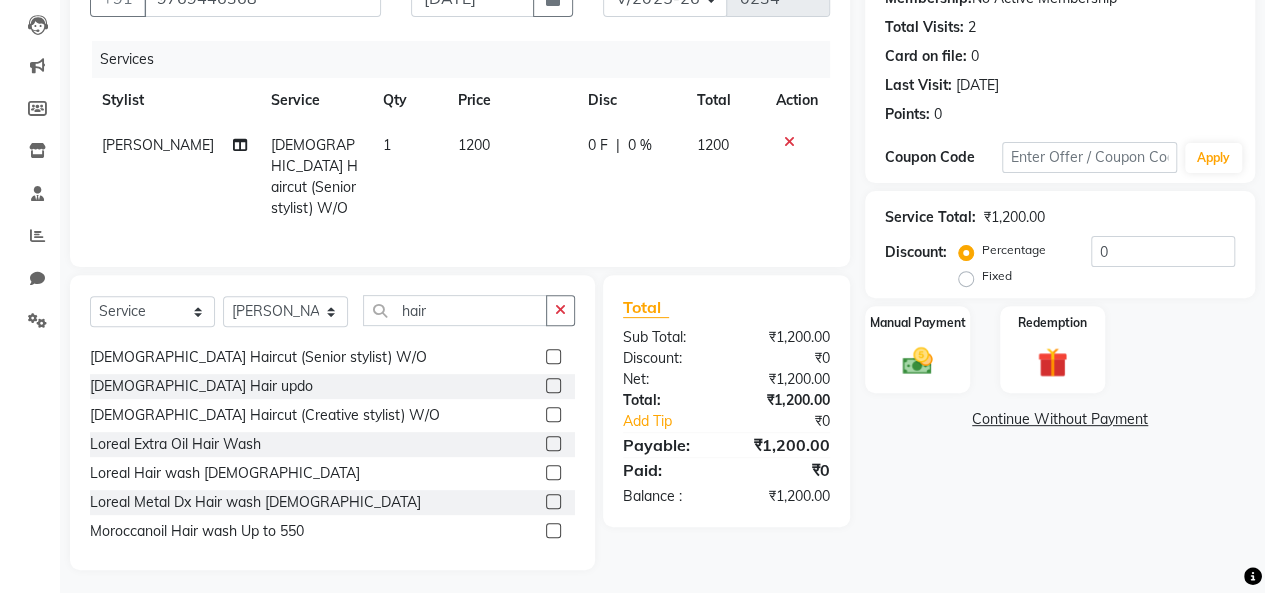 click 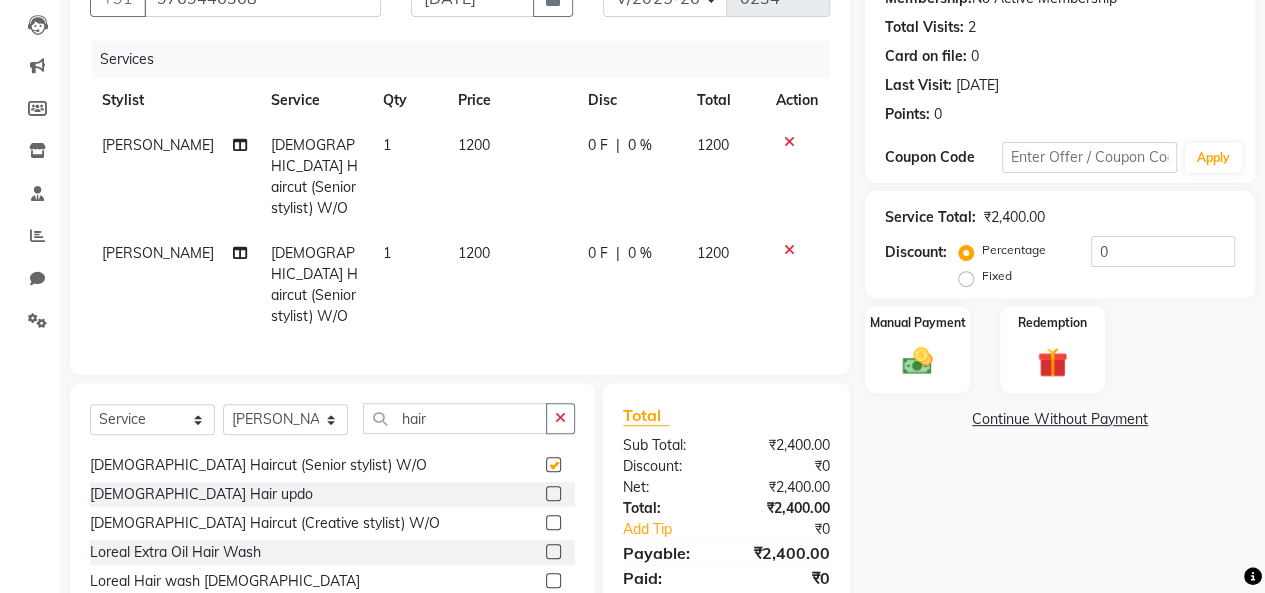 checkbox on "false" 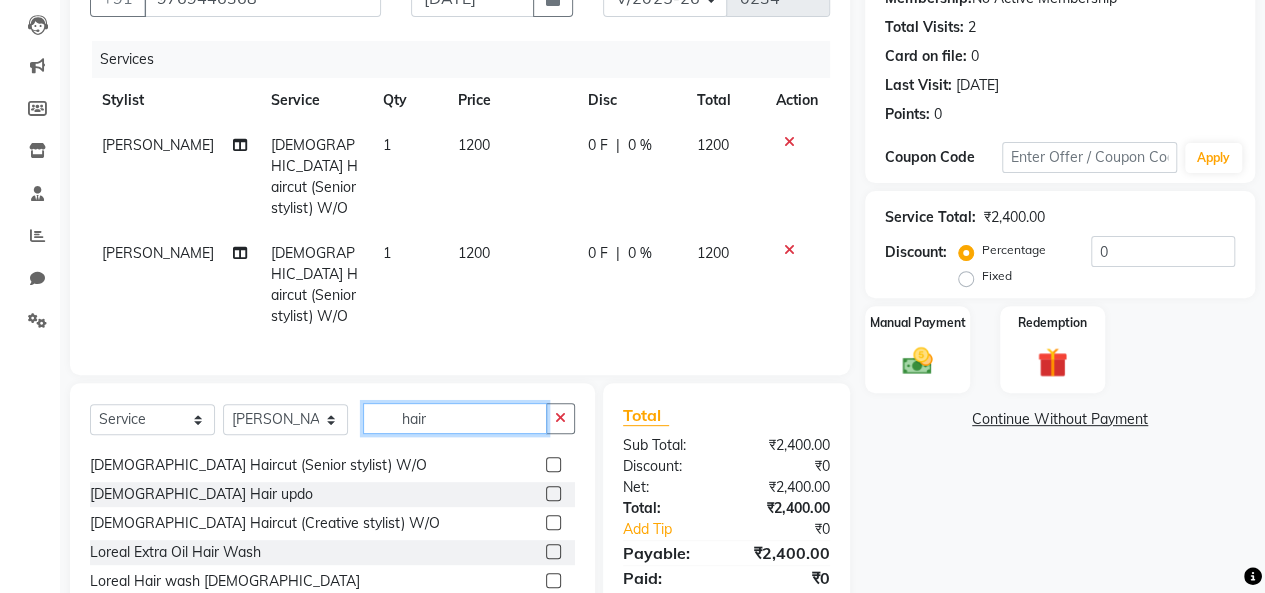 click on "hair" 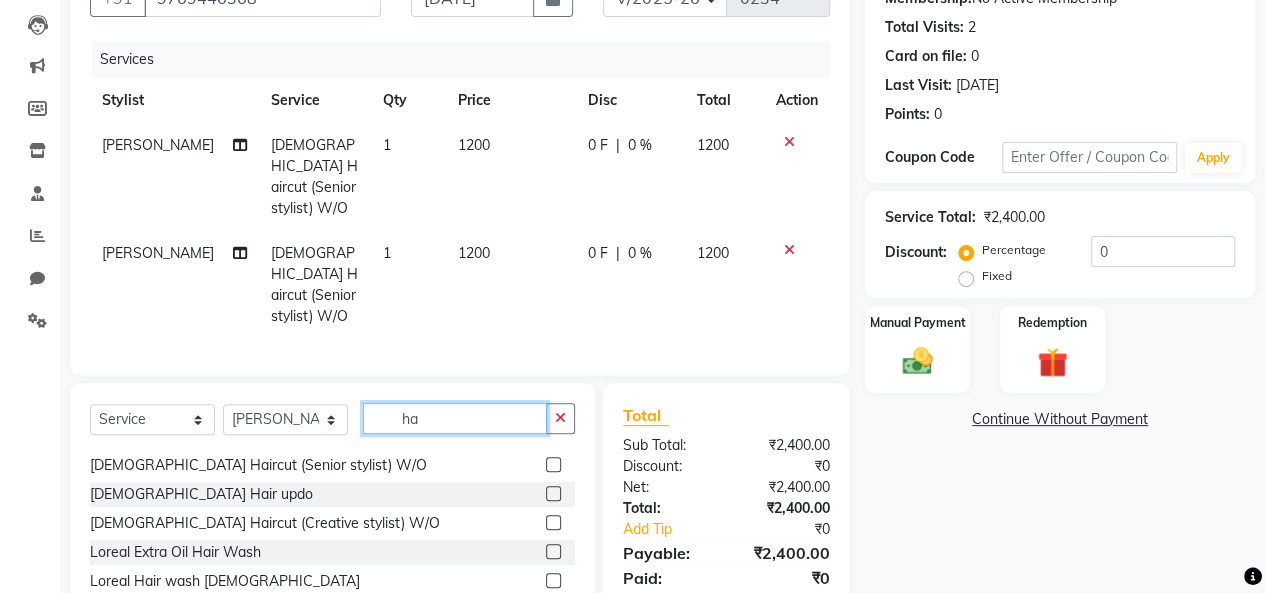 type on "h" 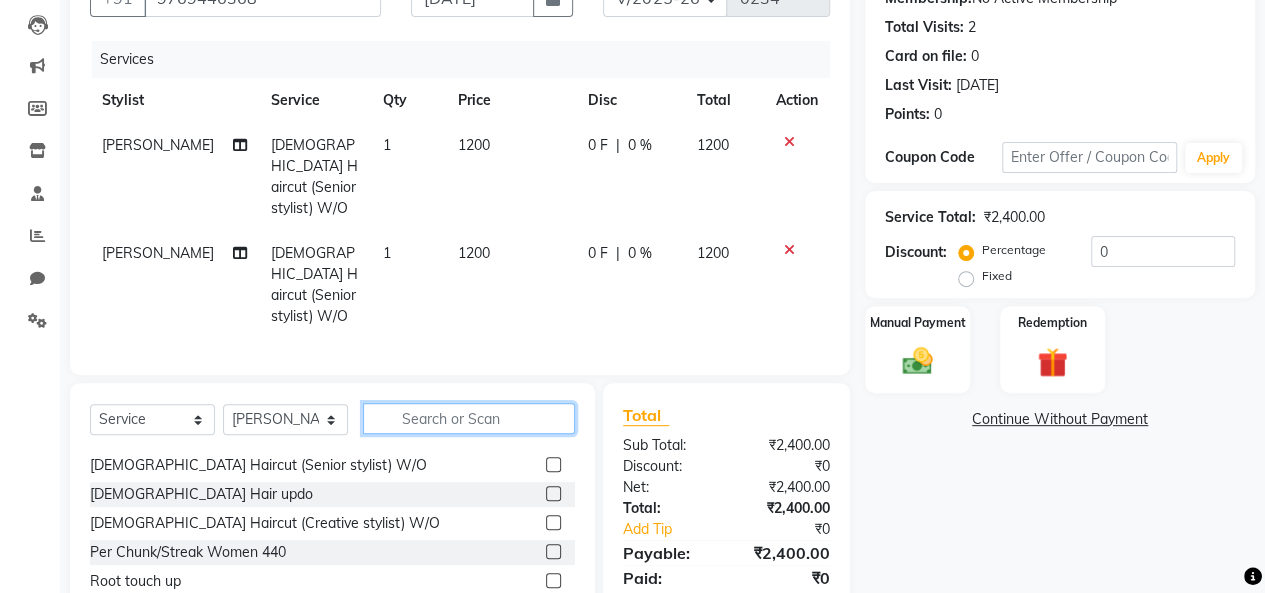 scroll, scrollTop: 780, scrollLeft: 0, axis: vertical 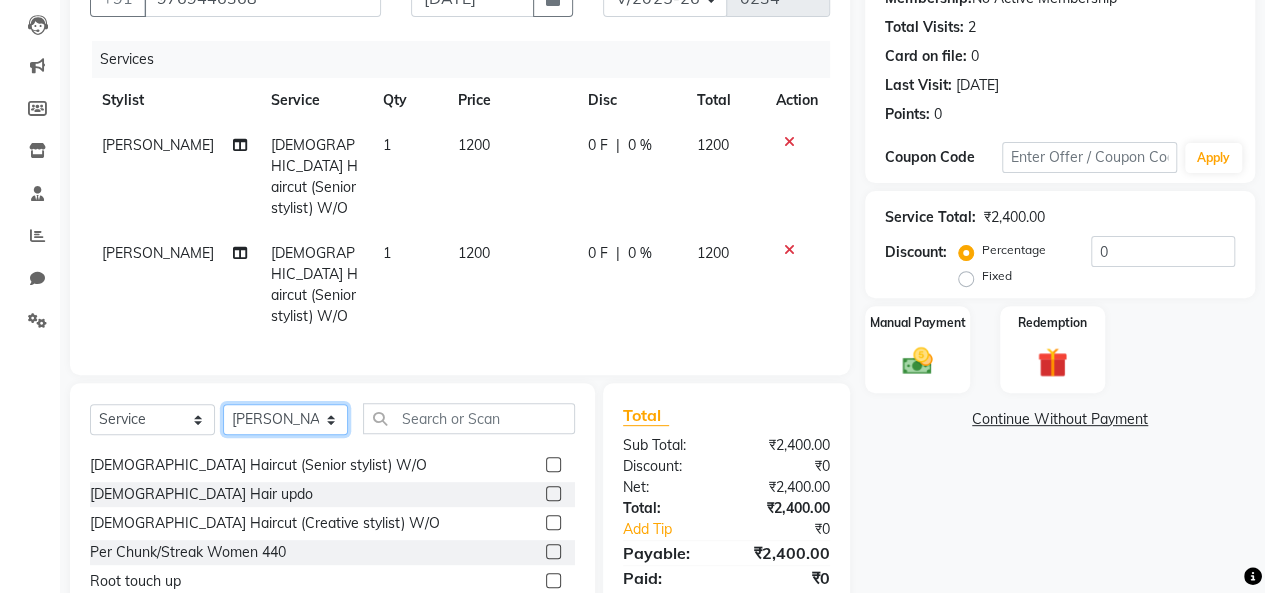 click on "Select Stylist [PERSON_NAME] [PERSON_NAME] parking [PERSON_NAME] master Luv kush tripathi [PERSON_NAME] [PERSON_NAME] [PERSON_NAME] [PERSON_NAME] [PERSON_NAME] Mali [PERSON_NAME]" 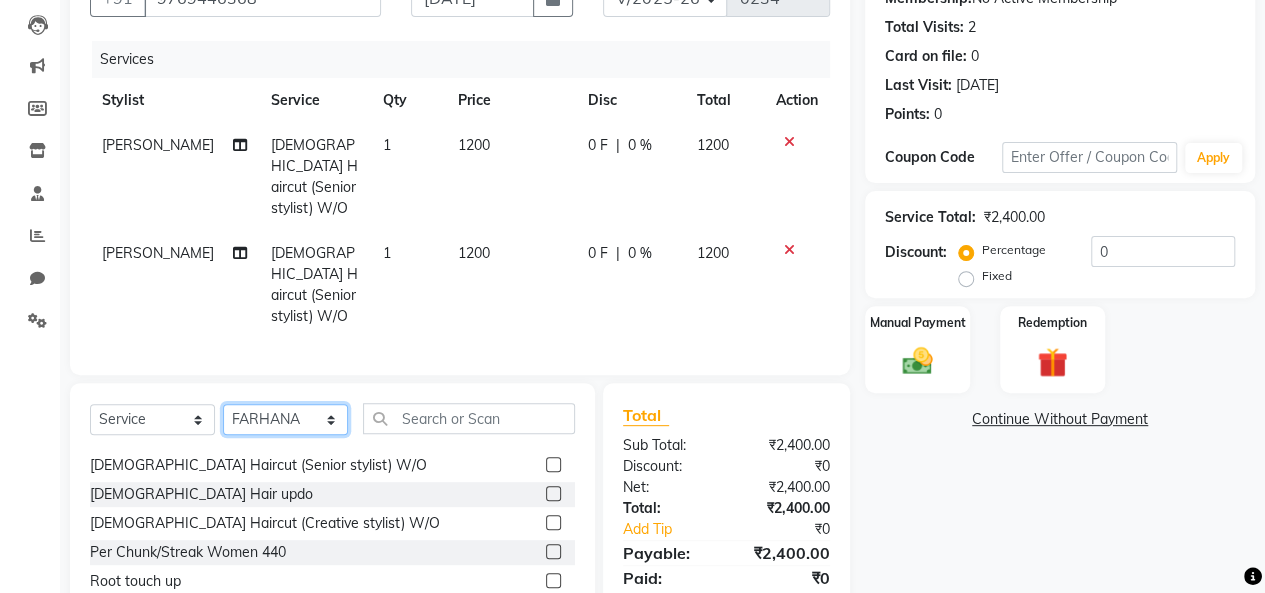 click on "Select Stylist [PERSON_NAME] [PERSON_NAME] parking [PERSON_NAME] master Luv kush tripathi [PERSON_NAME] [PERSON_NAME] [PERSON_NAME] [PERSON_NAME] [PERSON_NAME] Mali [PERSON_NAME]" 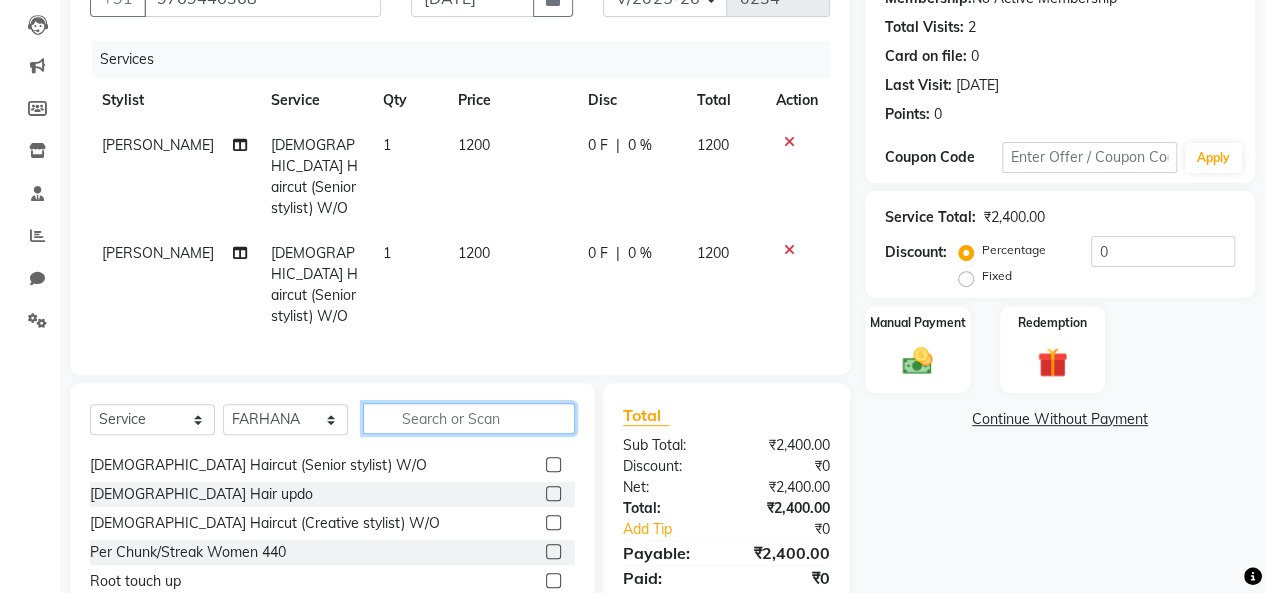 click 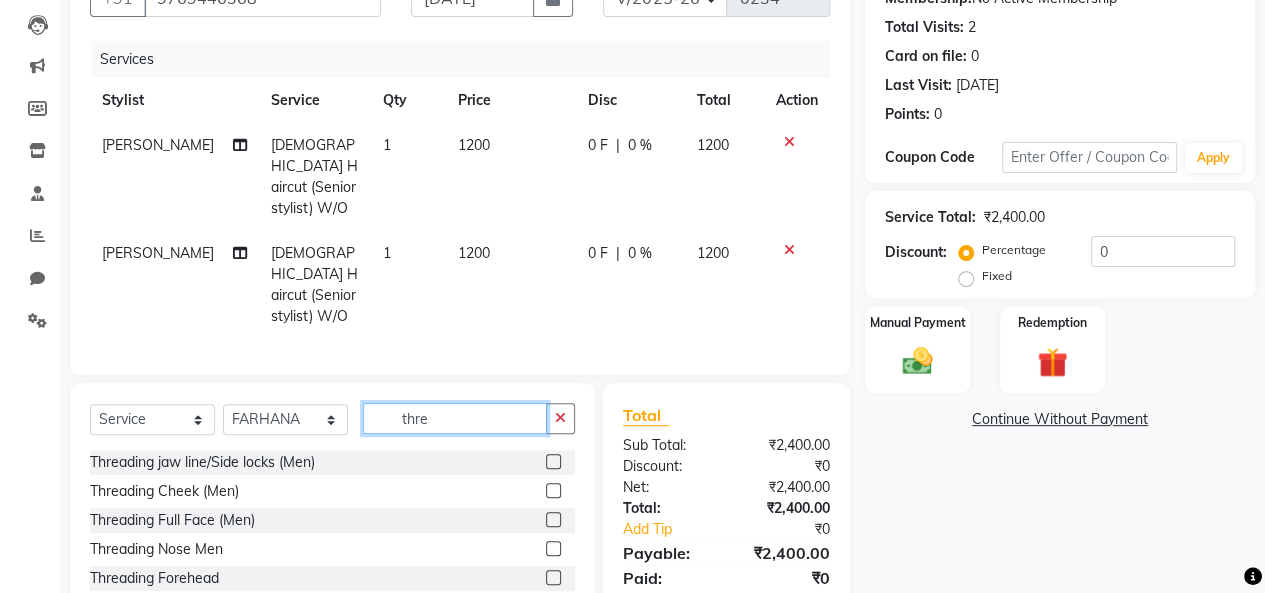 scroll, scrollTop: 100, scrollLeft: 0, axis: vertical 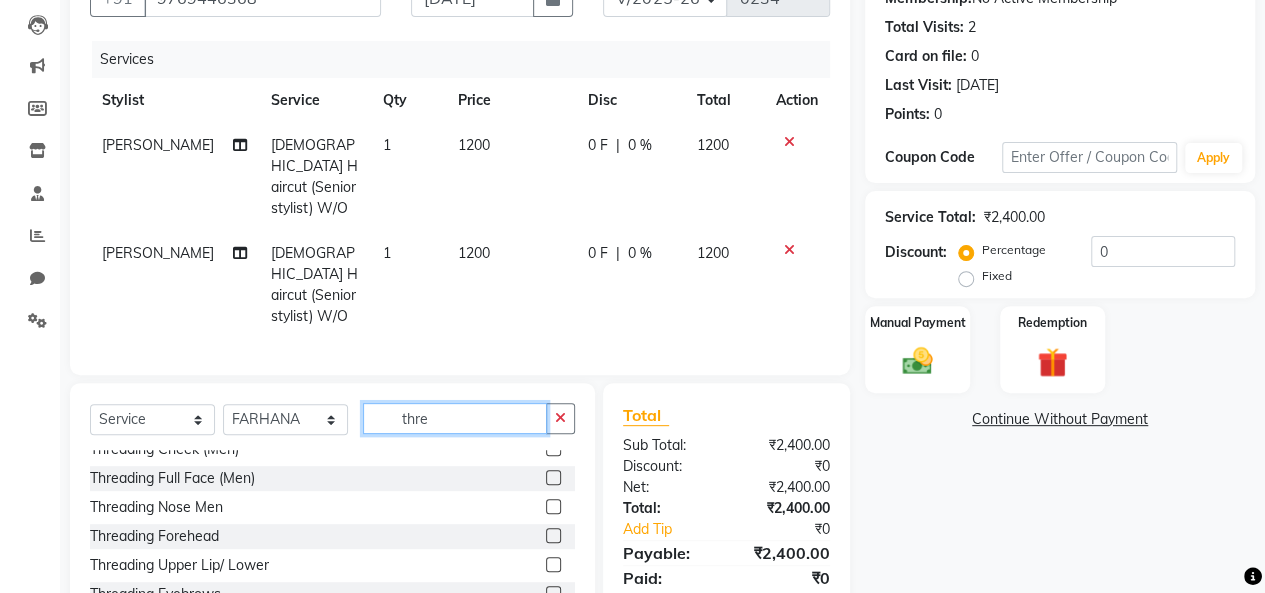 type on "thre" 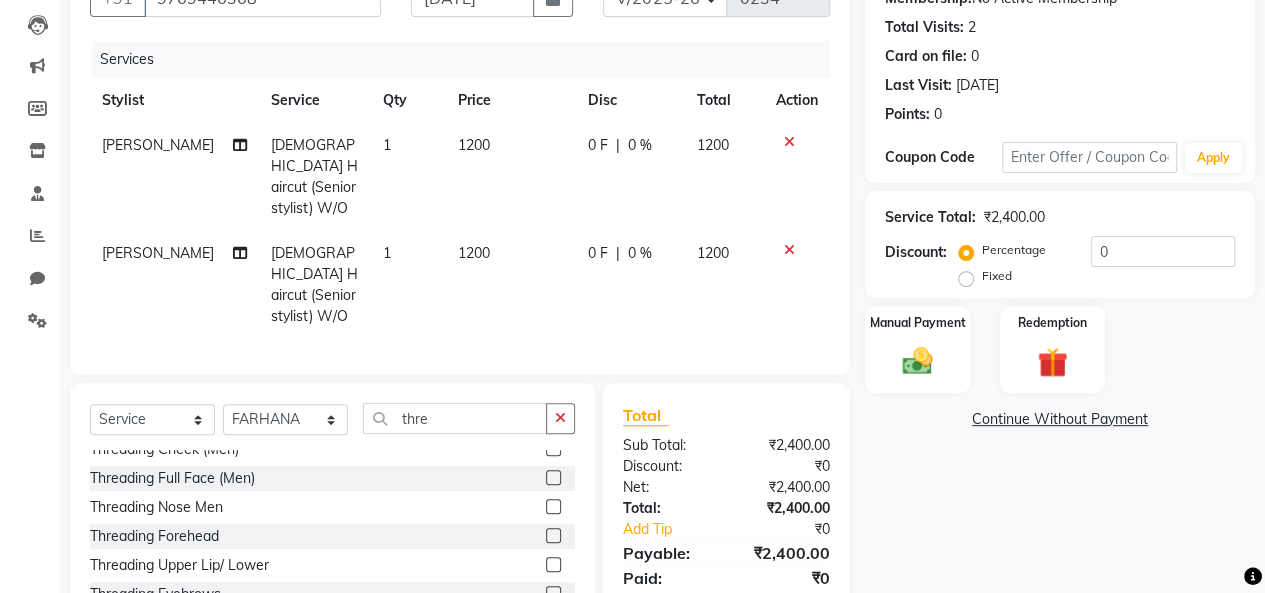 click 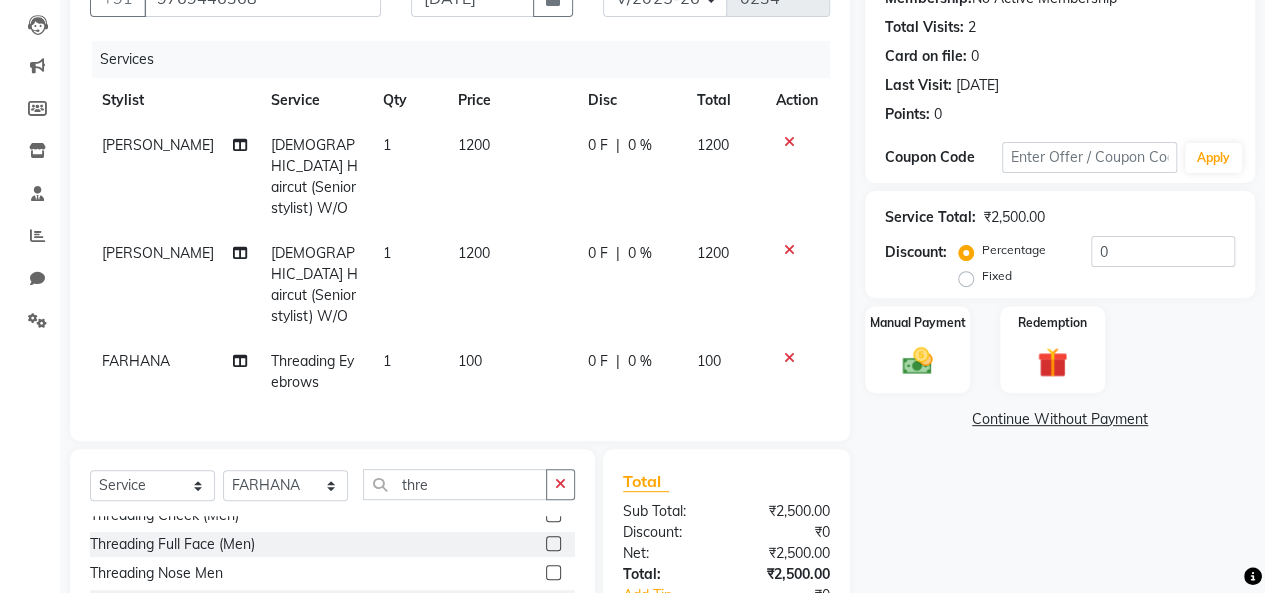 checkbox on "false" 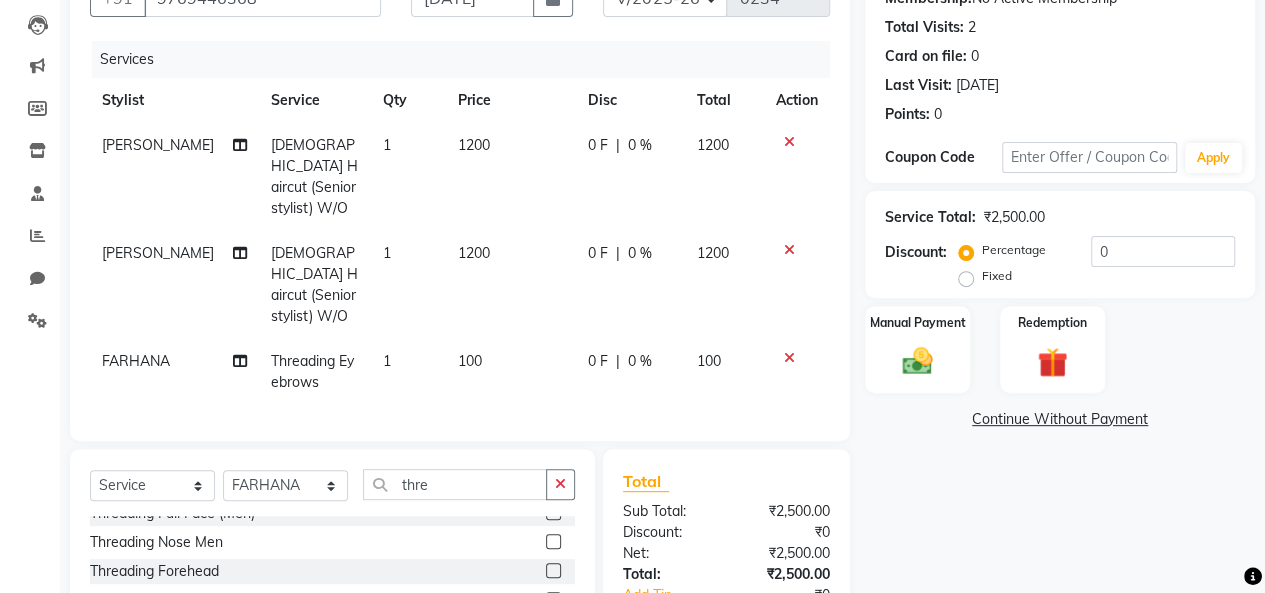 scroll, scrollTop: 148, scrollLeft: 0, axis: vertical 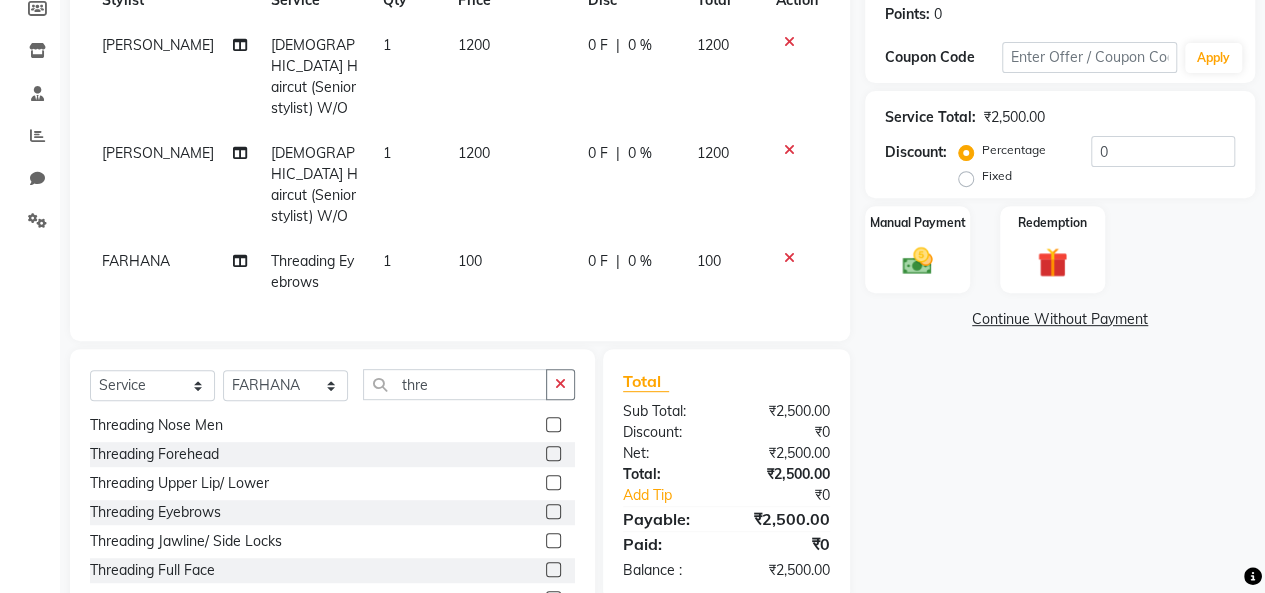 click 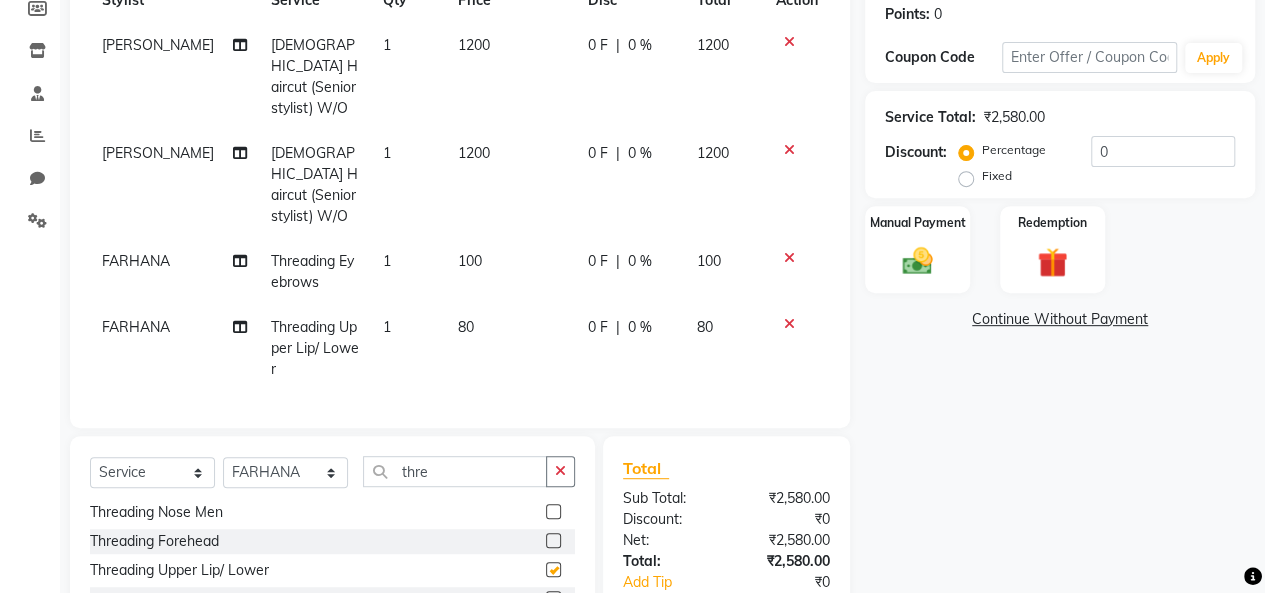 checkbox on "false" 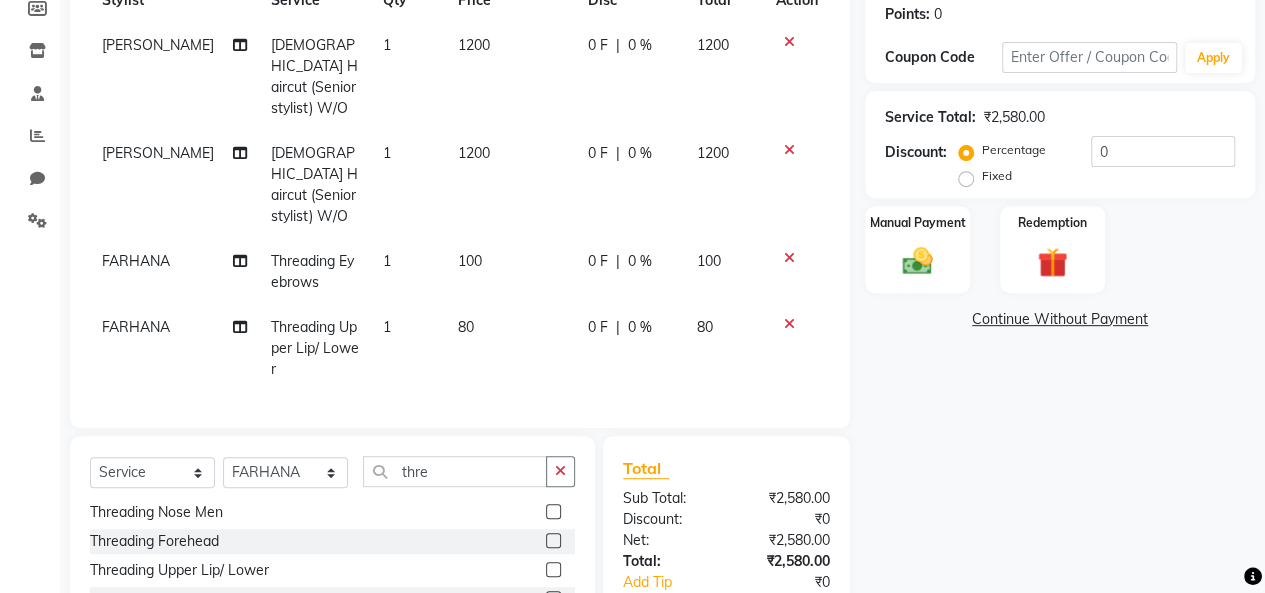 click on "1200" 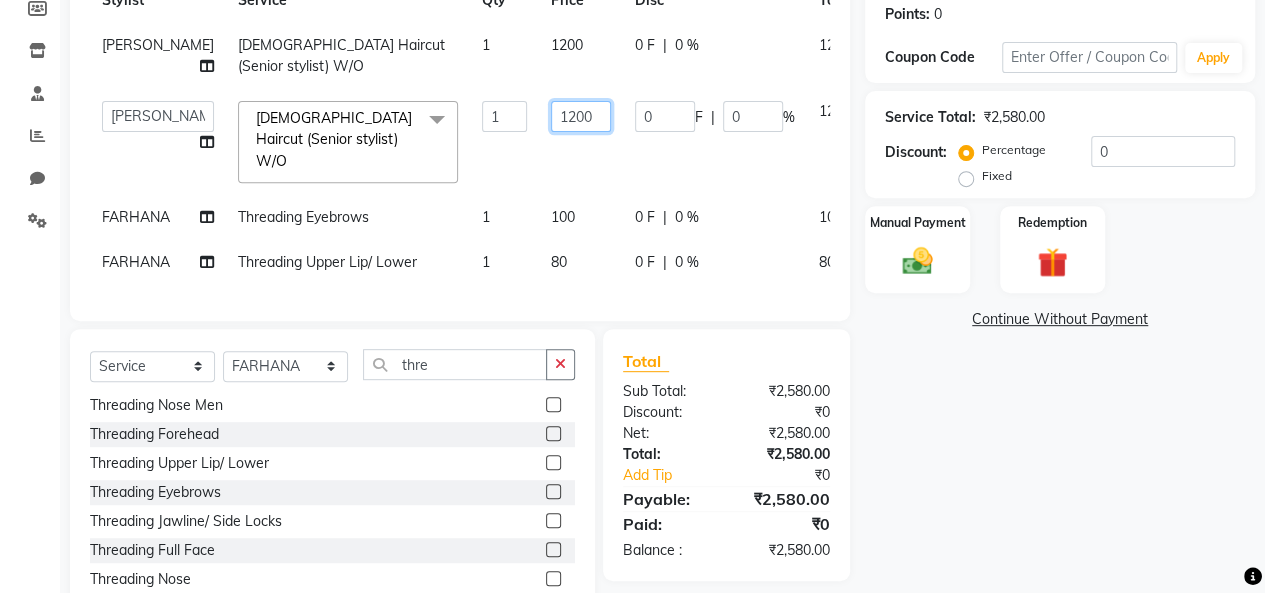 click on "1200" 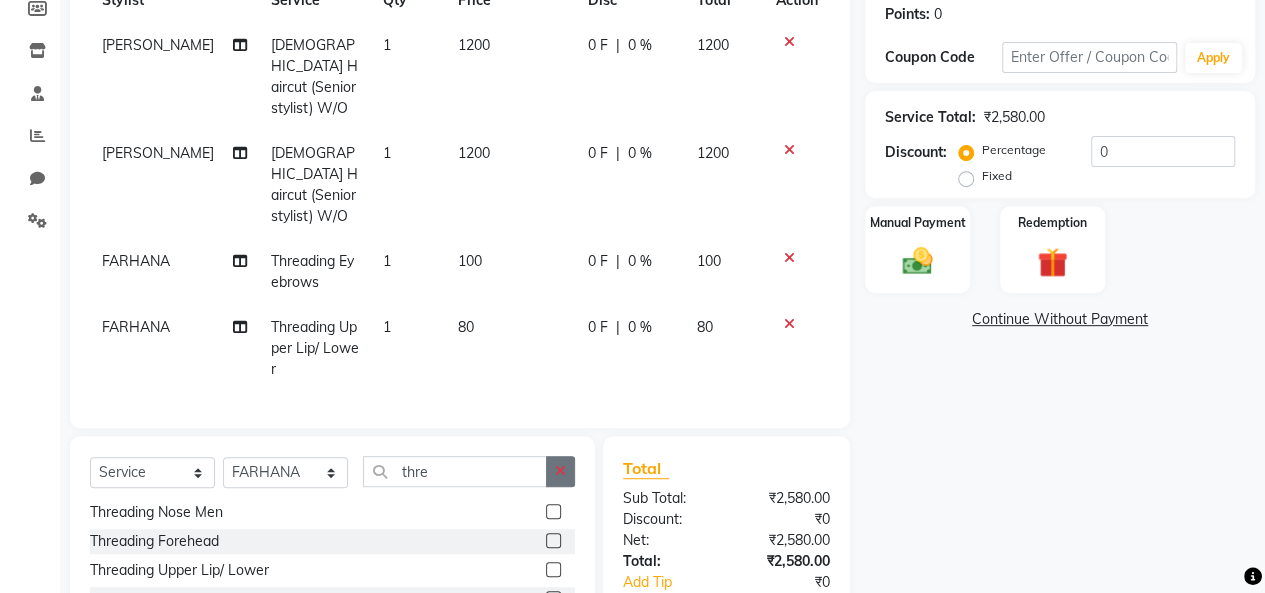 click on "Client +91 9769446368 Date 11-07-2025 Invoice Number V/2025 V/2025-26 0234 Services Stylist Service Qty Price Disc Total Action Nitin Parmar Female Haircut (Senior stylist) W/O 1 1200 0 F | 0 % 1200 Nitin Parmar Female Haircut (Senior stylist) W/O 1 1200 0 F | 0 % 1200 FARHANA Threading Eyebrows 1 100 0 F | 0 % 100 FARHANA Threading Upper Lip/ Lower 1 80 0 F | 0 % 80 Select  Service  Product  Membership  Package Voucher Prepaid Gift Card  Select Stylist Beena jaiswar deependra parking FARHANA Gautam master Luv kush tripathi Nitin Parmar Ravi sharma Roshni gupta shakiba barbhuiya Subhankar Mali Veronica d Souza thre Threading Forehead (Men)  Threading Eyebrow (Men)  Threading jaw line/Side locks (Men)  Threading Cheek (Men)  Threading Full Face (Men)  Threading Nose Men  Threading Forehead  Threading Upper Lip/ Lower  Threading Eyebrows  Threading Jawline/ Side Locks  Threading Full Face  Threading Nose  Total Sub Total: ₹2,580.00 Discount: ₹0 Net: ₹2,580.00 Total: ₹2,580.00 Add Tip ₹0 Payable: Paid:" 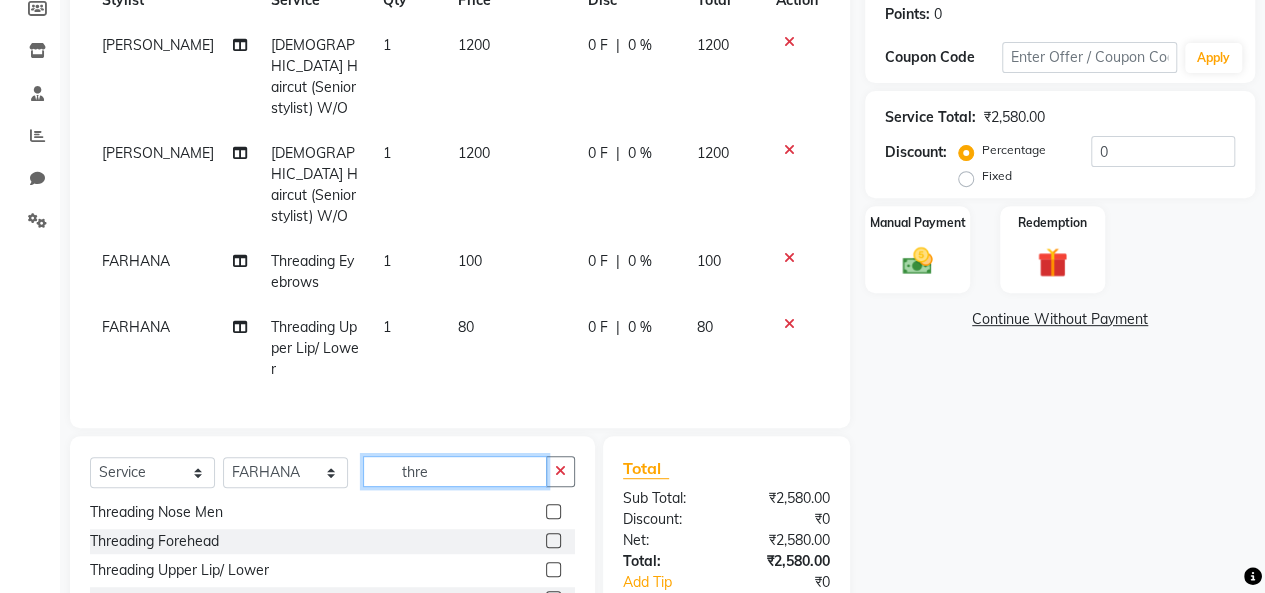 click on "thre" 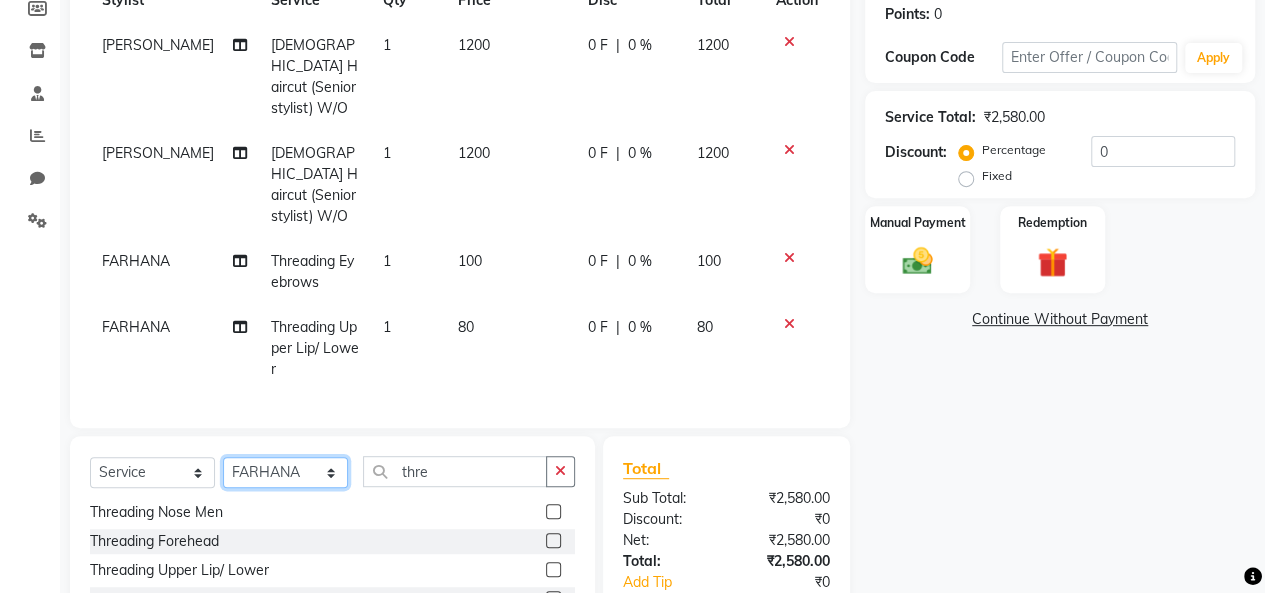 click on "Select Stylist [PERSON_NAME] [PERSON_NAME] parking [PERSON_NAME] master Luv kush tripathi [PERSON_NAME] [PERSON_NAME] [PERSON_NAME] [PERSON_NAME] [PERSON_NAME] Mali [PERSON_NAME]" 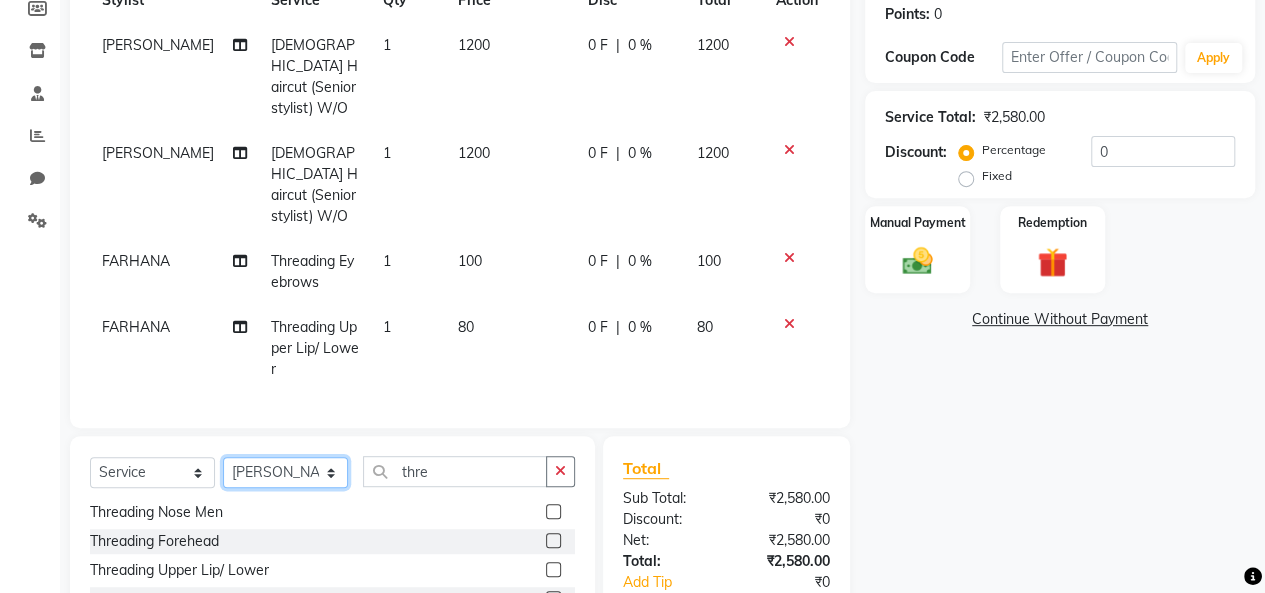click on "Select Stylist [PERSON_NAME] [PERSON_NAME] parking [PERSON_NAME] master Luv kush tripathi [PERSON_NAME] [PERSON_NAME] [PERSON_NAME] [PERSON_NAME] [PERSON_NAME] Mali [PERSON_NAME]" 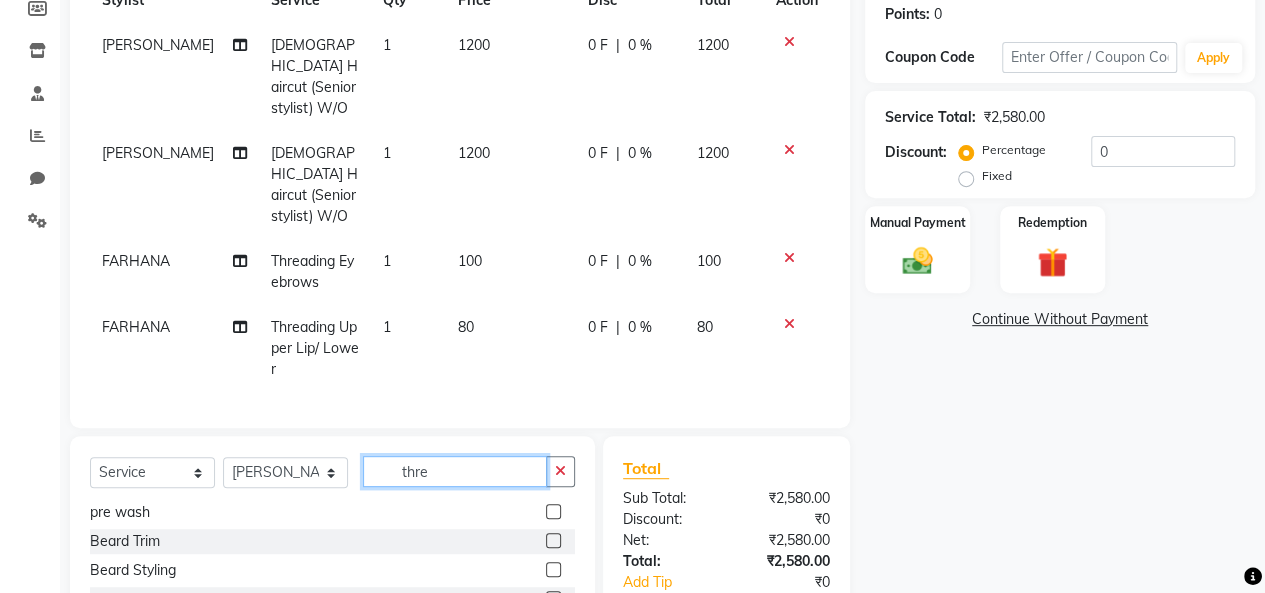 click on "thre" 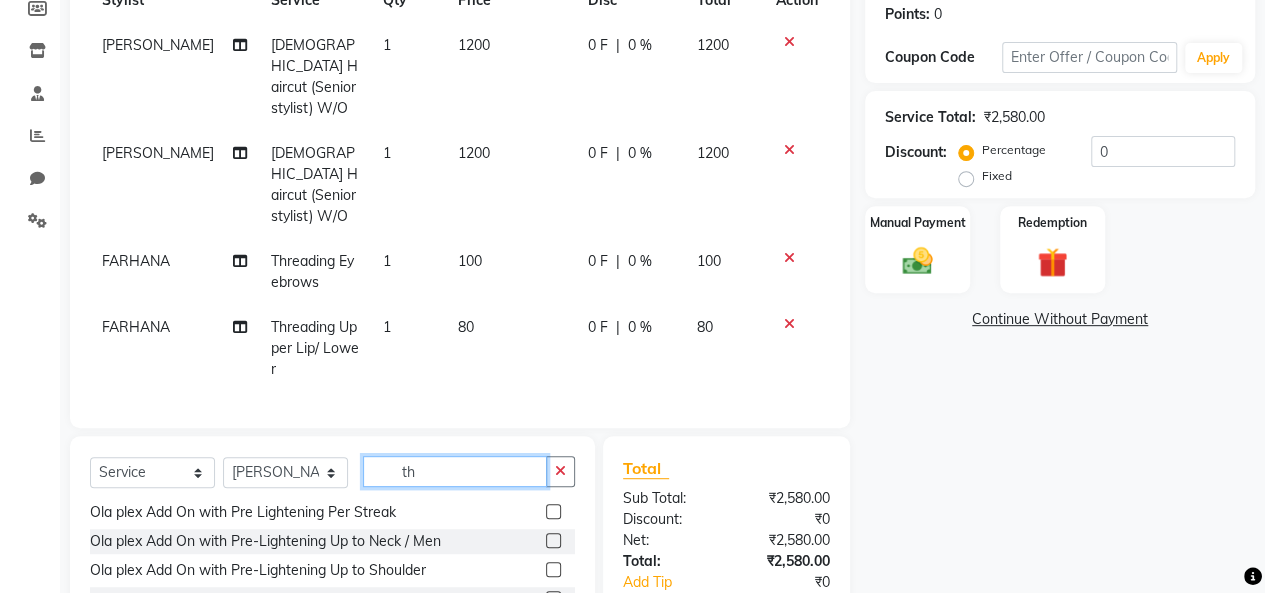 type on "t" 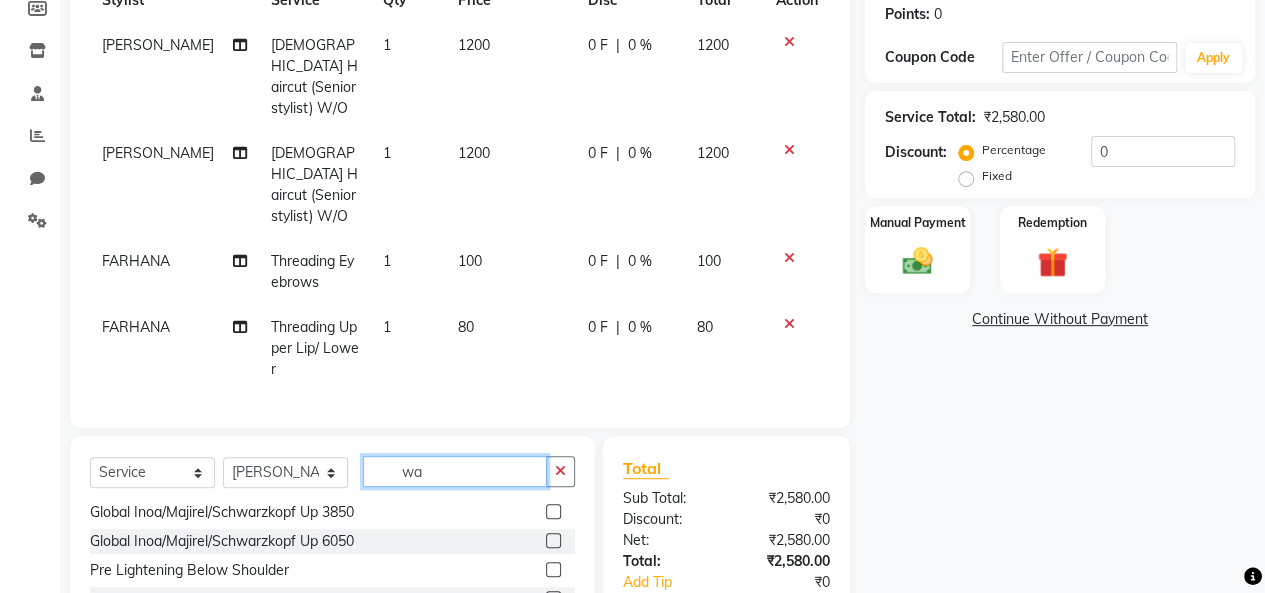 scroll, scrollTop: 118, scrollLeft: 0, axis: vertical 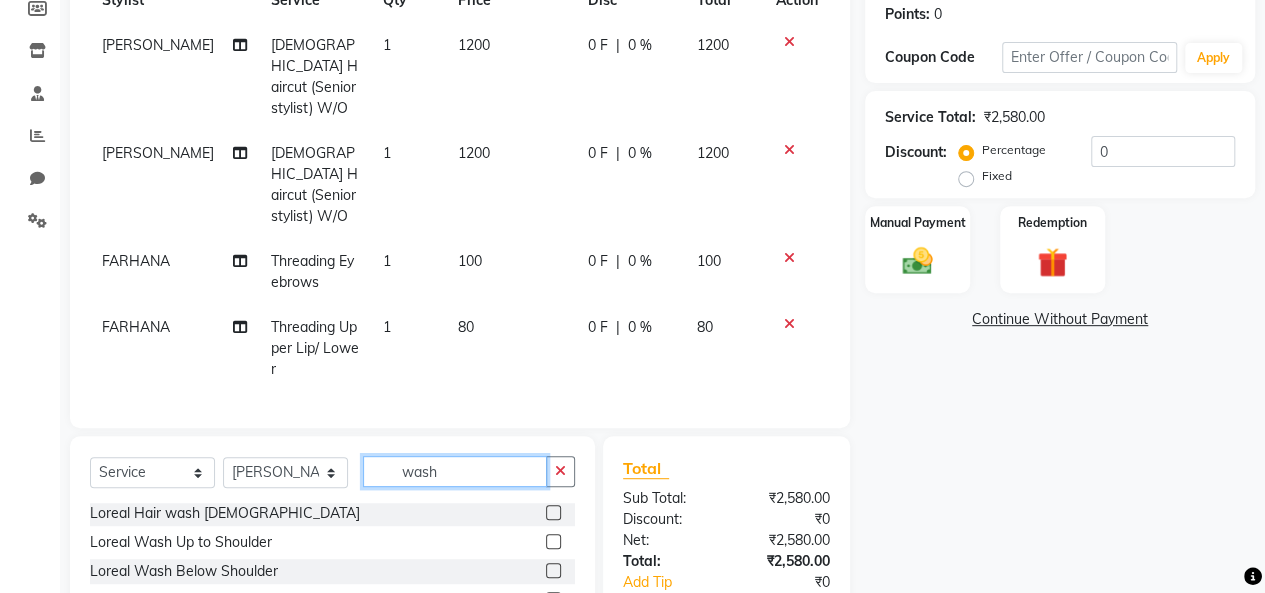 type on "wash" 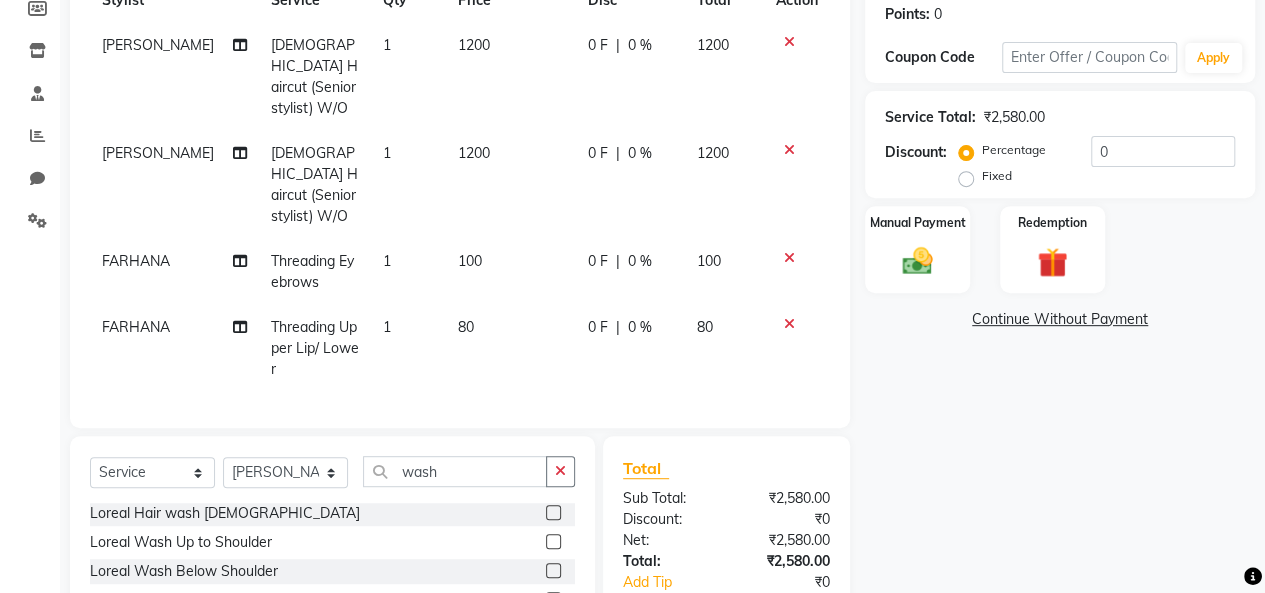 click 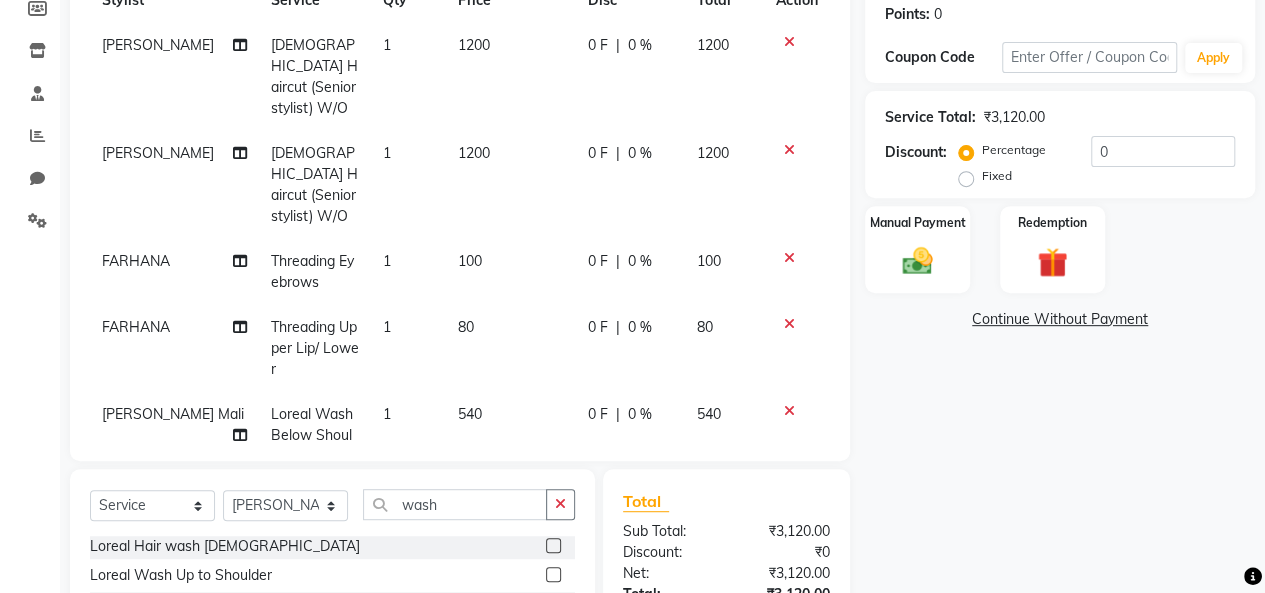 checkbox on "false" 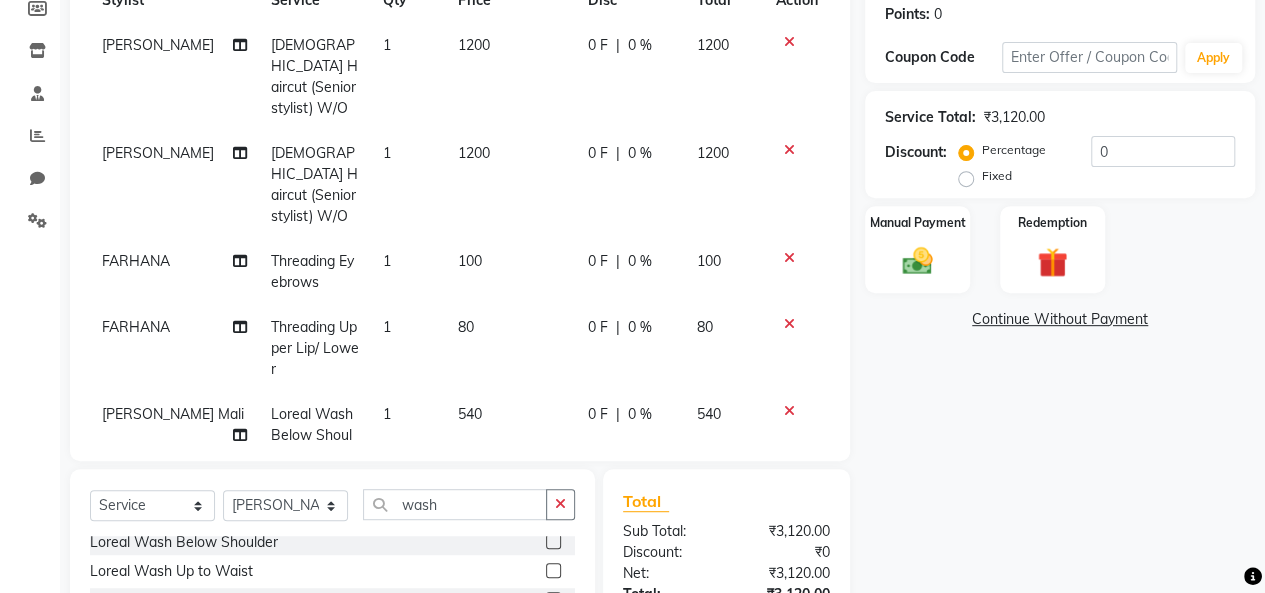 scroll, scrollTop: 118, scrollLeft: 0, axis: vertical 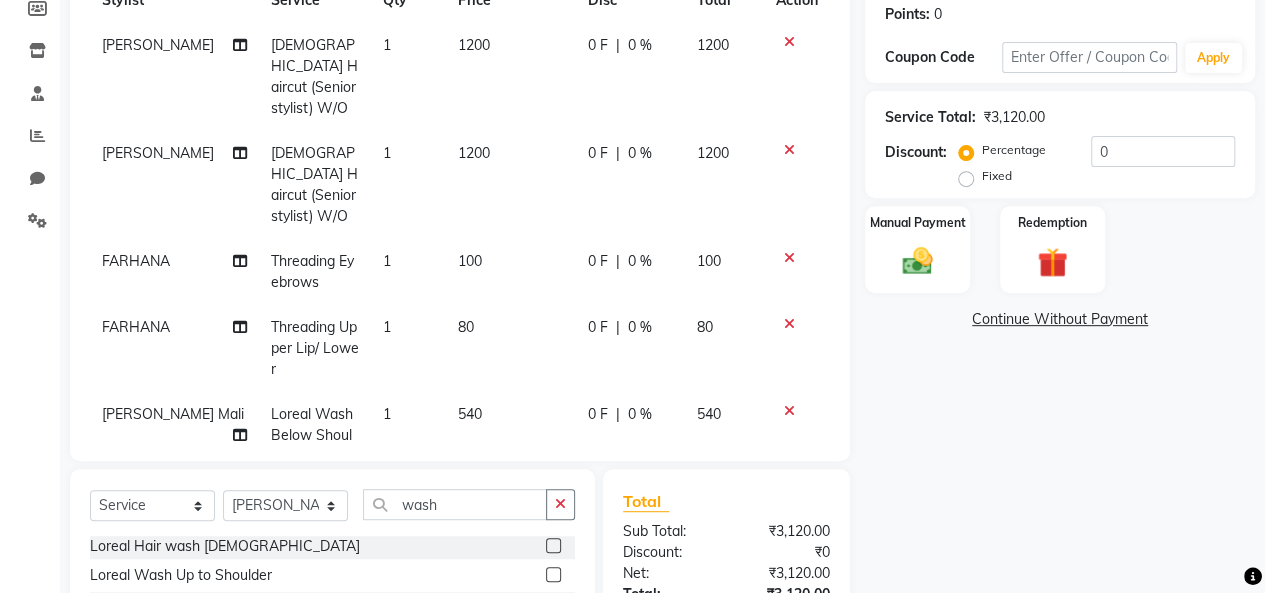 click 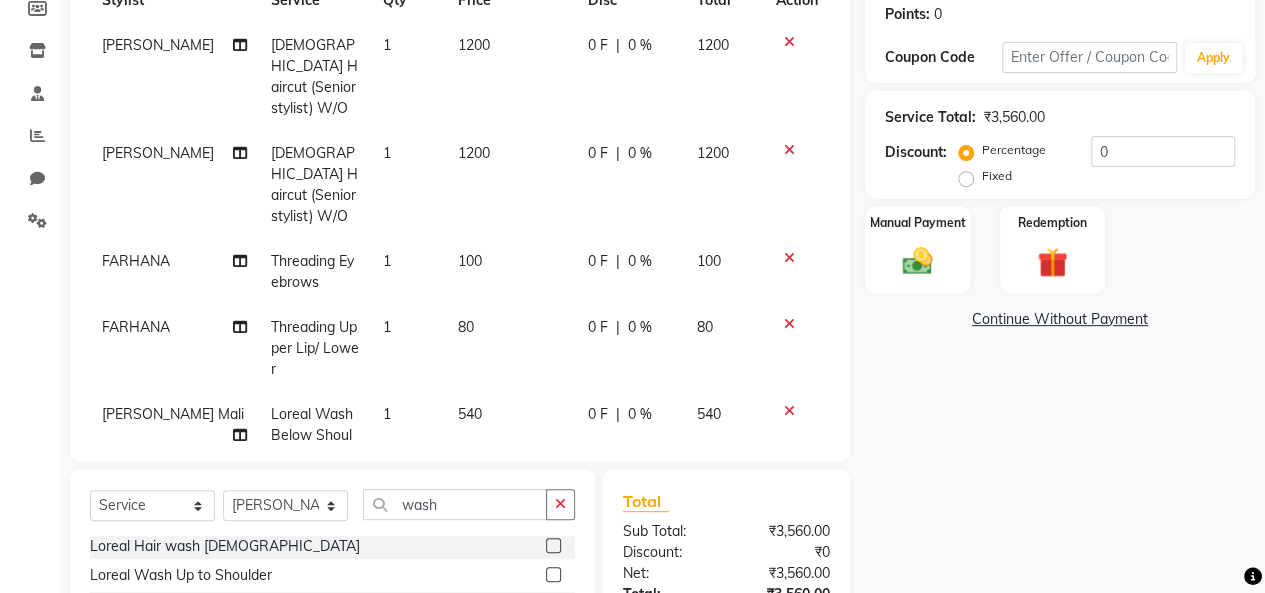 click 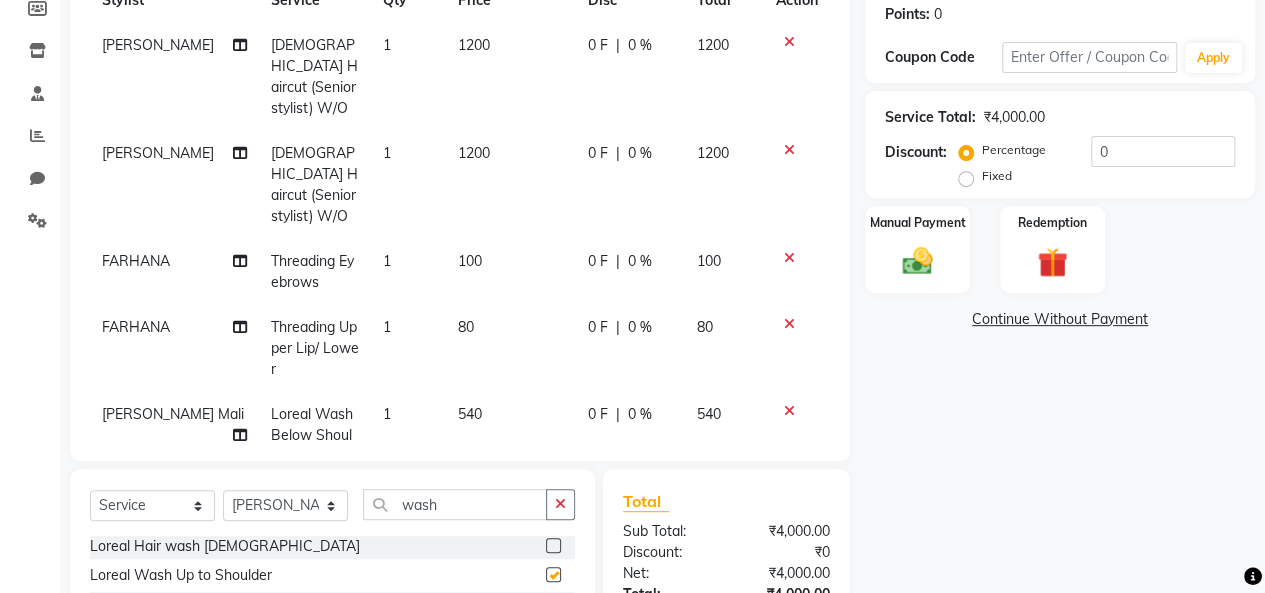 checkbox on "false" 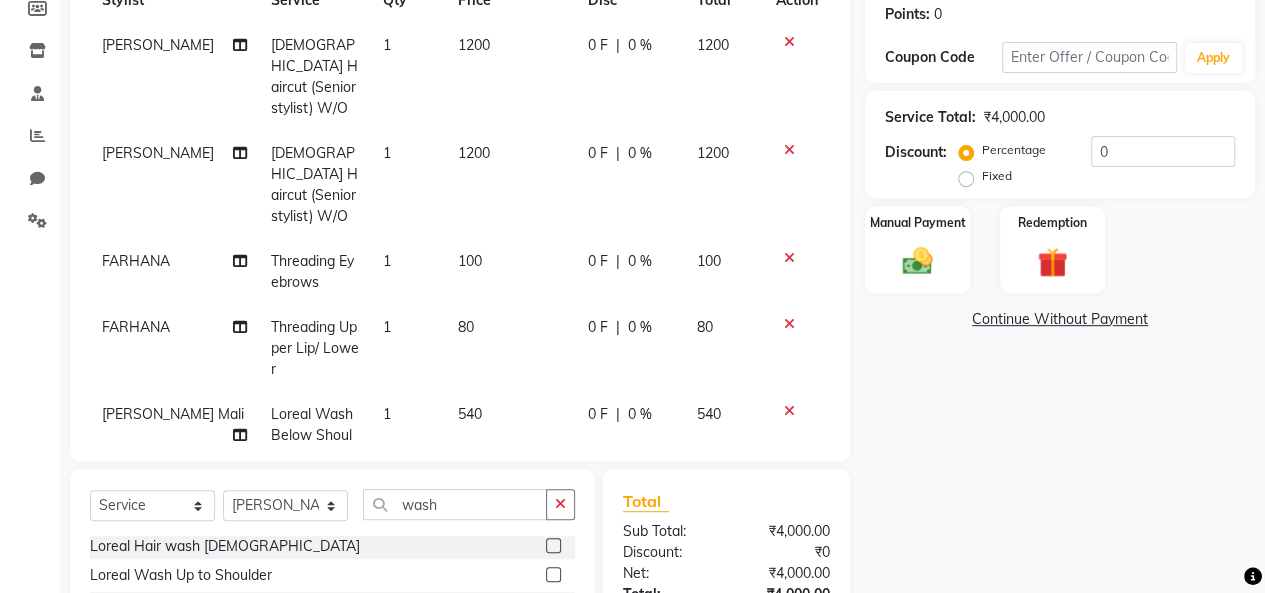 click on "540" 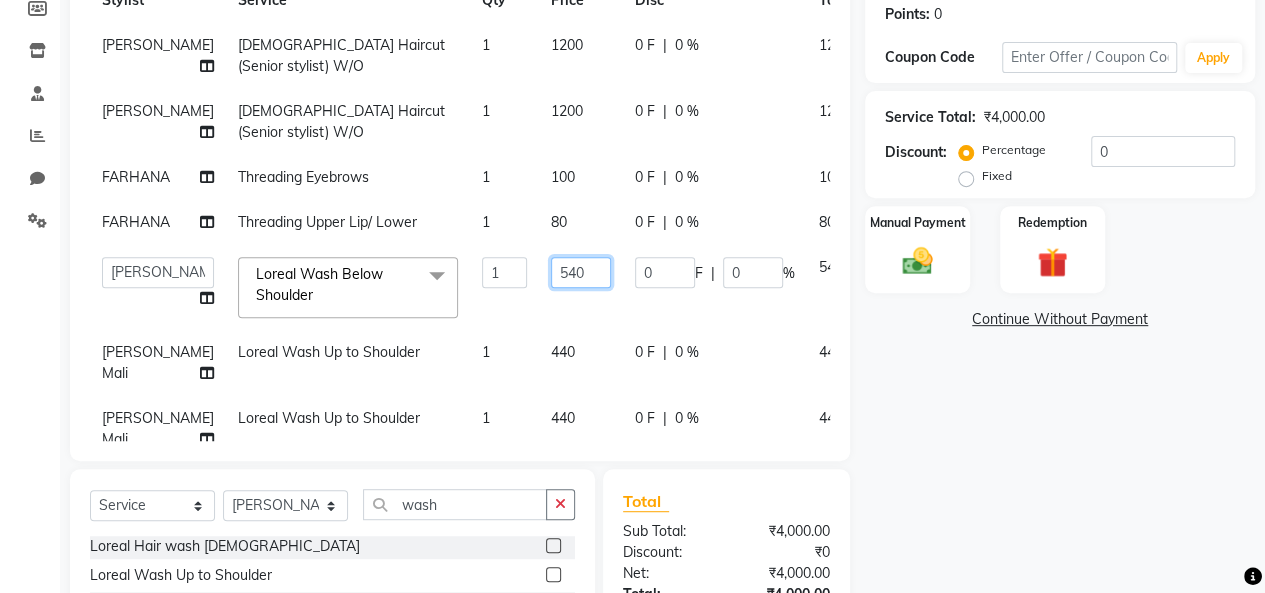 click on "540" 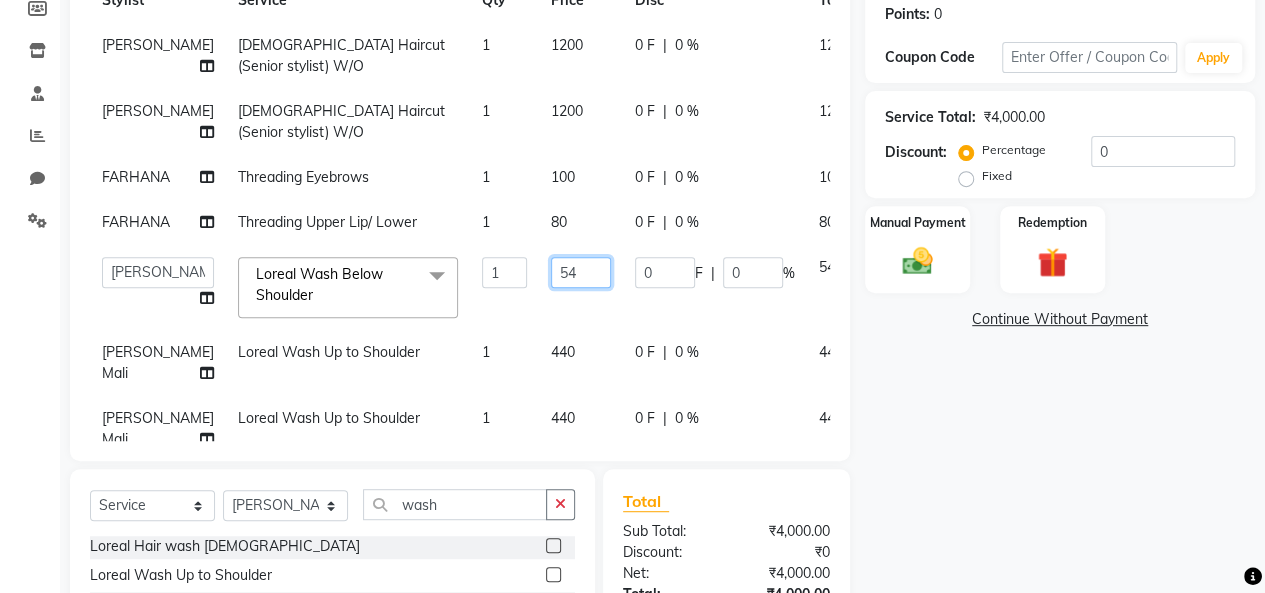 type on "5" 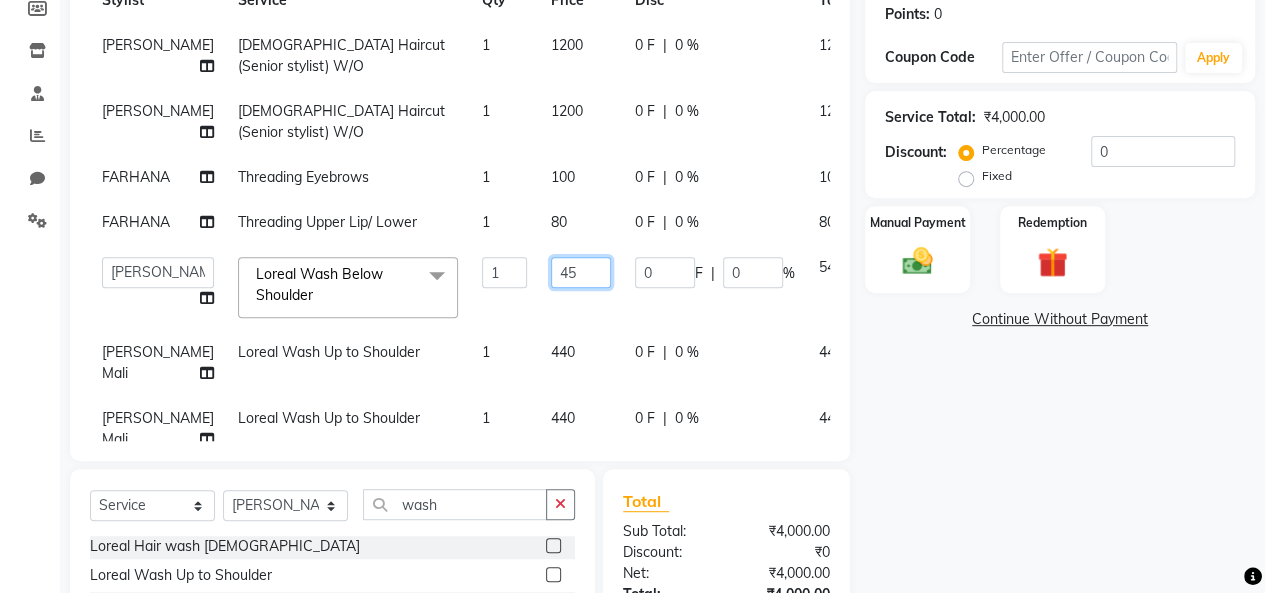 type on "450" 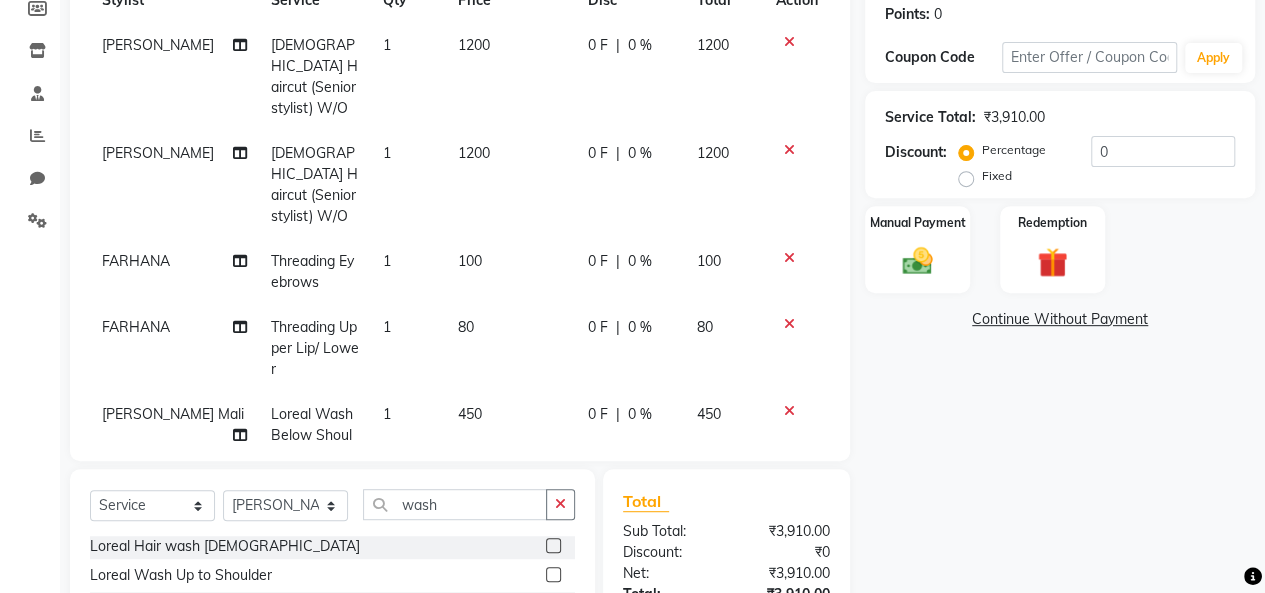 click on "Nitin Parmar Female Haircut (Senior stylist) W/O 1 1200 0 F | 0 % 1200 Nitin Parmar Female Haircut (Senior stylist) W/O 1 1200 0 F | 0 % 1200 FARHANA Threading Eyebrows 1 100 0 F | 0 % 100 FARHANA Threading Upper Lip/ Lower 1 80 0 F | 0 % 80 Subhankar Mali Loreal Wash Below Shoulder 1 450 0 F | 0 % 450 Subhankar Mali Loreal Wash Up to Shoulder 1 440 0 F | 0 % 440 Subhankar Mali Loreal Wash Up to Shoulder 1 440 0 F | 0 % 440" 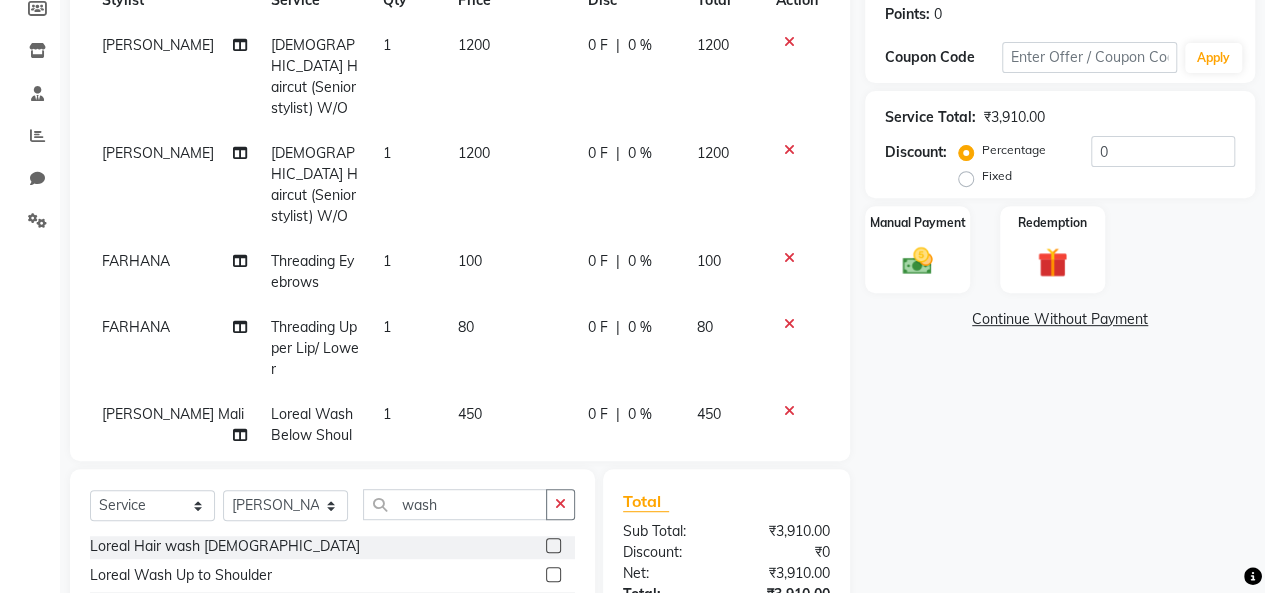 click on "450" 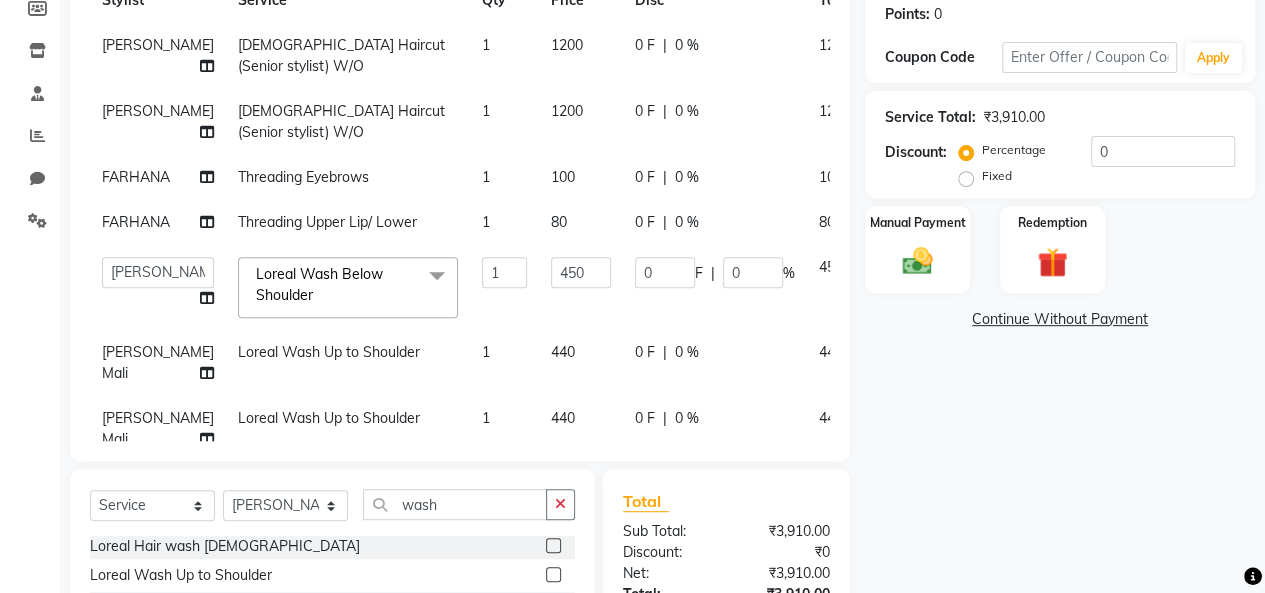 click on "440" 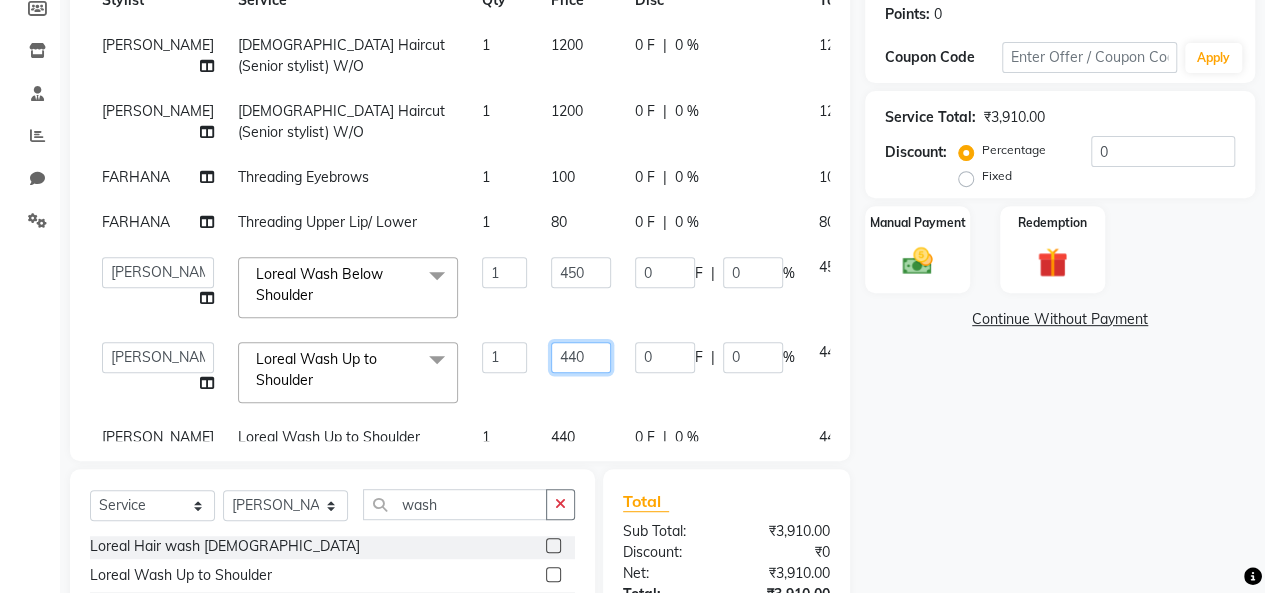drag, startPoint x: 558, startPoint y: 402, endPoint x: 570, endPoint y: 396, distance: 13.416408 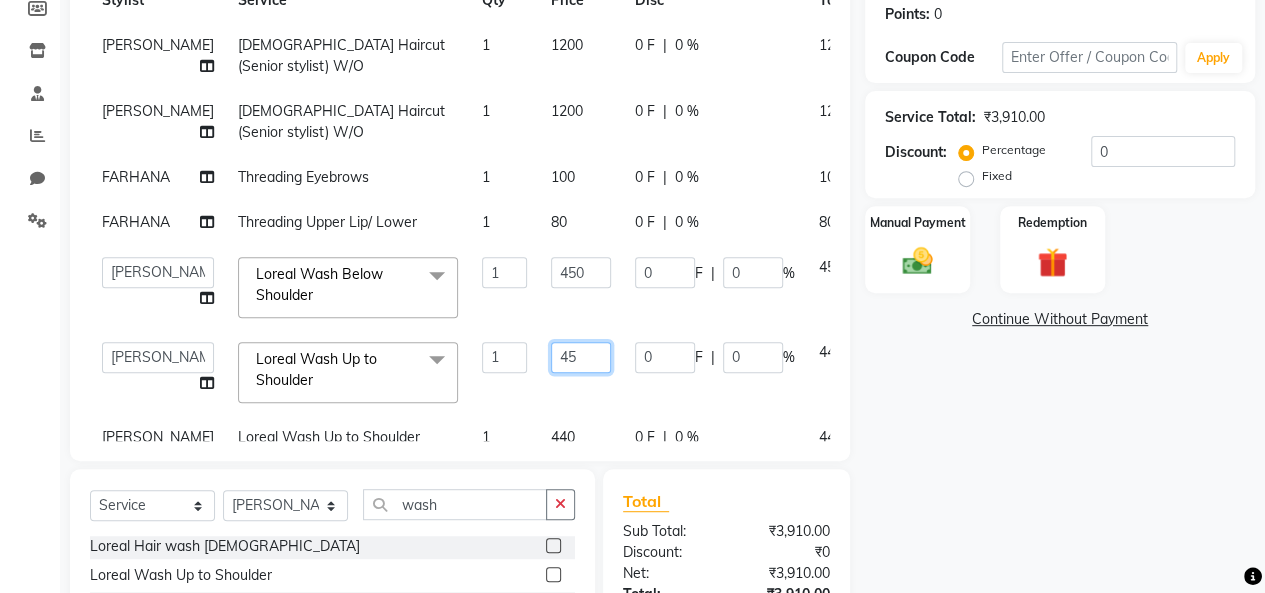 type on "450" 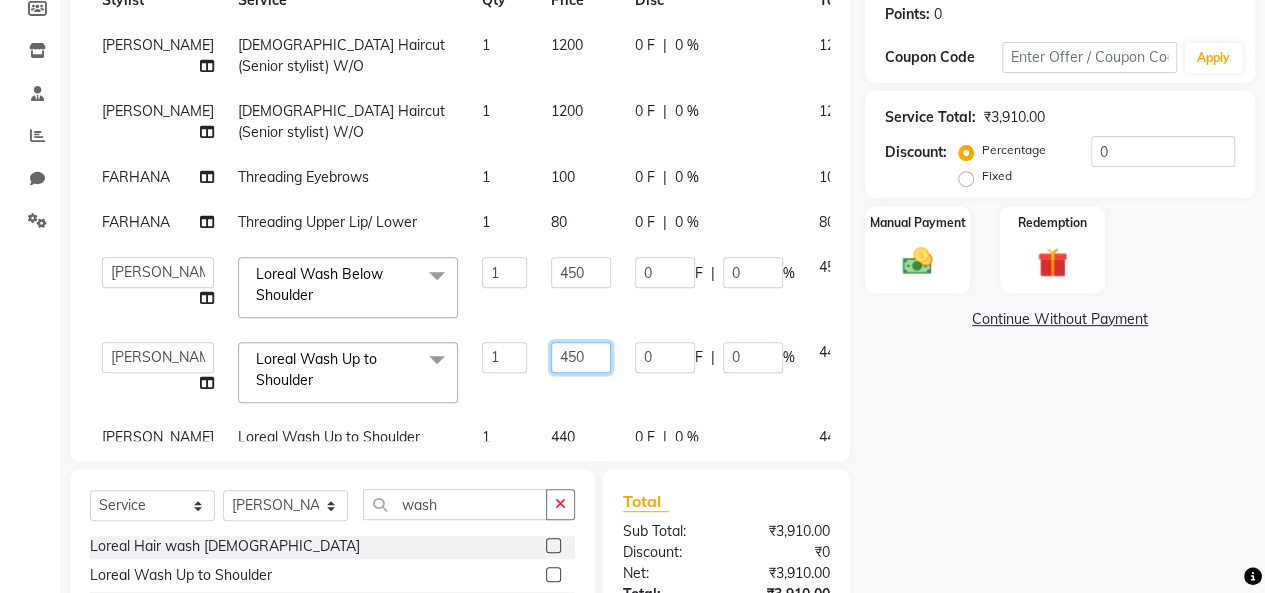 scroll, scrollTop: 111, scrollLeft: 0, axis: vertical 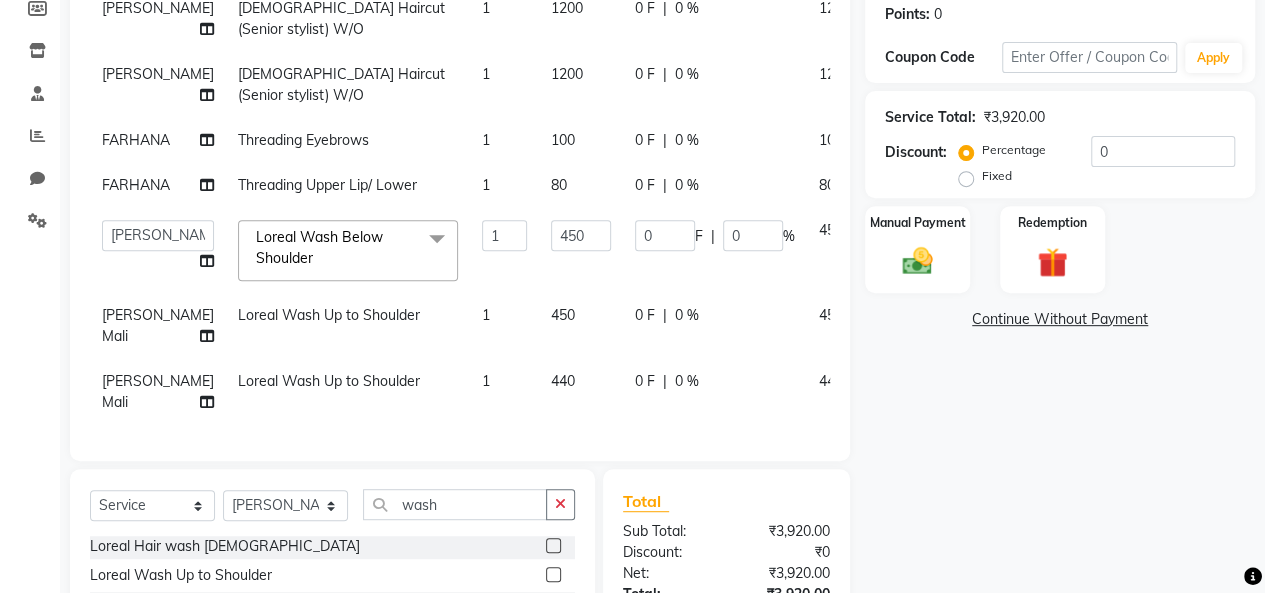 click on "Services Stylist Service Qty Price Disc Total Action Nitin Parmar Female Haircut (Senior stylist) W/O 1 1200 0 F | 0 % 1200 Nitin Parmar Female Haircut (Senior stylist) W/O 1 1200 0 F | 0 % 1200 FARHANA Threading Eyebrows 1 100 0 F | 0 % 100 FARHANA Threading Upper Lip/ Lower 1 80 0 F | 0 % 80  Beena jaiswar   deependra parking   FARHANA   Gautam master   Luv kush tripathi   Nitin Parmar   Ravi sharma   Roshni gupta   shakiba barbhuiya   Subhankar Mali   Veronica d Souza  Loreal Wash Below Shoulder  x Mens Hair Setting Haircut Kids (Boy) Below 8yrs Master Haircut Men  Senior Hair Cut Men With Wash Creative Hair Cut Men Wash pre wash Beard Trim Beard Styling Shave Head Shave Baby Mundan Male Trim Under arm Male Trim Arms Male Trim Half Legs Male Trim Half front/Back Eye Brow Color Streak Men Side Locks Color Moustache Color Beard Color Global Color (Majirel) Men Global Color (Inoa) Men Pre Lightening Men Highlights Men Fringe Female Haircut (One Length Trim) Haircut Kids (Girl) Below 8yrs Female Hair updo 1 0" 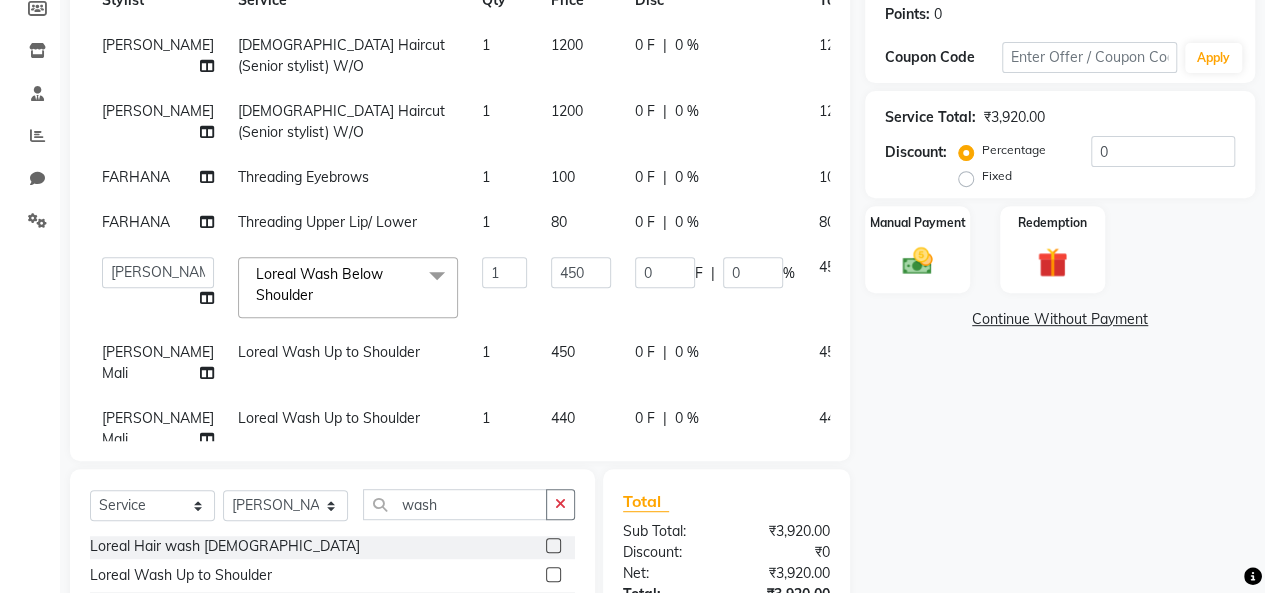 scroll, scrollTop: 93, scrollLeft: 0, axis: vertical 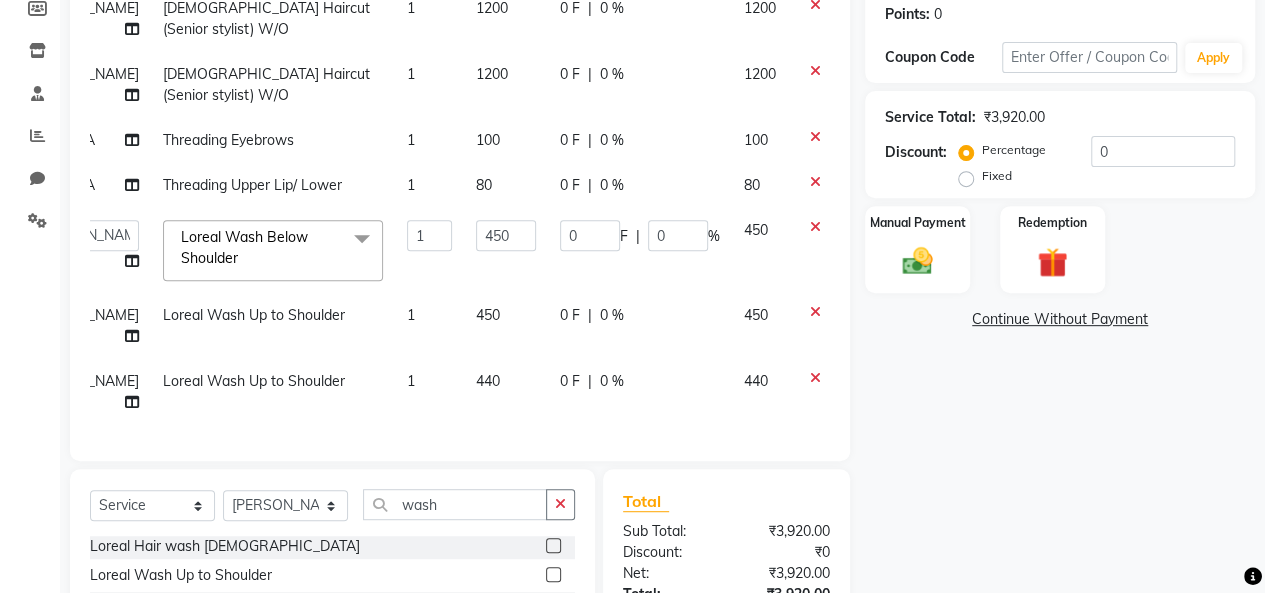 click 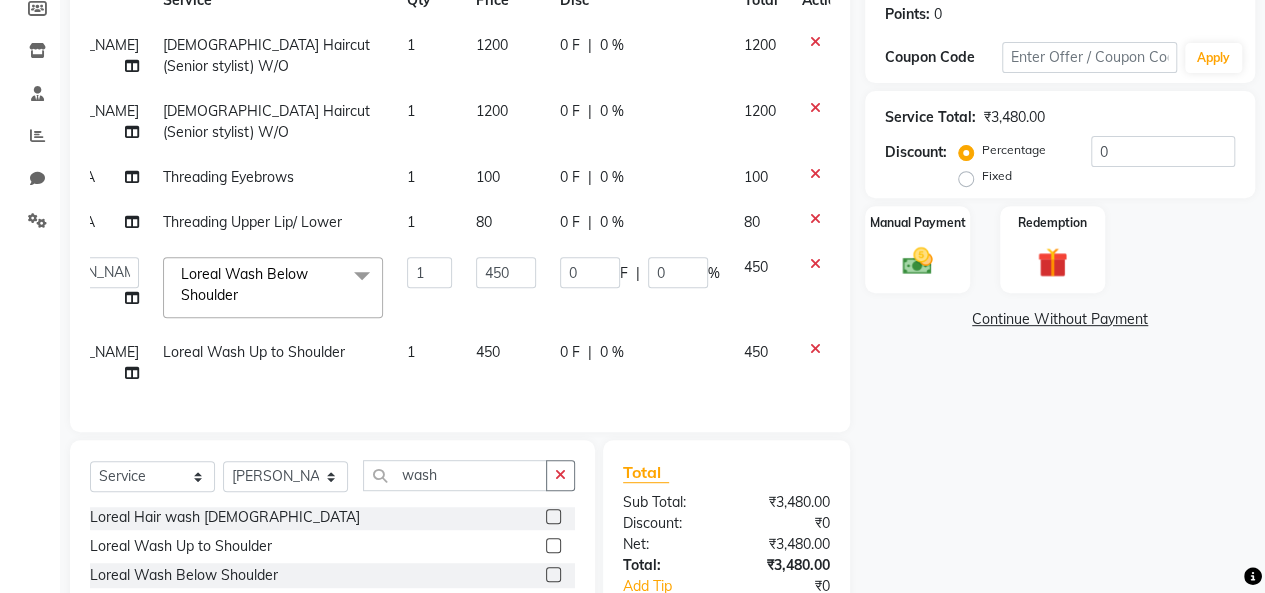 scroll, scrollTop: 27, scrollLeft: 75, axis: both 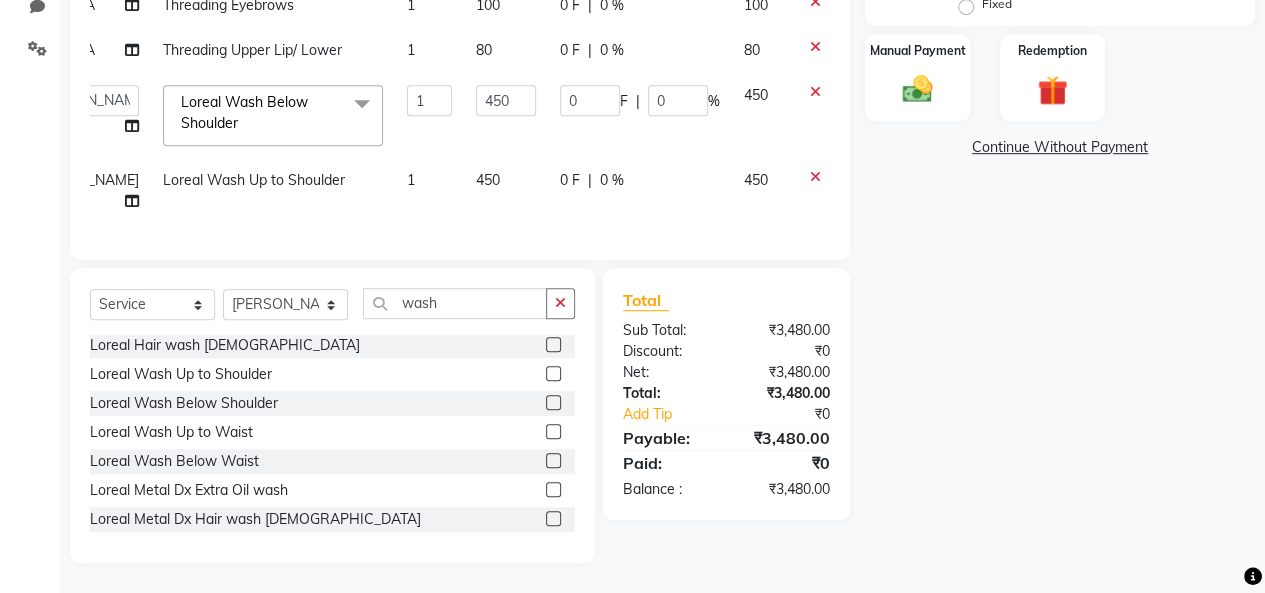 click on "Name: Sejal  Membership:  No Active Membership  Total Visits:  2 Card on file:  0 Last Visit:   09-07-2025 Points:   0  Coupon Code Apply Service Total:  ₹3,480.00  Discount:  Percentage   Fixed  0 Manual Payment Redemption  Continue Without Payment" 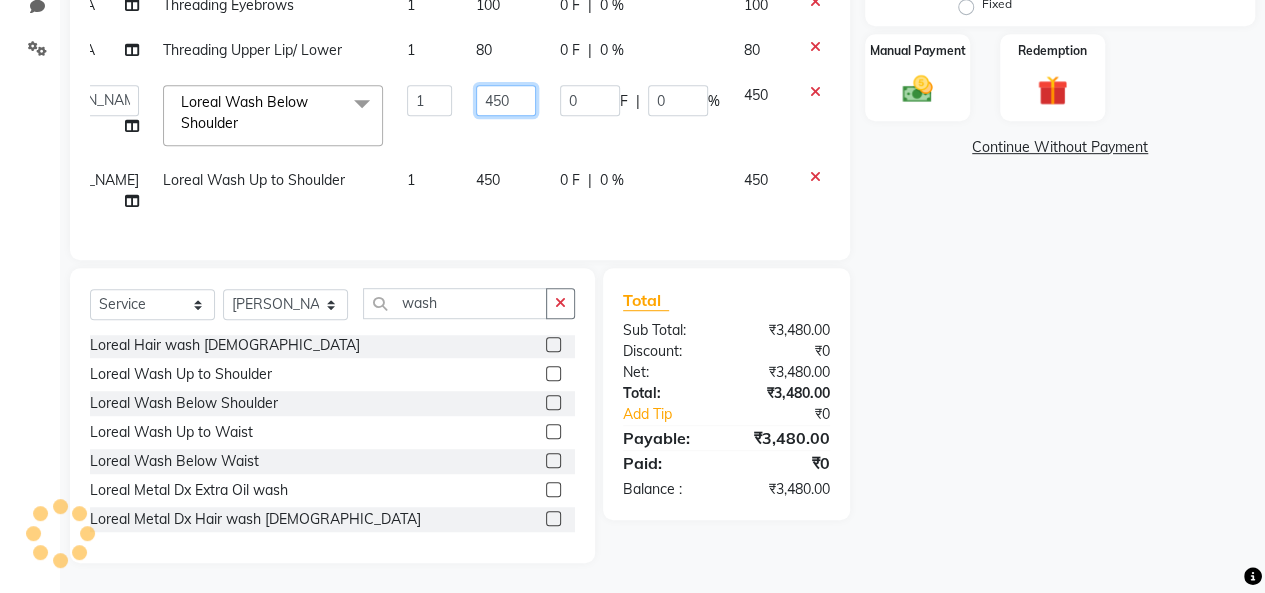 click on "450" 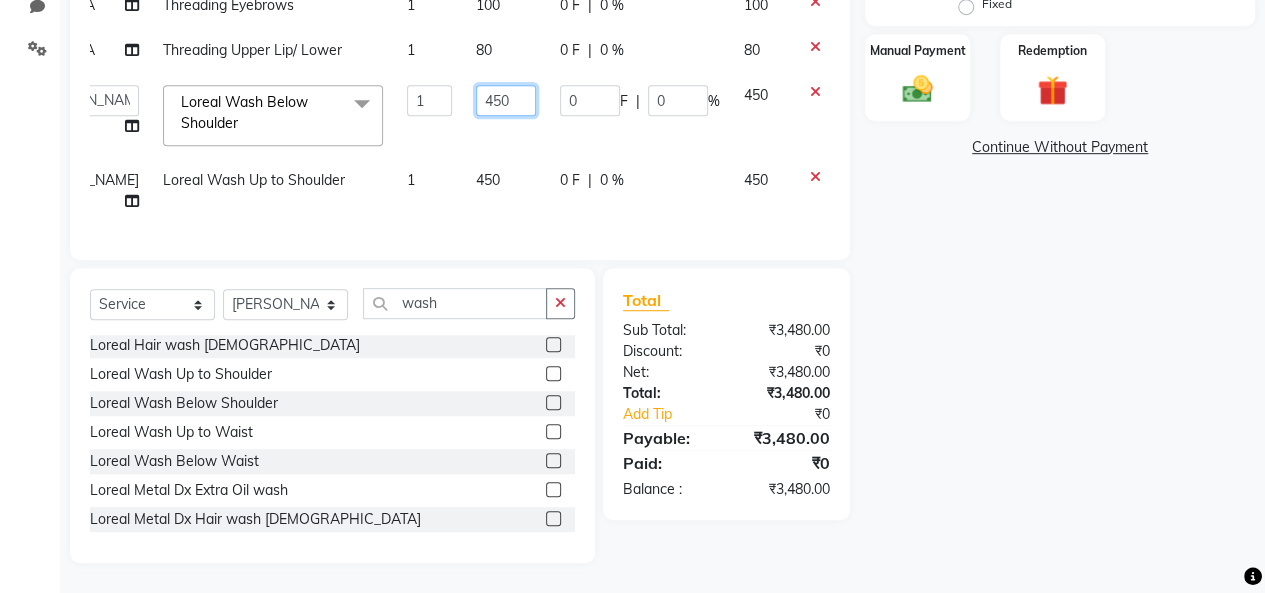 scroll, scrollTop: 0, scrollLeft: 75, axis: horizontal 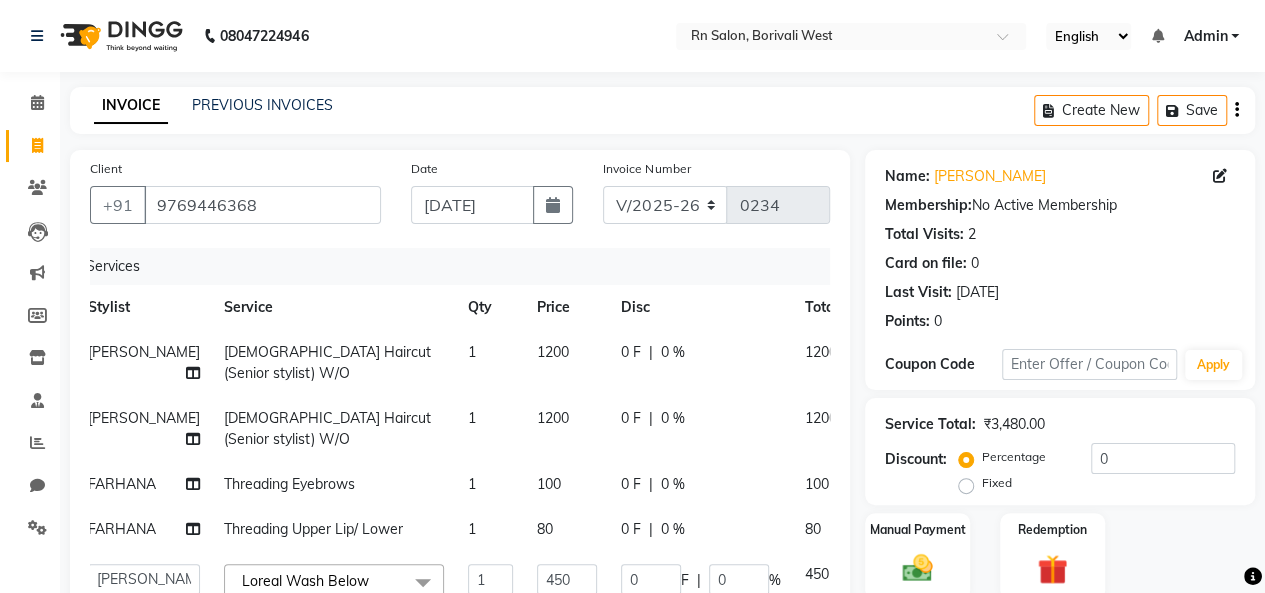 click on "1200" 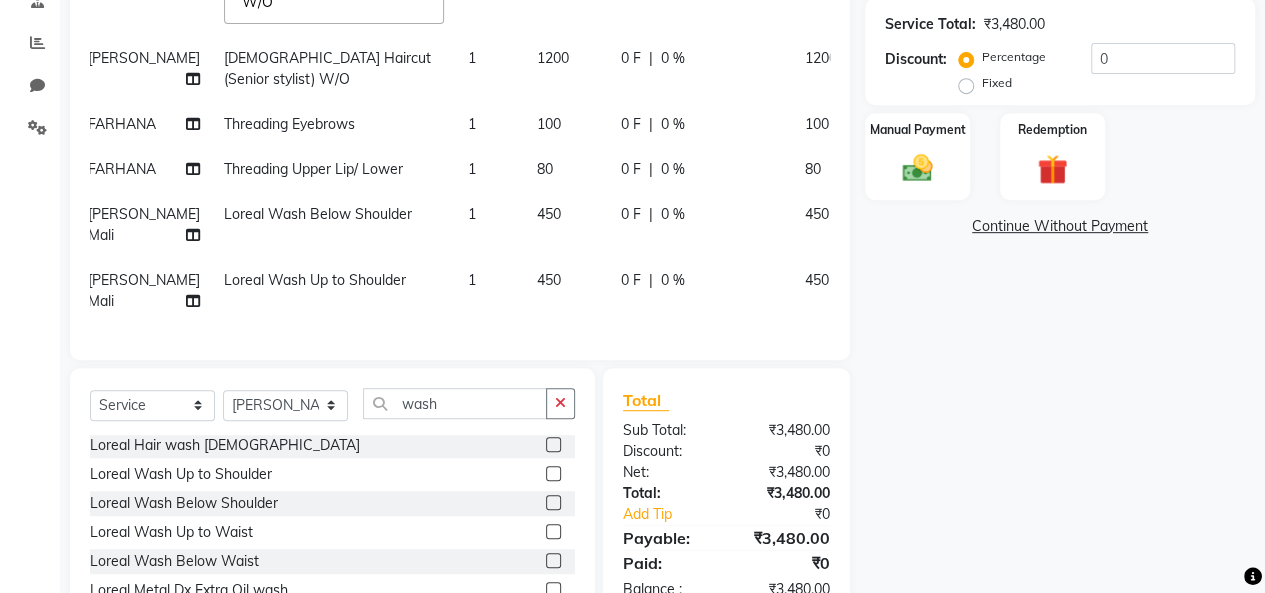 scroll, scrollTop: 300, scrollLeft: 0, axis: vertical 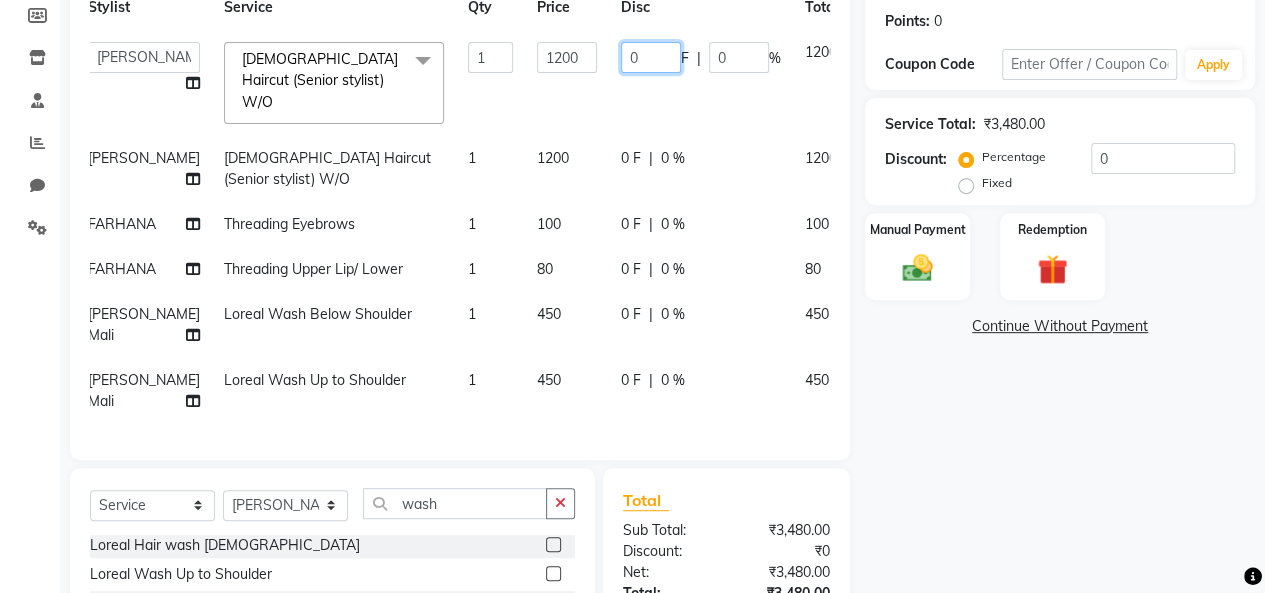 click on "0" 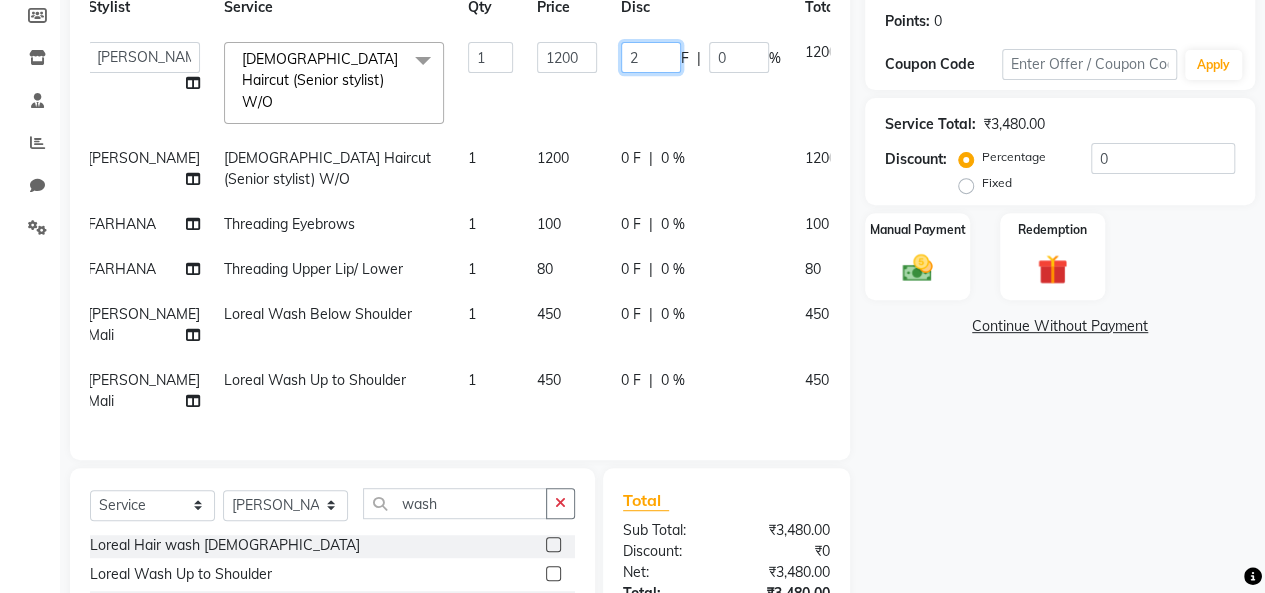 type on "20" 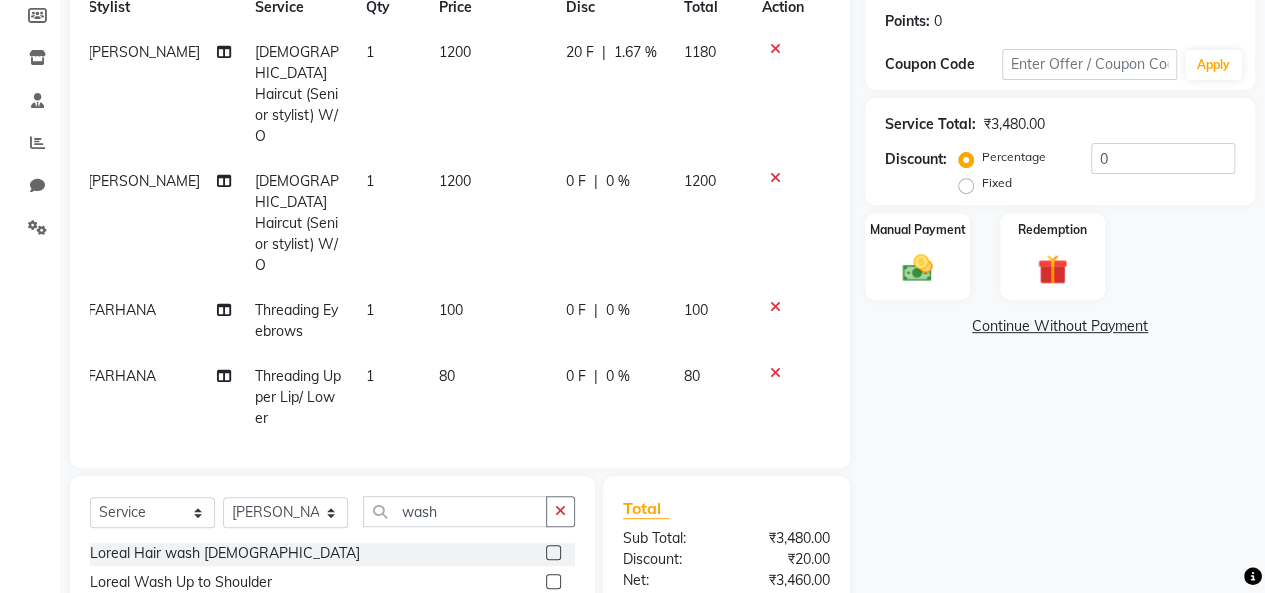 click on "0 F | 0 %" 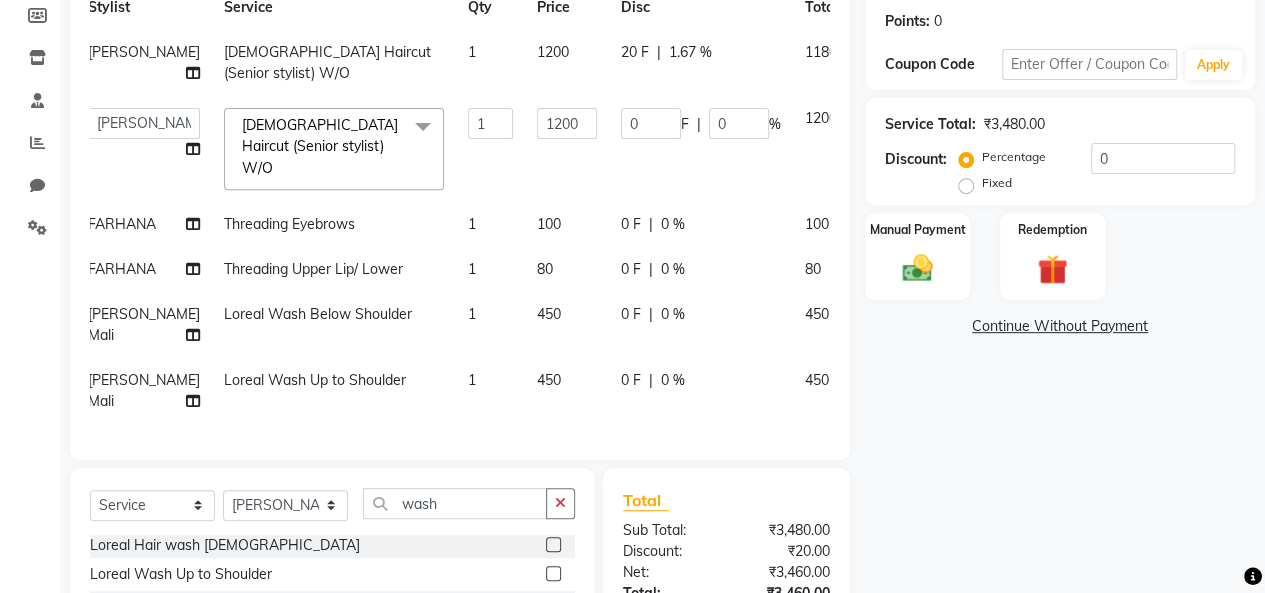click on "20 F" 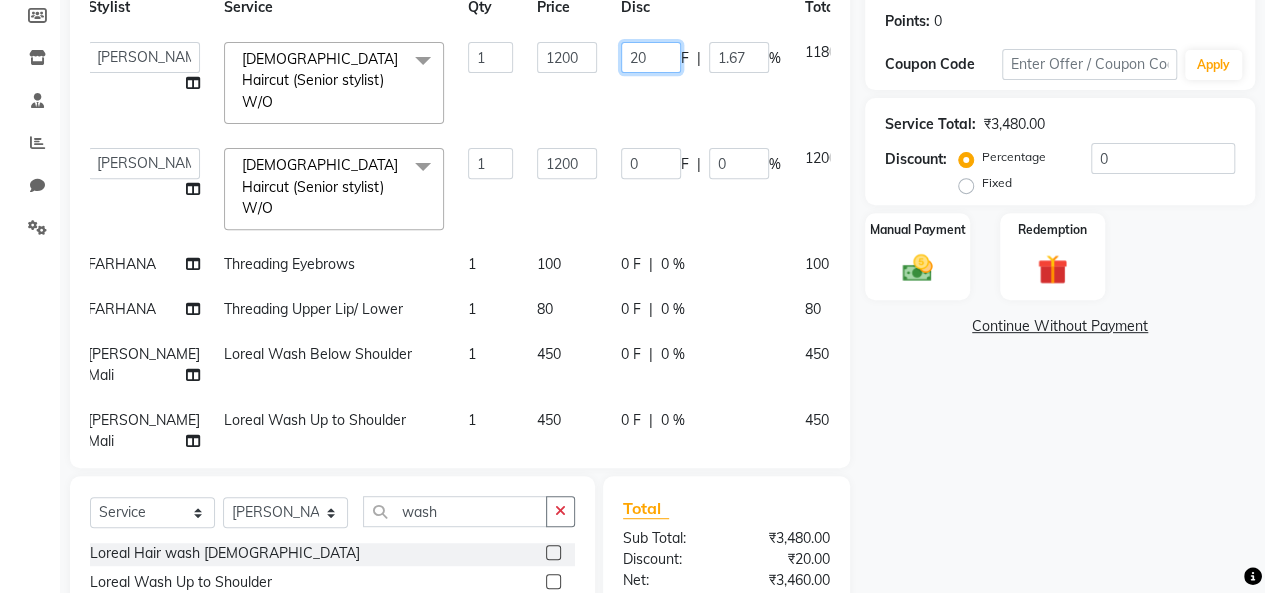 click on "20" 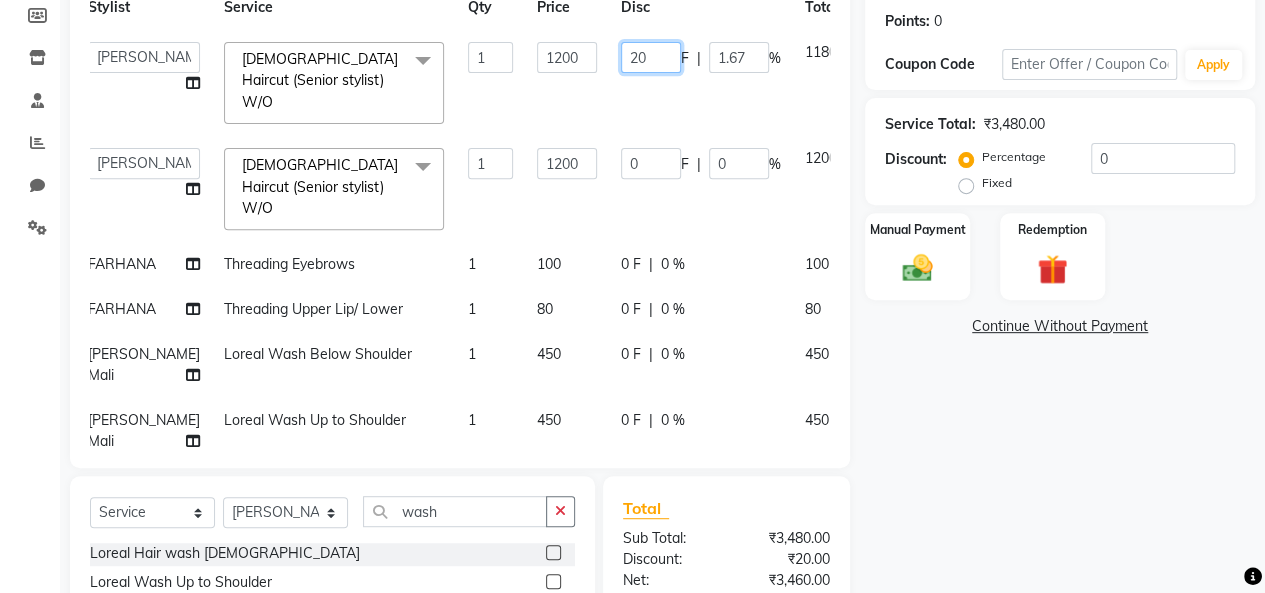 type on "2" 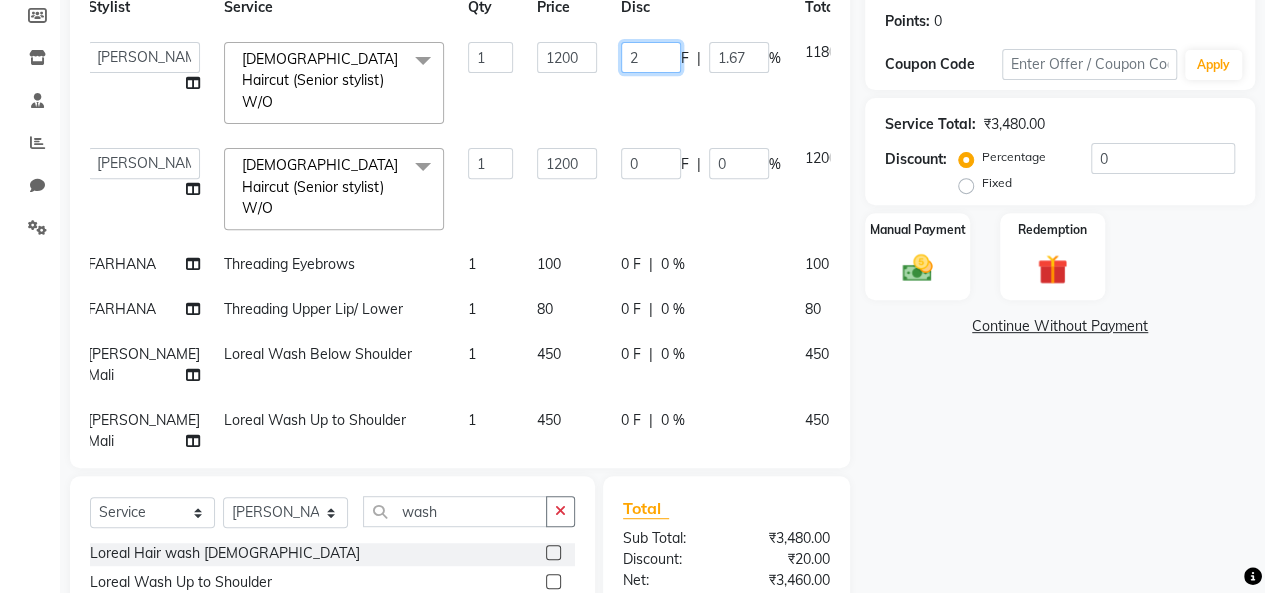 type 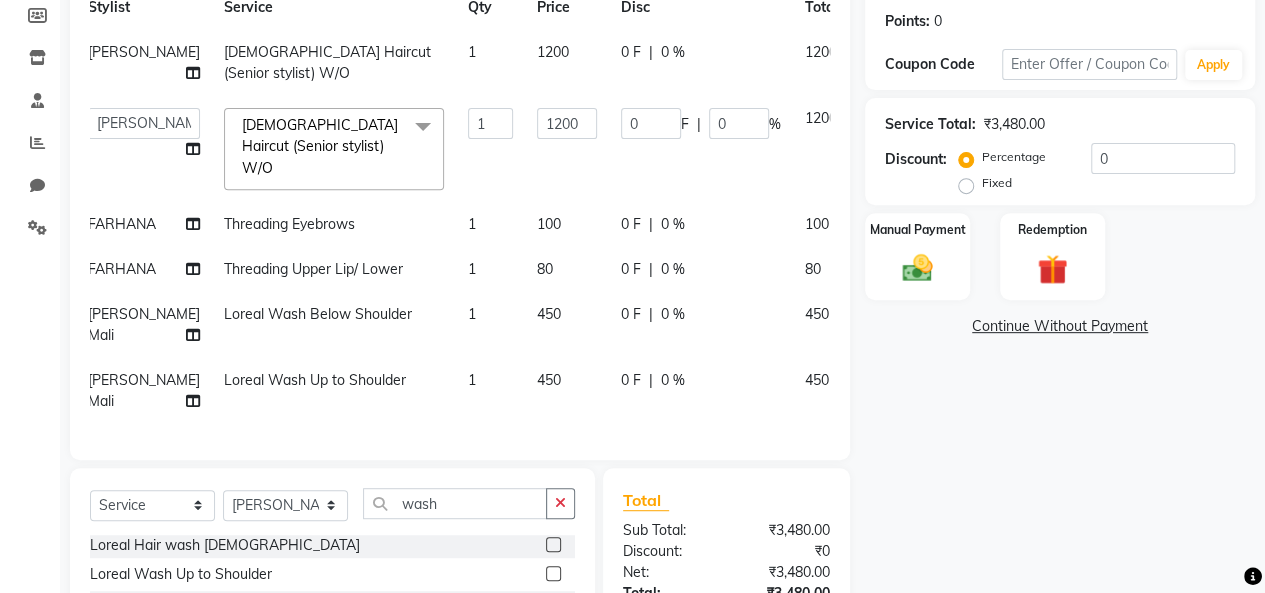 click on "0 %" 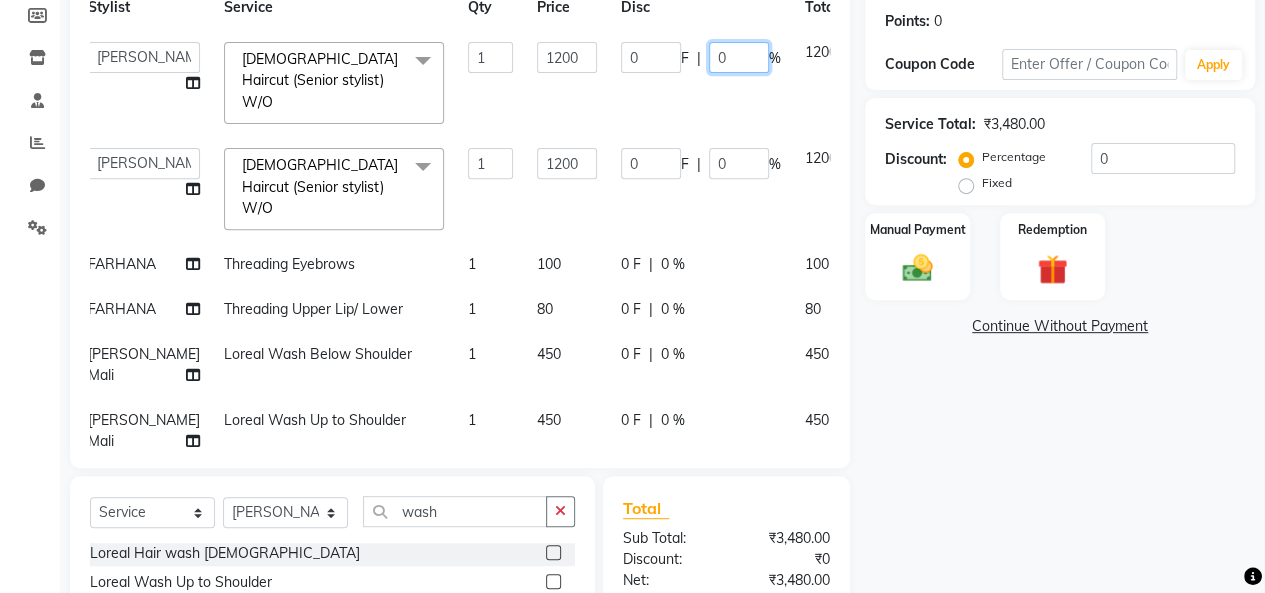 click on "0" 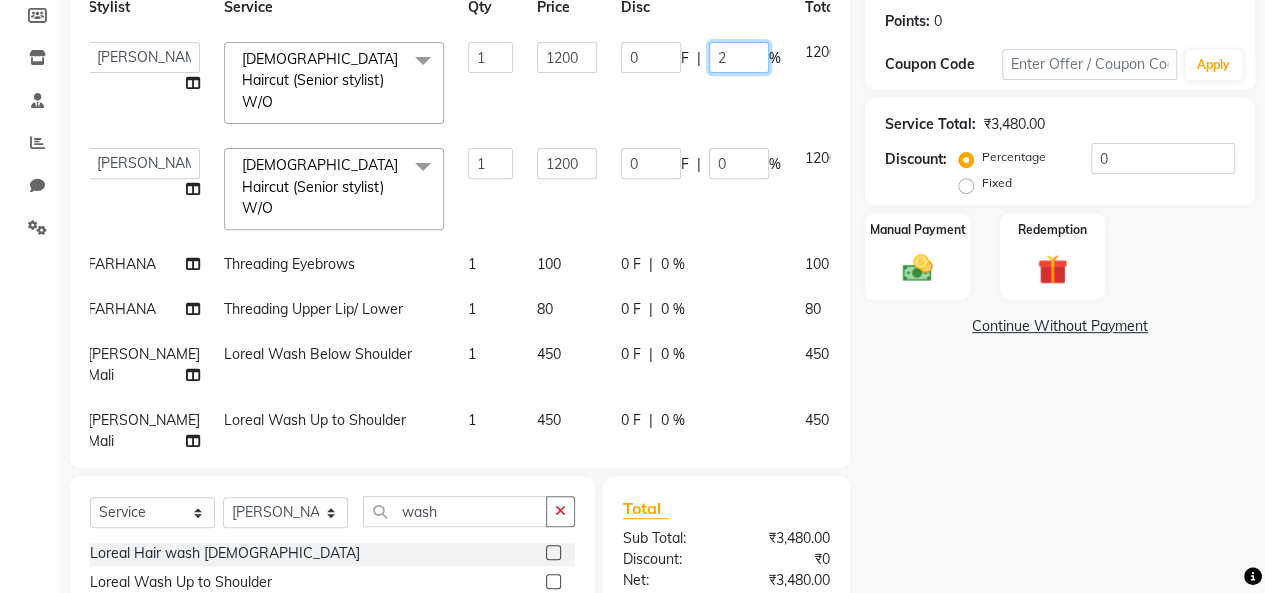 type on "20" 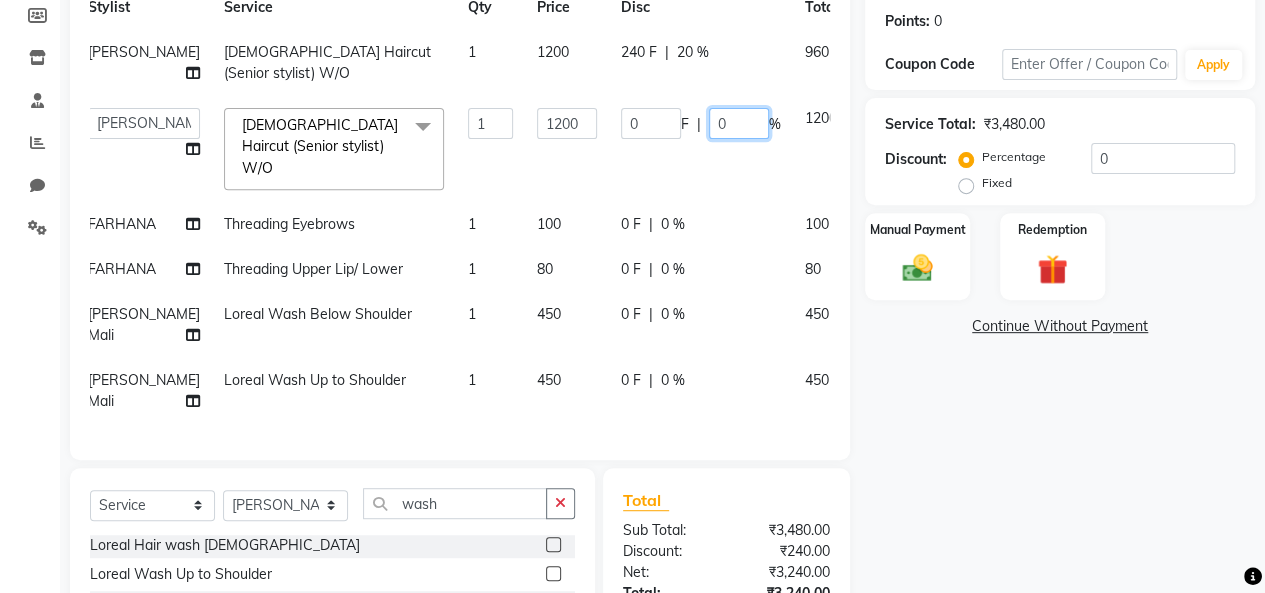 click on "0 F | 0 %" 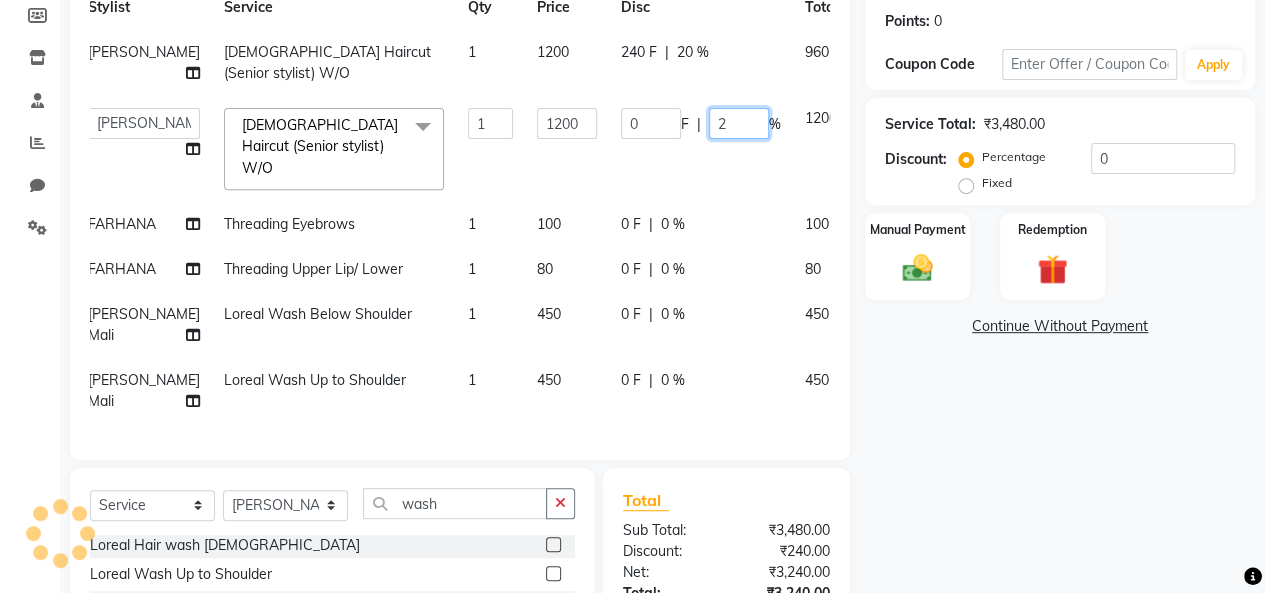 type on "20" 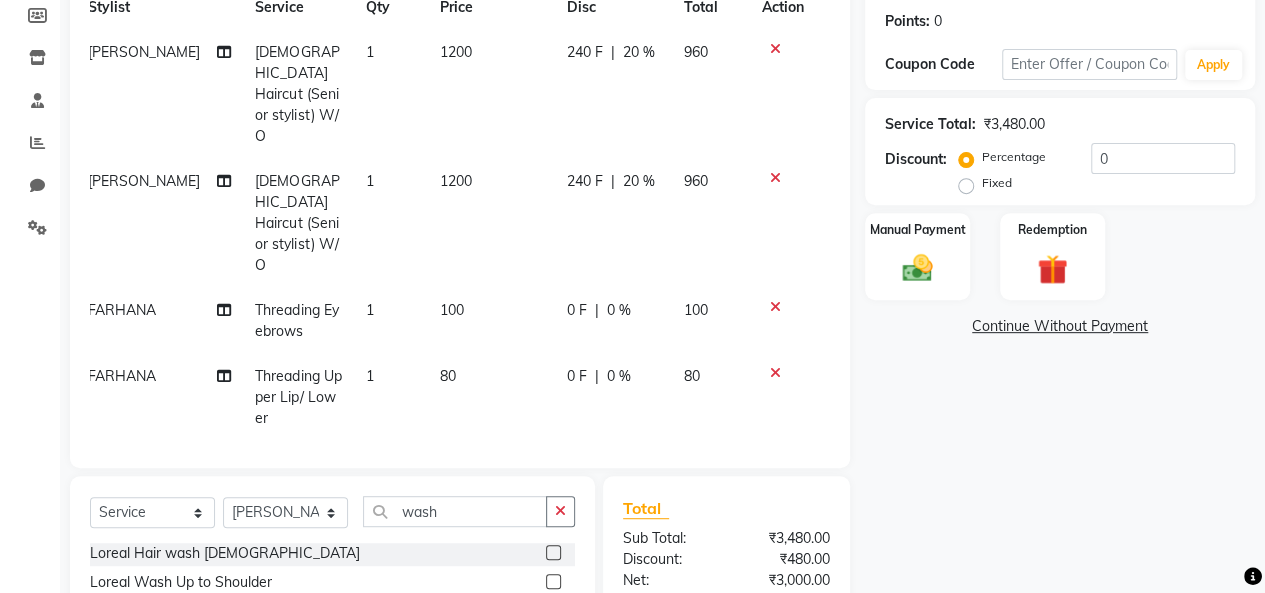click on "0 F | 0 %" 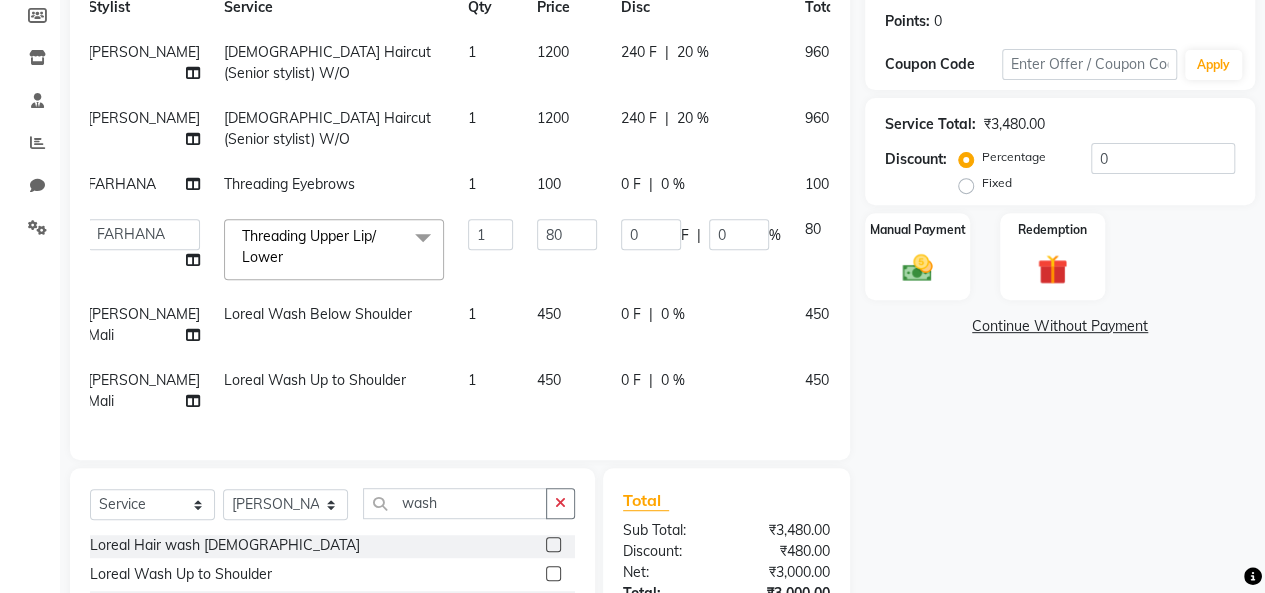 click on "0 F" 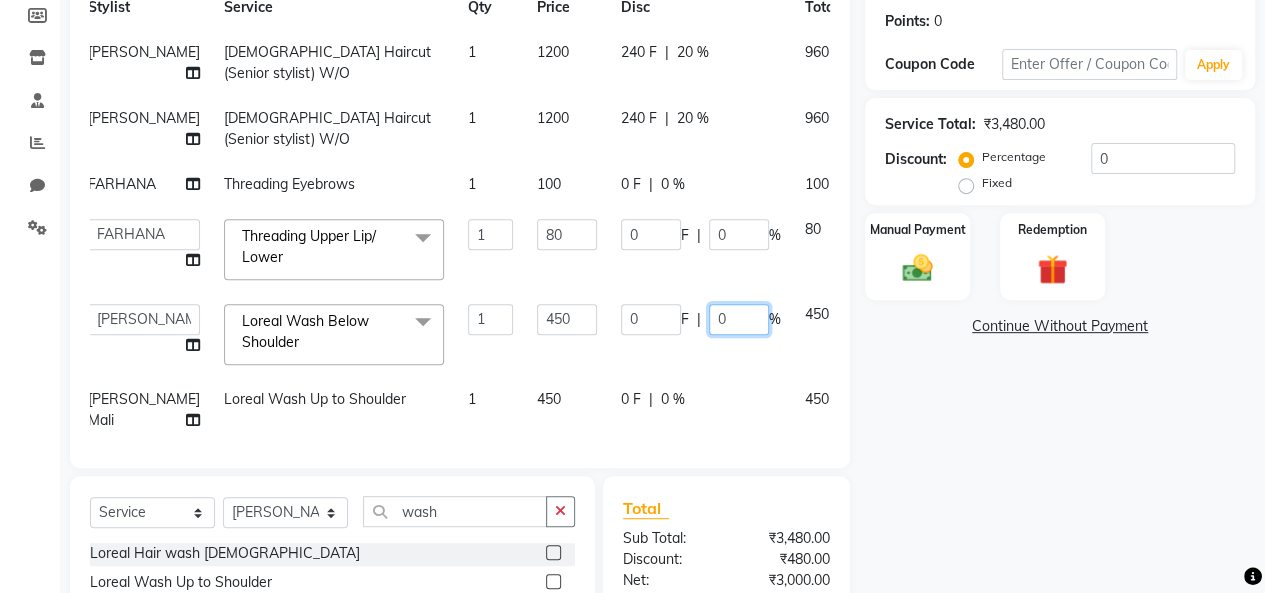 click on "0" 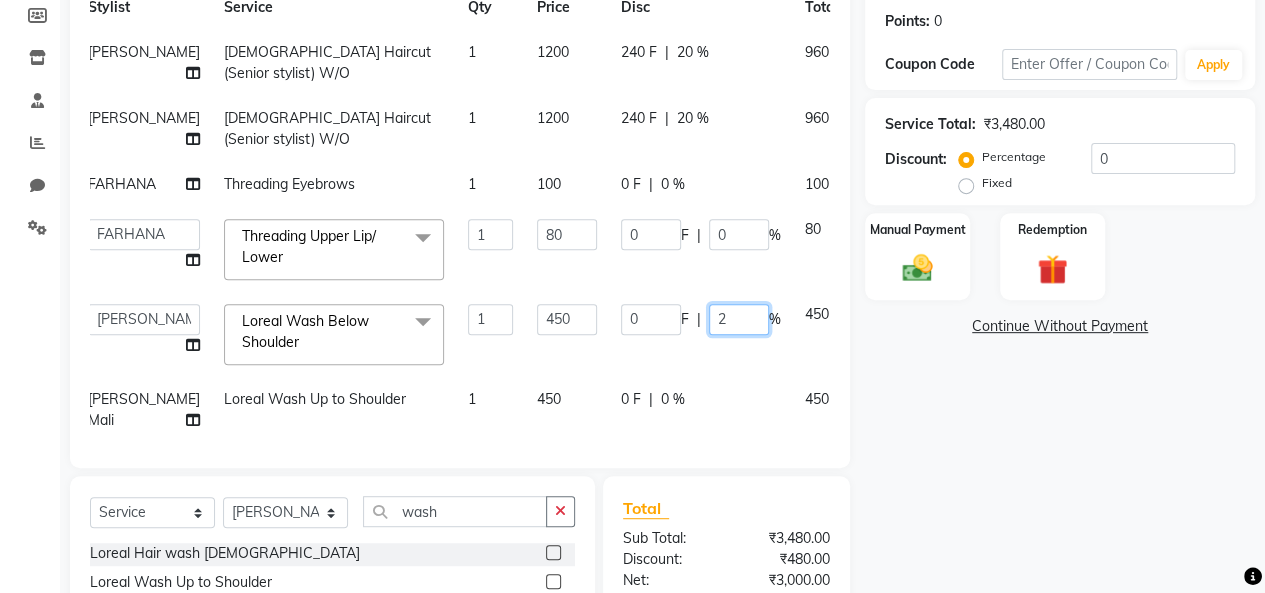 type on "20" 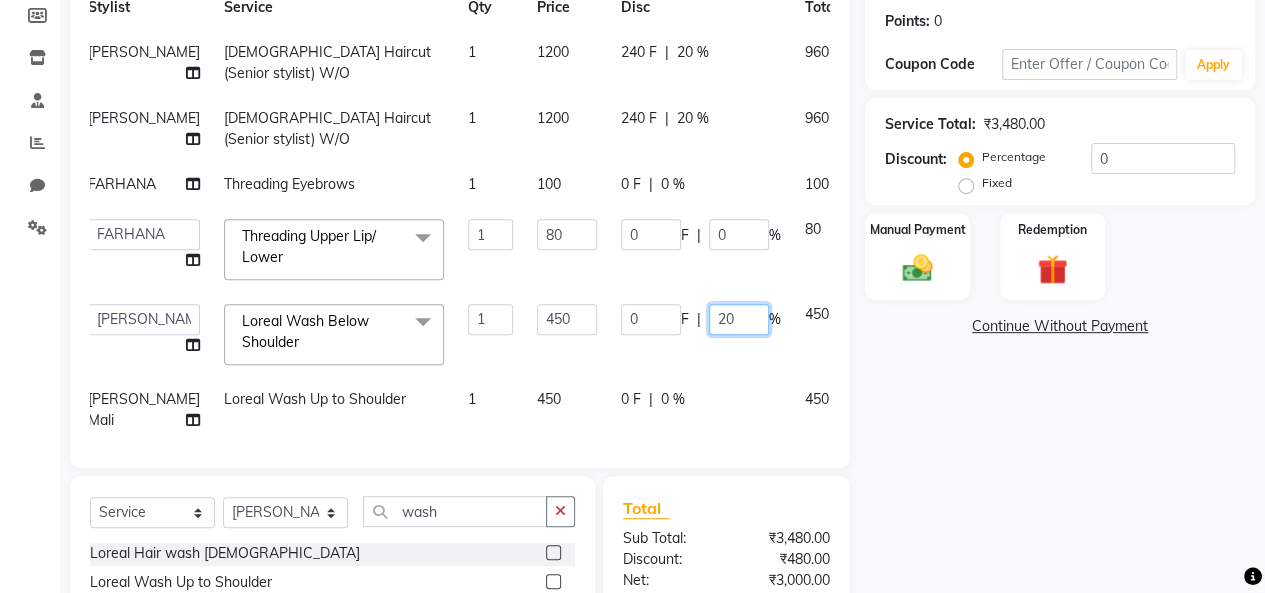scroll, scrollTop: 45, scrollLeft: 14, axis: both 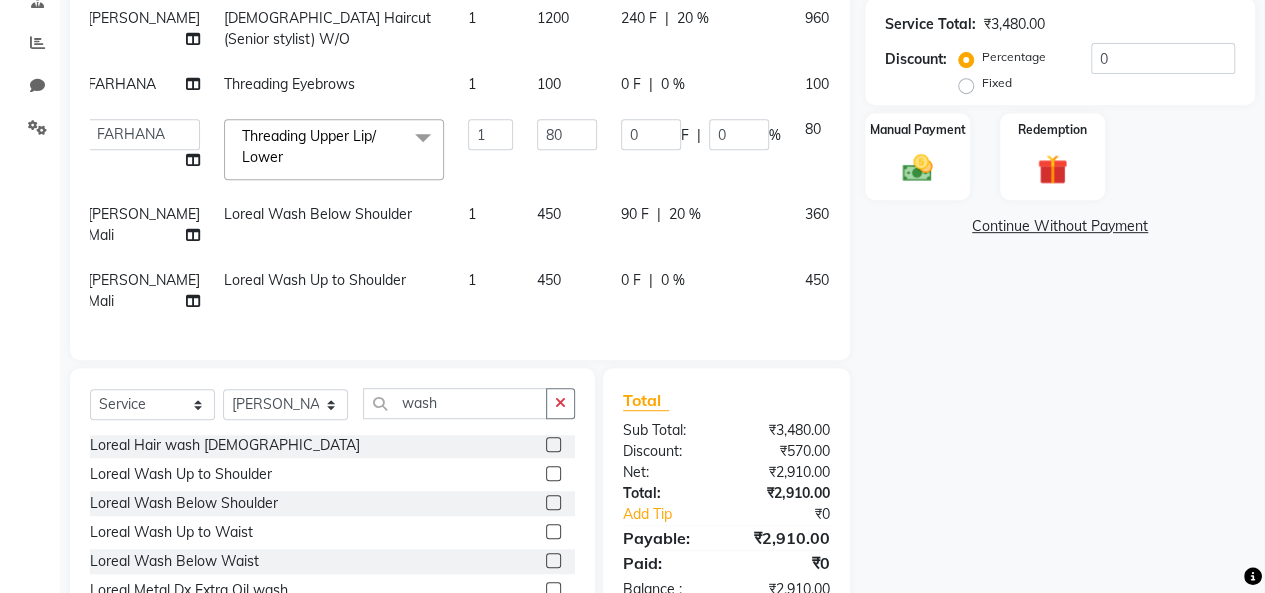 click on "0 %" 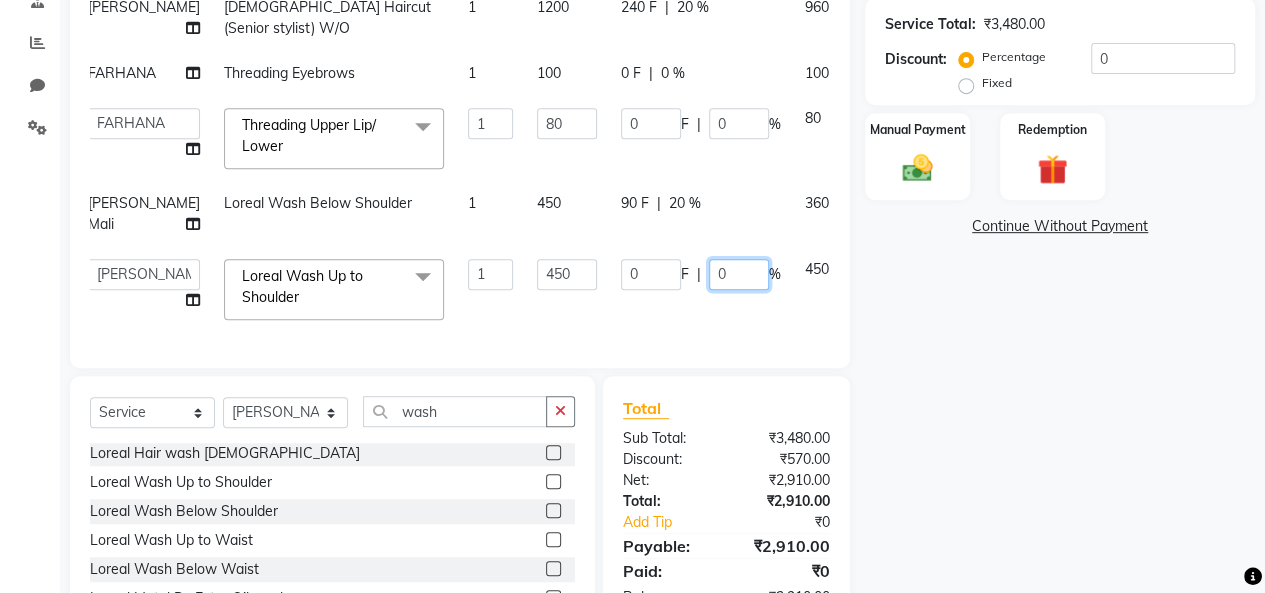 click on "0" 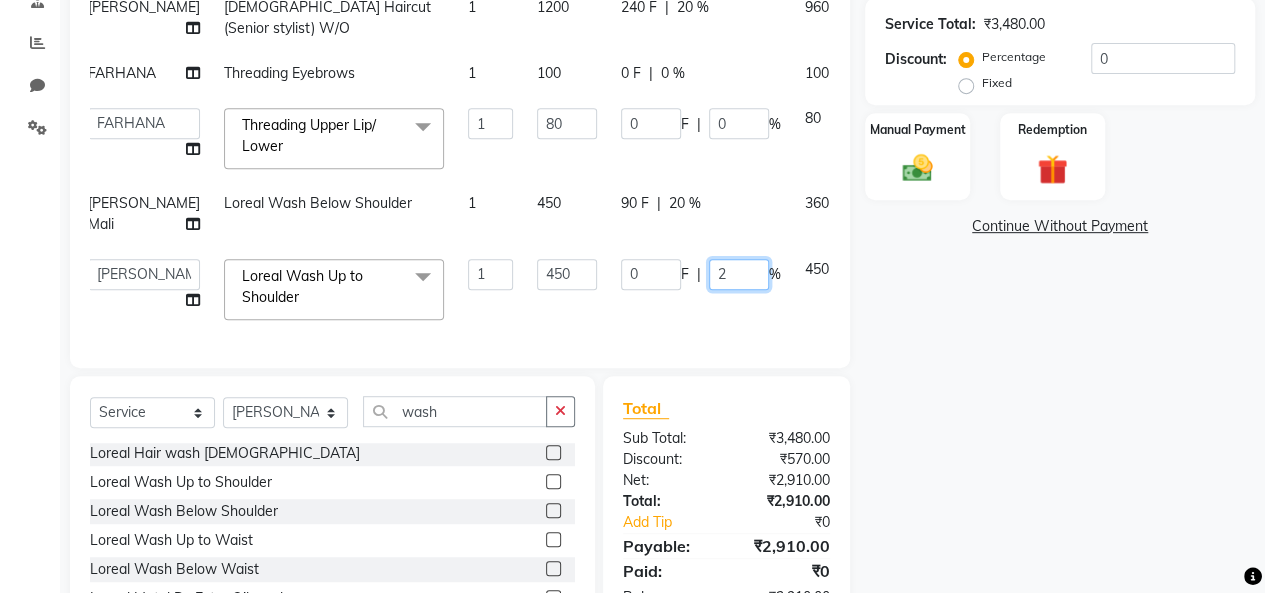 type on "20" 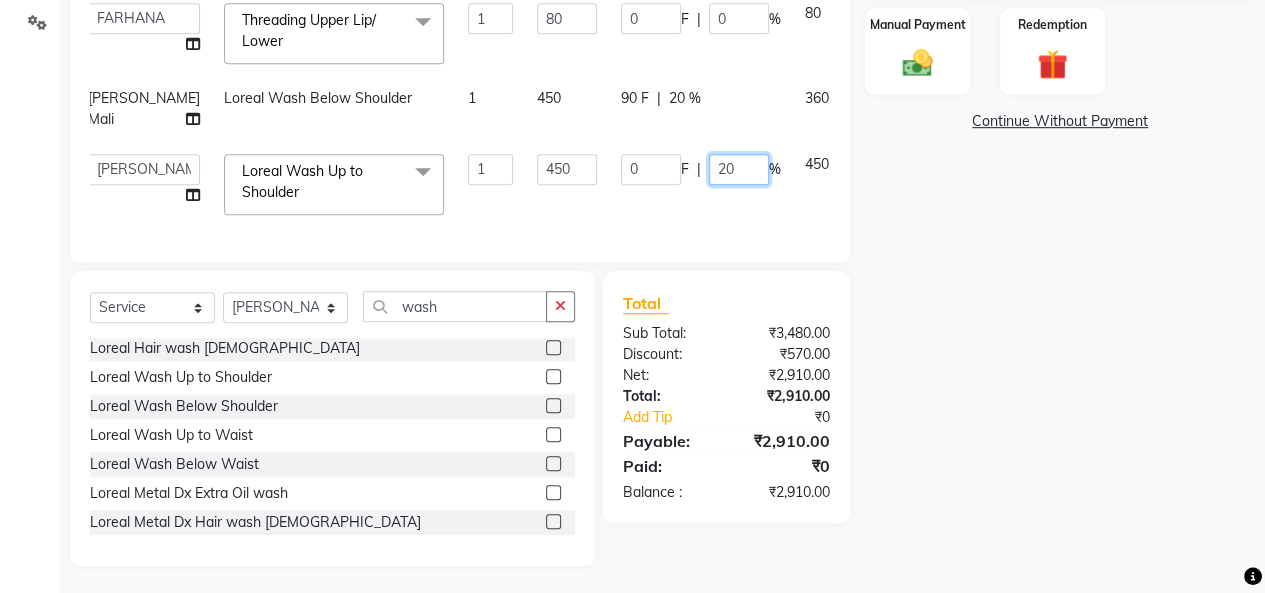 scroll, scrollTop: 507, scrollLeft: 0, axis: vertical 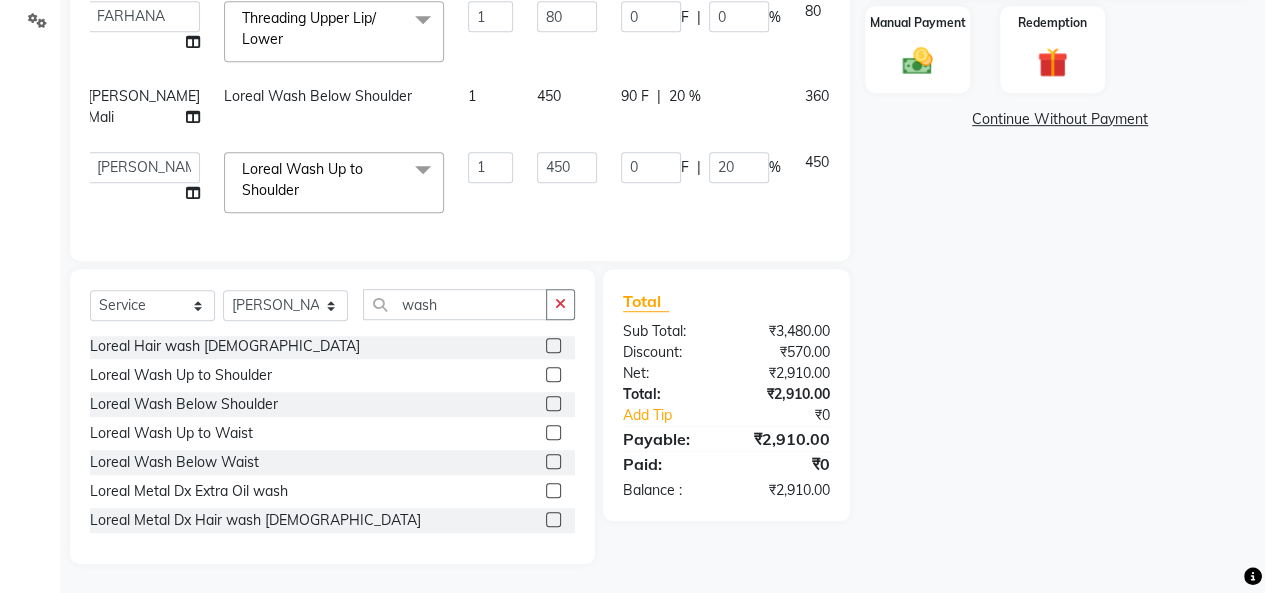 click on "Name: Sejal  Membership:  No Active Membership  Total Visits:  2 Card on file:  0 Last Visit:   09-07-2025 Points:   0  Coupon Code Apply Service Total:  ₹3,480.00  Discount:  Percentage   Fixed  0 Manual Payment Redemption  Continue Without Payment" 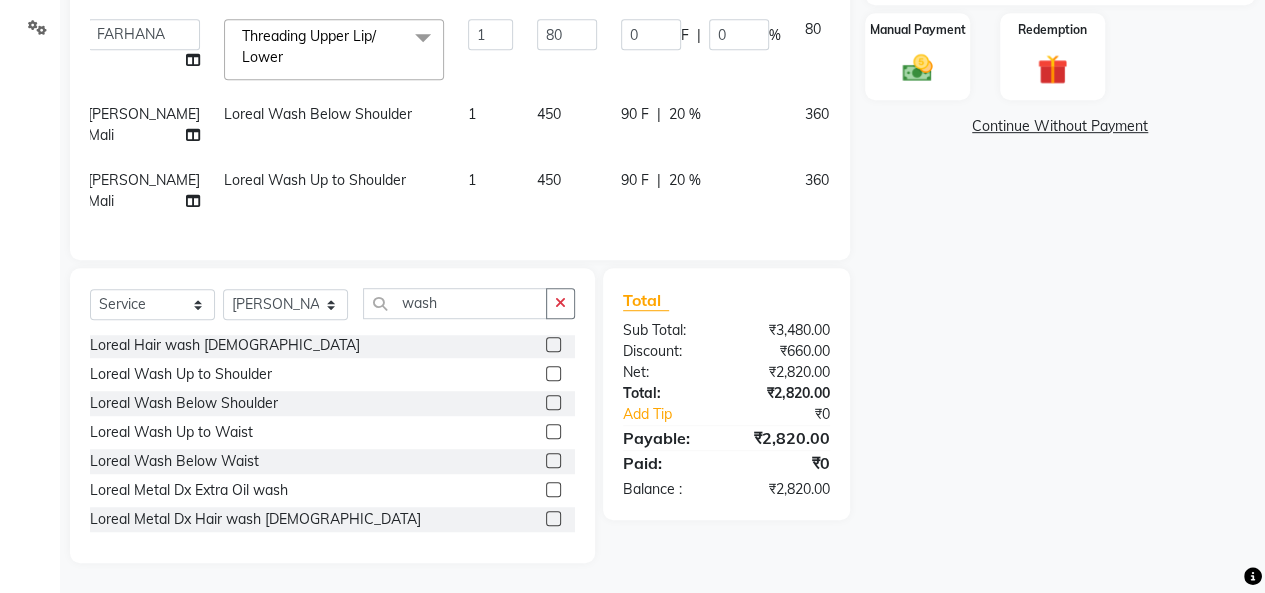 scroll, scrollTop: 27, scrollLeft: 14, axis: both 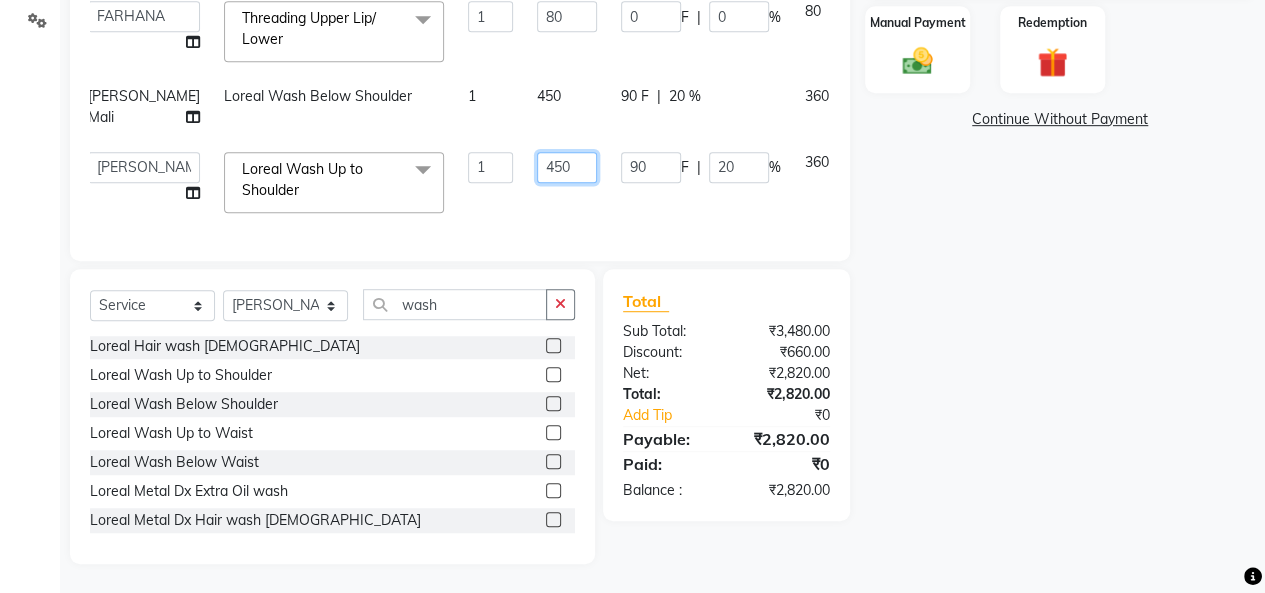 click on "450" 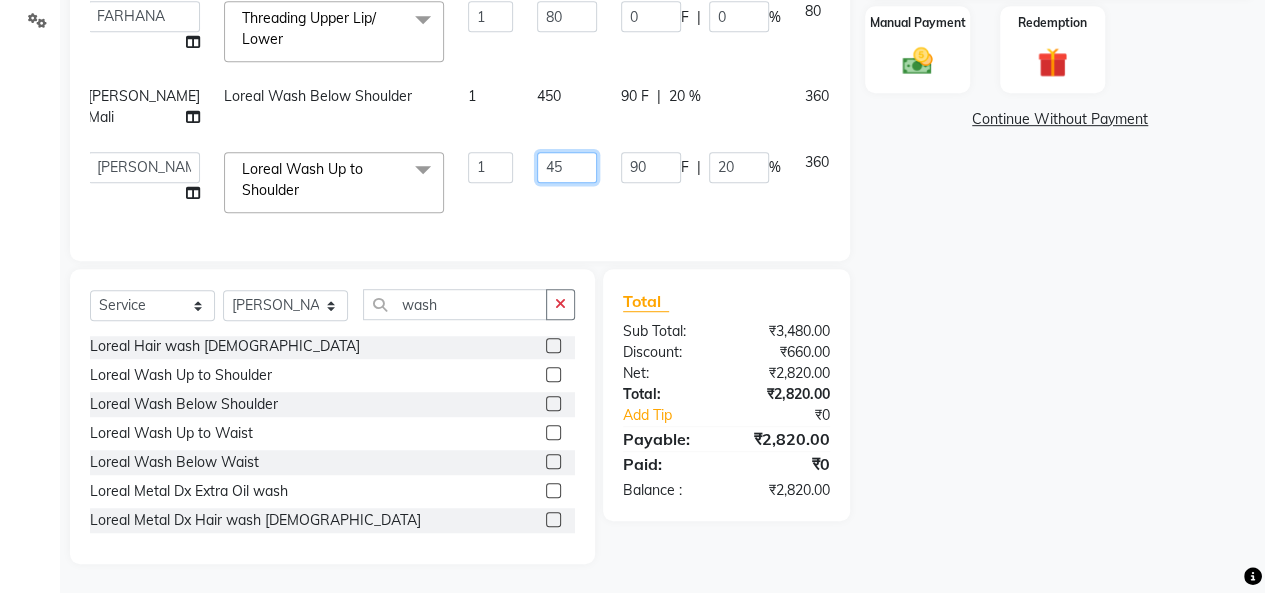 type on "4" 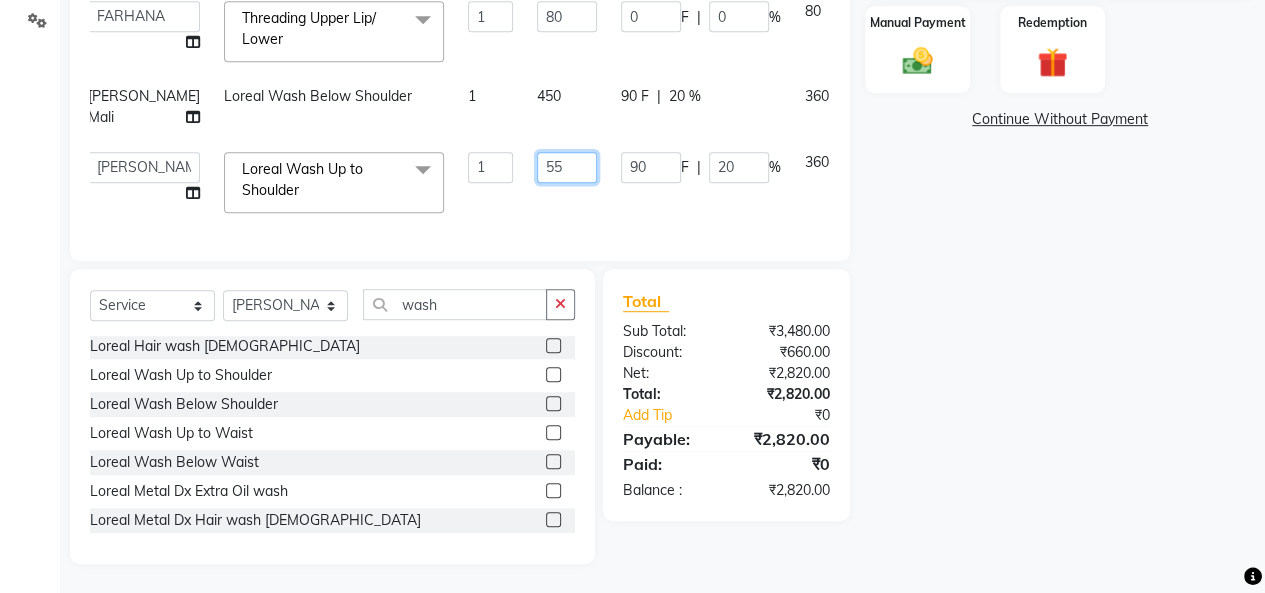 type on "550" 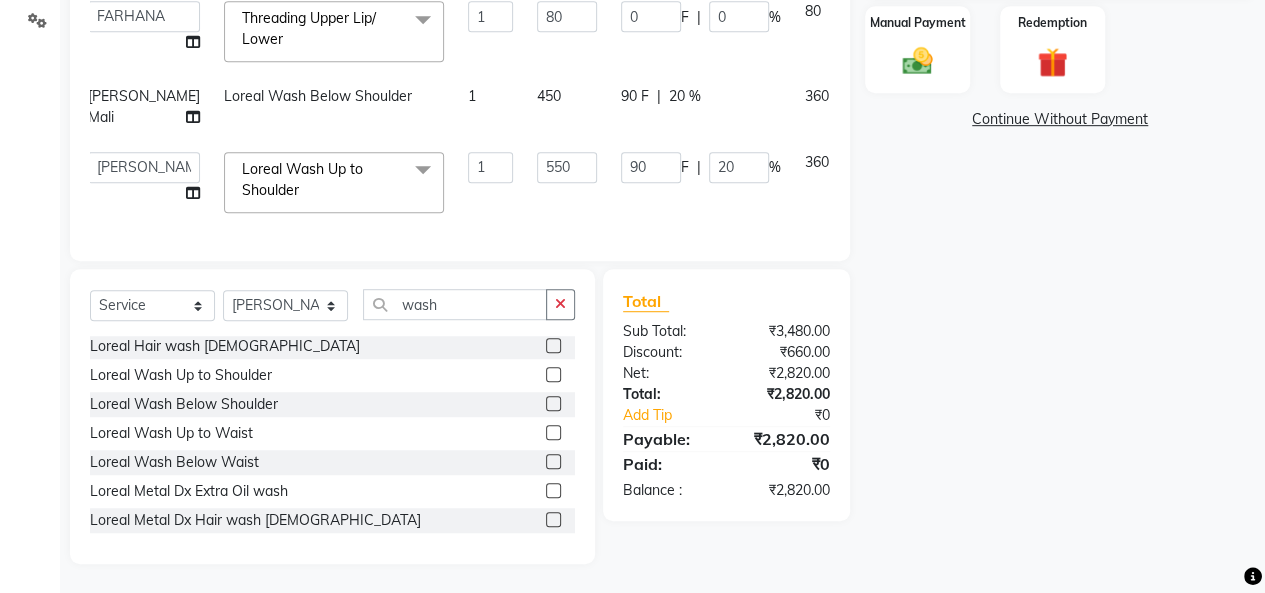 click on "450" 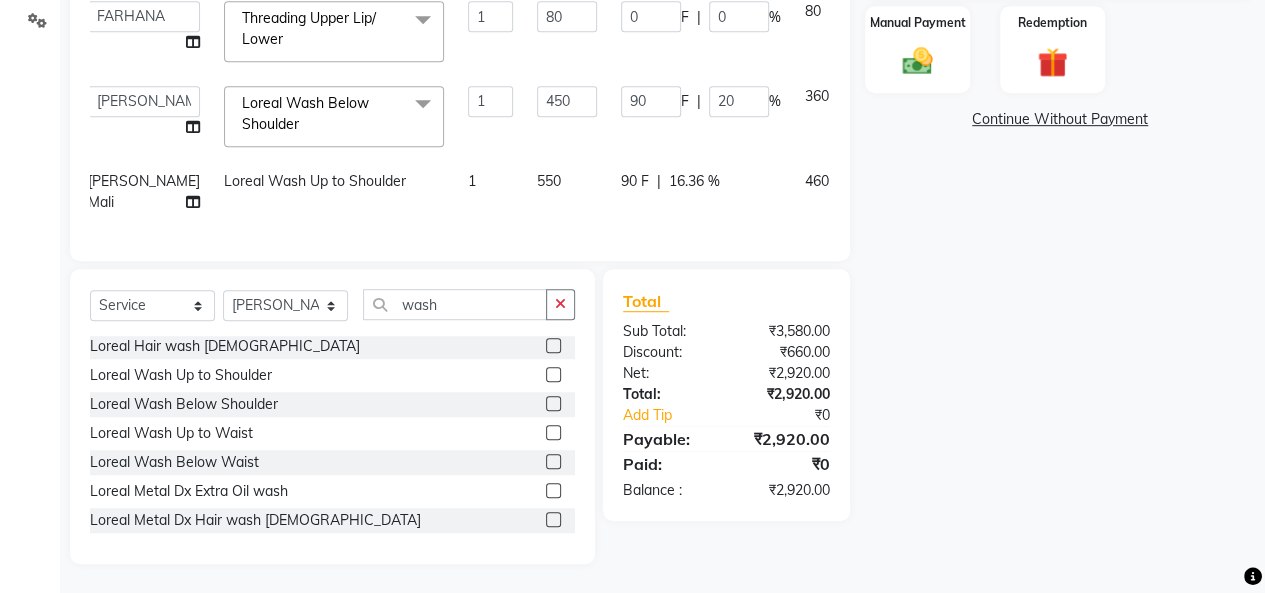 scroll, scrollTop: 45, scrollLeft: 14, axis: both 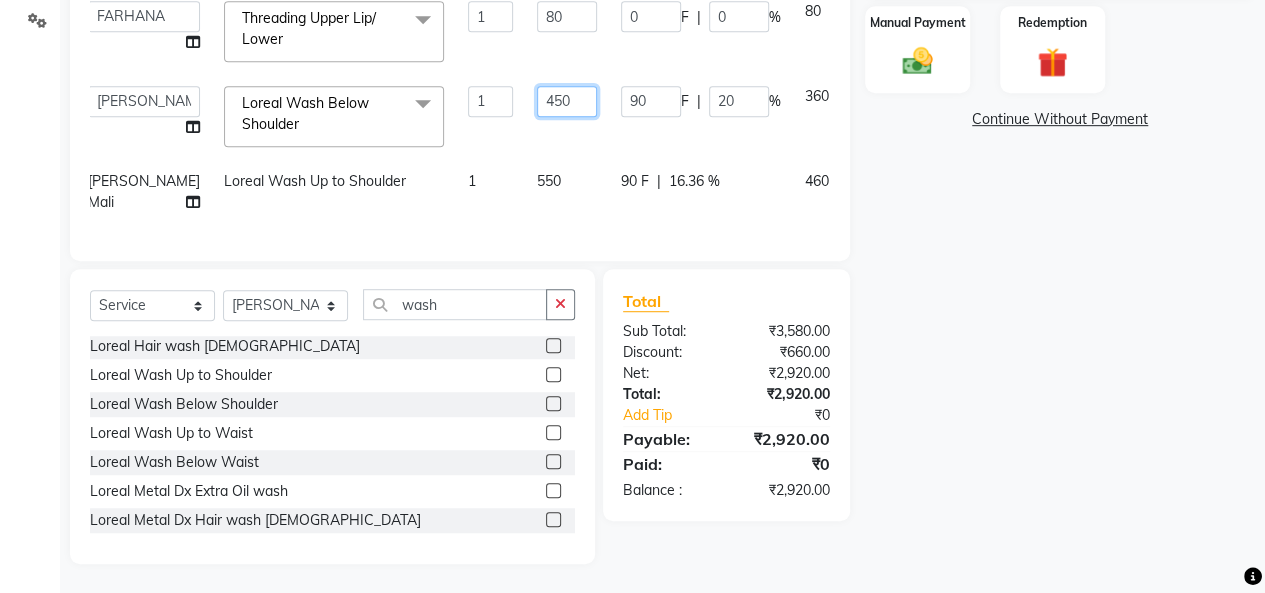 click on "450" 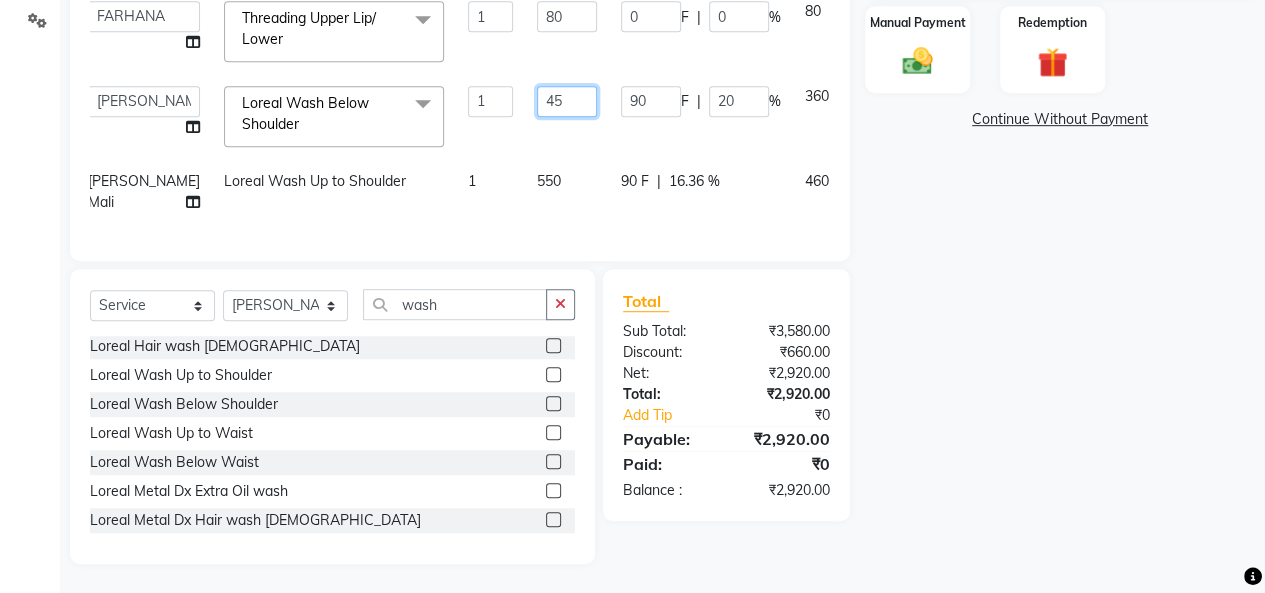 type on "4" 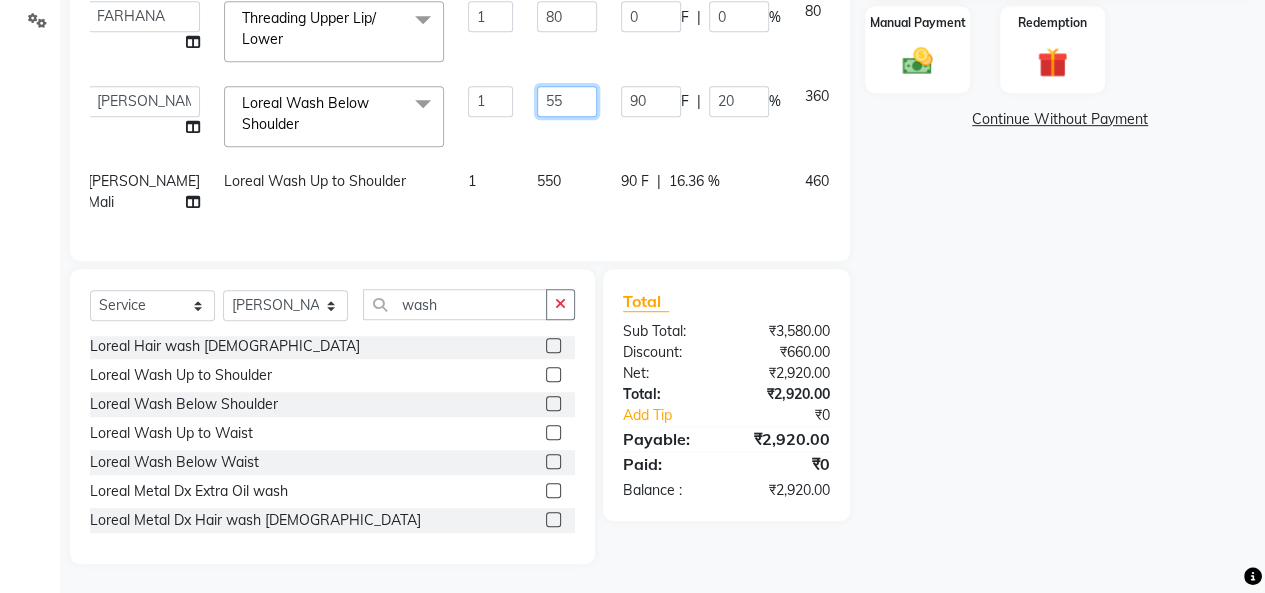 type on "550" 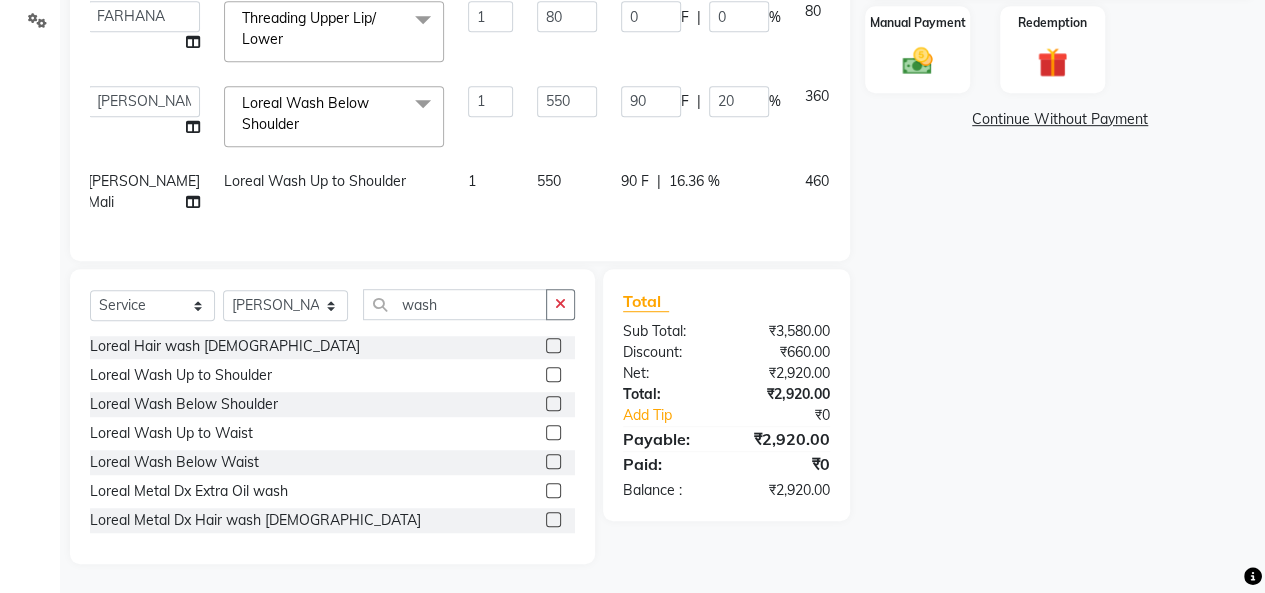 scroll, scrollTop: 27, scrollLeft: 14, axis: both 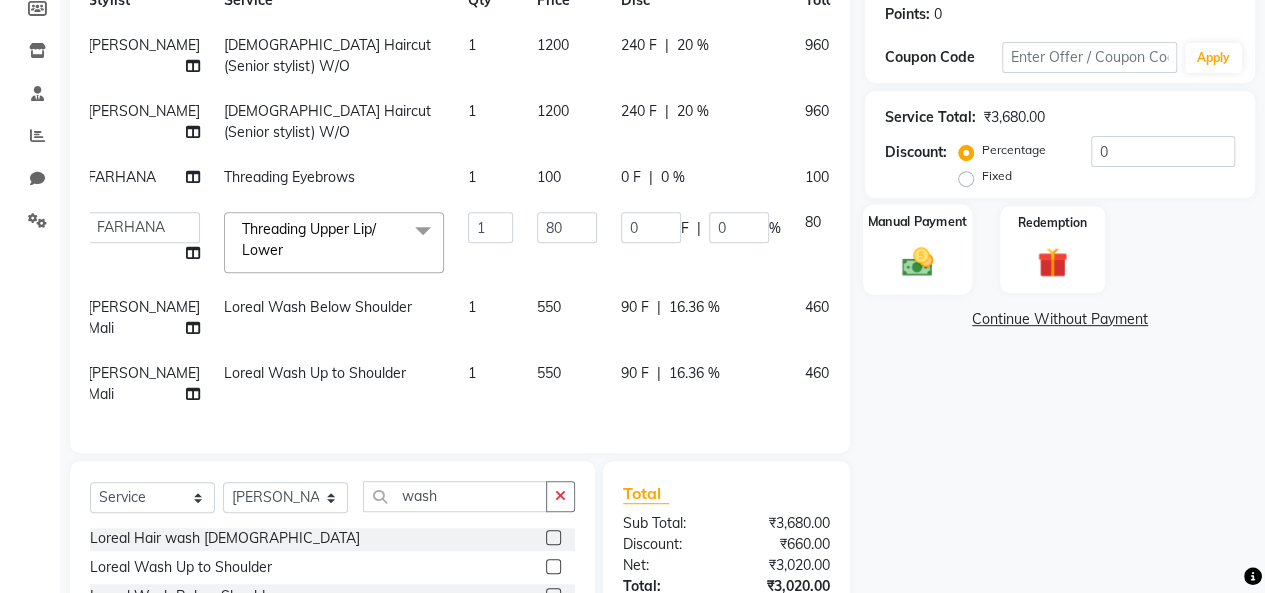 click on "Manual Payment" 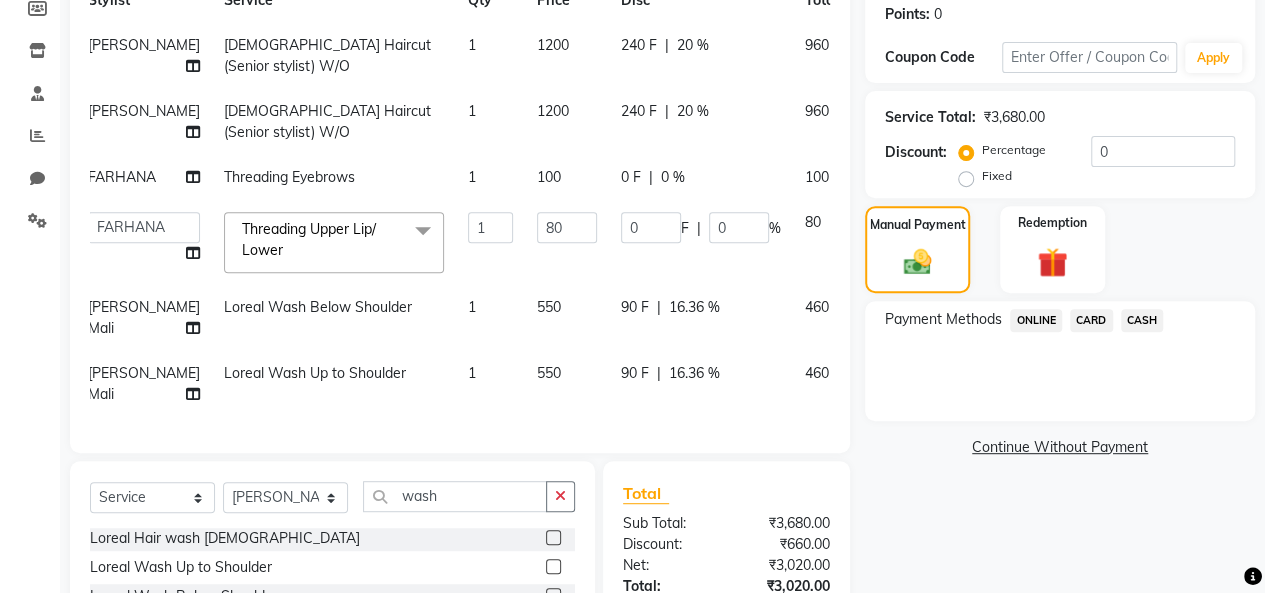 click on "CASH" 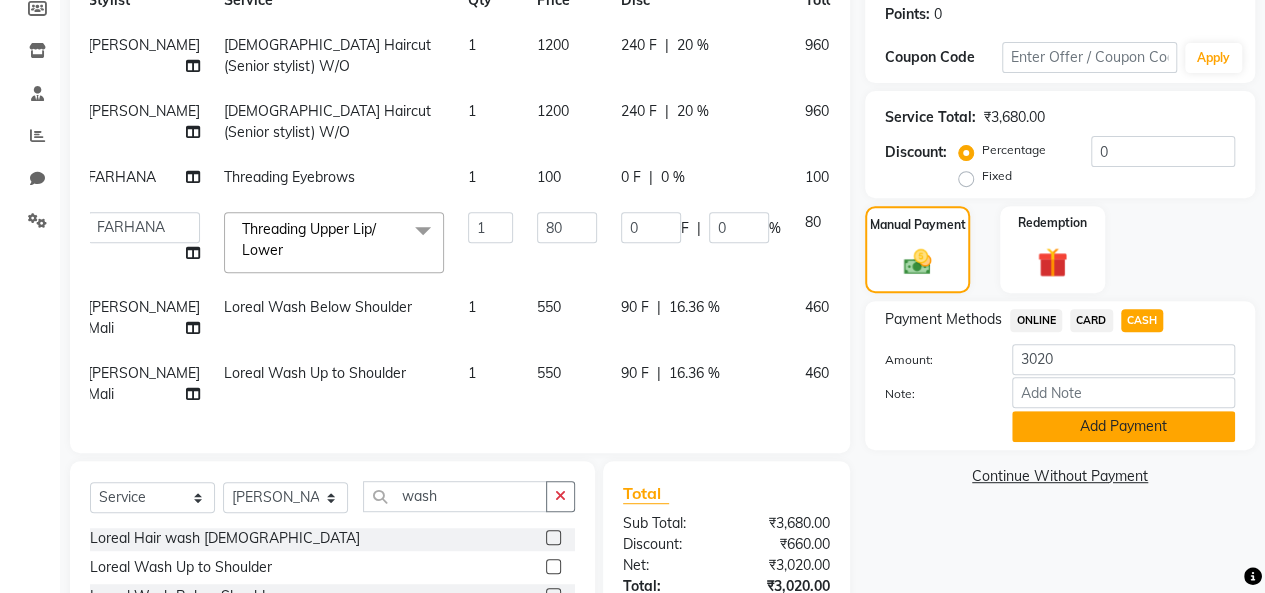 click on "Add Payment" 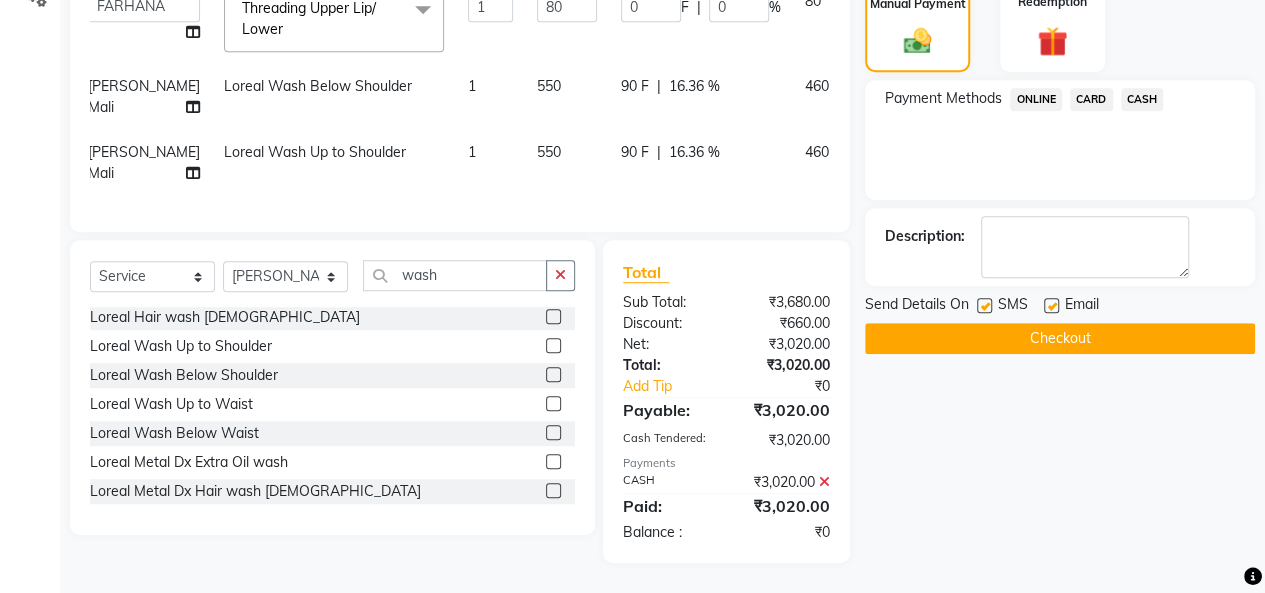 scroll, scrollTop: 534, scrollLeft: 0, axis: vertical 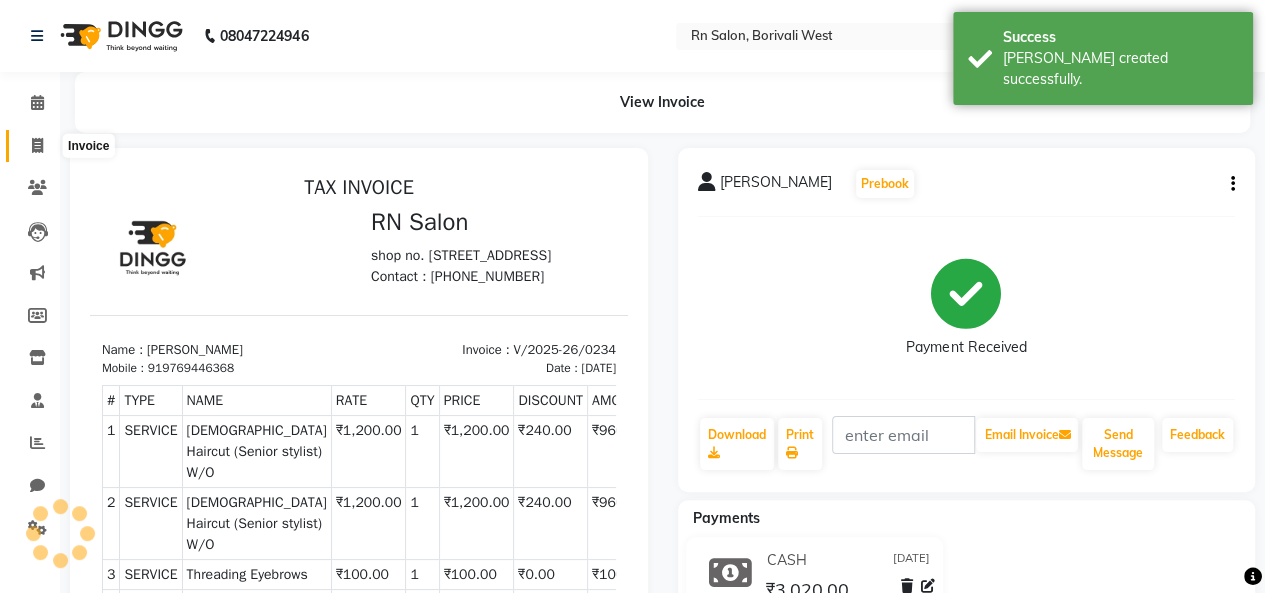 click 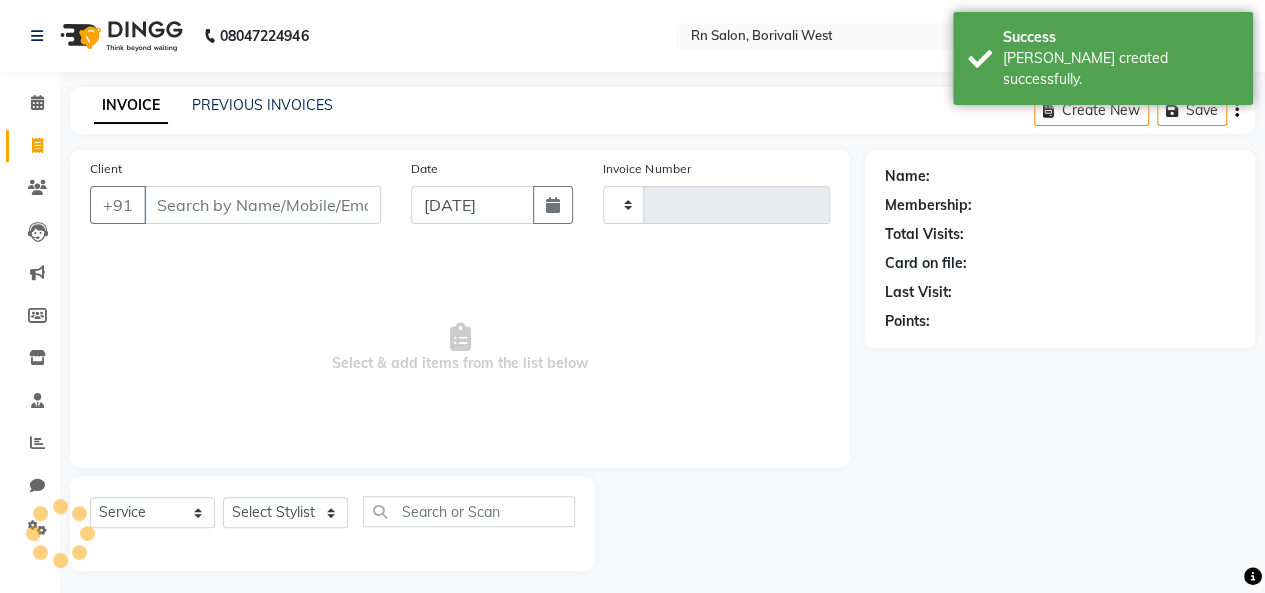 scroll, scrollTop: 7, scrollLeft: 0, axis: vertical 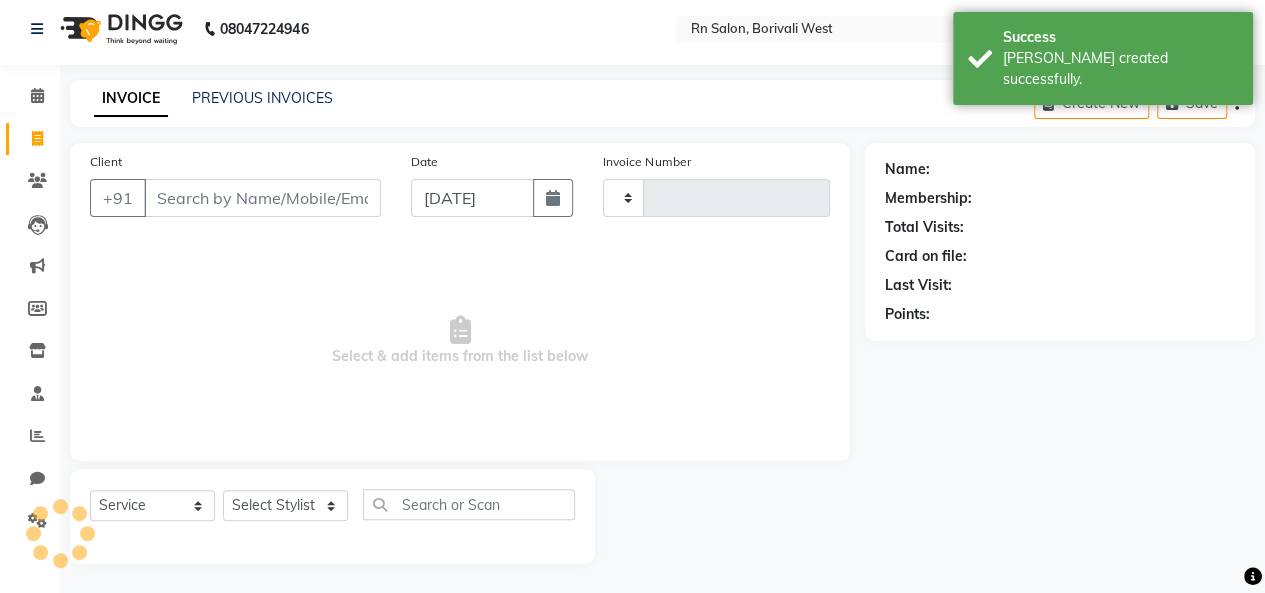 type on "0235" 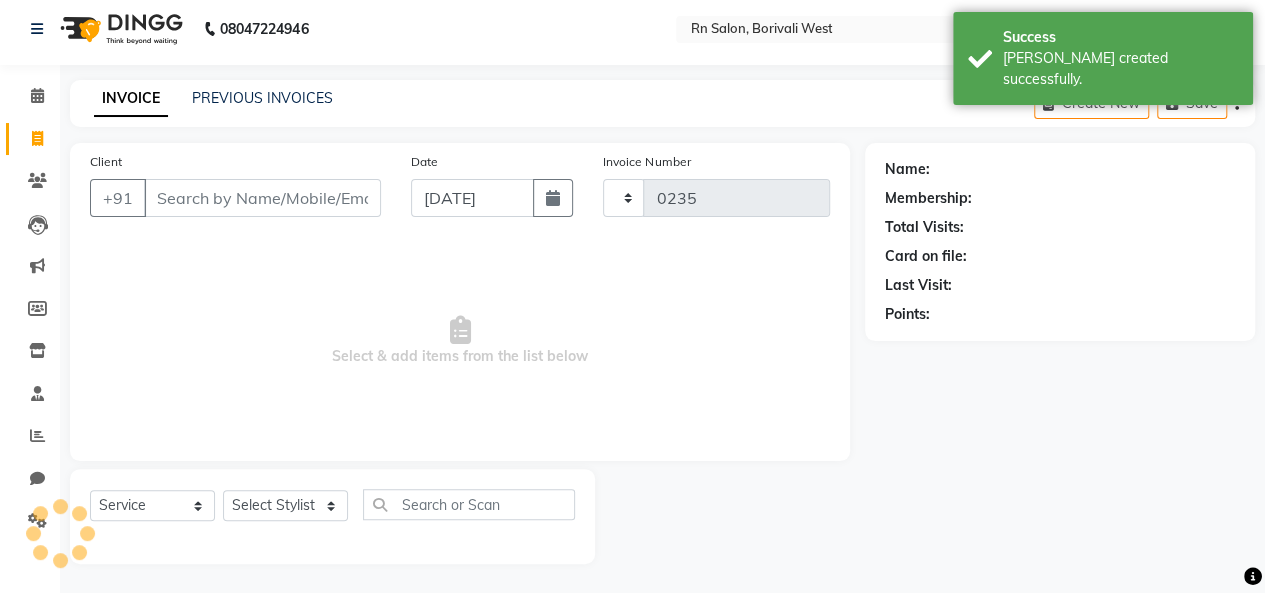 select on "8515" 